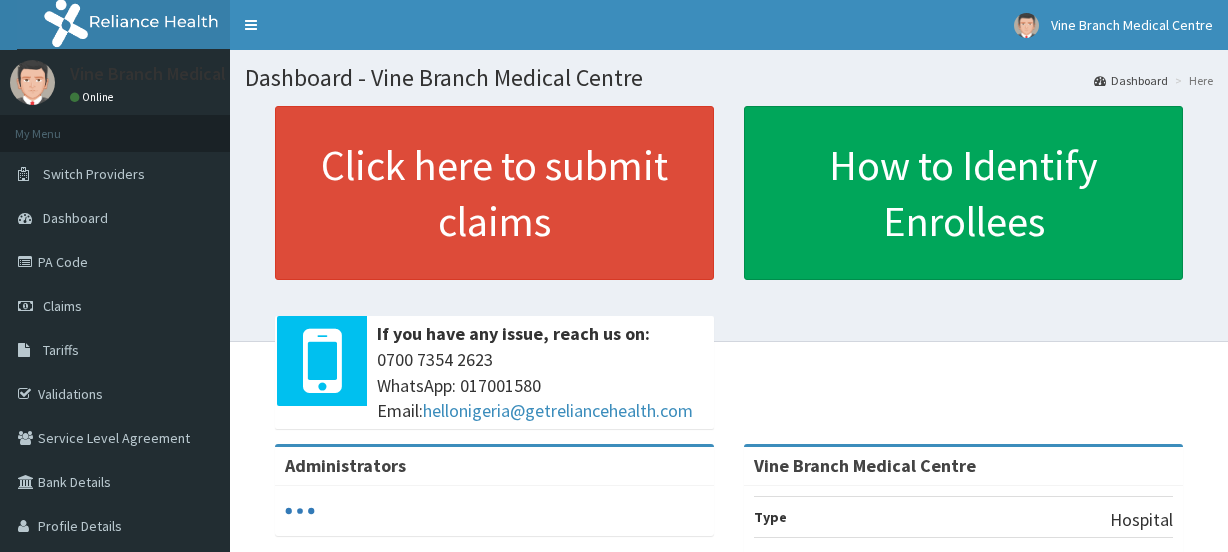 scroll, scrollTop: 0, scrollLeft: 0, axis: both 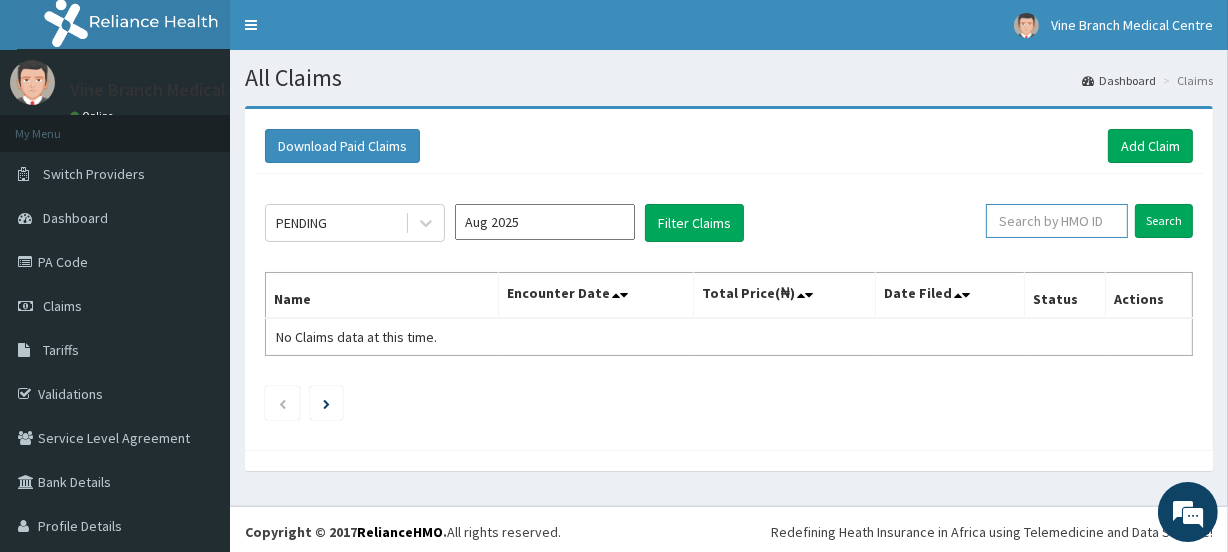 click at bounding box center (1057, 221) 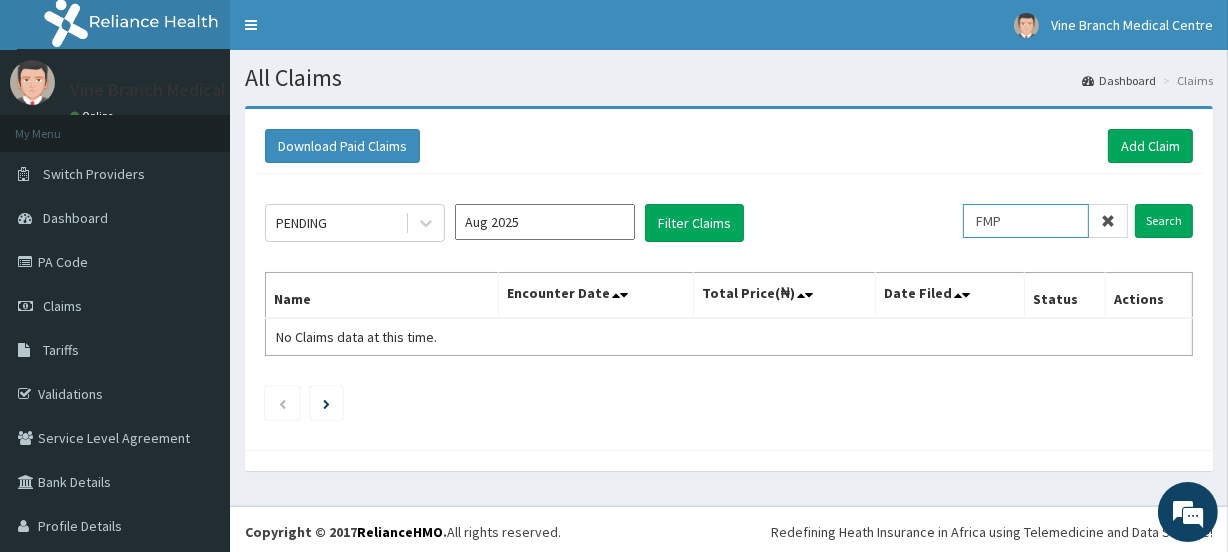 scroll, scrollTop: 0, scrollLeft: 0, axis: both 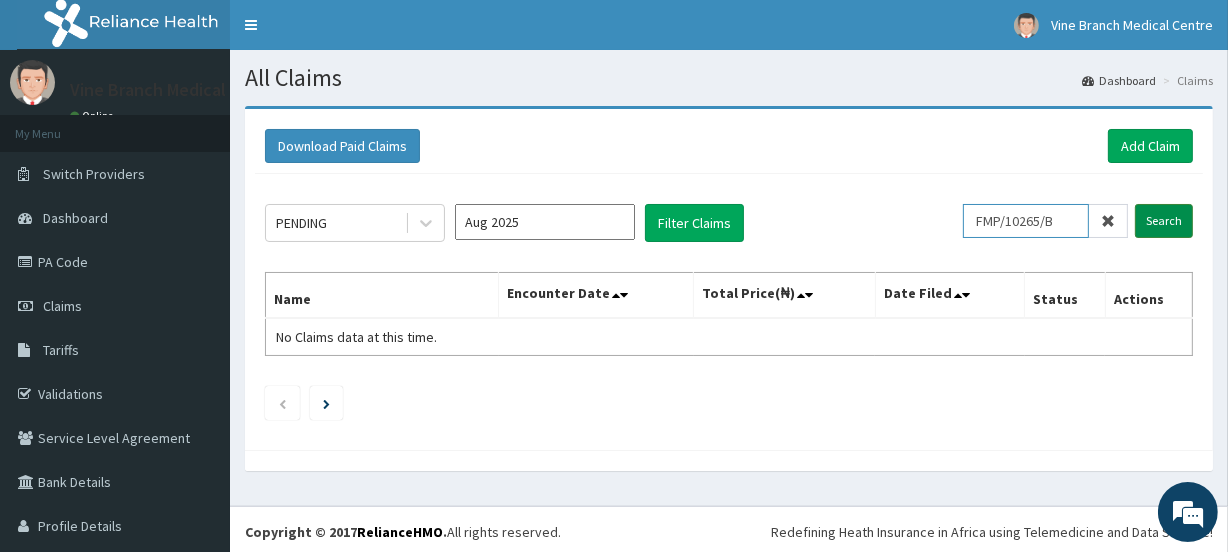 type on "FMP/10265/B" 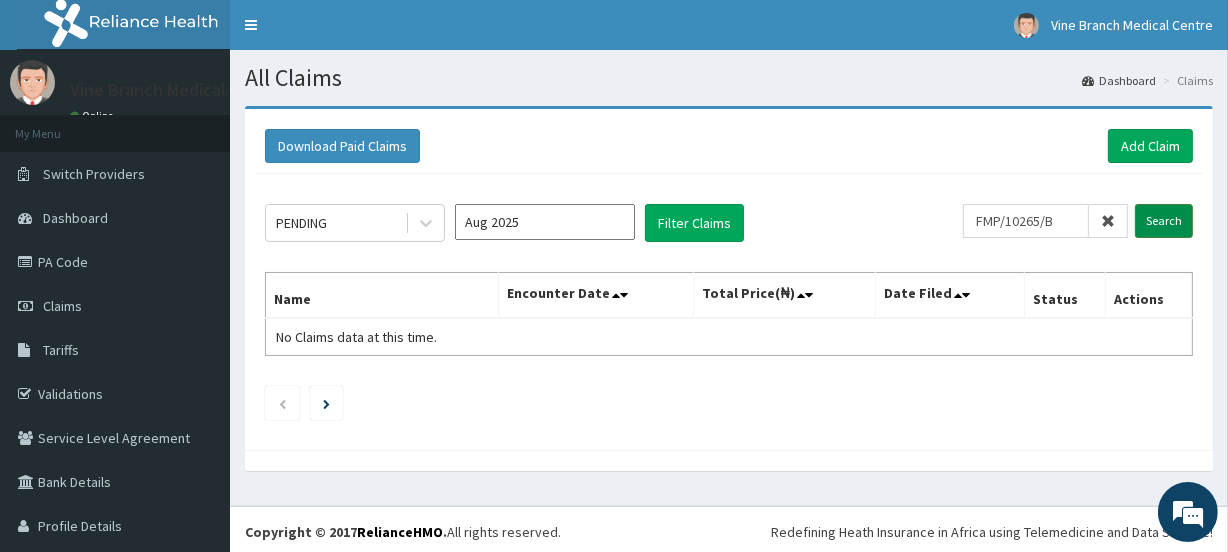 click on "Search" at bounding box center (1164, 221) 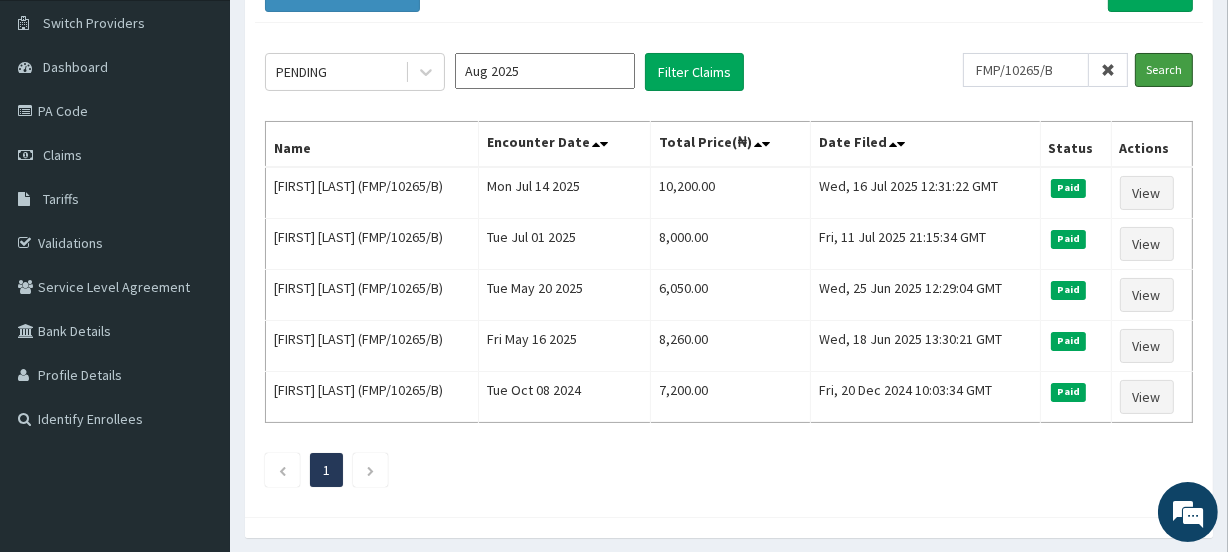 scroll, scrollTop: 152, scrollLeft: 0, axis: vertical 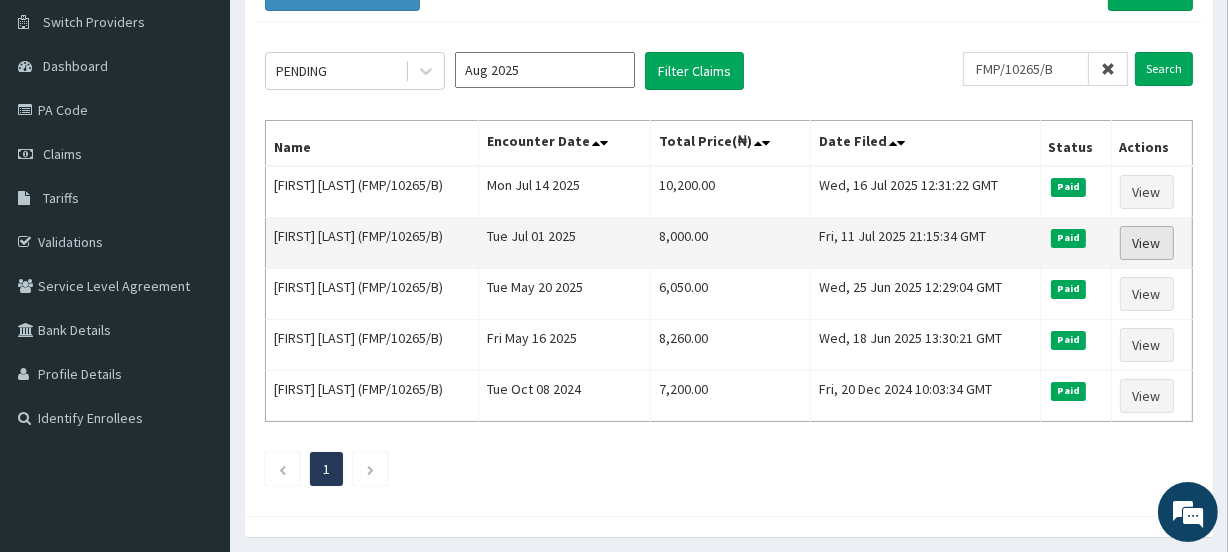 click on "View" at bounding box center [1147, 243] 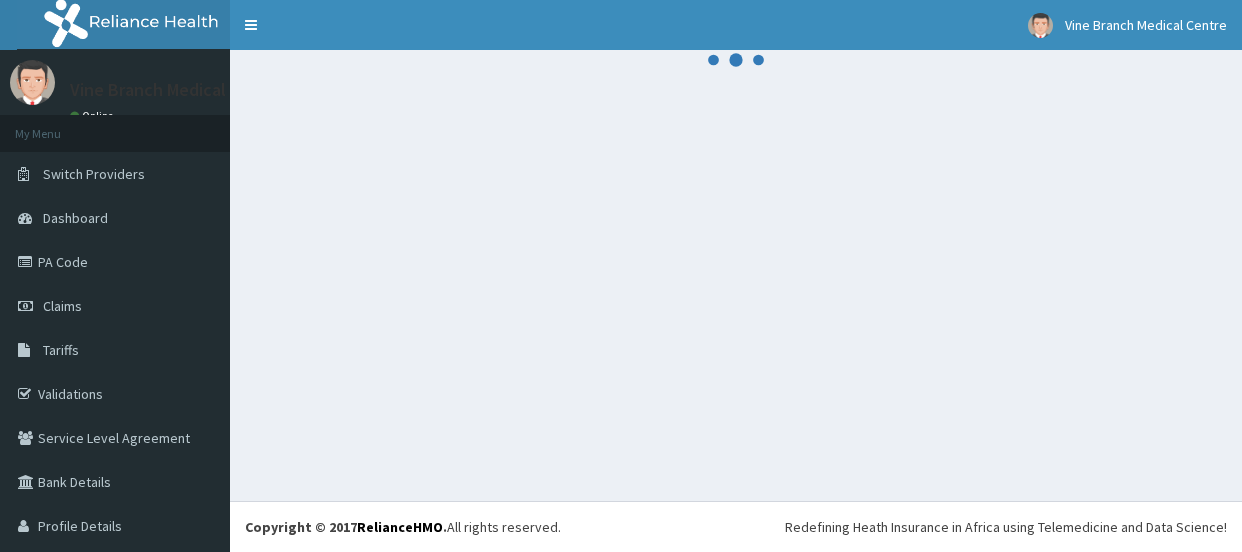 scroll, scrollTop: 0, scrollLeft: 0, axis: both 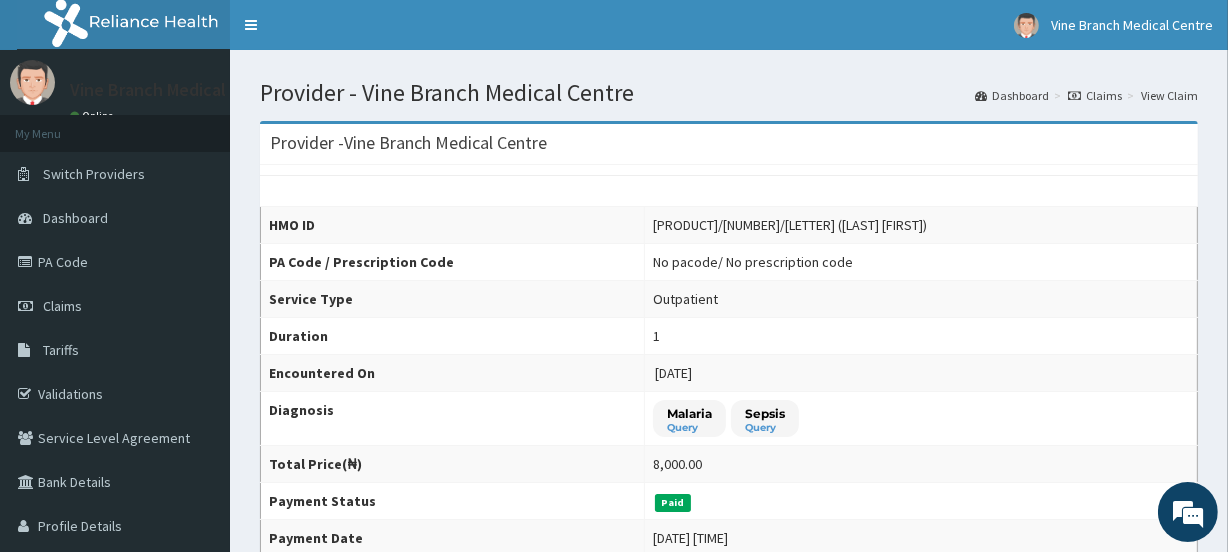 click on "FMP/10265/B ([NAME] [NAME])" at bounding box center [790, 225] 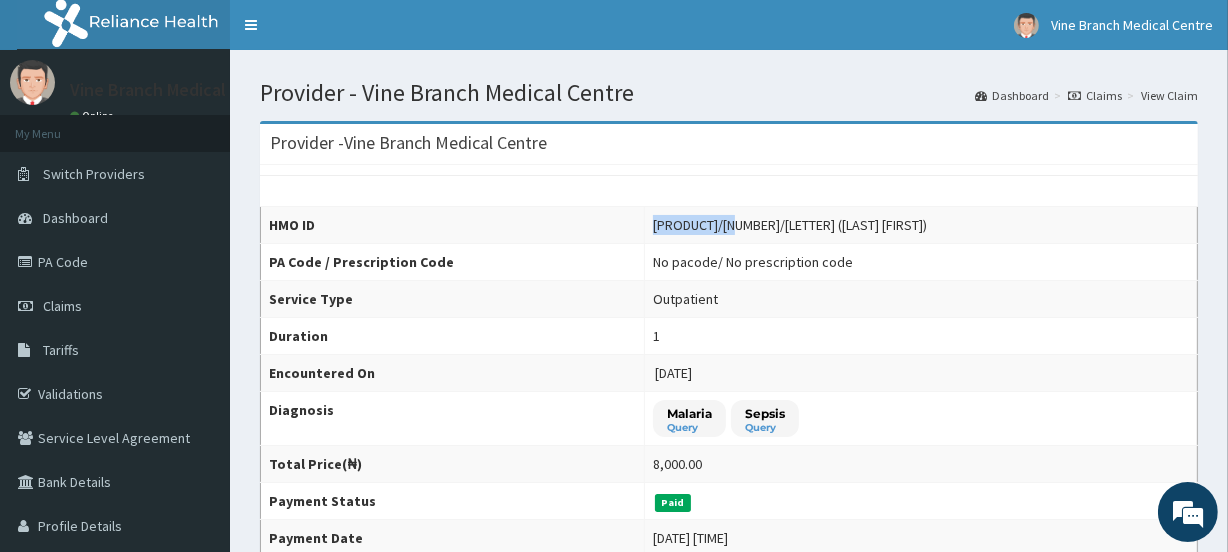 drag, startPoint x: 788, startPoint y: 221, endPoint x: 711, endPoint y: 229, distance: 77.41447 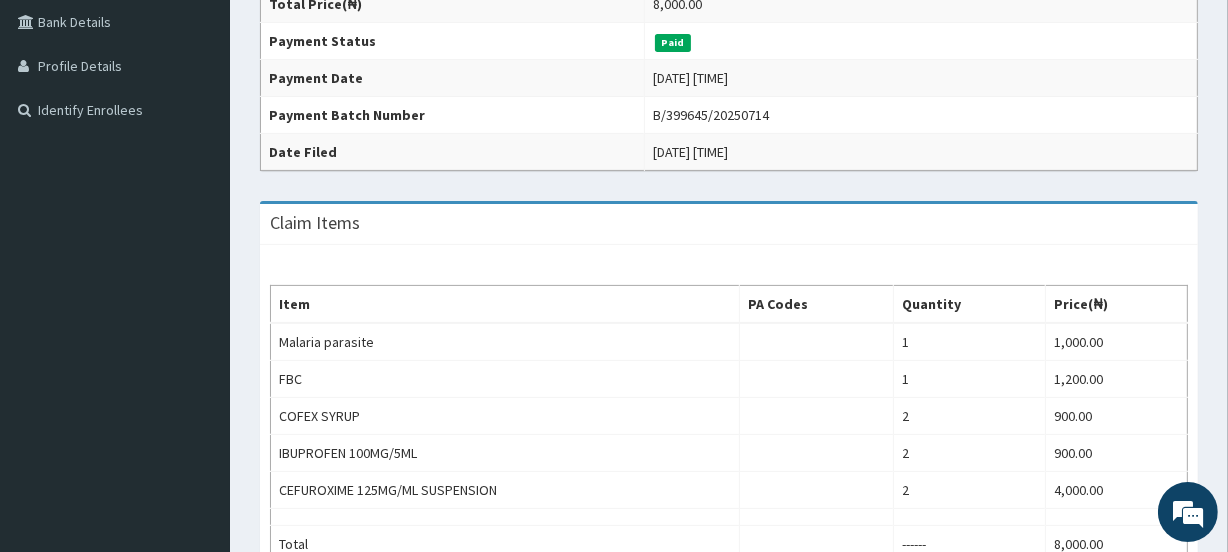 scroll, scrollTop: 515, scrollLeft: 0, axis: vertical 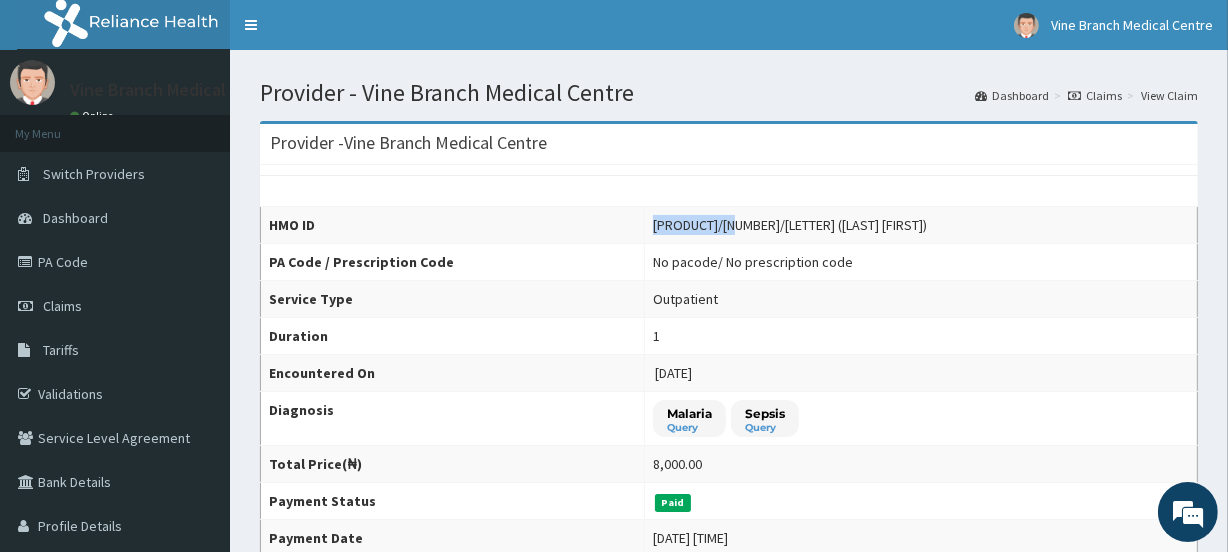click on "View Claim" at bounding box center (1169, 95) 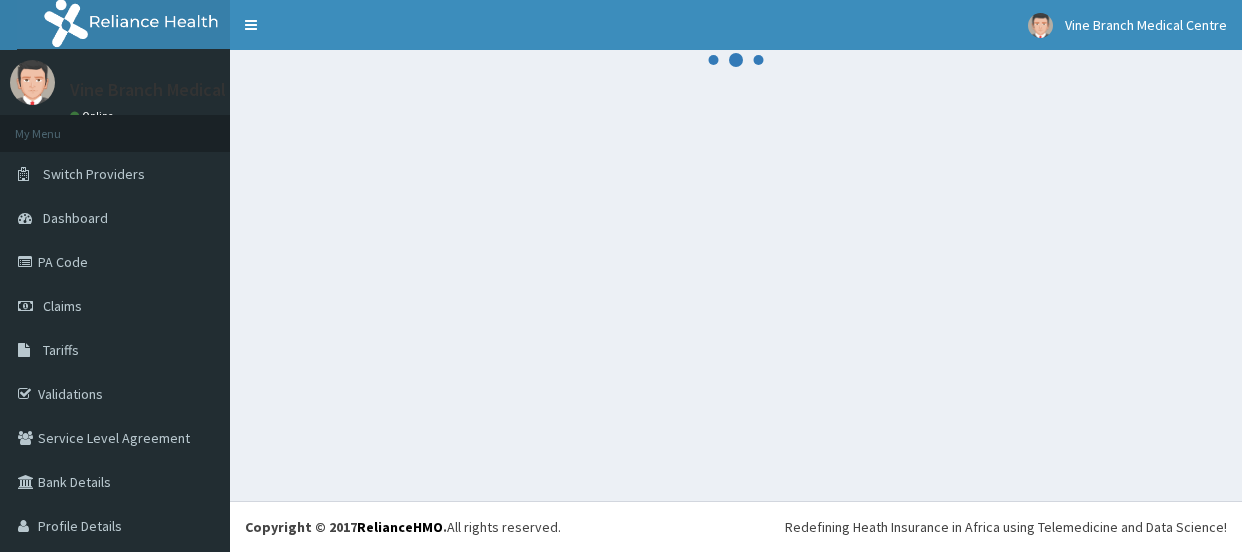 scroll, scrollTop: 0, scrollLeft: 0, axis: both 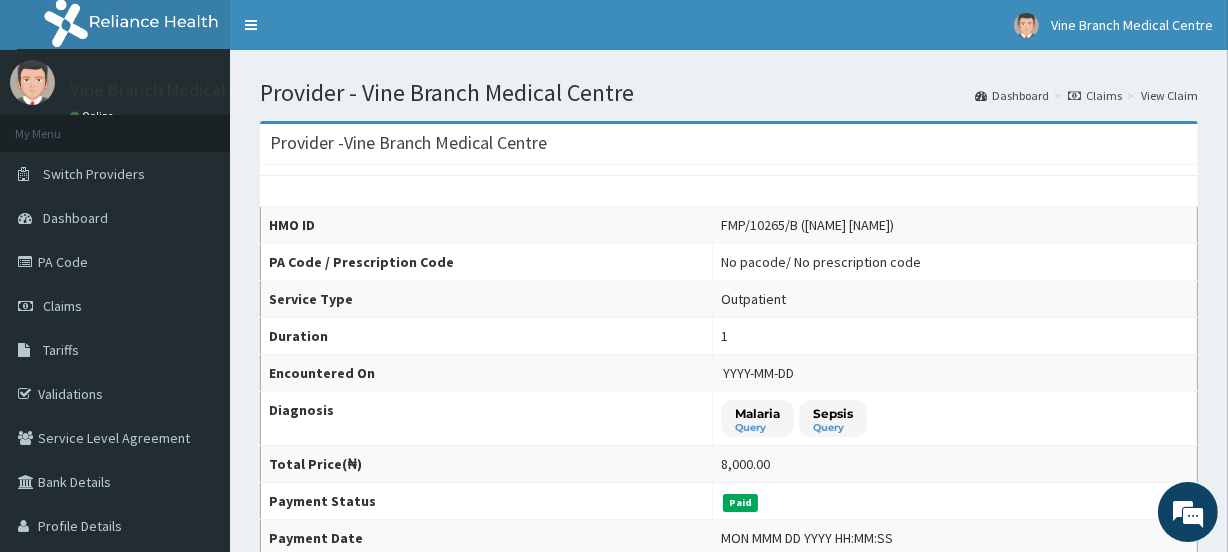 click on "Claims" at bounding box center [1095, 95] 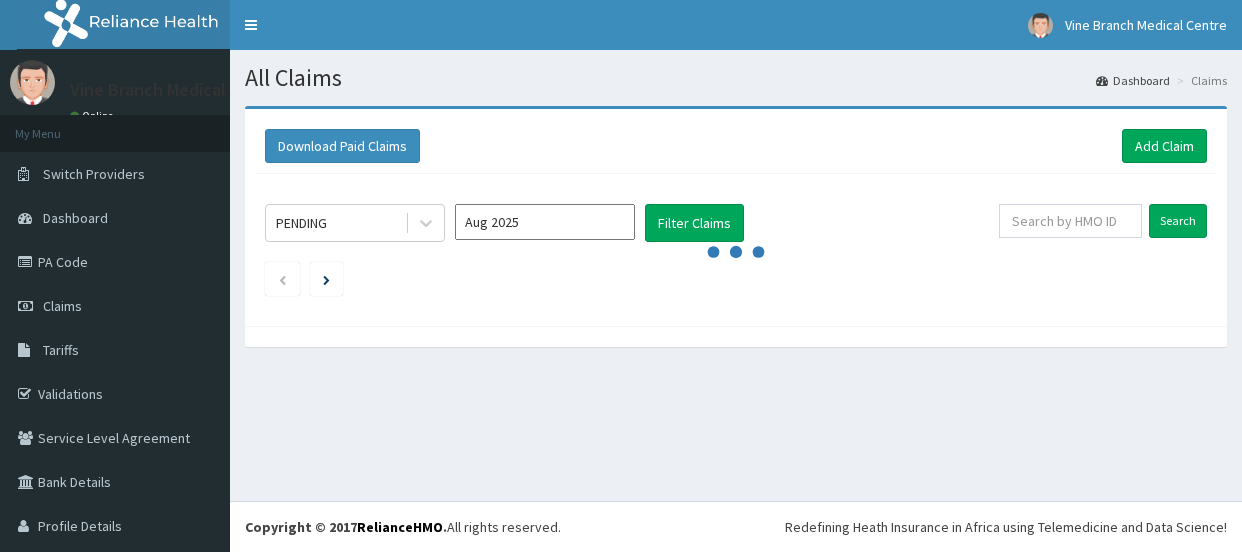 scroll, scrollTop: 0, scrollLeft: 0, axis: both 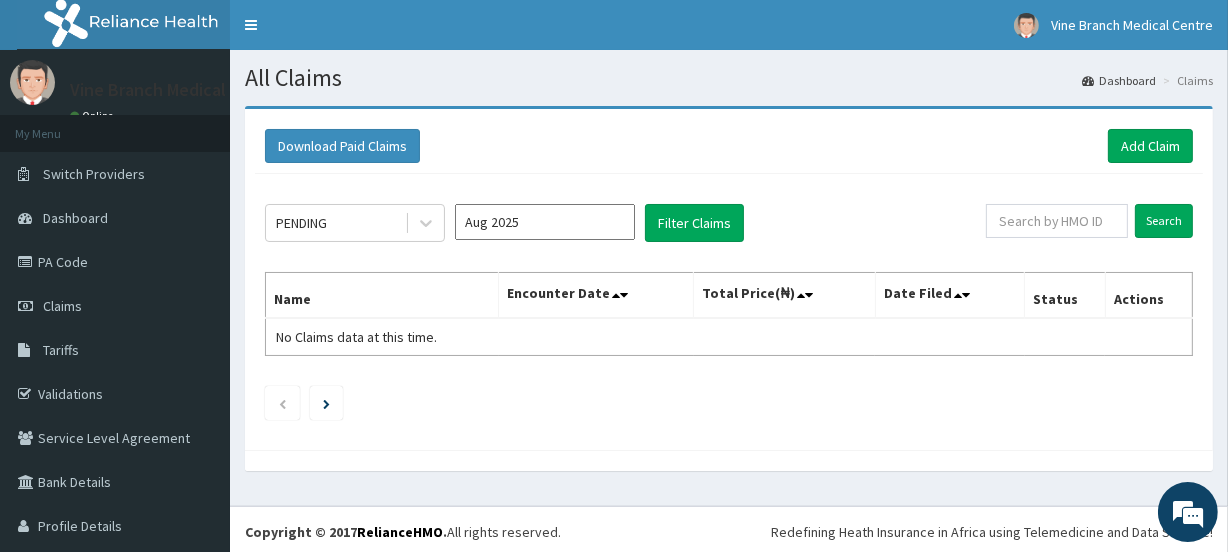 click on "Dashboard
Claims" at bounding box center (1147, 80) 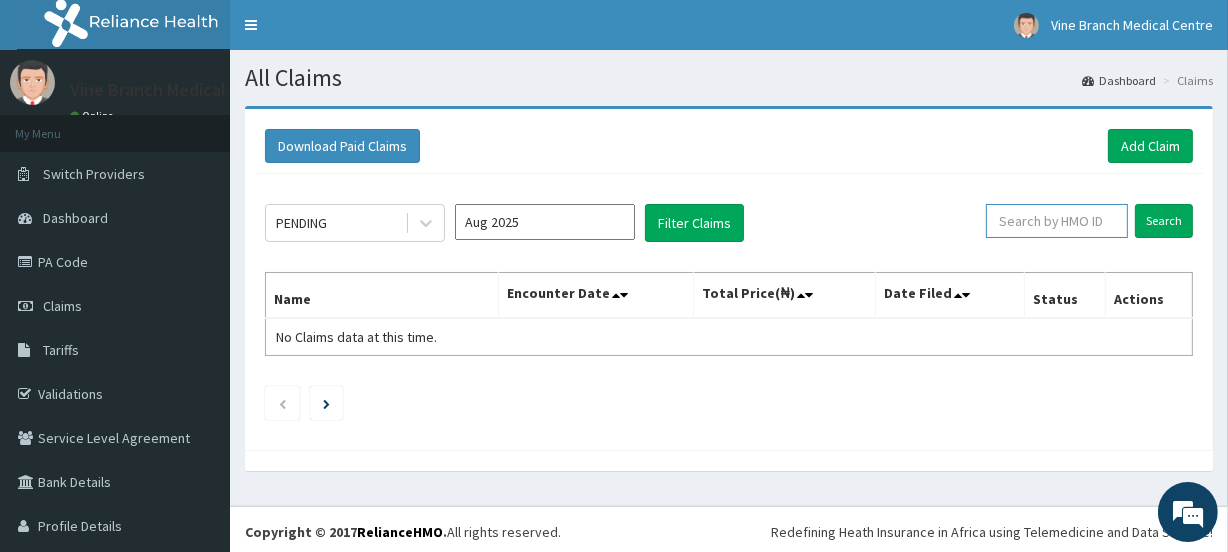 click at bounding box center [1057, 221] 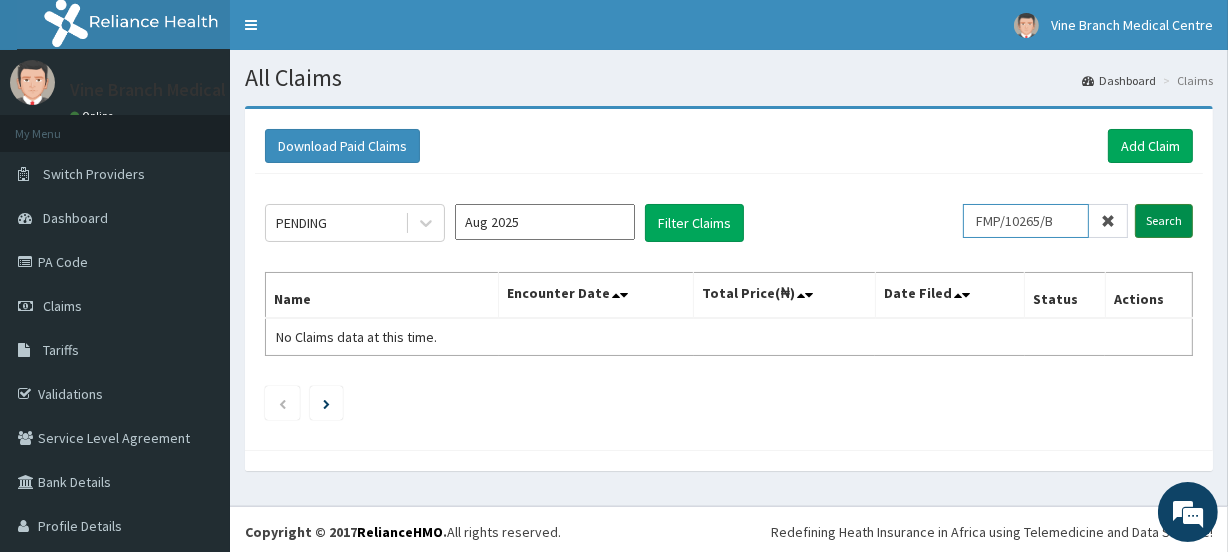 scroll, scrollTop: 0, scrollLeft: 0, axis: both 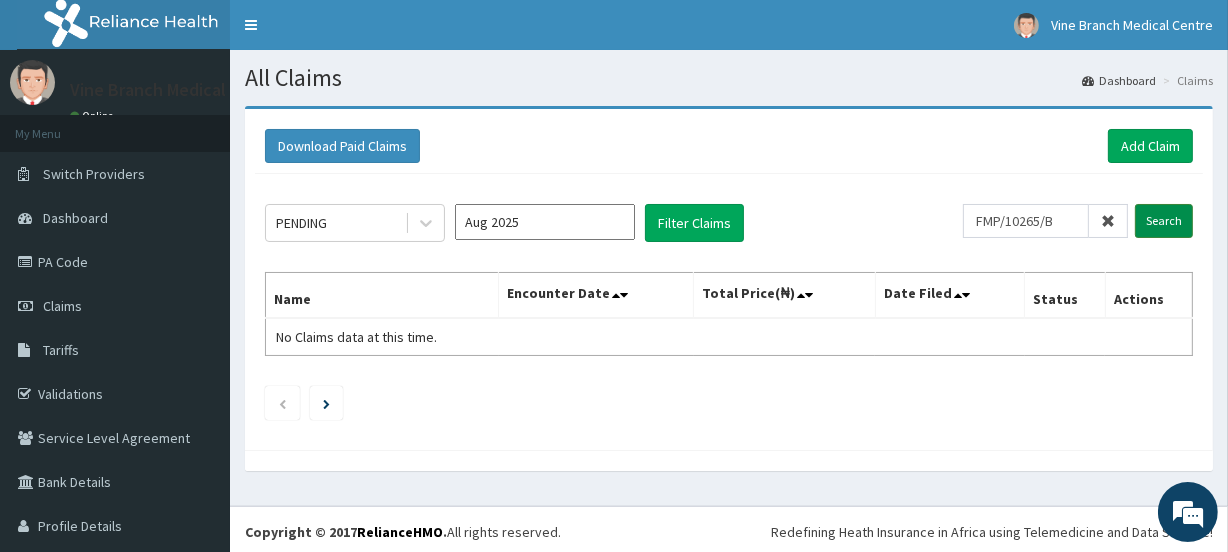 click on "Search" at bounding box center [1164, 221] 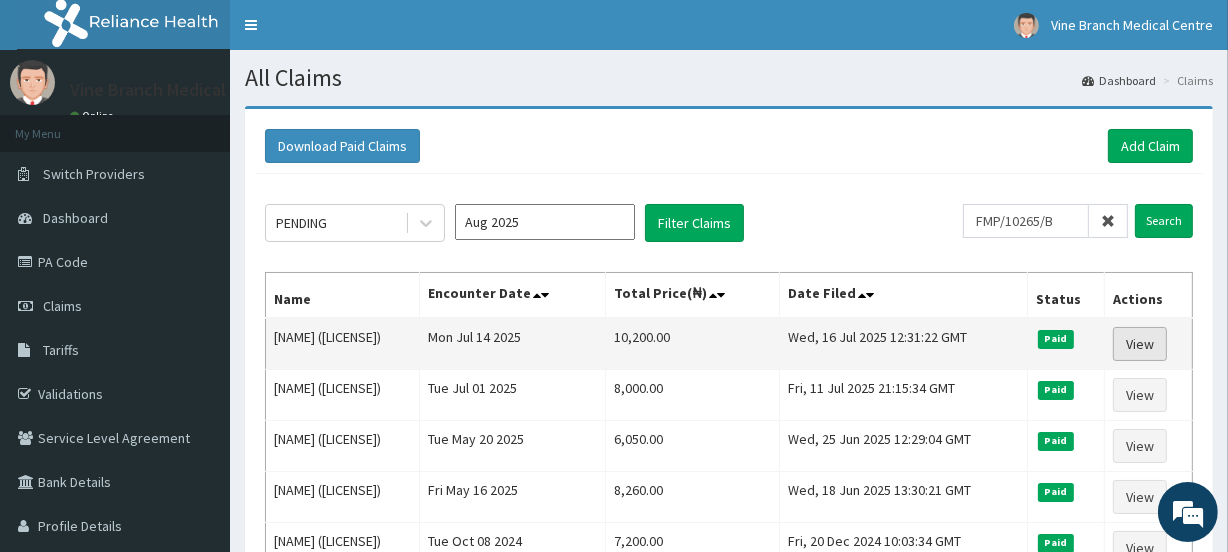 click on "View" at bounding box center (1140, 344) 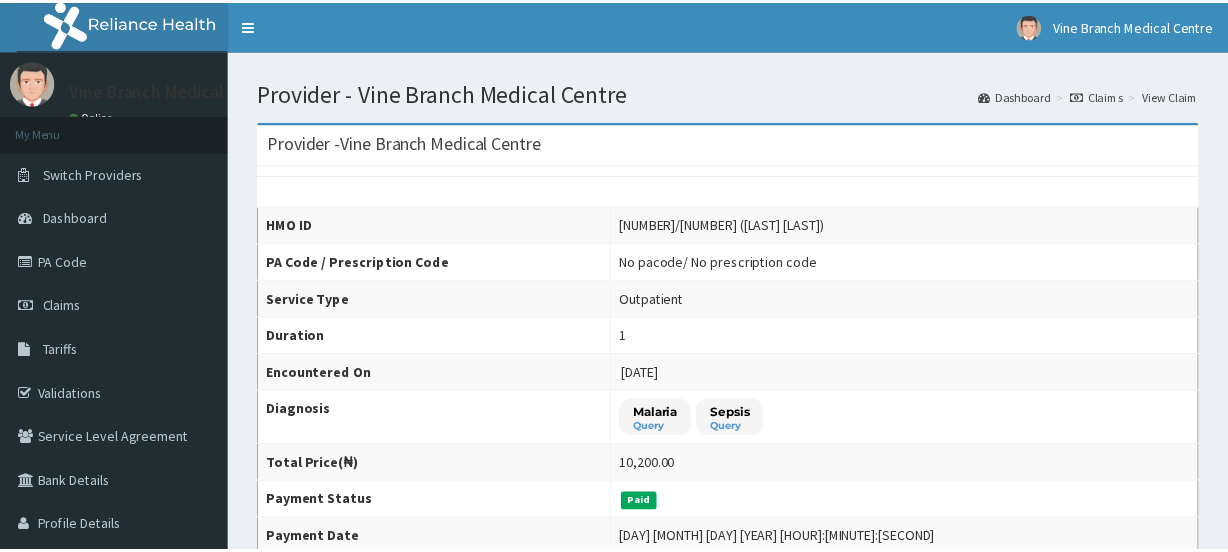 scroll, scrollTop: 0, scrollLeft: 0, axis: both 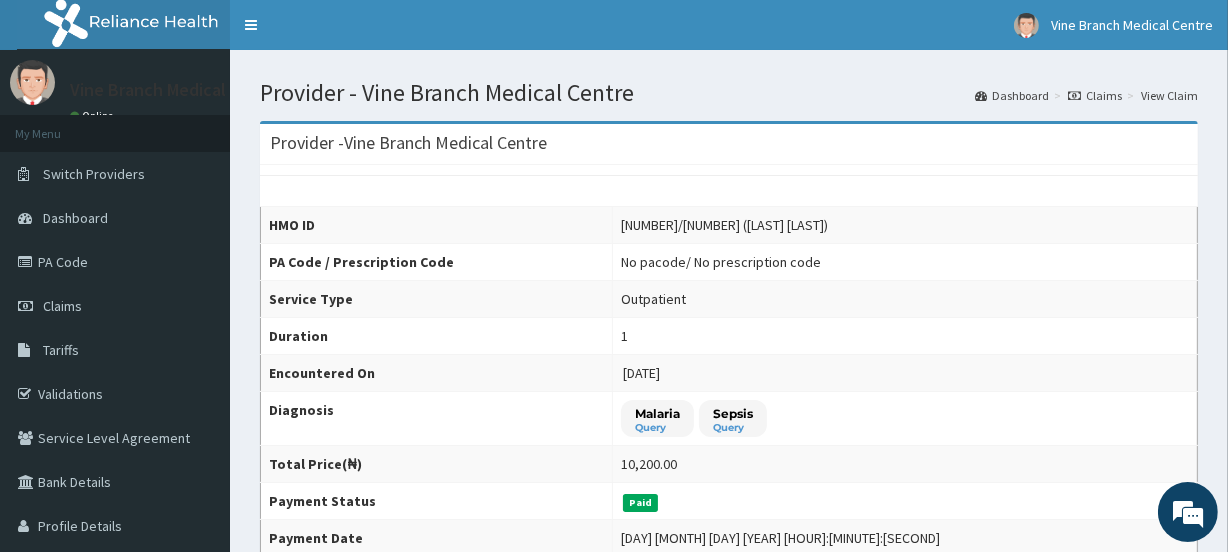 click on "Claims" at bounding box center [1095, 95] 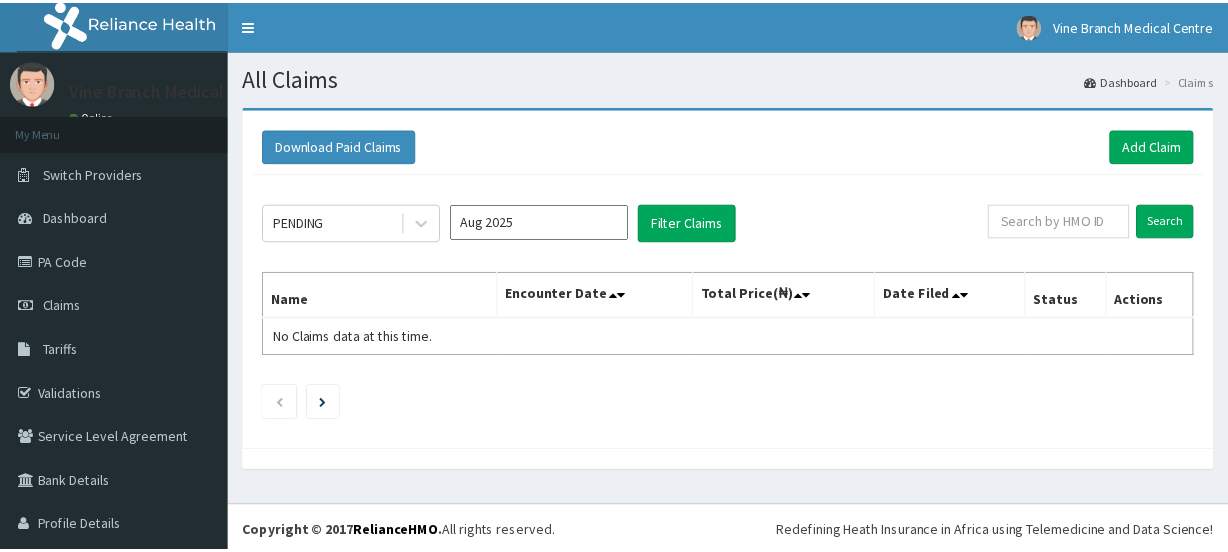 scroll, scrollTop: 0, scrollLeft: 0, axis: both 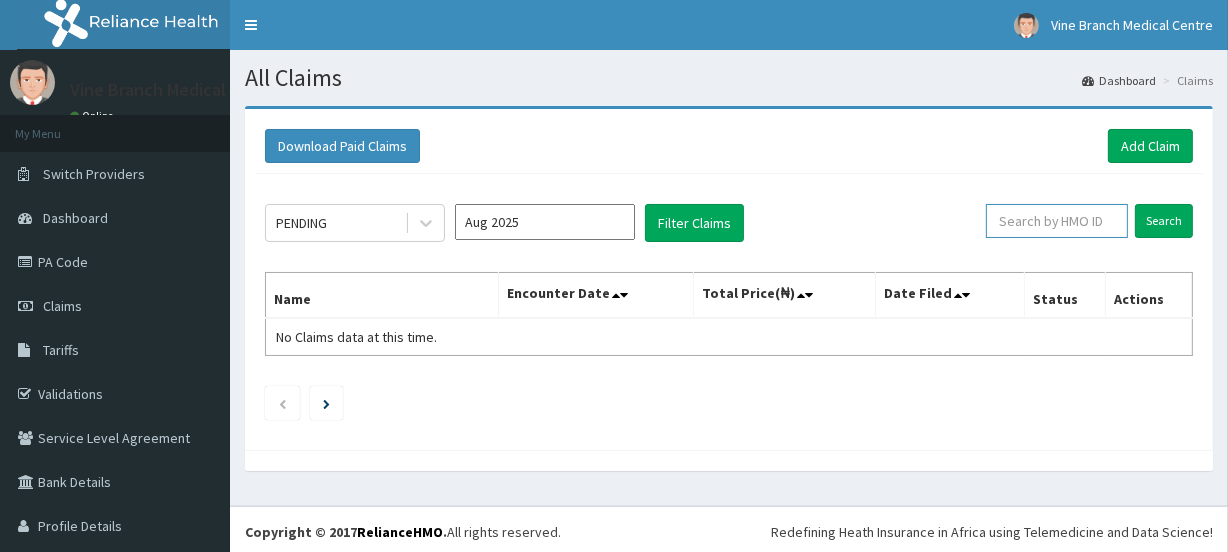 click at bounding box center [1057, 221] 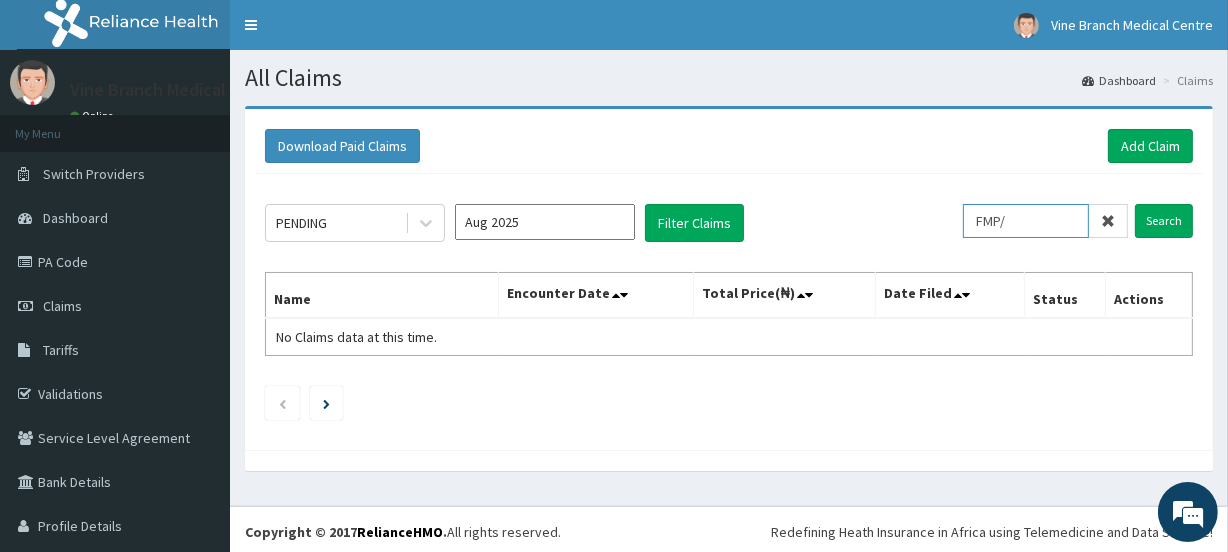 scroll, scrollTop: 0, scrollLeft: 0, axis: both 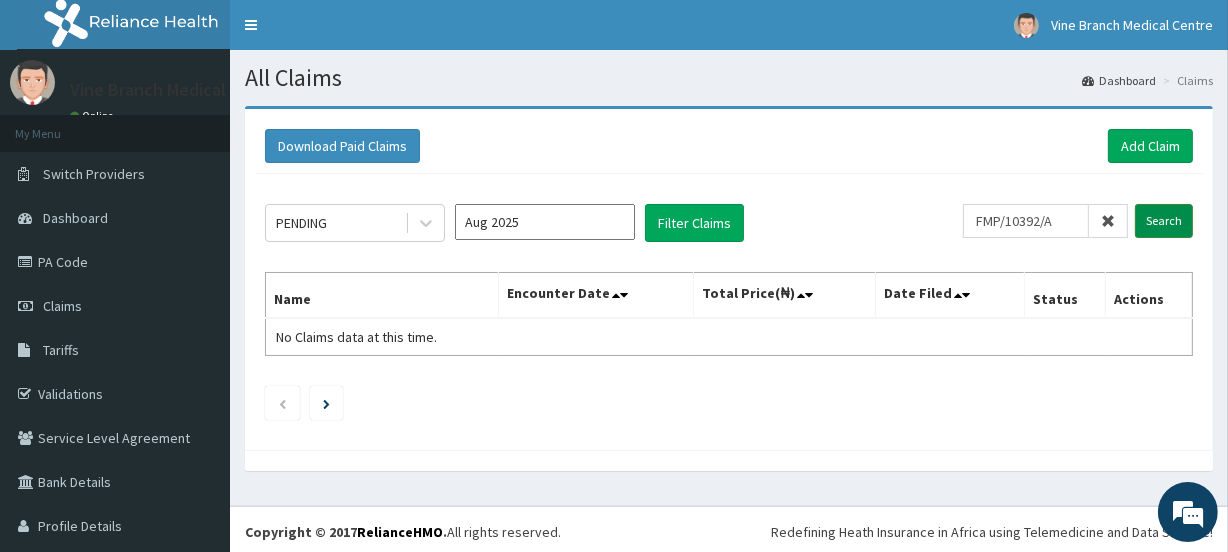 click on "Search" at bounding box center [1164, 221] 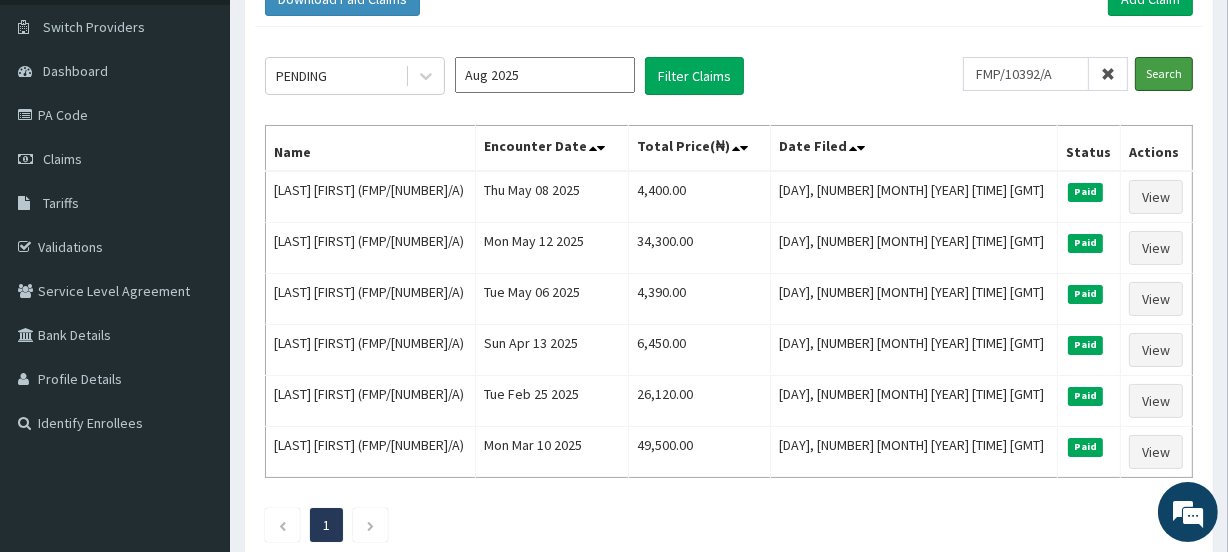 scroll, scrollTop: 149, scrollLeft: 0, axis: vertical 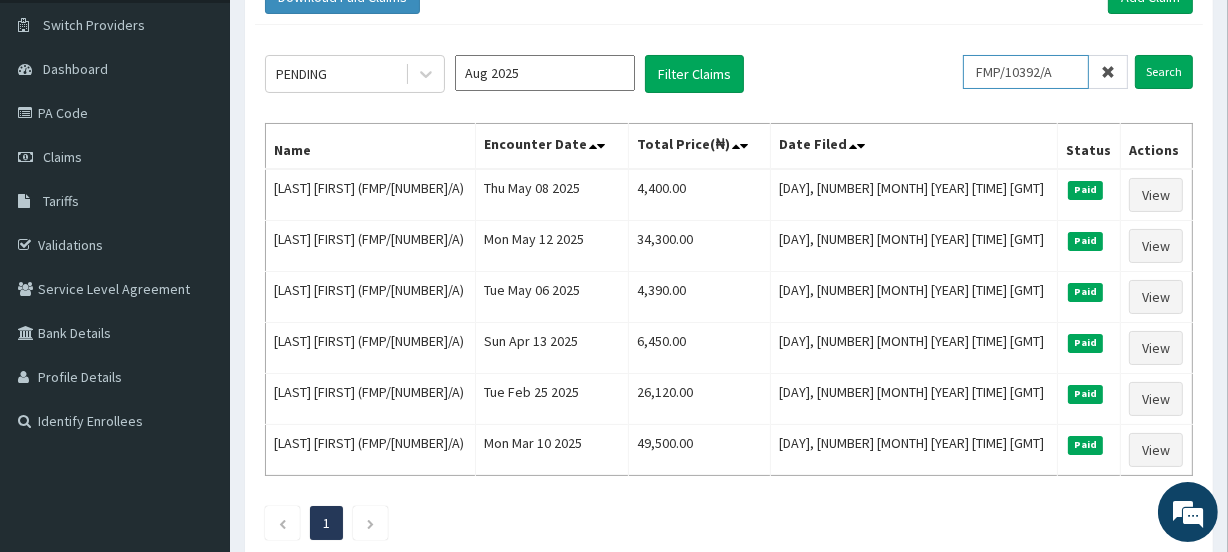 click on "FMP/10392/A" at bounding box center (1026, 72) 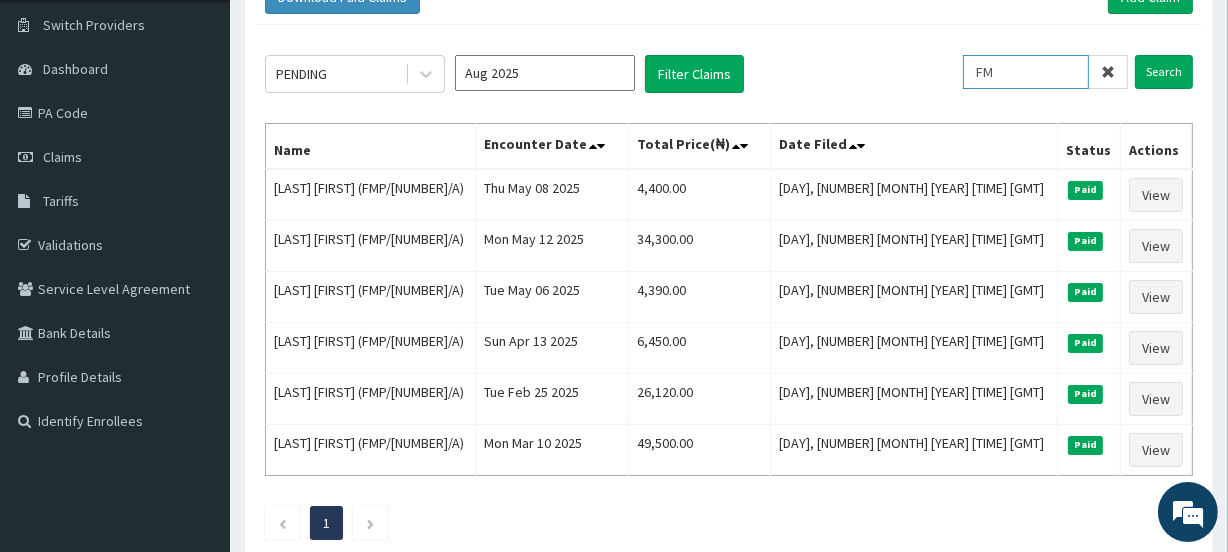 type on "F" 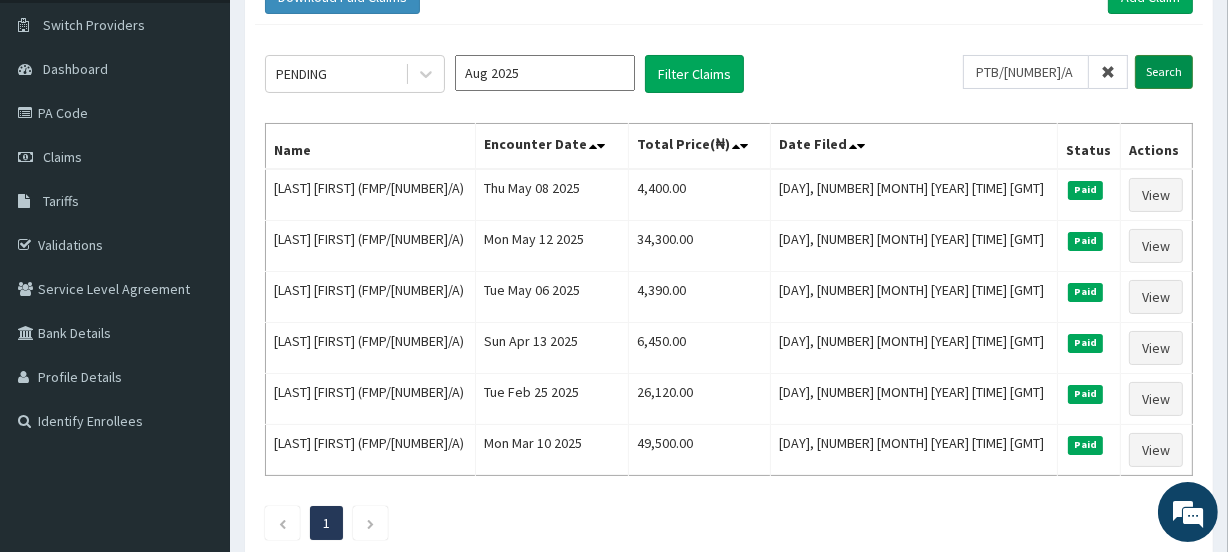 click on "Search" at bounding box center [1164, 72] 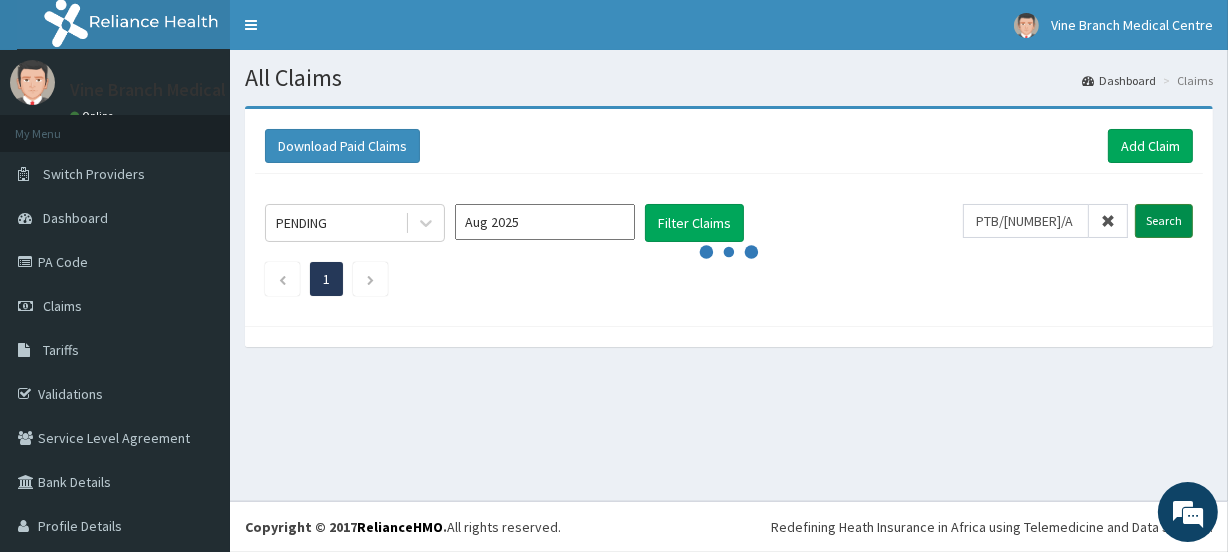 scroll, scrollTop: 0, scrollLeft: 0, axis: both 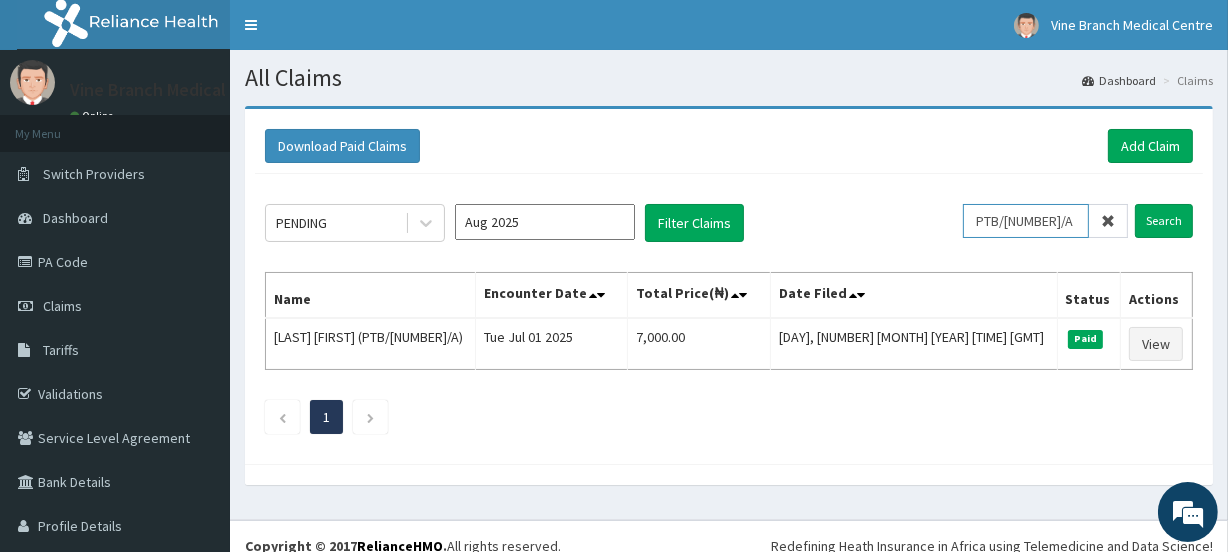 click on "PTB/10142/A" at bounding box center [1026, 221] 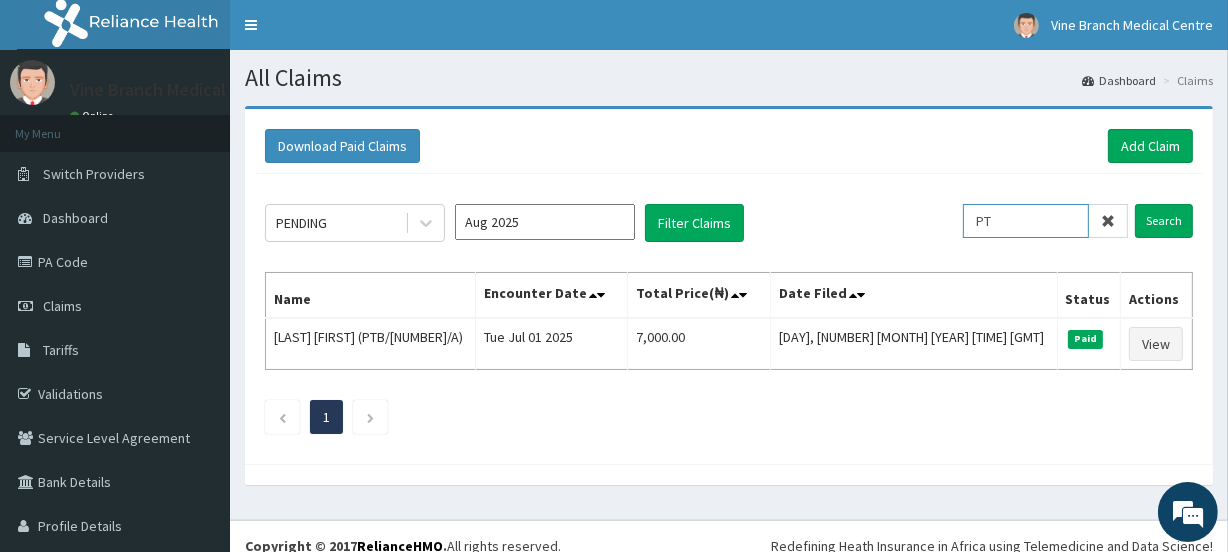 type on "P" 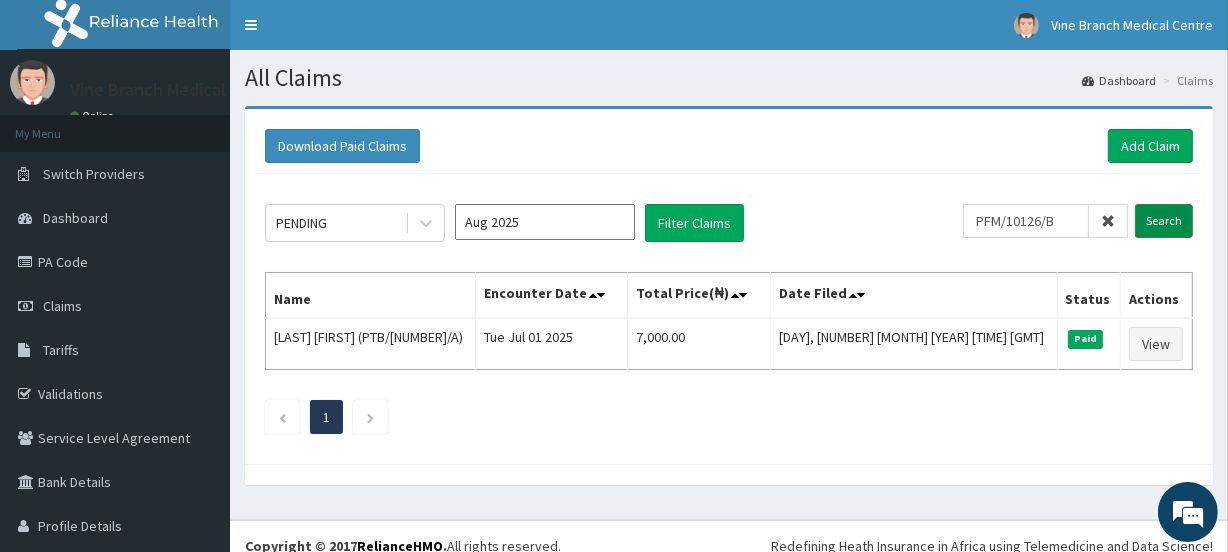 click on "Search" at bounding box center (1164, 221) 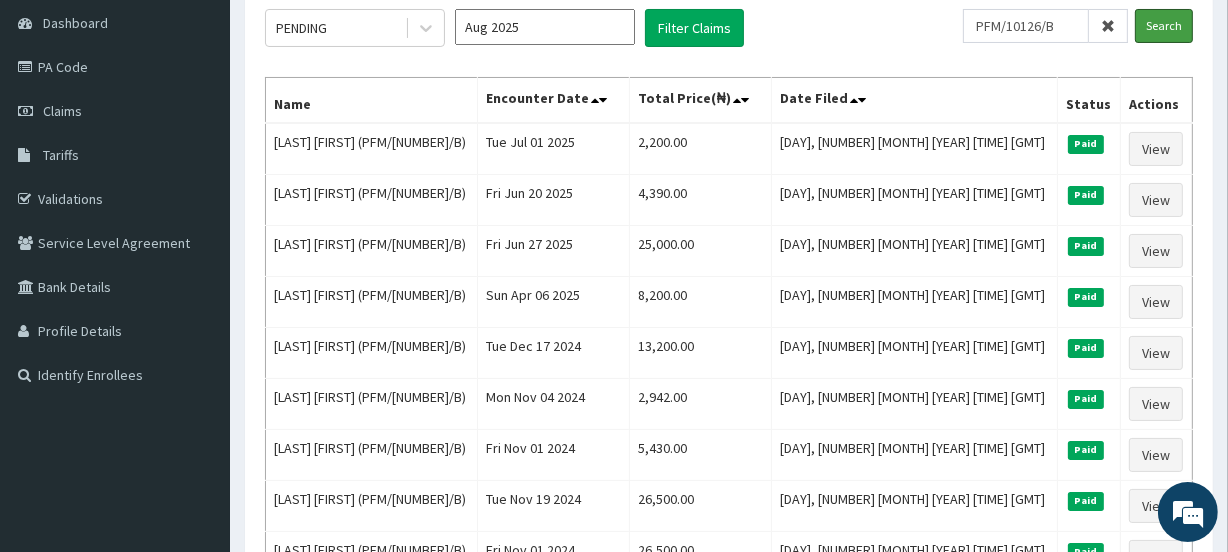 scroll, scrollTop: 198, scrollLeft: 0, axis: vertical 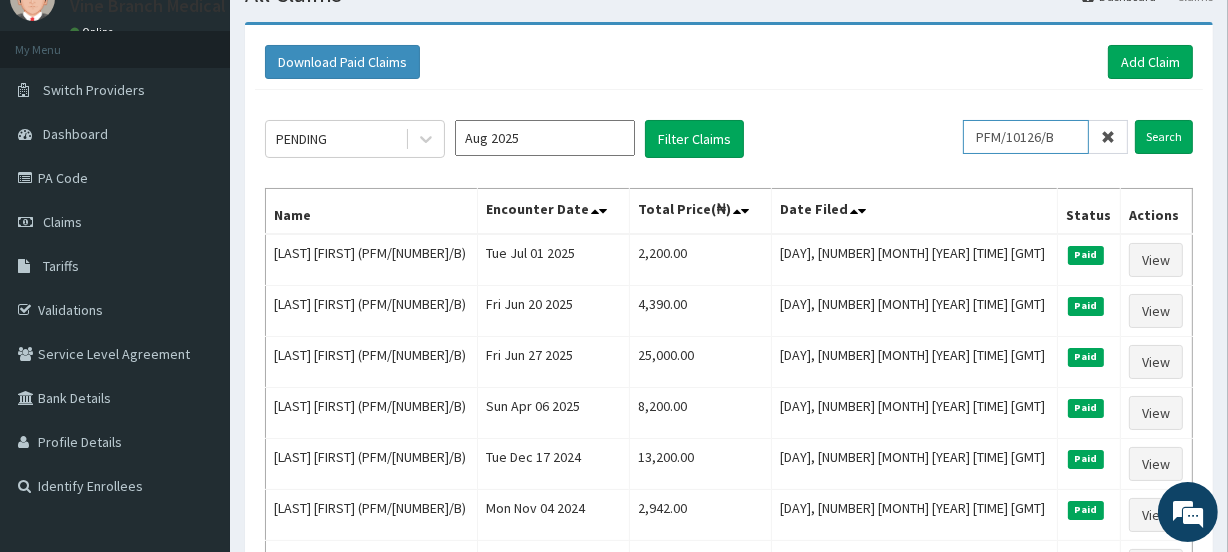 click on "PFM/10126/B" at bounding box center [1026, 137] 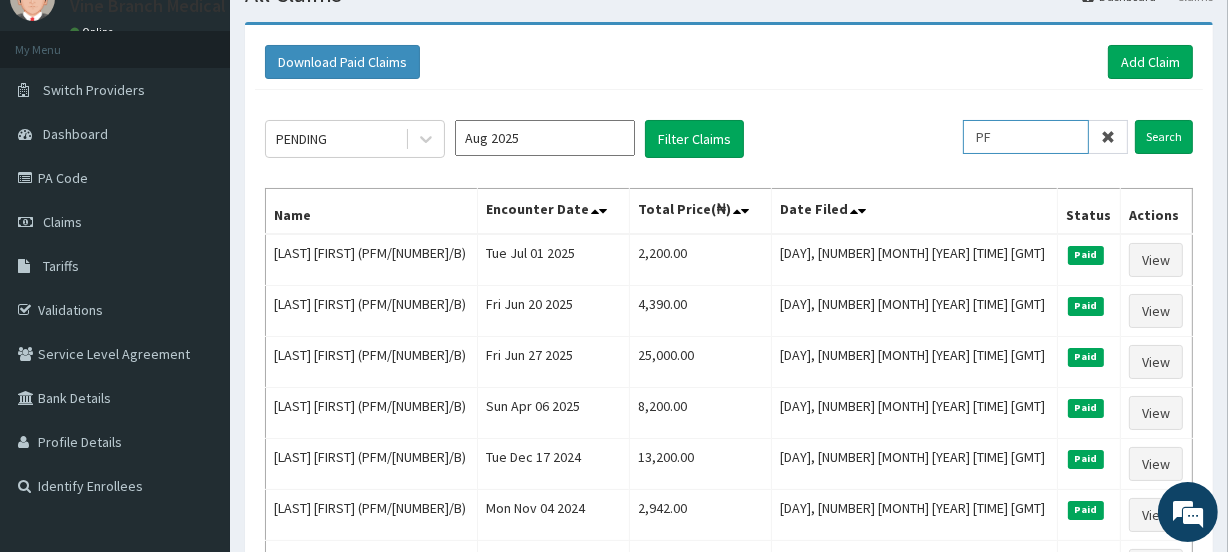 type on "P" 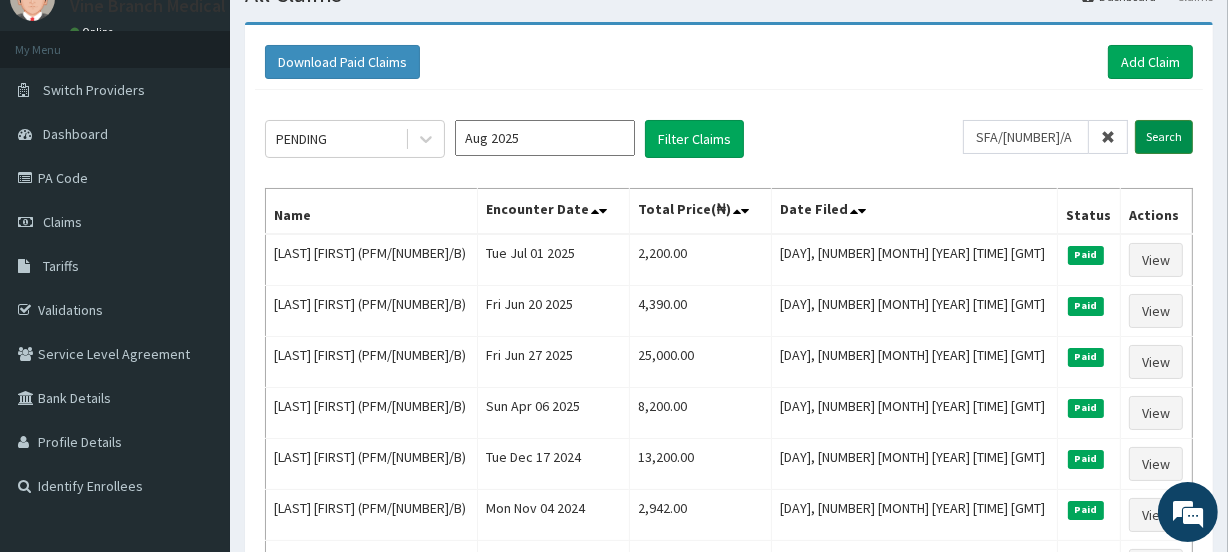 click on "Search" at bounding box center (1164, 137) 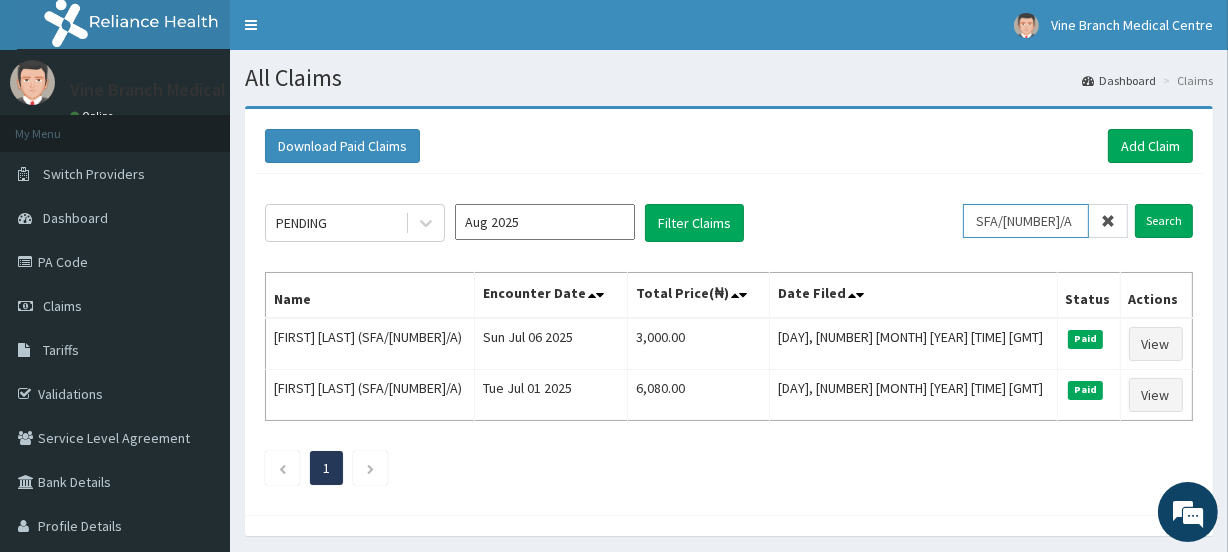 click on "SFA/15453/A" at bounding box center [1026, 221] 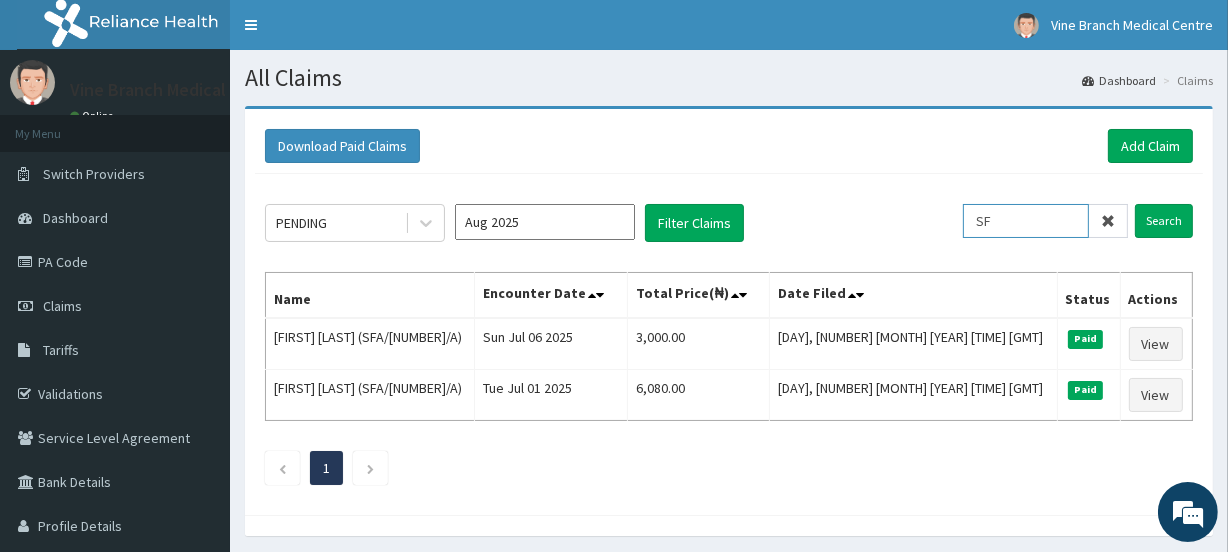 type on "S" 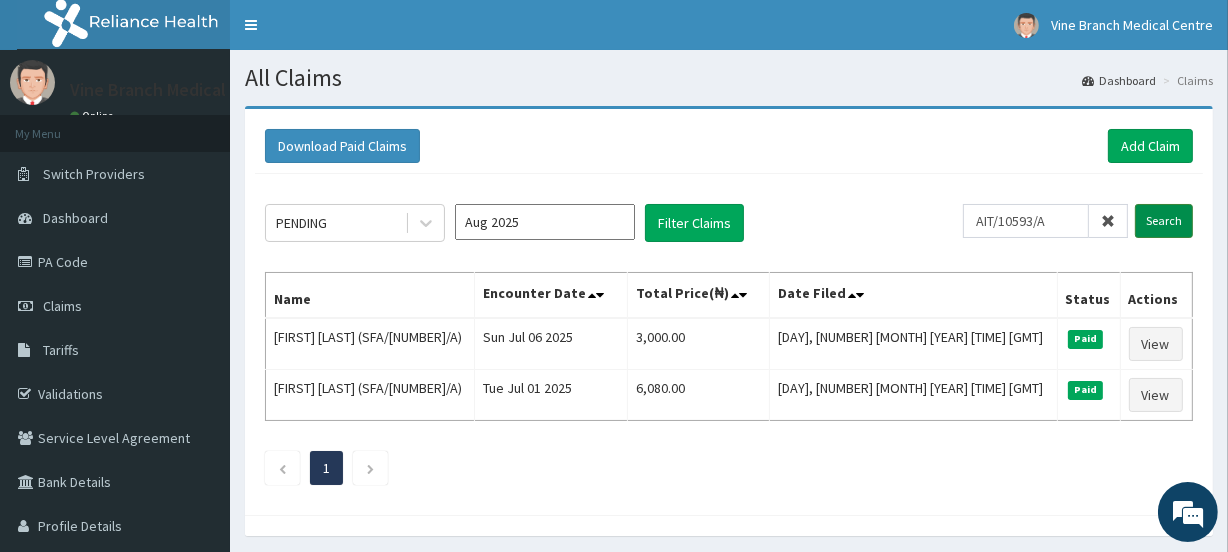 click on "Search" at bounding box center (1164, 221) 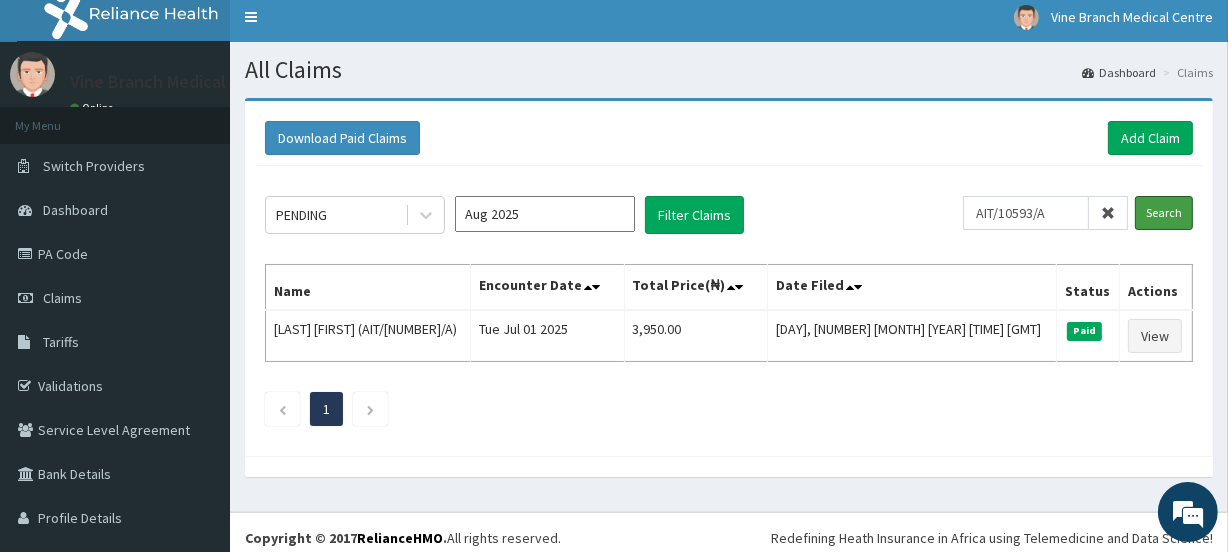 scroll, scrollTop: 18, scrollLeft: 0, axis: vertical 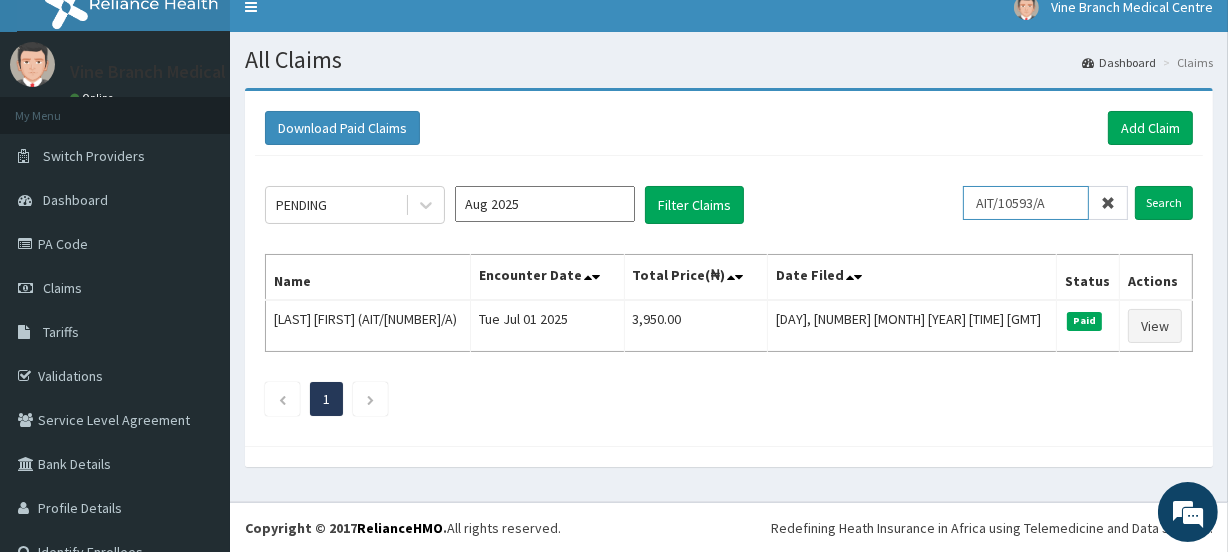click on "AIT/10593/A" at bounding box center (1026, 203) 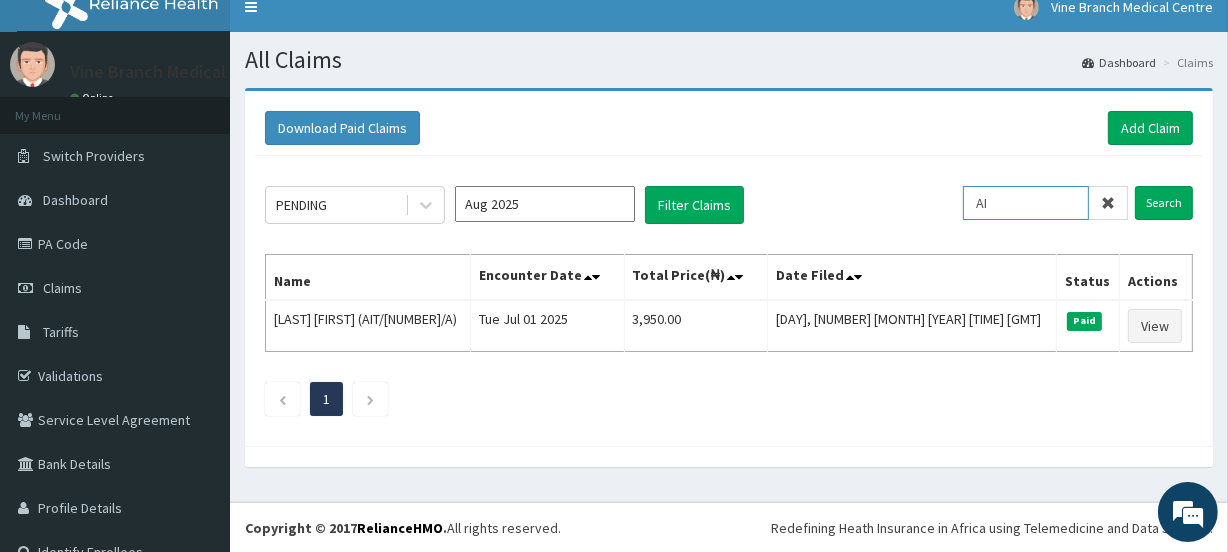 type on "A" 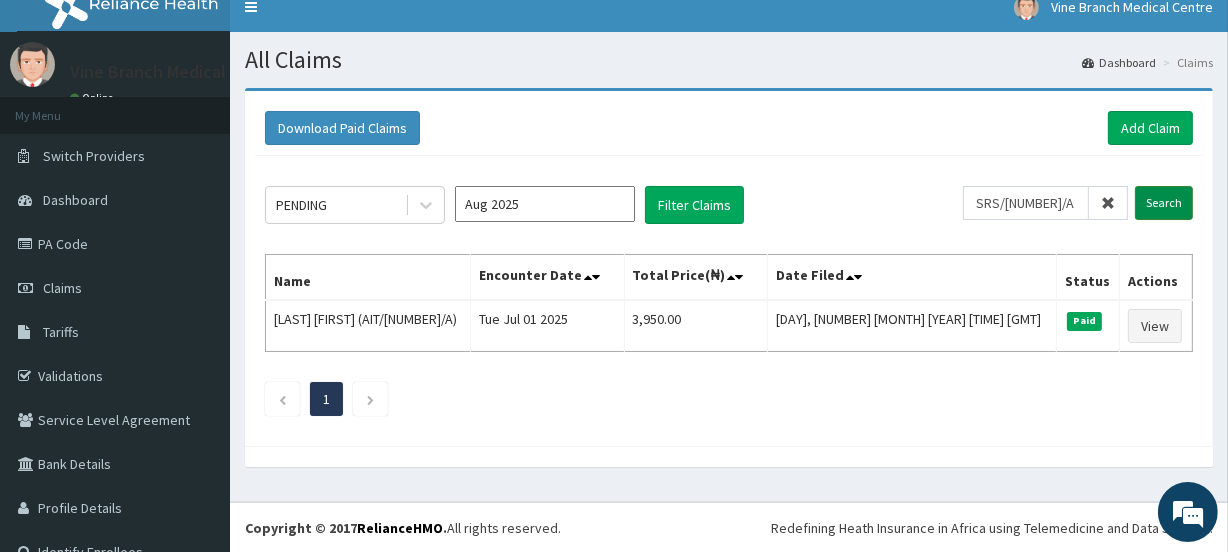 click on "Search" at bounding box center [1164, 203] 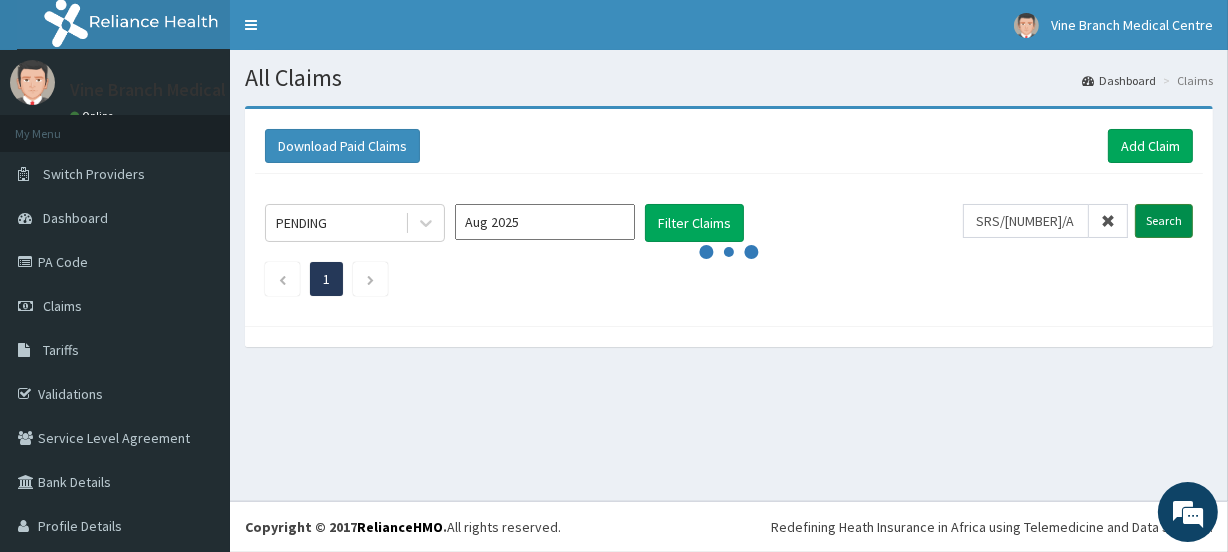 scroll, scrollTop: 0, scrollLeft: 0, axis: both 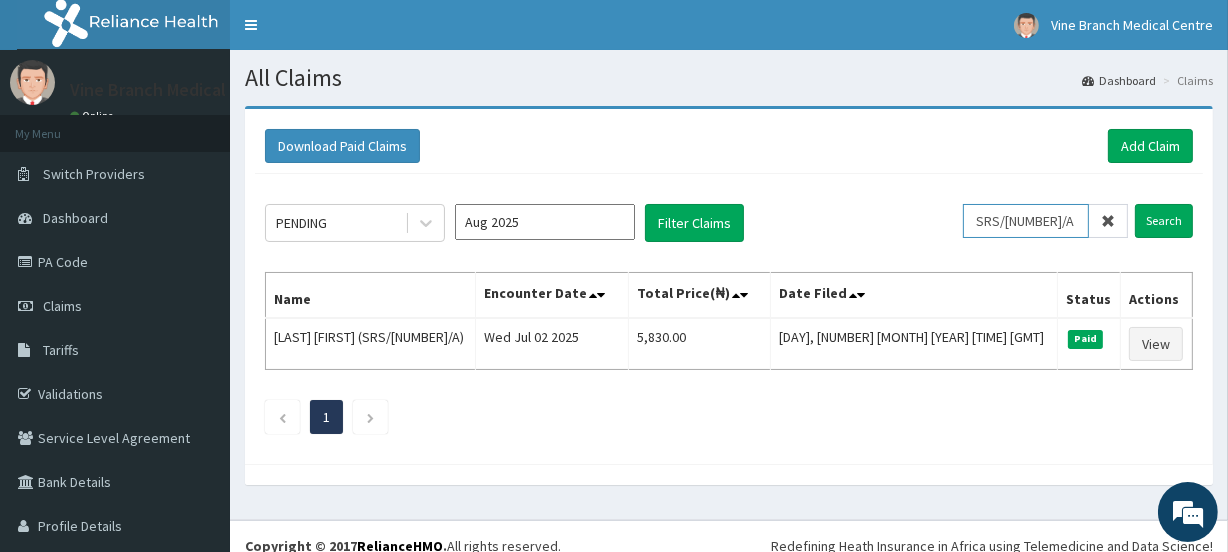 click on "SRS/10119/A" at bounding box center (1026, 221) 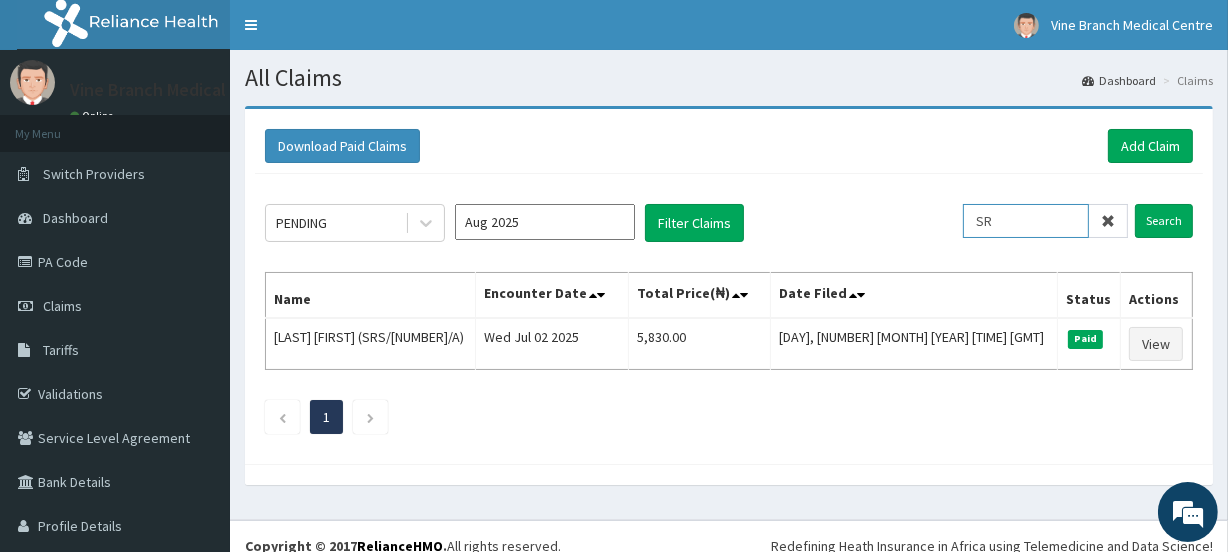type on "S" 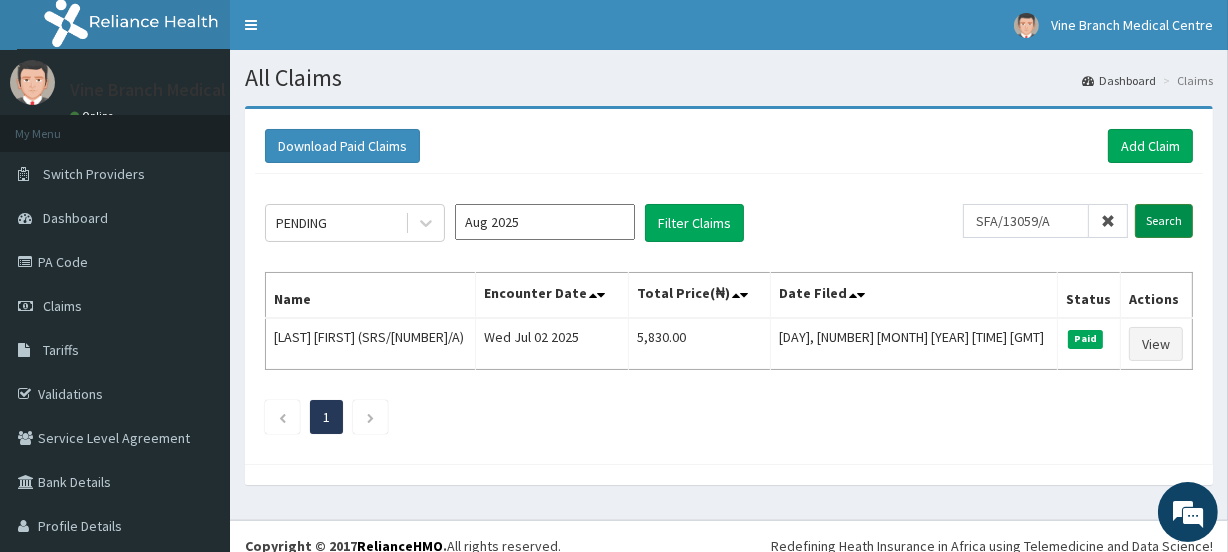 click on "Search" at bounding box center [1164, 221] 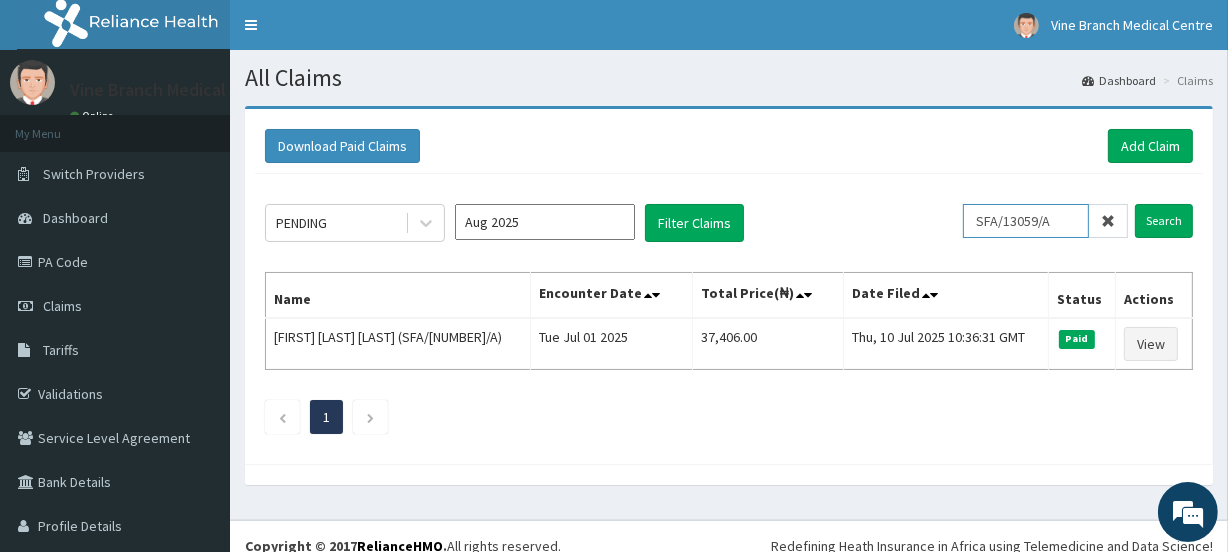 click on "SFA/13059/A" at bounding box center [1026, 221] 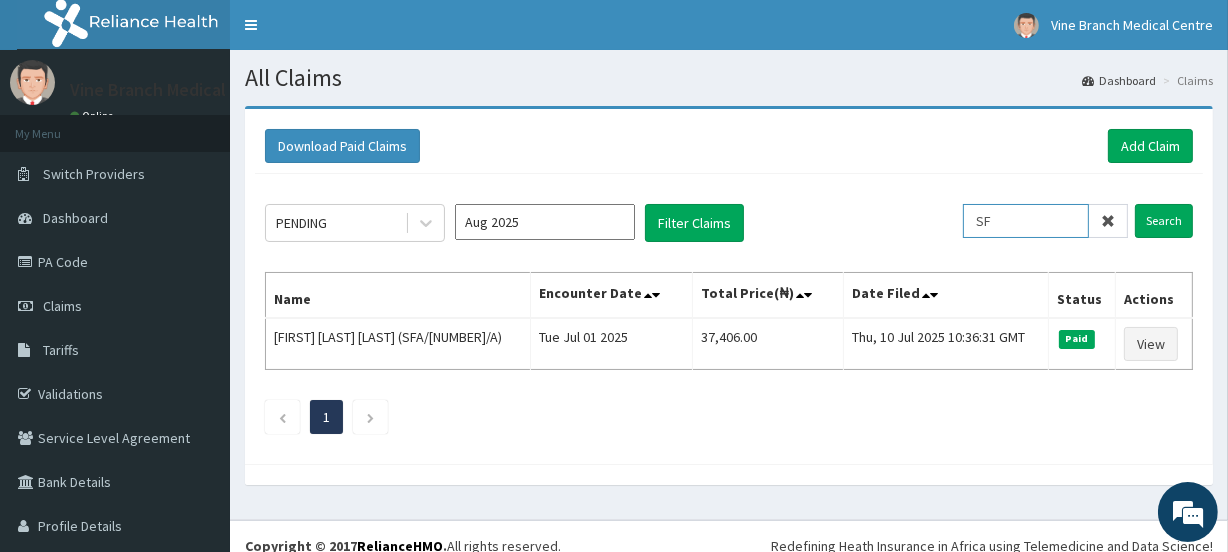 type on "S" 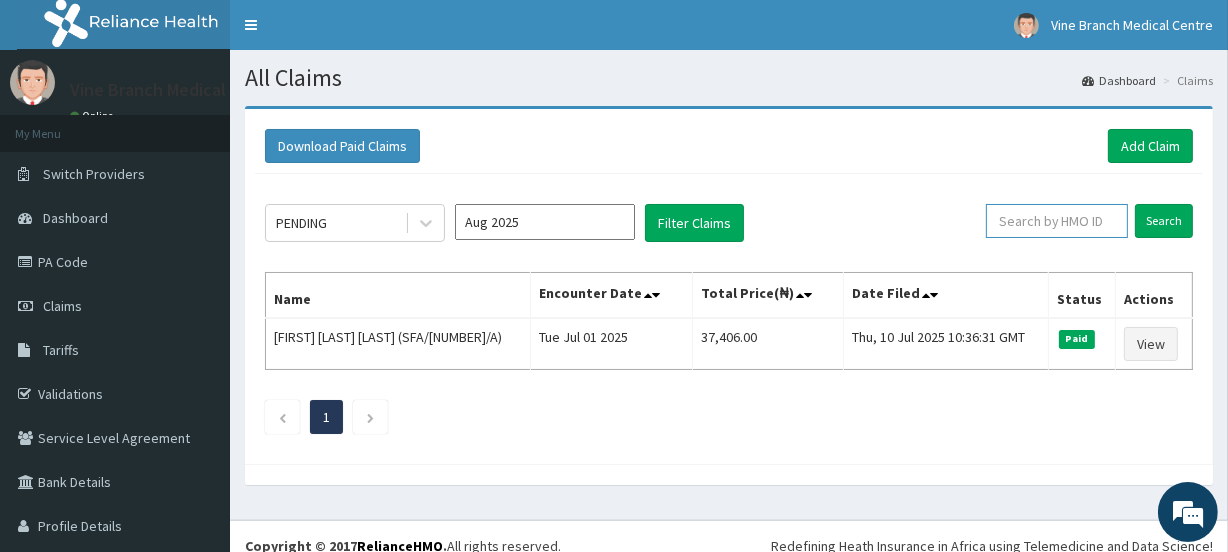 click at bounding box center (1057, 221) 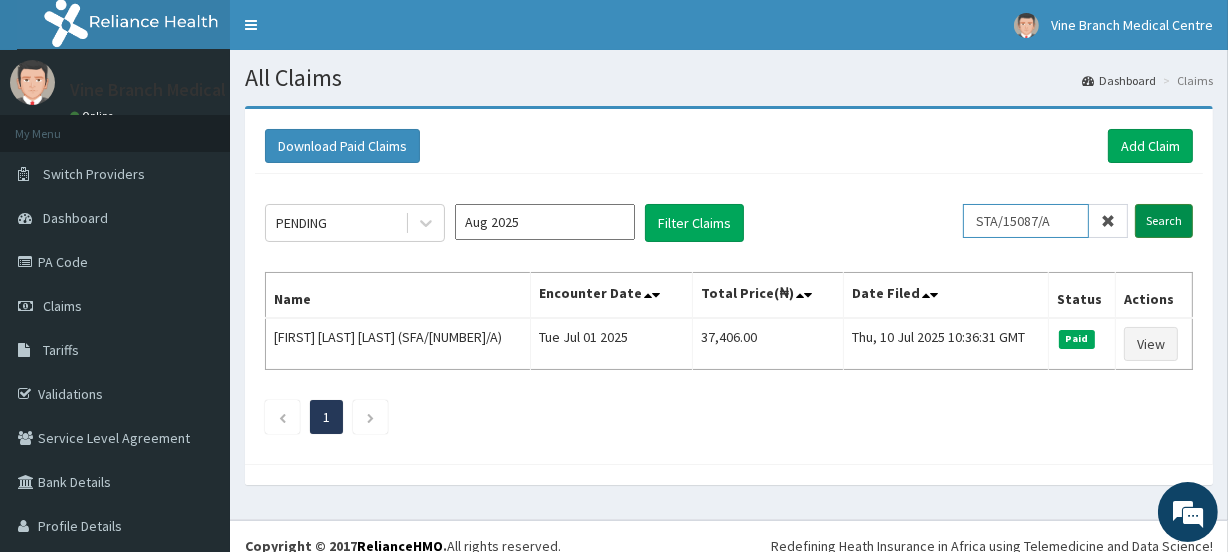 type on "STA/15087/A" 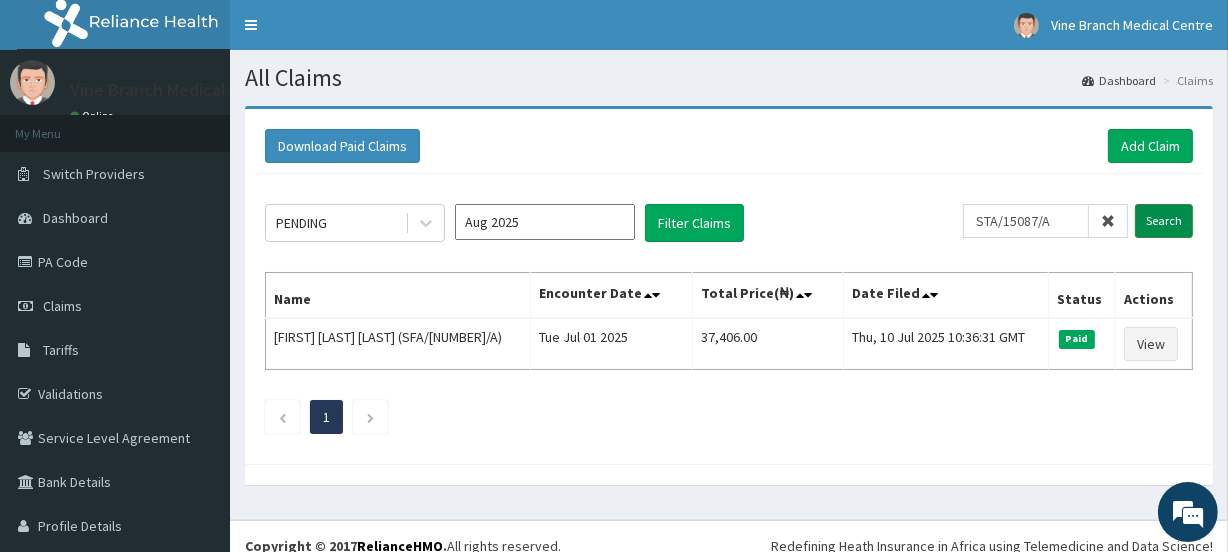 click on "Search" at bounding box center (1164, 221) 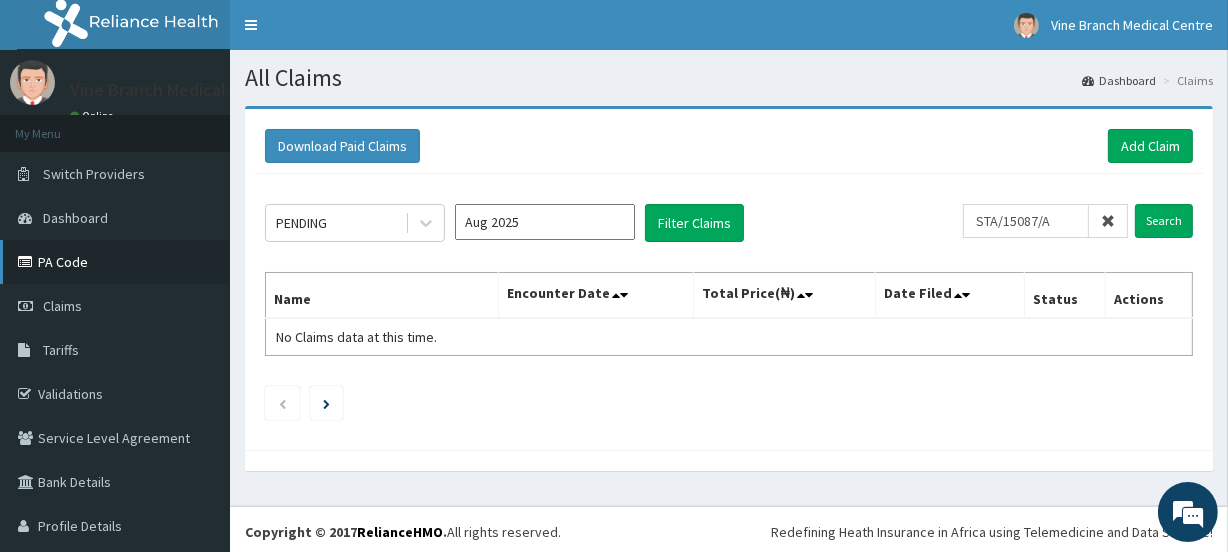 click on "PA Code" at bounding box center (115, 262) 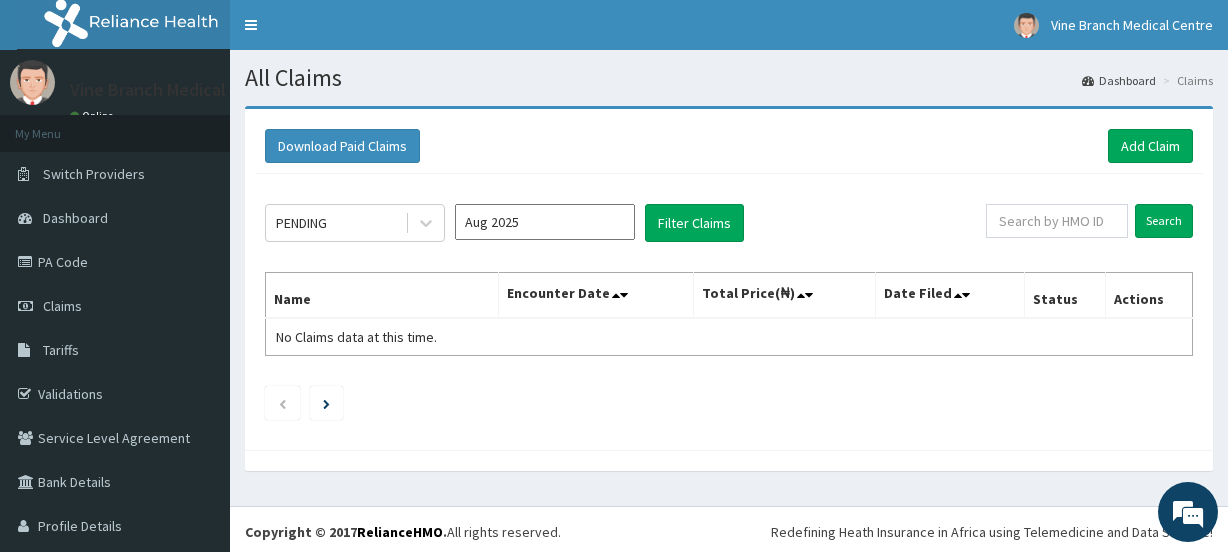 scroll, scrollTop: 0, scrollLeft: 0, axis: both 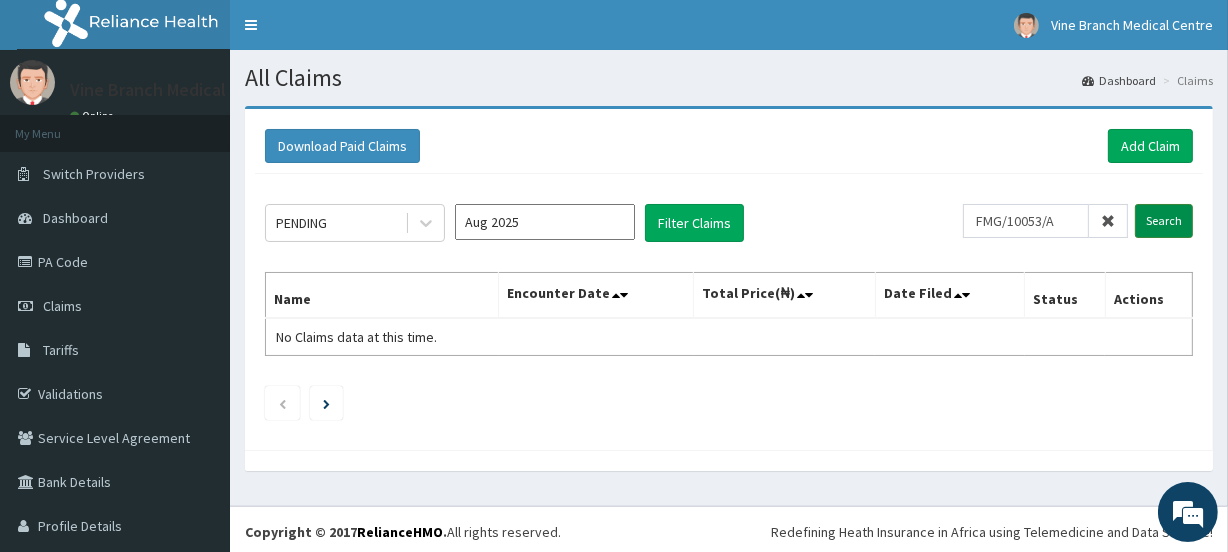 click on "Search" at bounding box center [1164, 221] 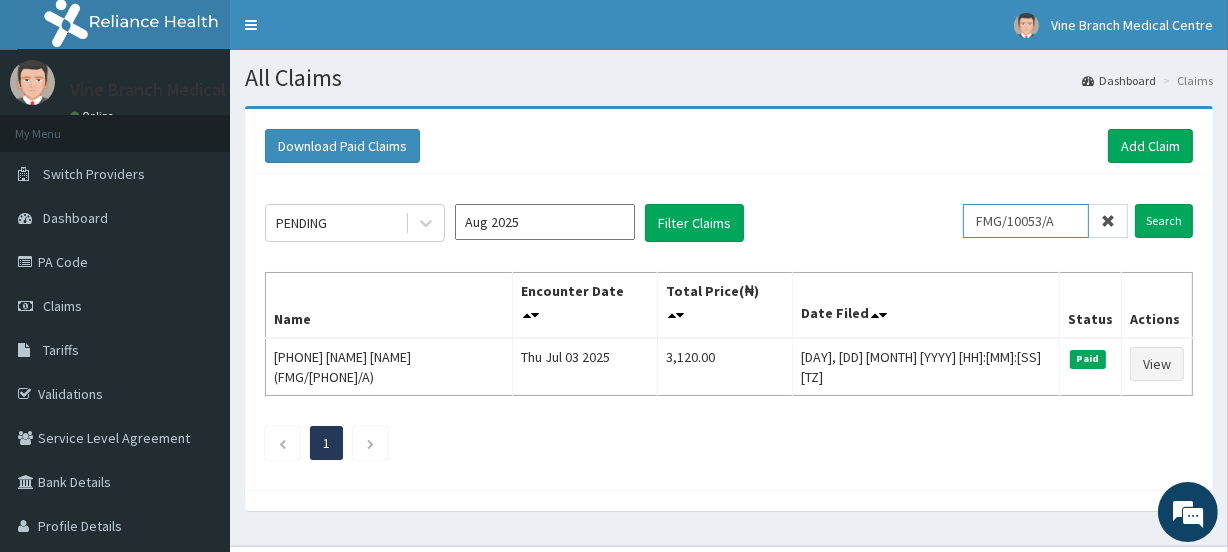 click on "FMG/10053/A" at bounding box center (1026, 221) 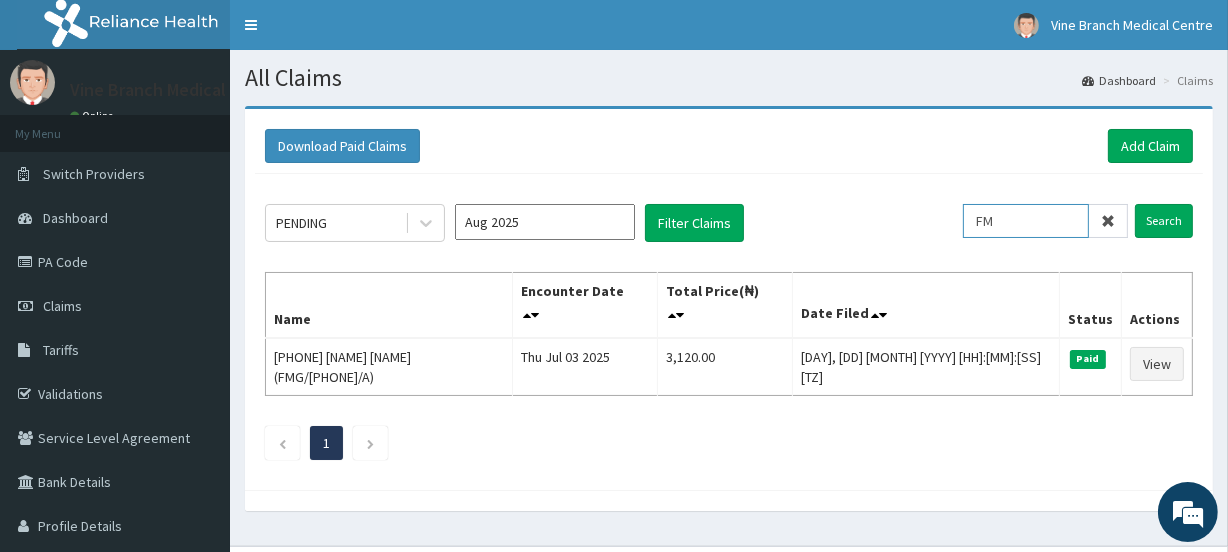 type on "F" 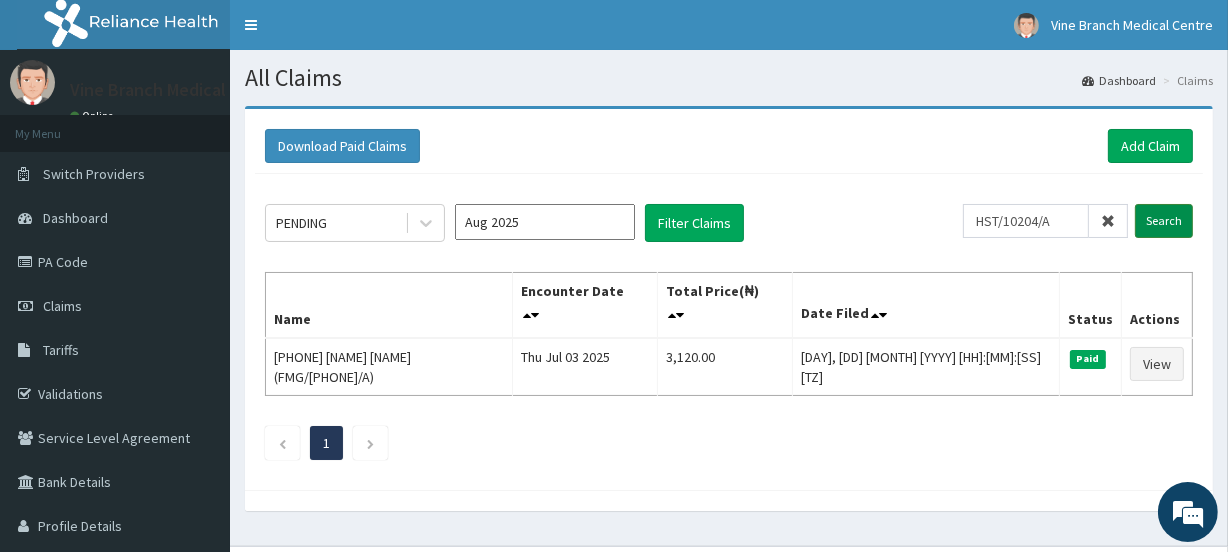 click on "Search" at bounding box center (1164, 221) 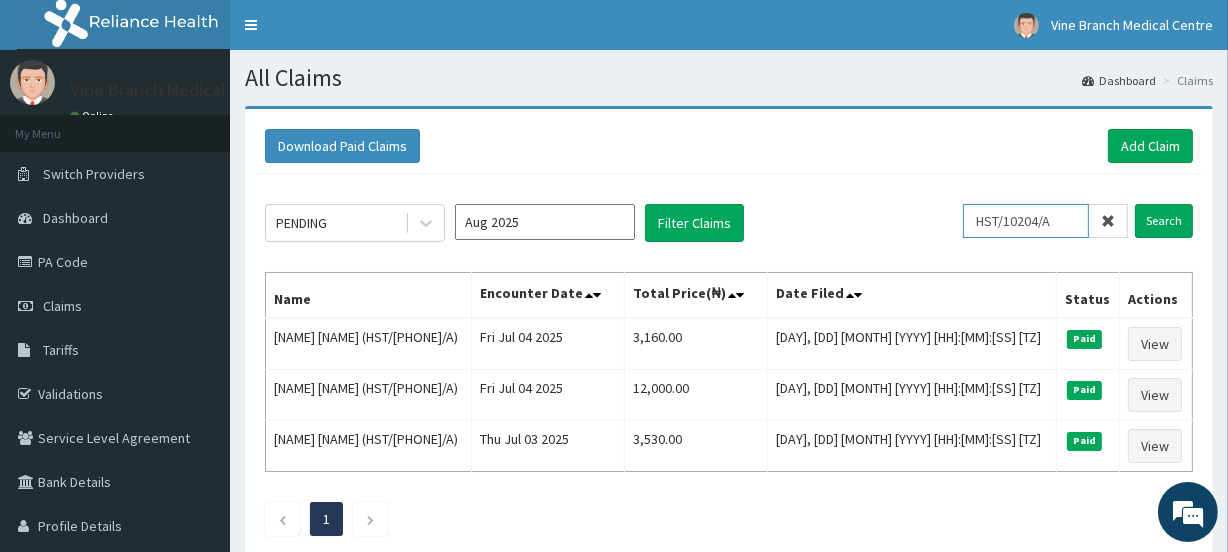 click on "HST/10204/A" at bounding box center (1026, 221) 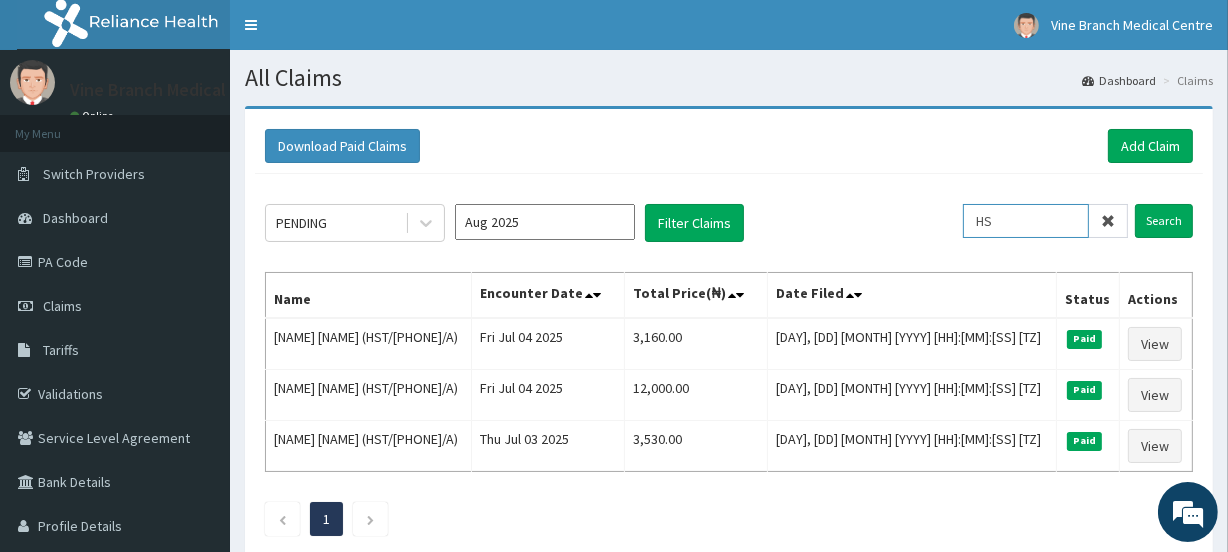 type on "H" 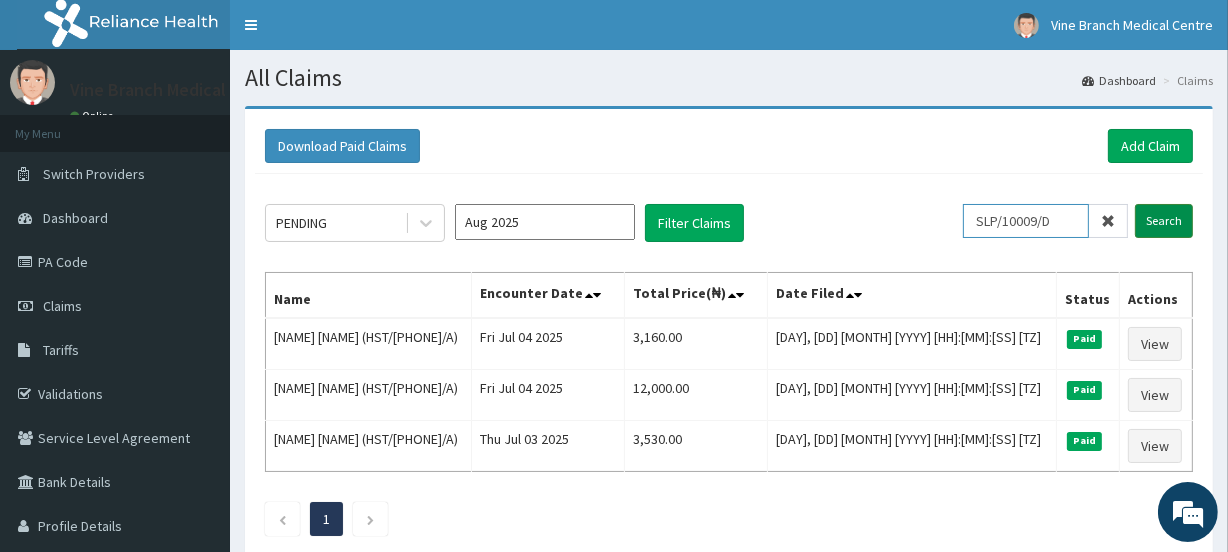 type on "SLP/10009/D" 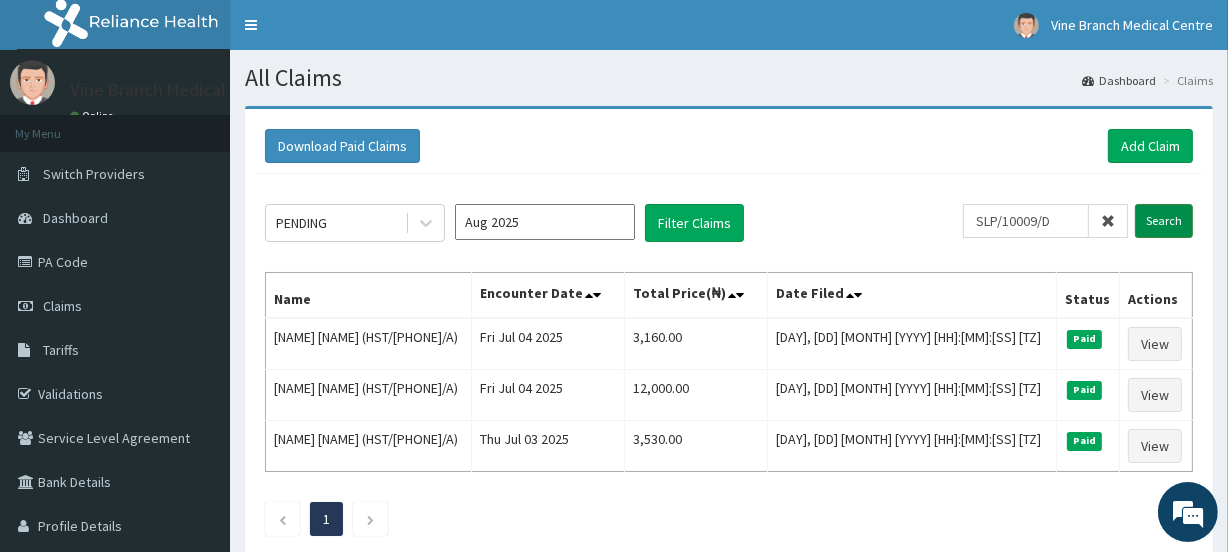 click on "Search" at bounding box center [1164, 221] 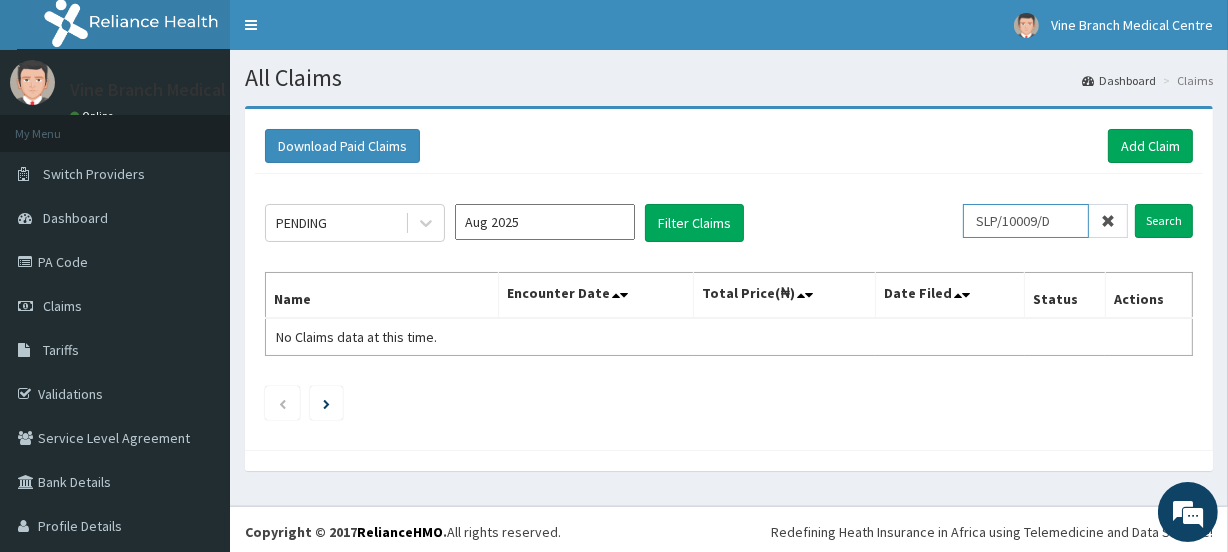 click on "SLP/10009/D" at bounding box center [1026, 221] 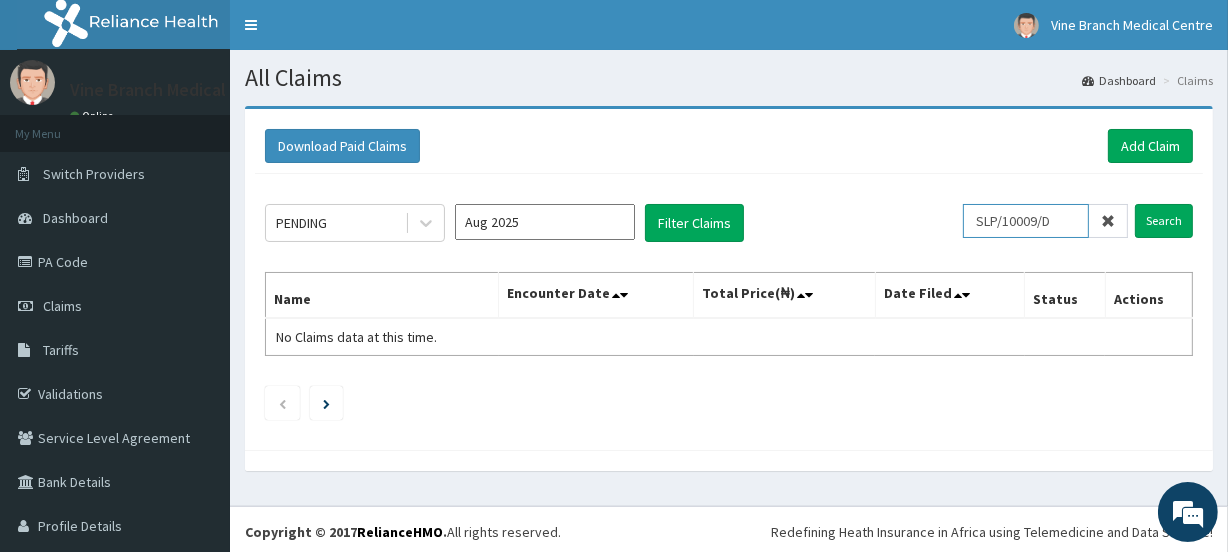 drag, startPoint x: 1051, startPoint y: 220, endPoint x: 954, endPoint y: 227, distance: 97.25225 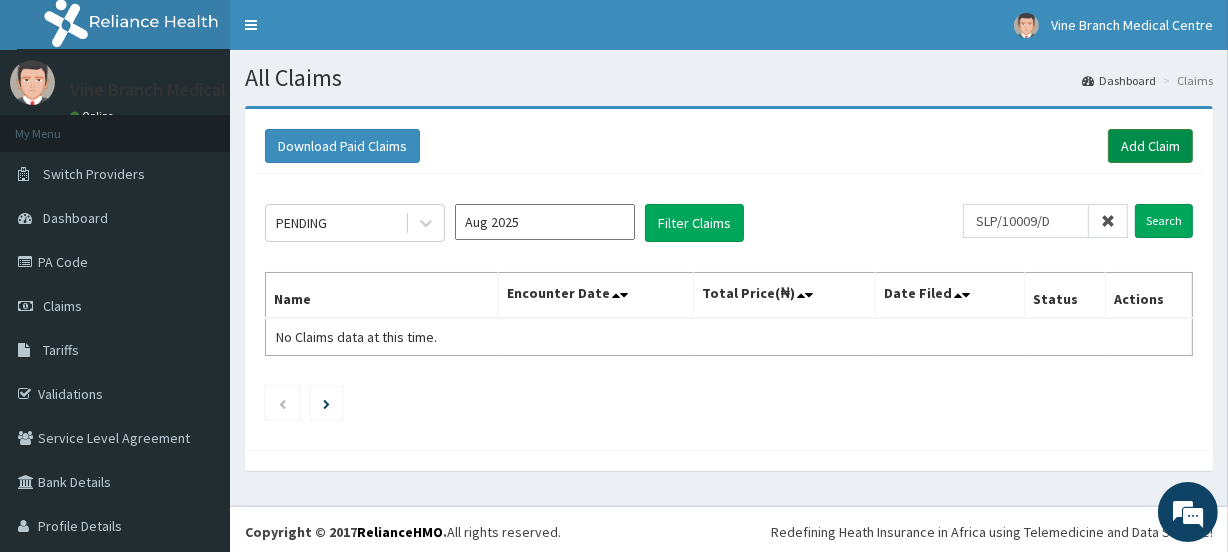 click on "Add Claim" at bounding box center (1150, 146) 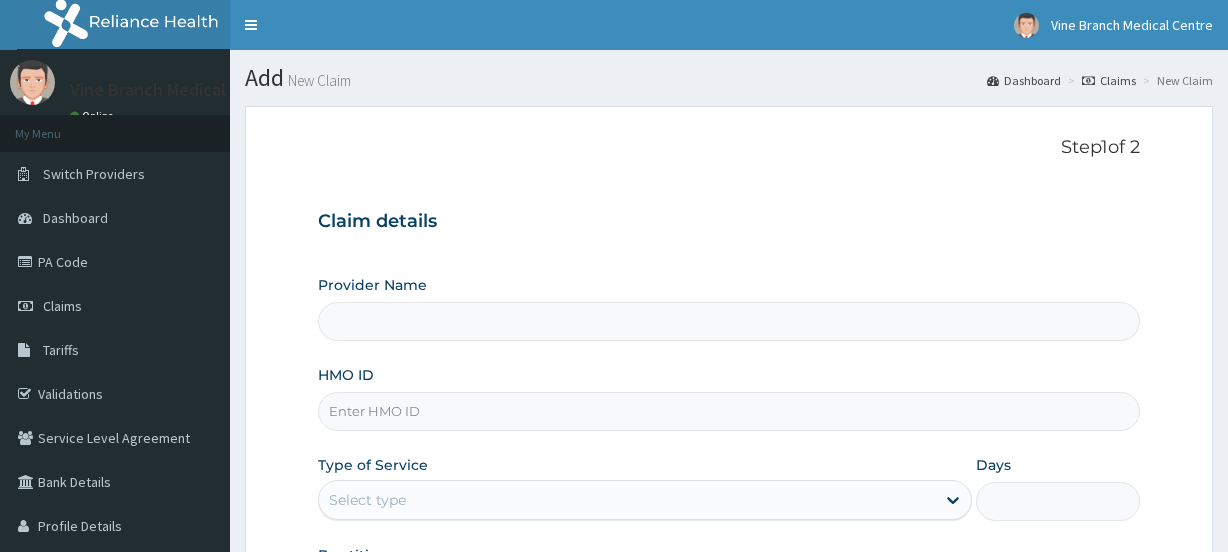 scroll, scrollTop: 0, scrollLeft: 0, axis: both 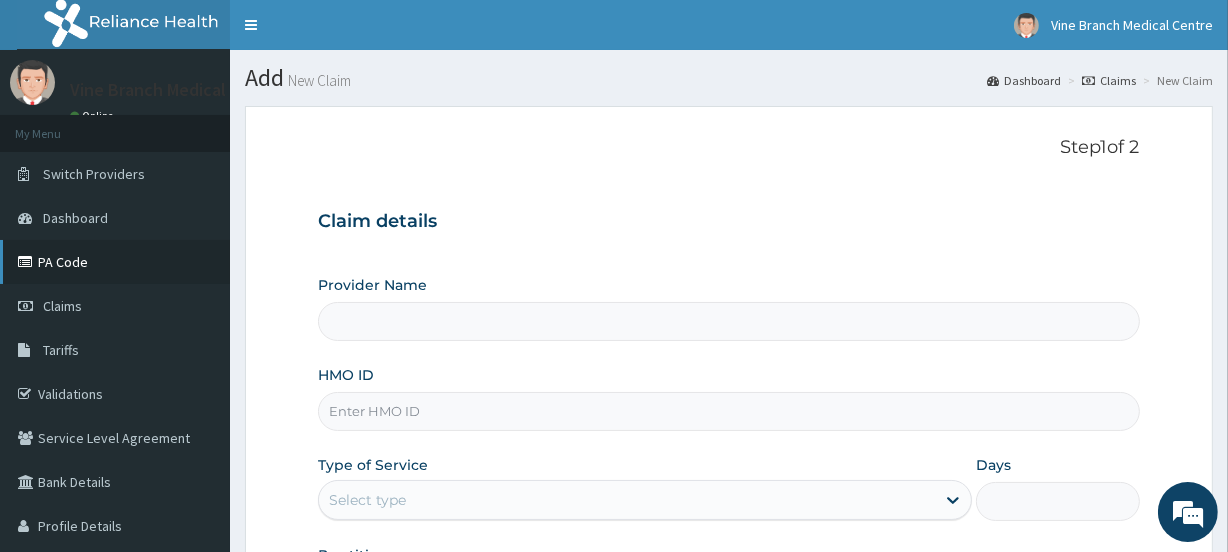 type on "Vine Branch Medical Centre" 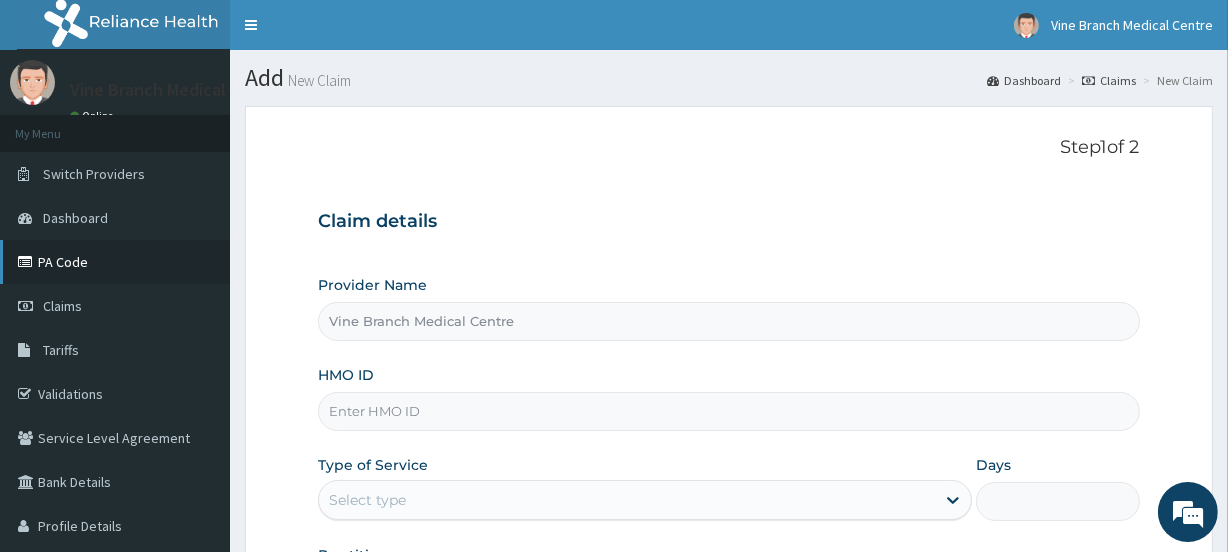 click on "PA Code" at bounding box center [115, 262] 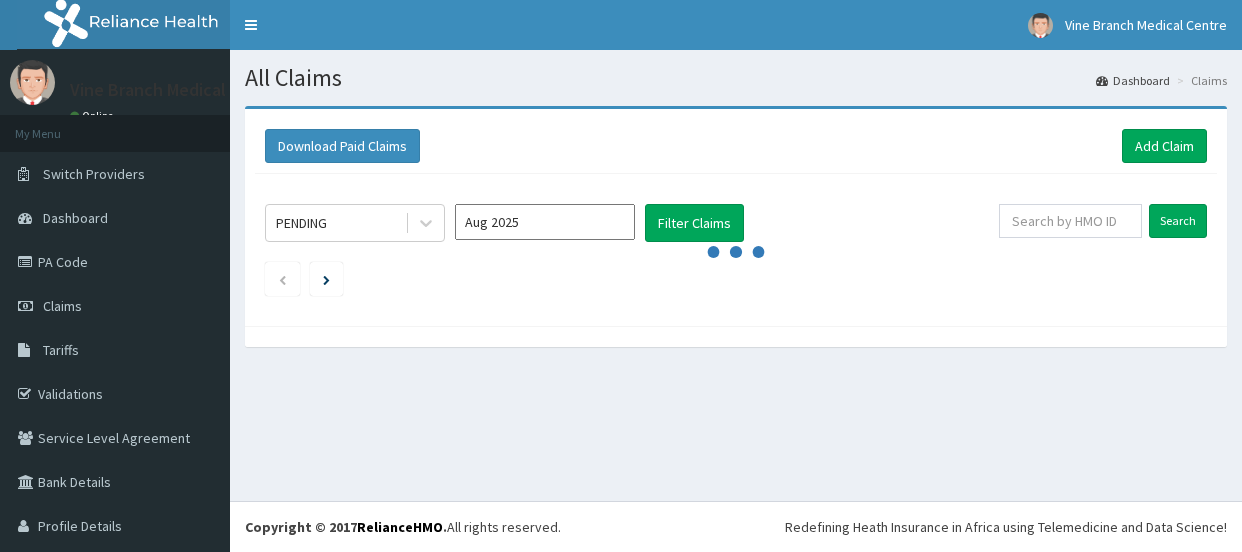 scroll, scrollTop: 0, scrollLeft: 0, axis: both 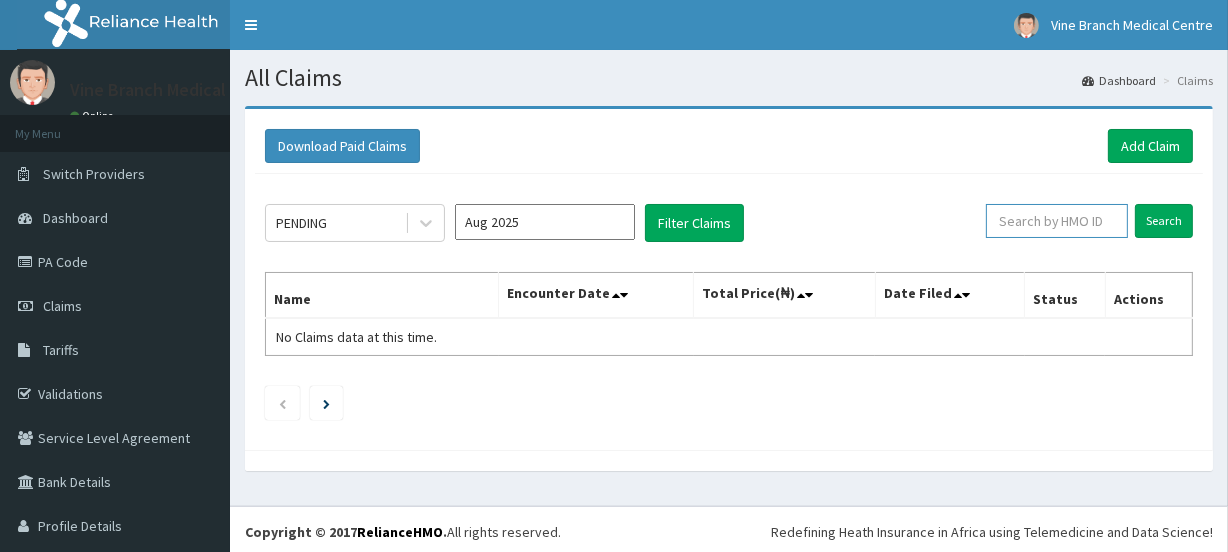 click at bounding box center (1057, 221) 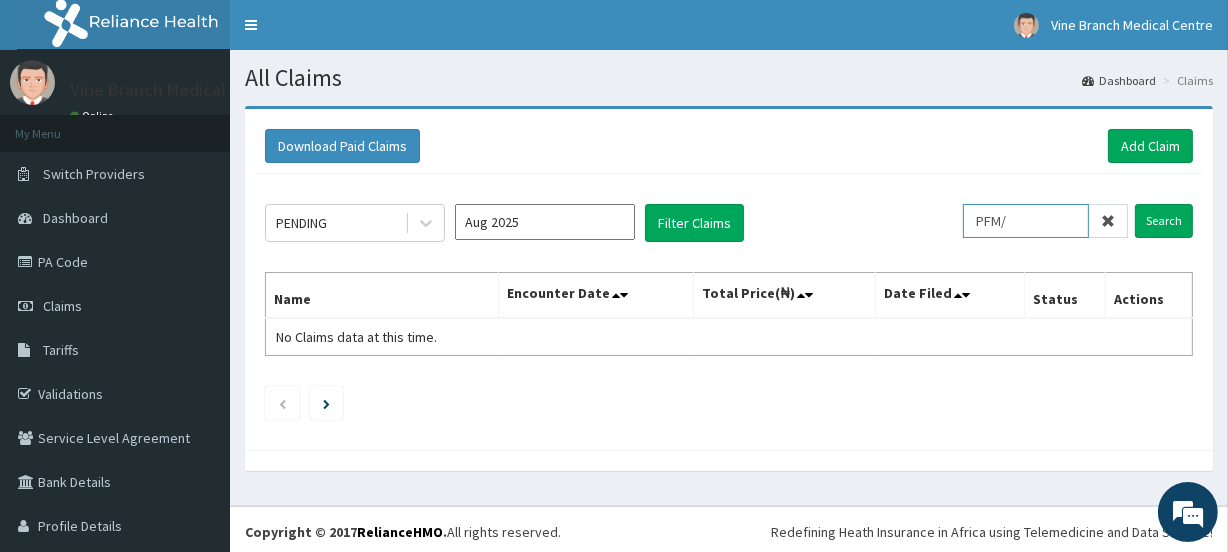 scroll, scrollTop: 0, scrollLeft: 0, axis: both 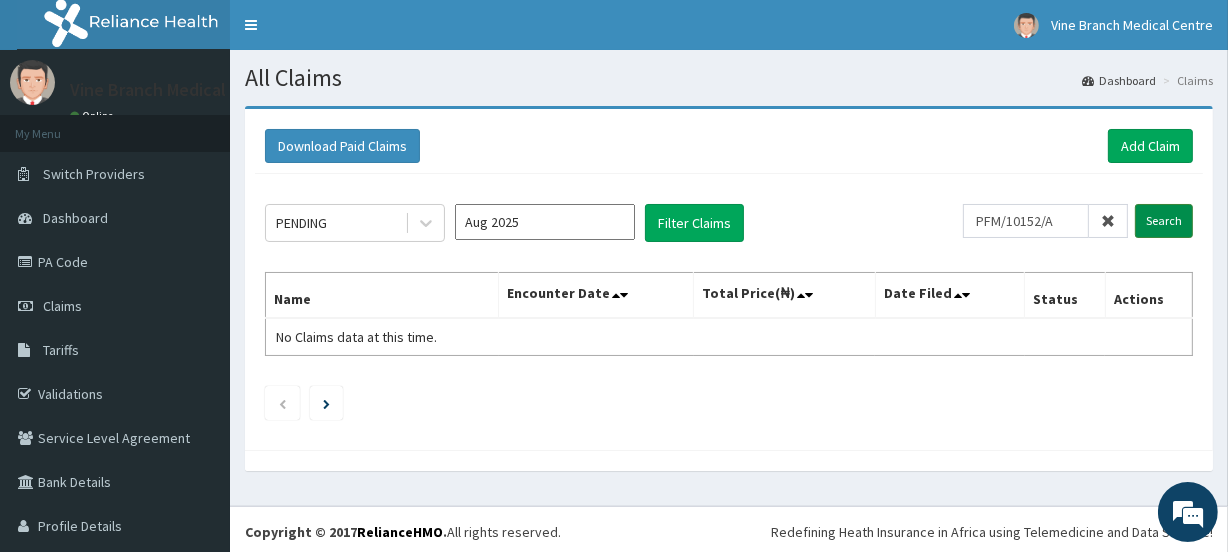 click on "Search" at bounding box center (1164, 221) 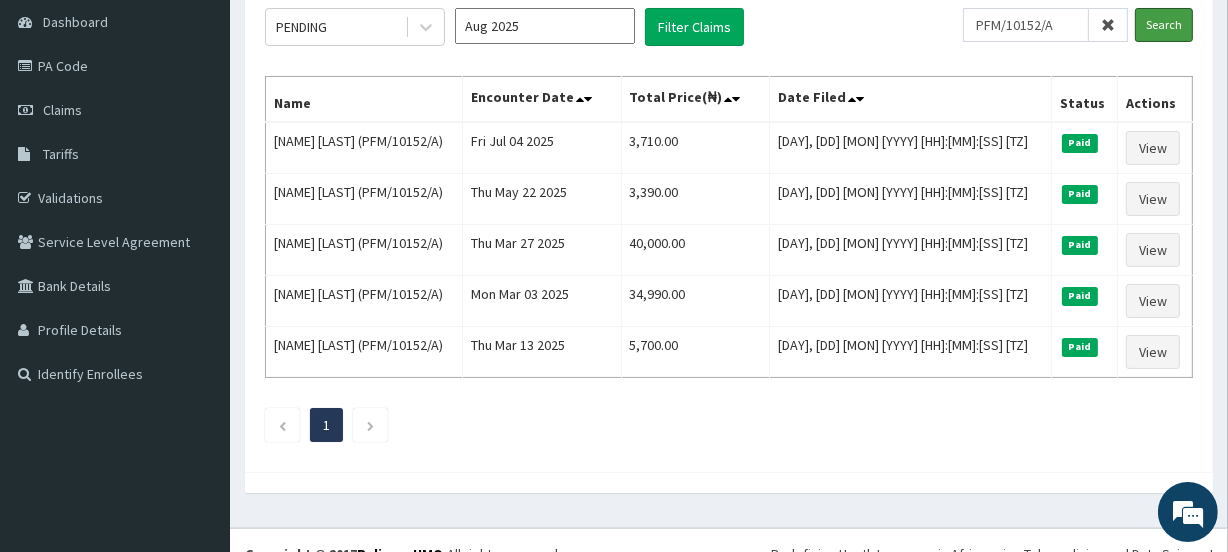 scroll, scrollTop: 198, scrollLeft: 0, axis: vertical 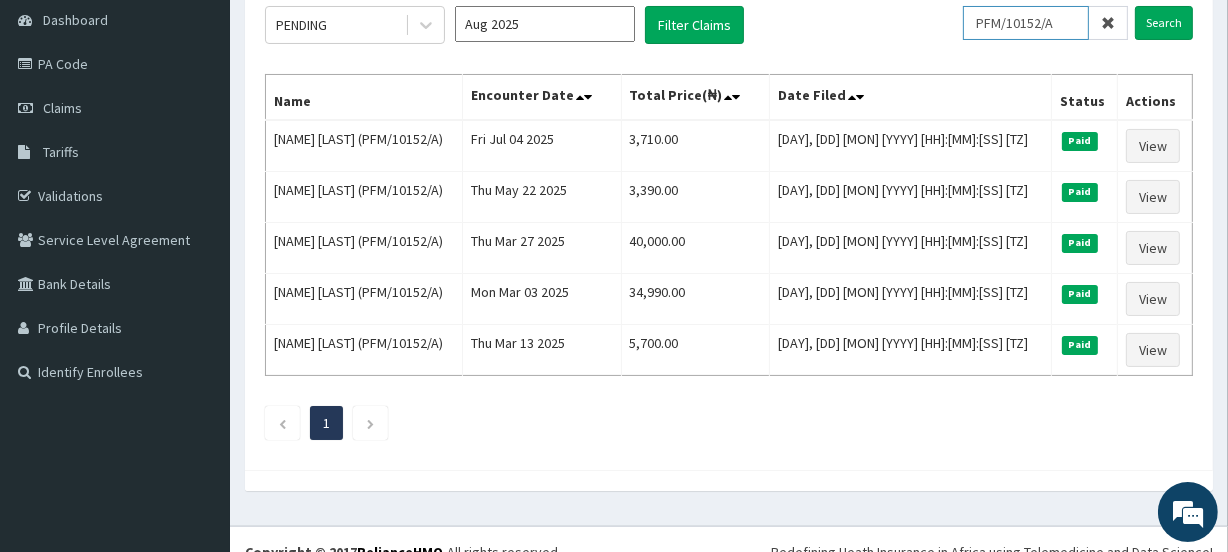 click on "PFM/10152/A" at bounding box center (1026, 23) 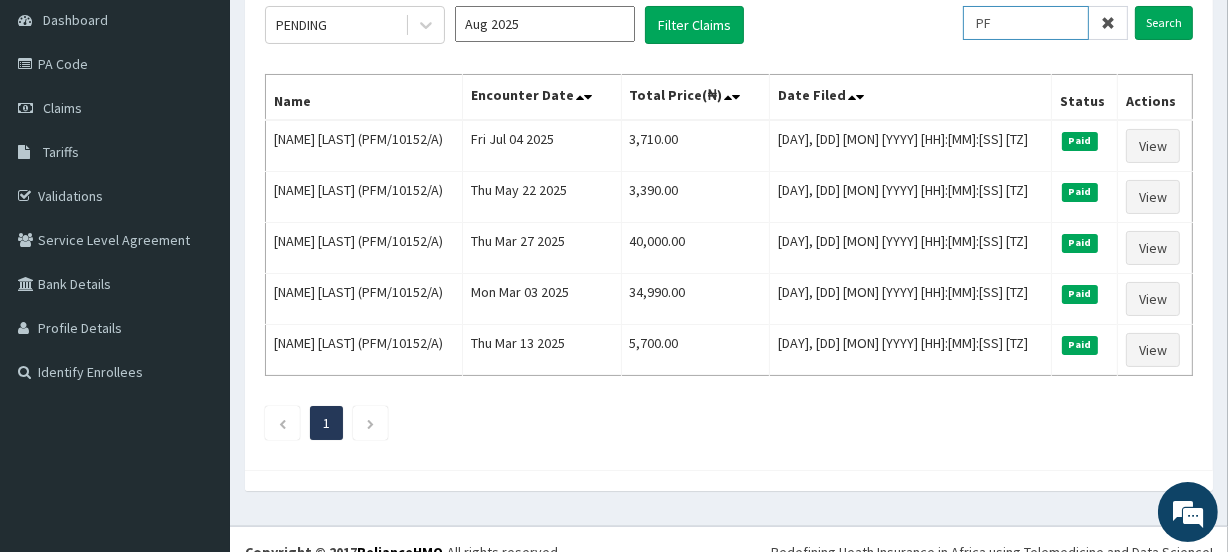 type on "P" 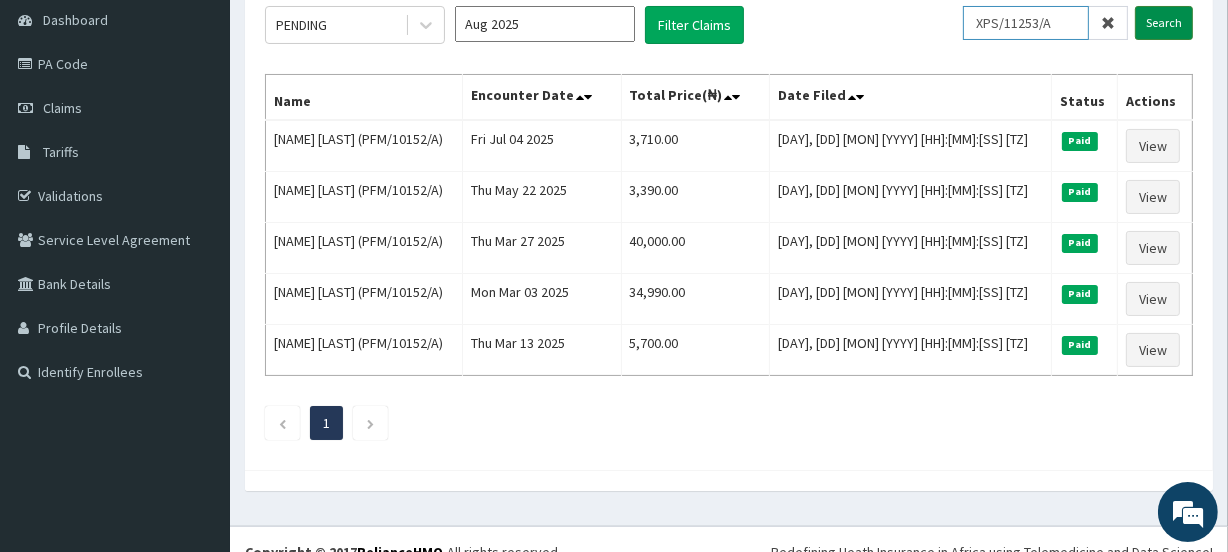 type on "XPS/11253/A" 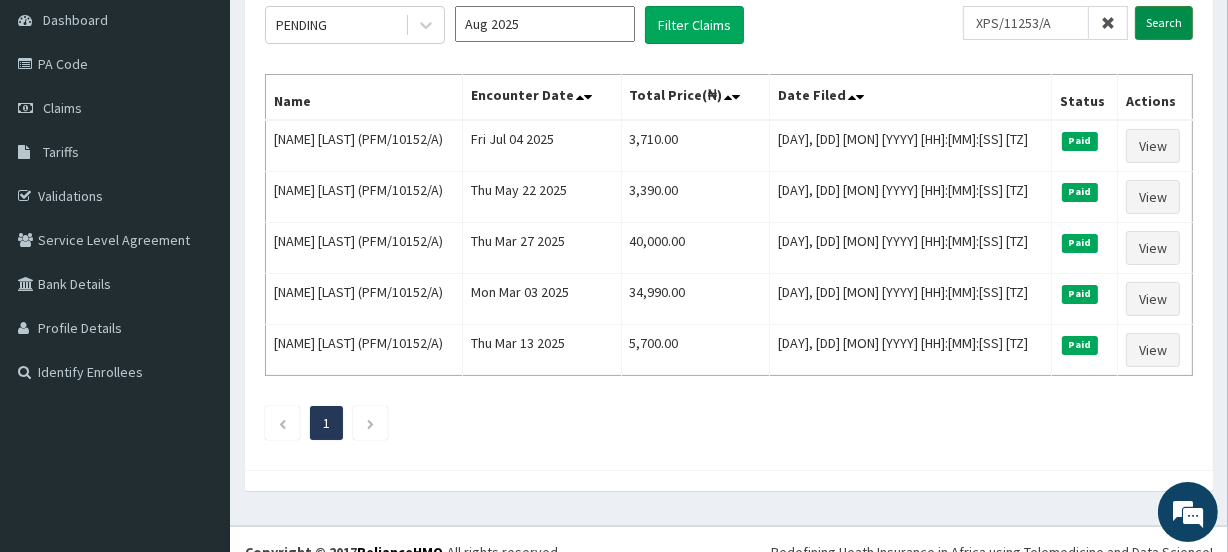 click on "Search" at bounding box center (1164, 23) 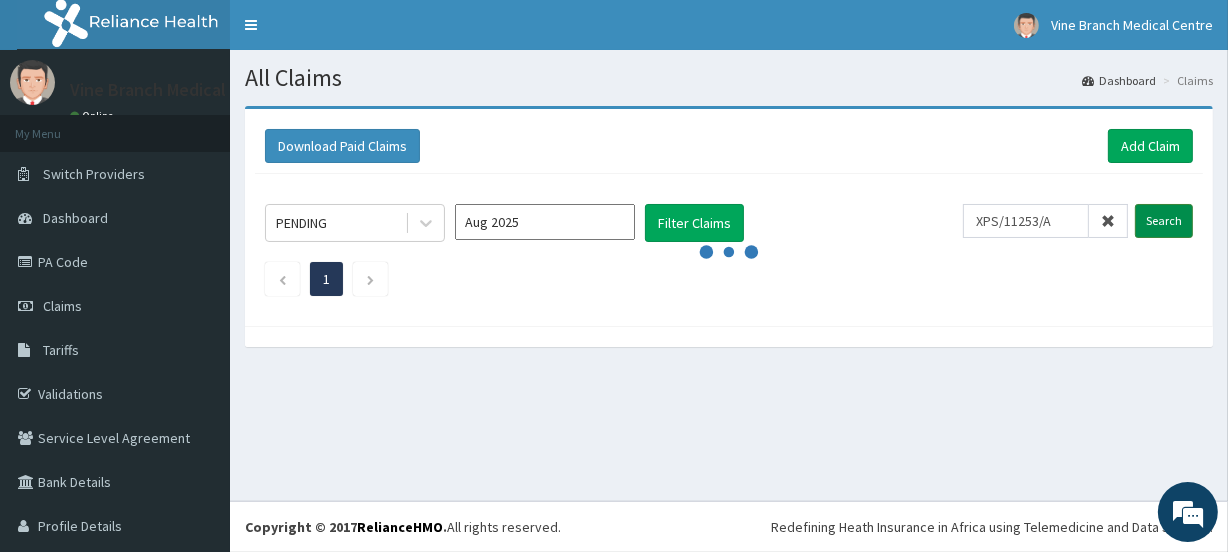 scroll, scrollTop: 0, scrollLeft: 0, axis: both 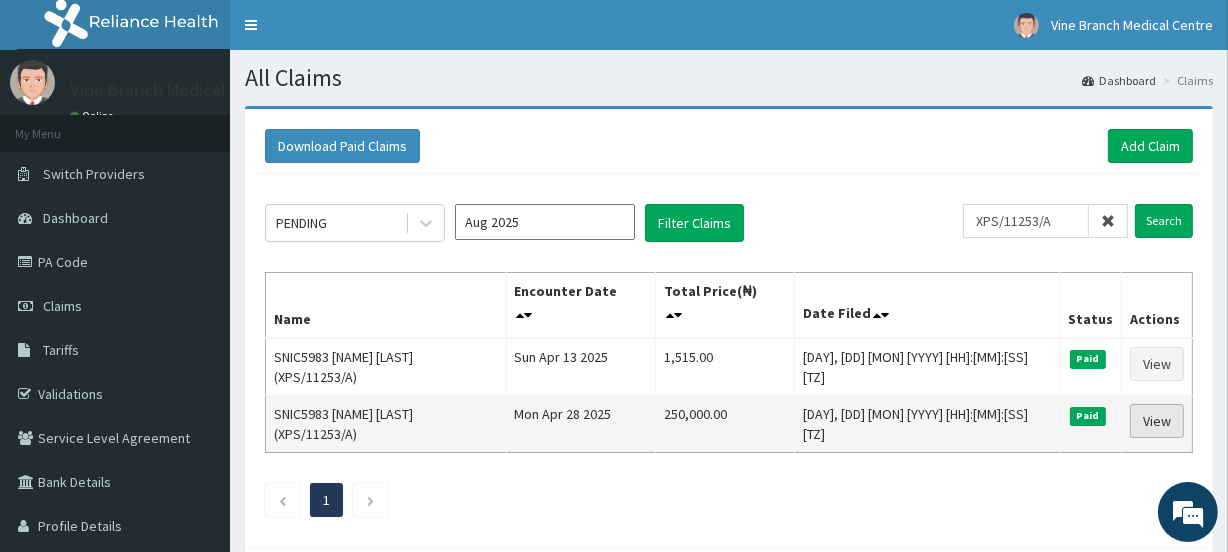 click on "View" at bounding box center [1157, 421] 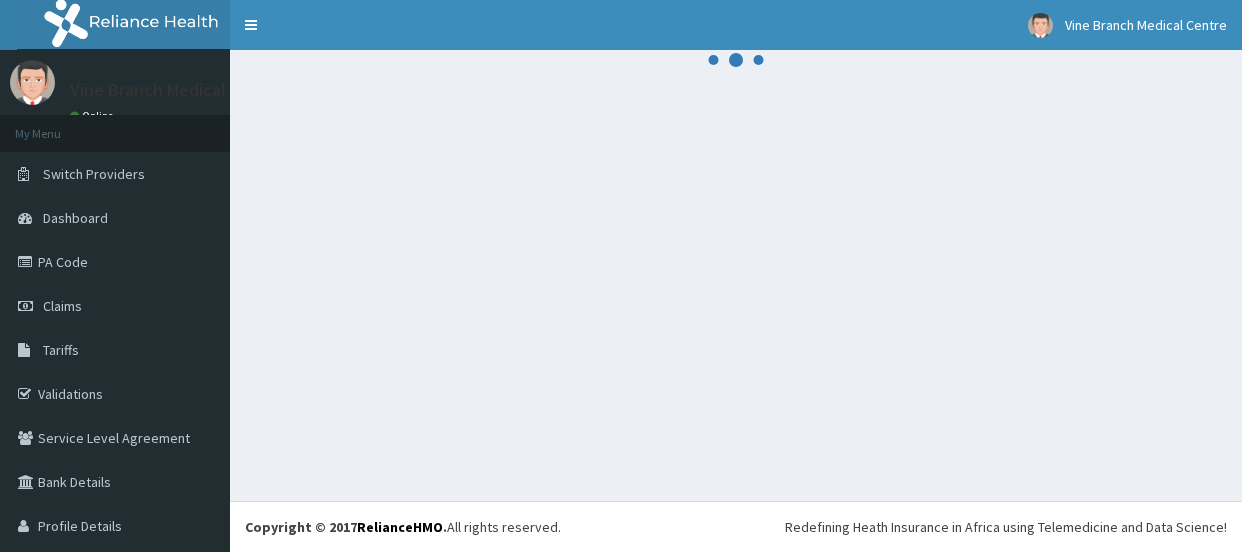scroll, scrollTop: 0, scrollLeft: 0, axis: both 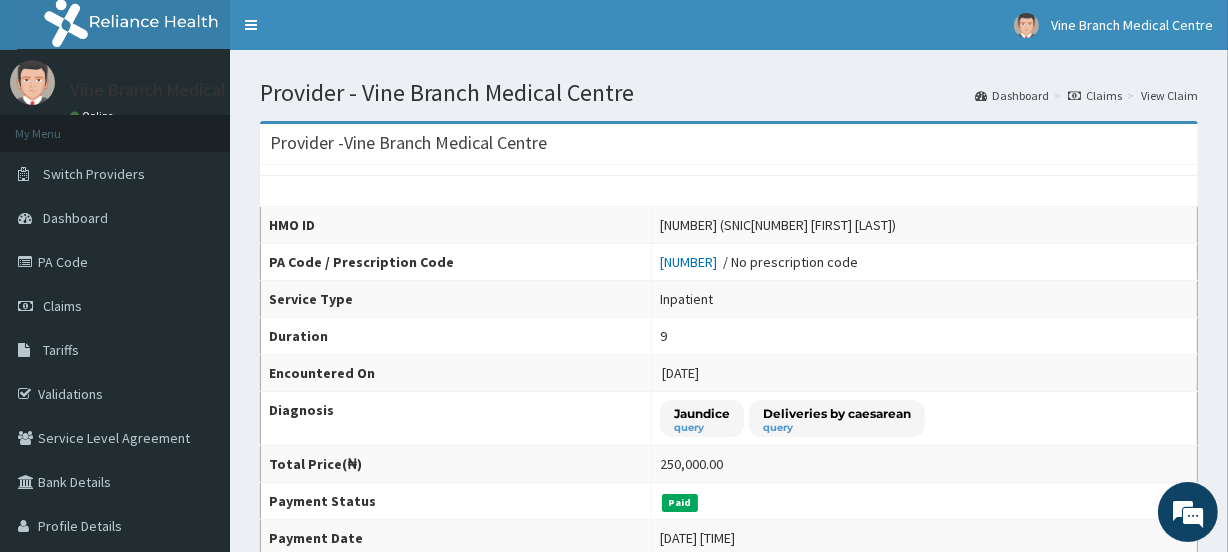 click on "XPS/11253/A (SNIC5983 Ebunoluwa Ayomide)" at bounding box center [778, 225] 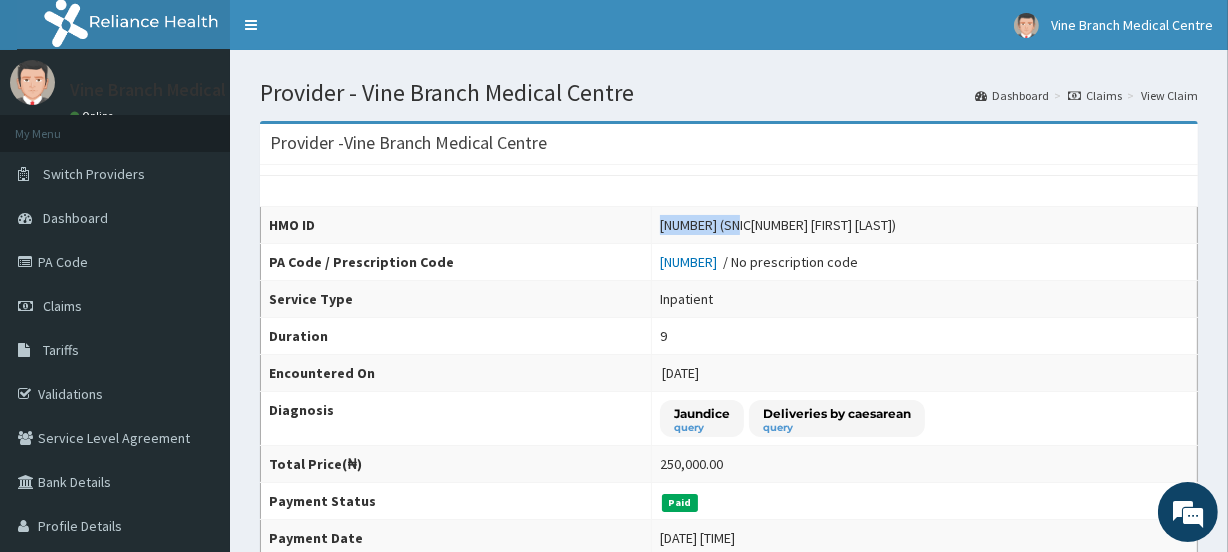 drag, startPoint x: 719, startPoint y: 222, endPoint x: 640, endPoint y: 224, distance: 79.025314 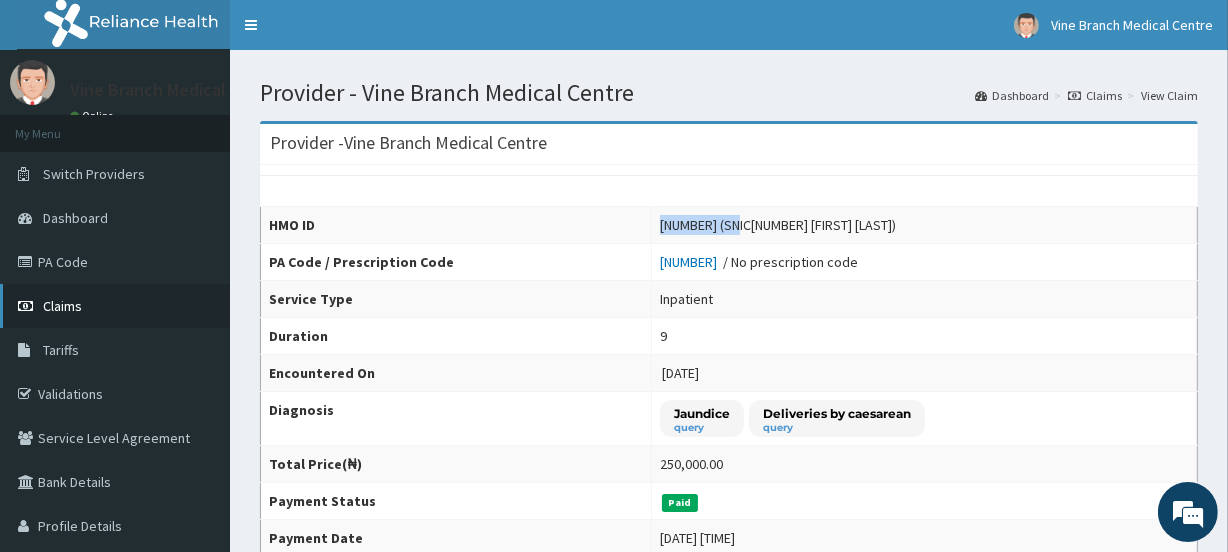 click on "Claims" at bounding box center (62, 306) 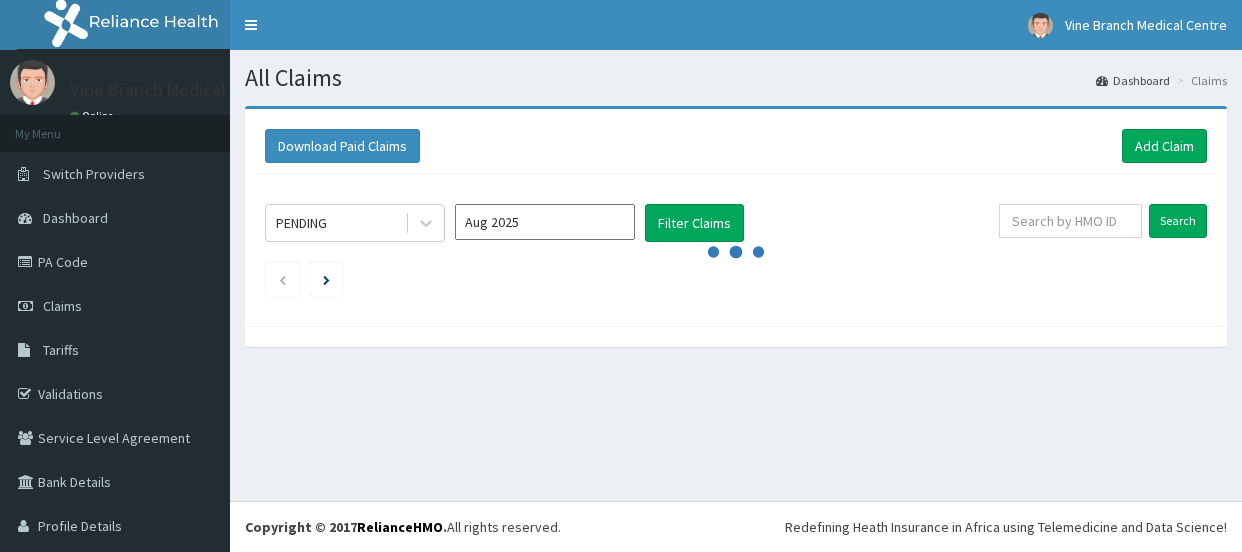 scroll, scrollTop: 0, scrollLeft: 0, axis: both 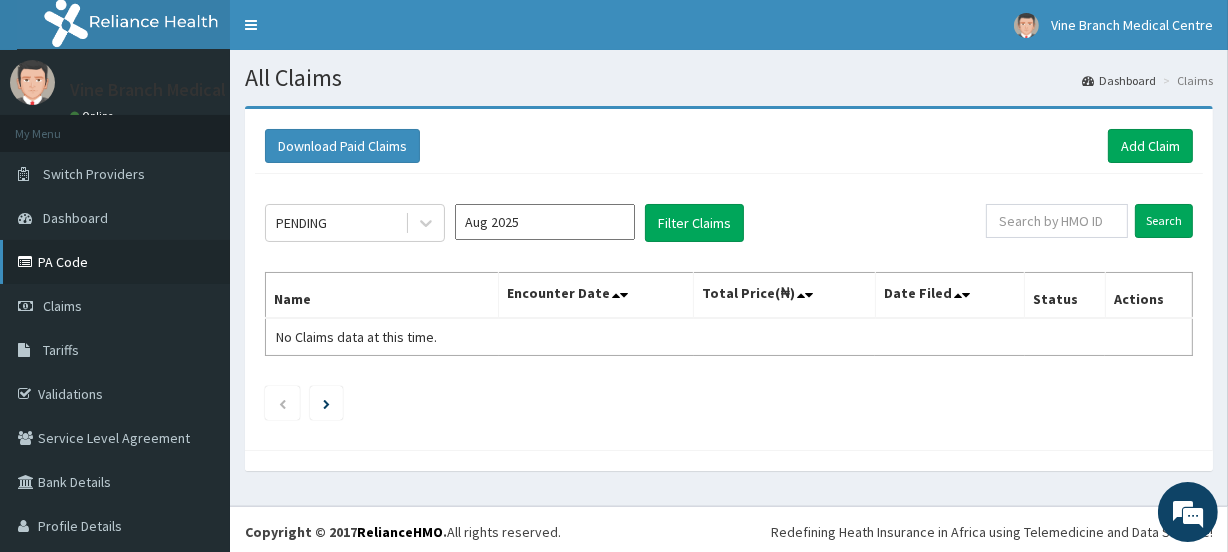 click on "PA Code" at bounding box center (115, 262) 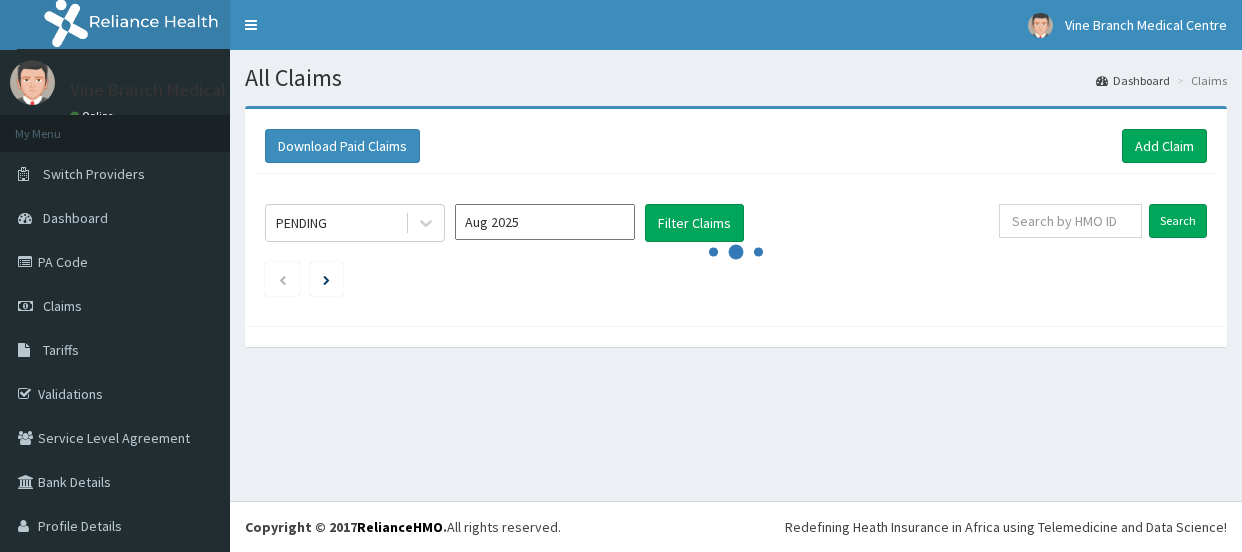 scroll, scrollTop: 0, scrollLeft: 0, axis: both 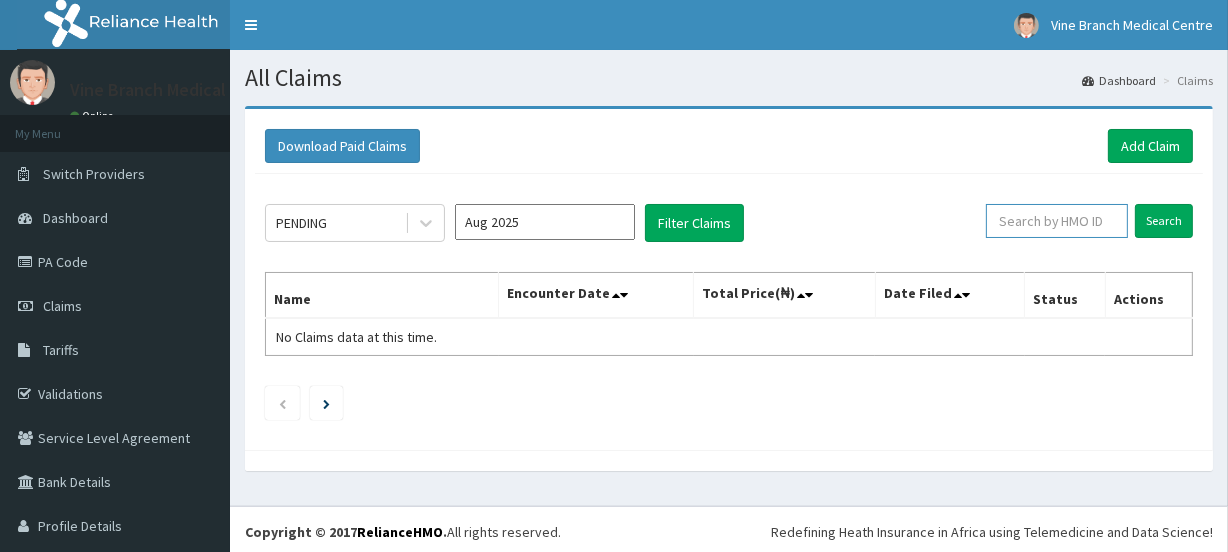 click at bounding box center [1057, 221] 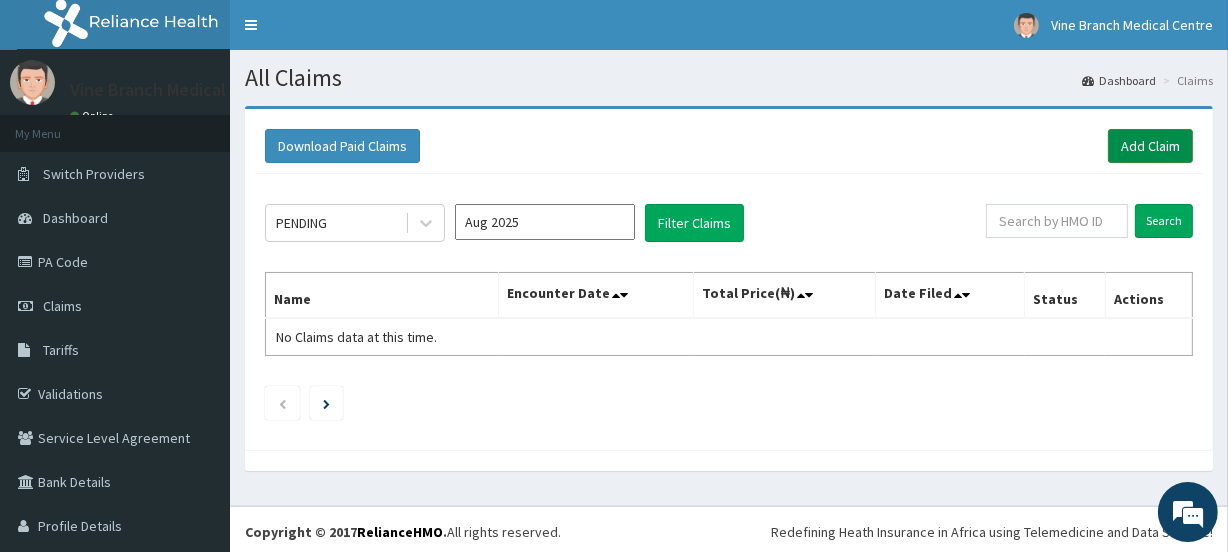 click on "Add Claim" at bounding box center (1150, 146) 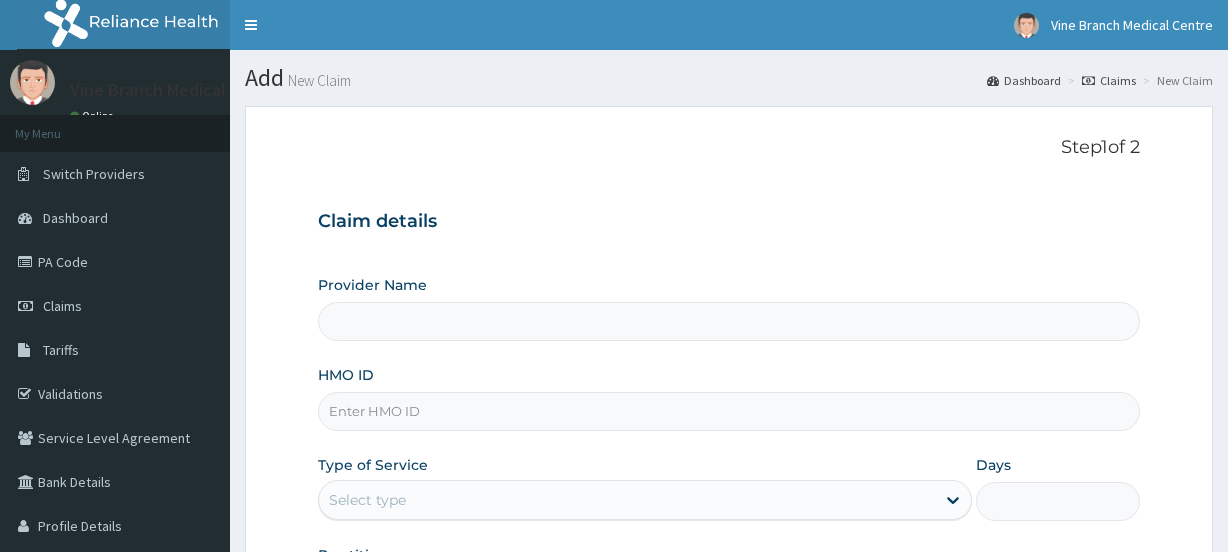 scroll, scrollTop: 0, scrollLeft: 0, axis: both 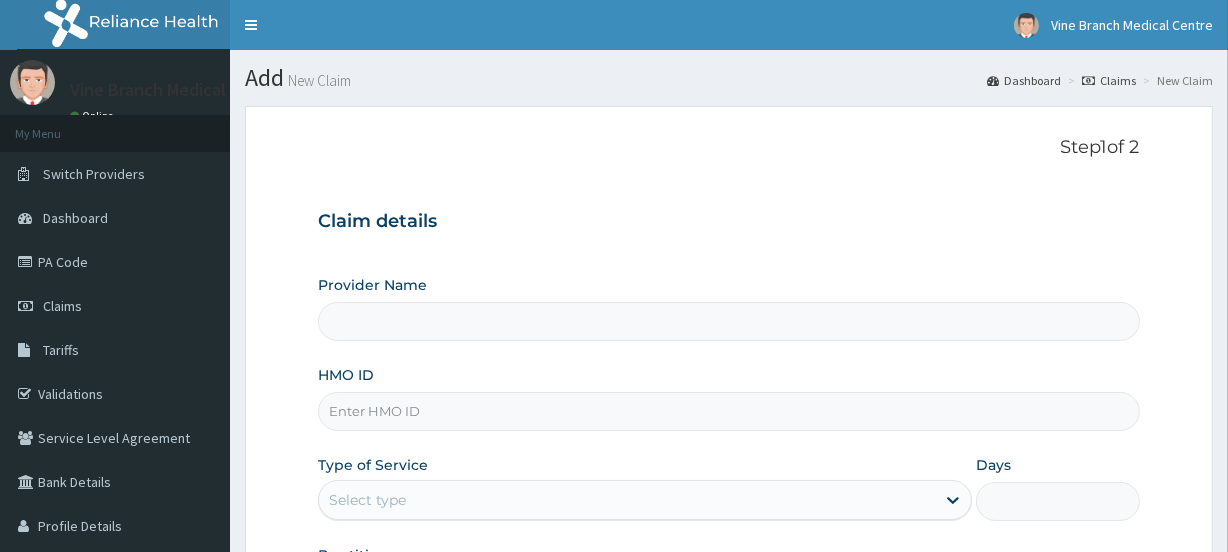 click on "HMO ID" at bounding box center [728, 411] 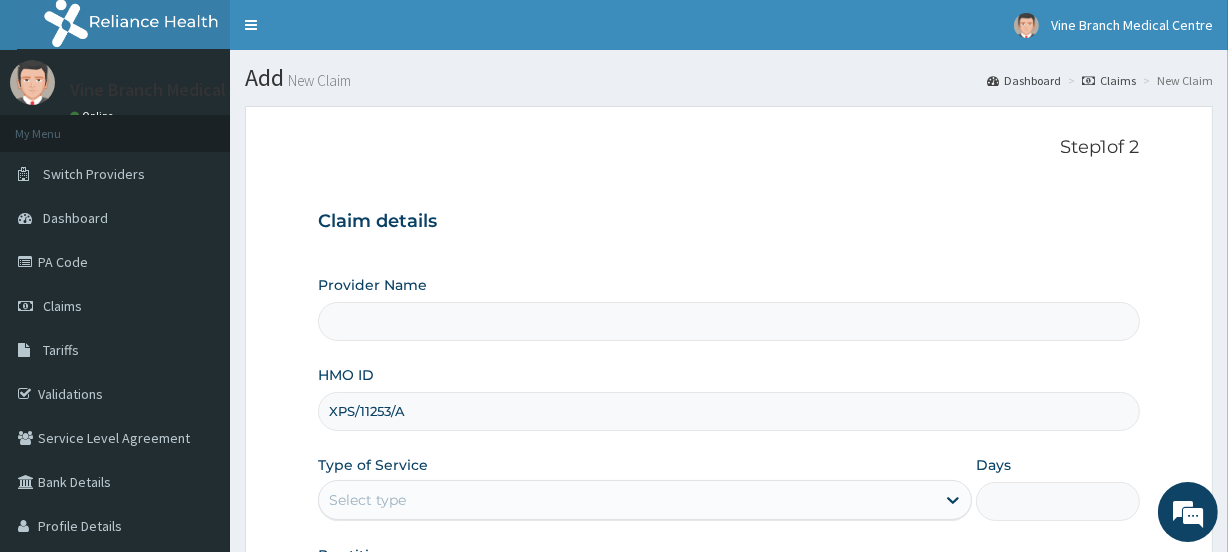 type on "Vine Branch Medical Centre" 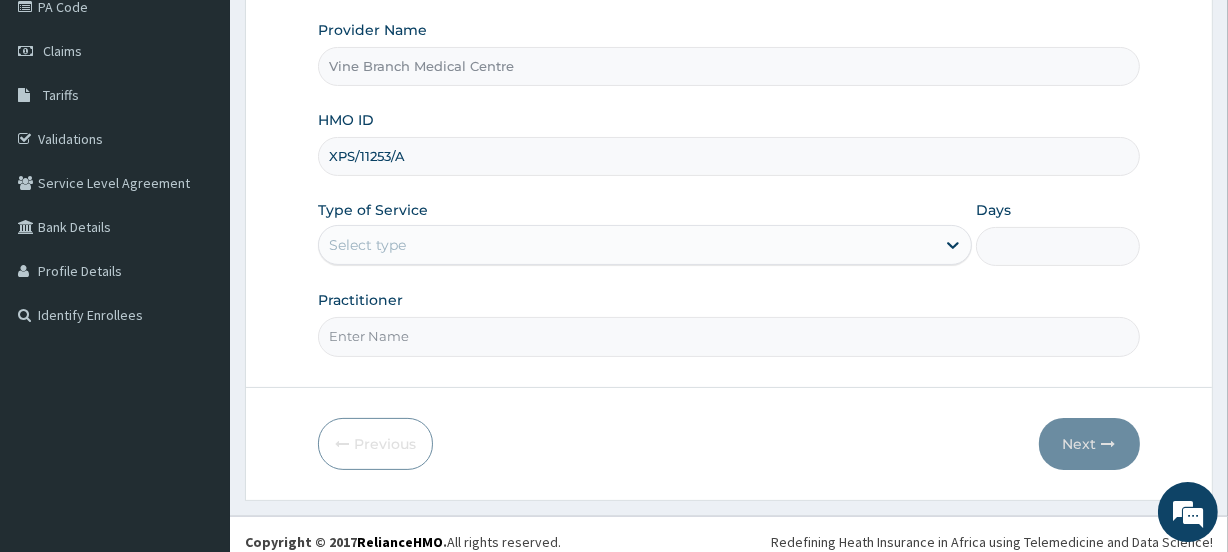 scroll, scrollTop: 268, scrollLeft: 0, axis: vertical 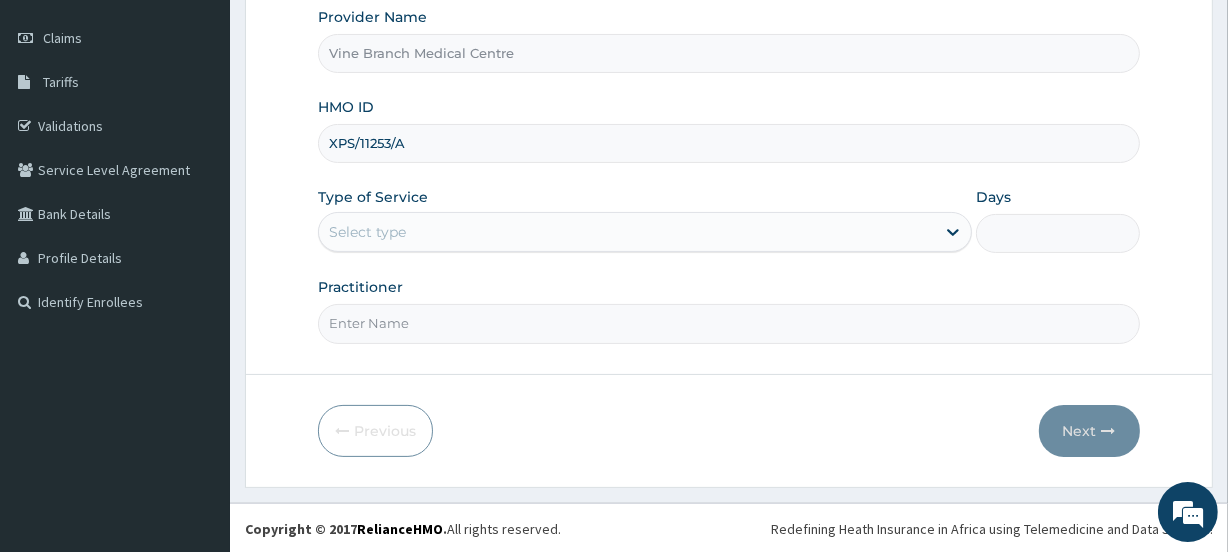 type on "XPS/11253/A" 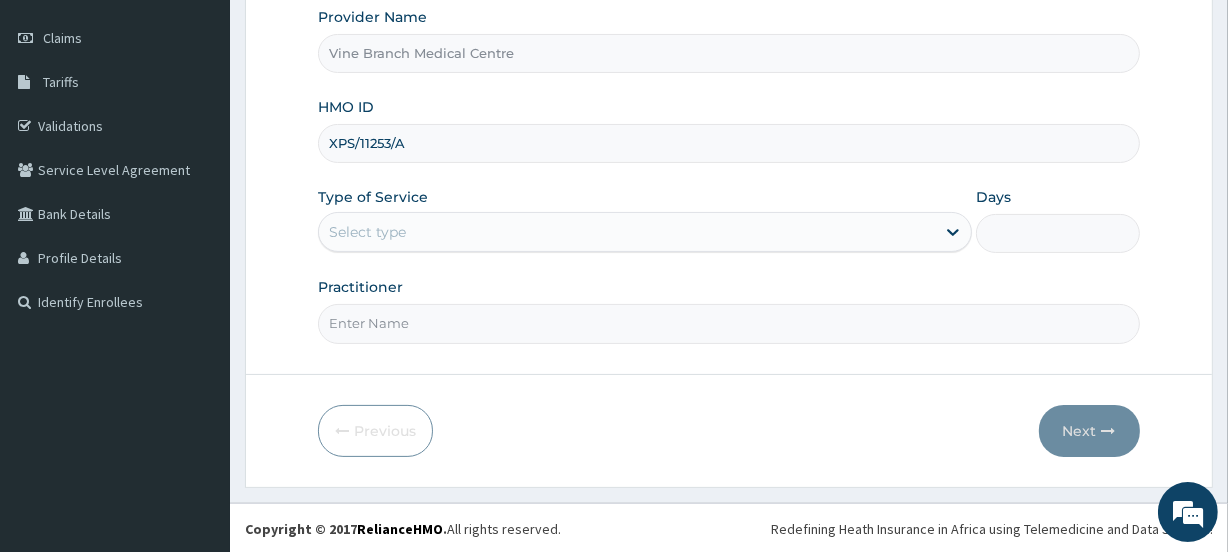 scroll, scrollTop: 0, scrollLeft: 0, axis: both 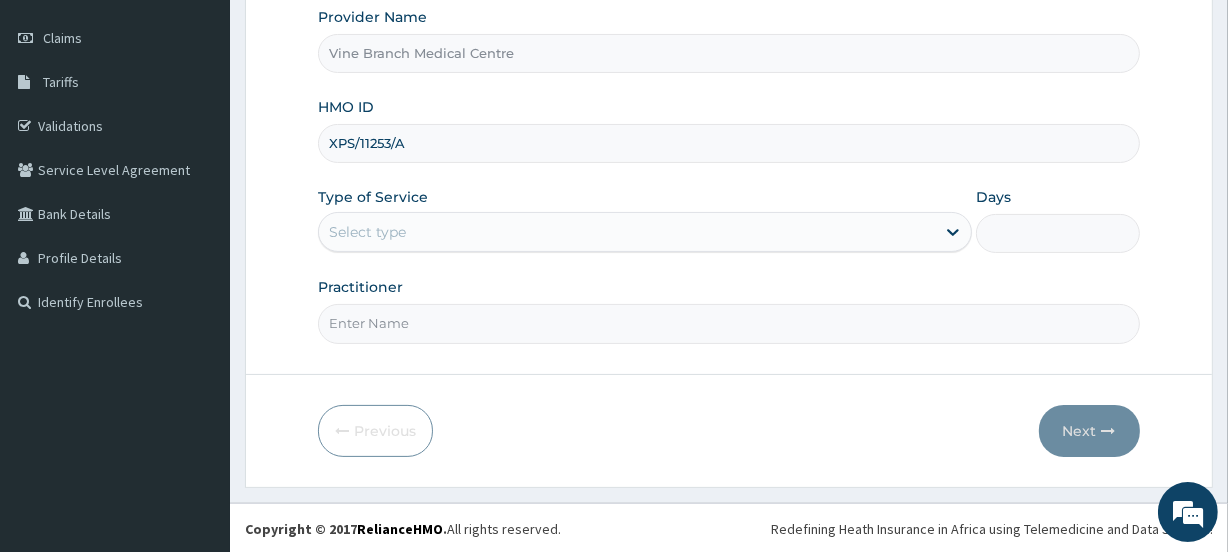 click on "Select type" at bounding box center [627, 232] 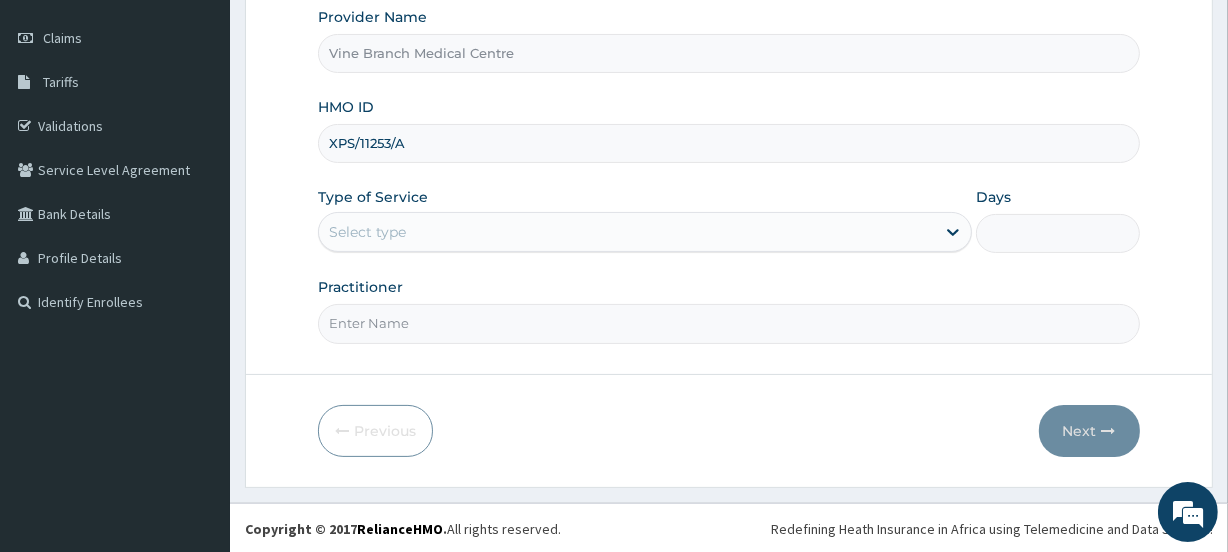 click on "Select type" at bounding box center [627, 232] 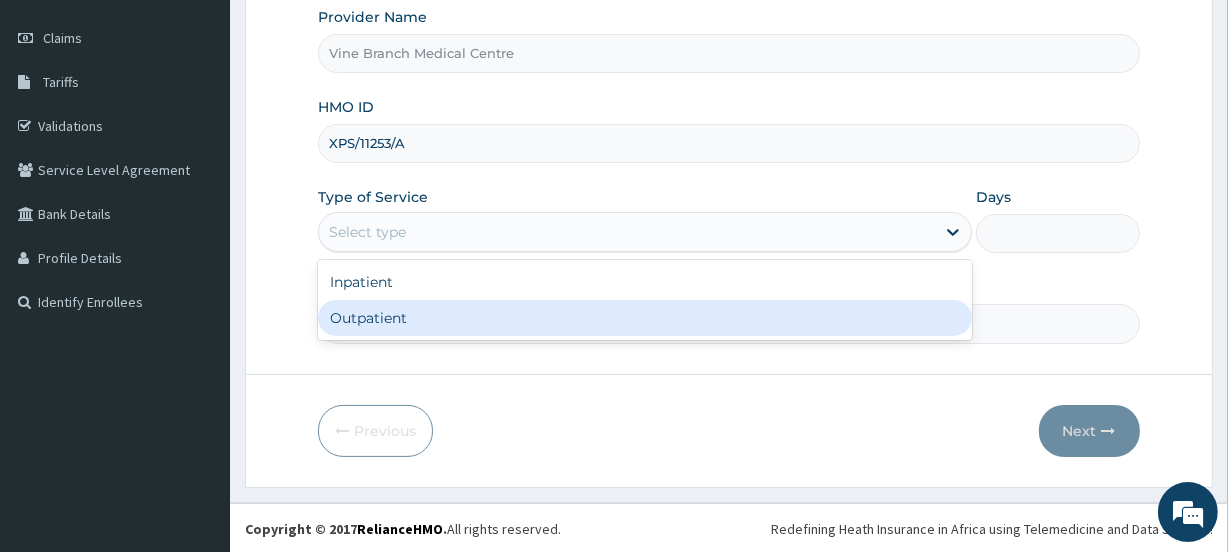 click on "Outpatient" at bounding box center [645, 318] 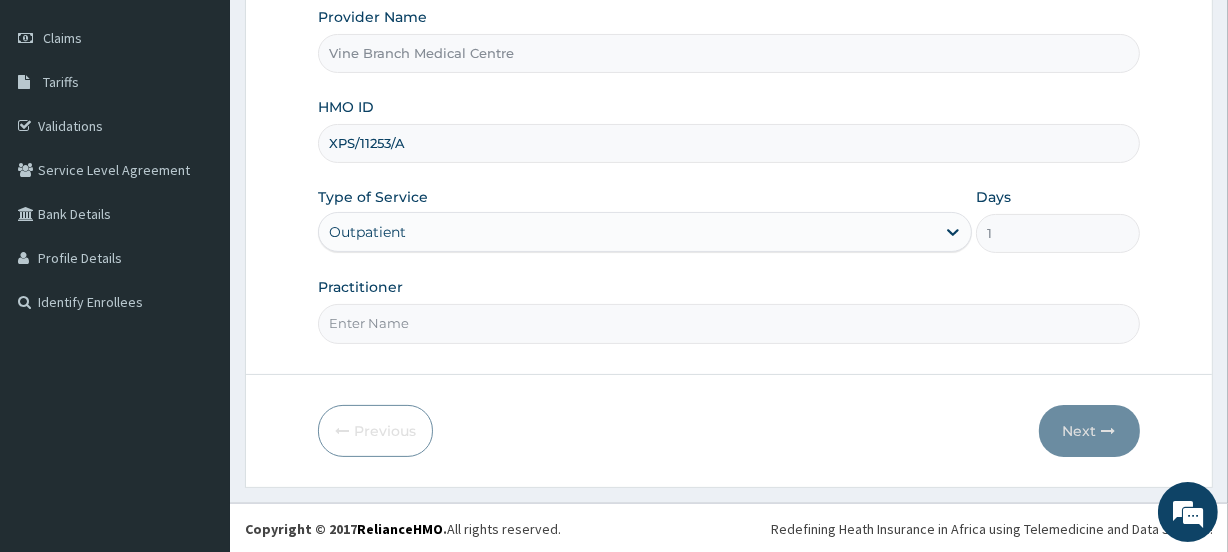 click on "Practitioner" at bounding box center [728, 323] 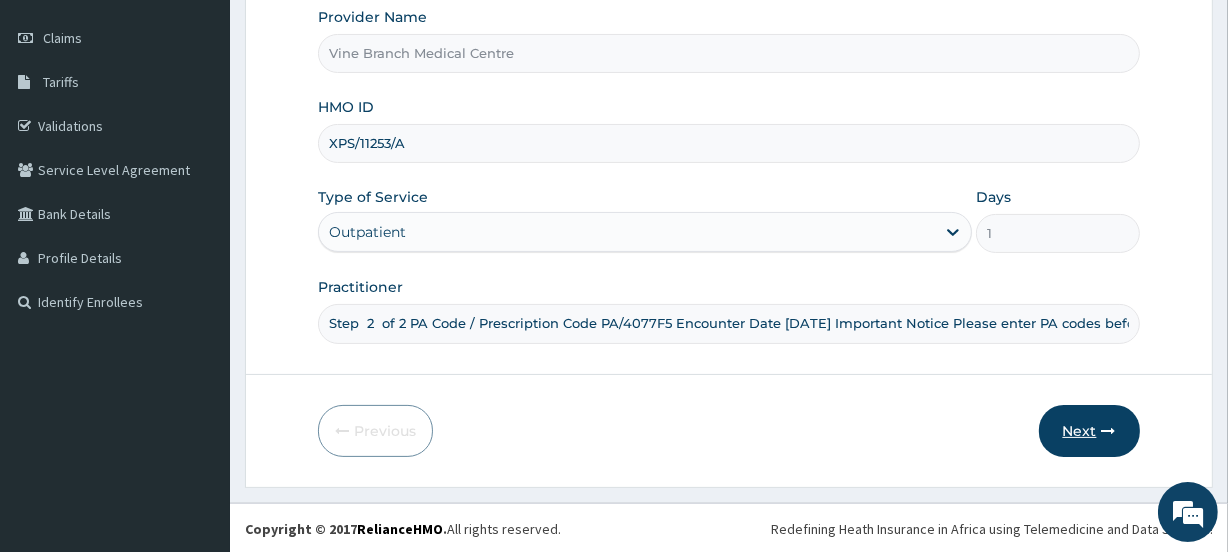 type on "Ebunoluwa Ayomide" 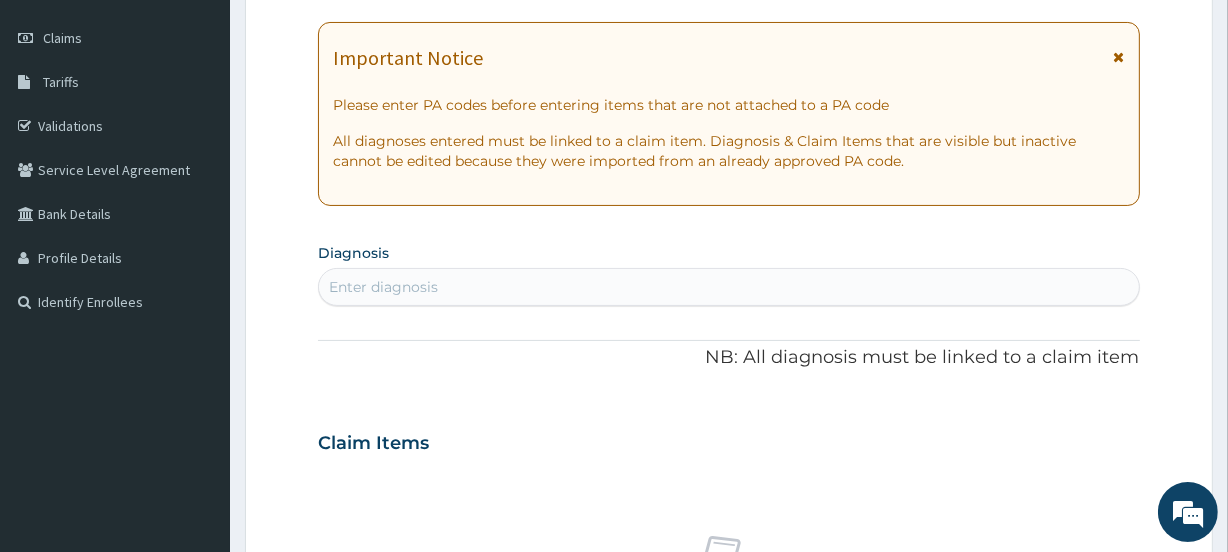 scroll, scrollTop: 0, scrollLeft: 0, axis: both 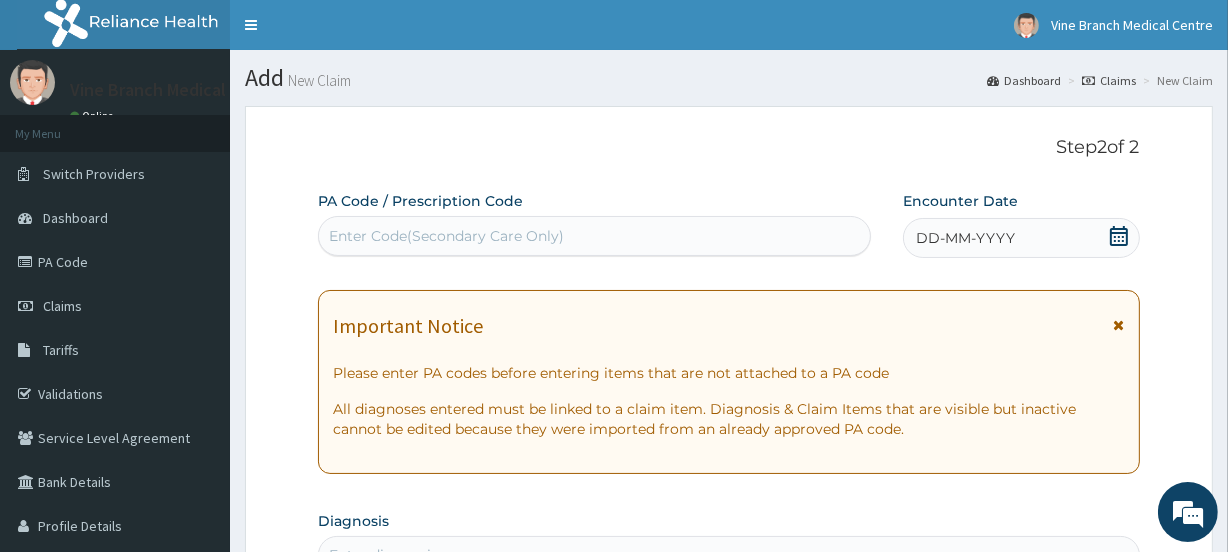 click on "Enter Code(Secondary Care Only)" at bounding box center (446, 236) 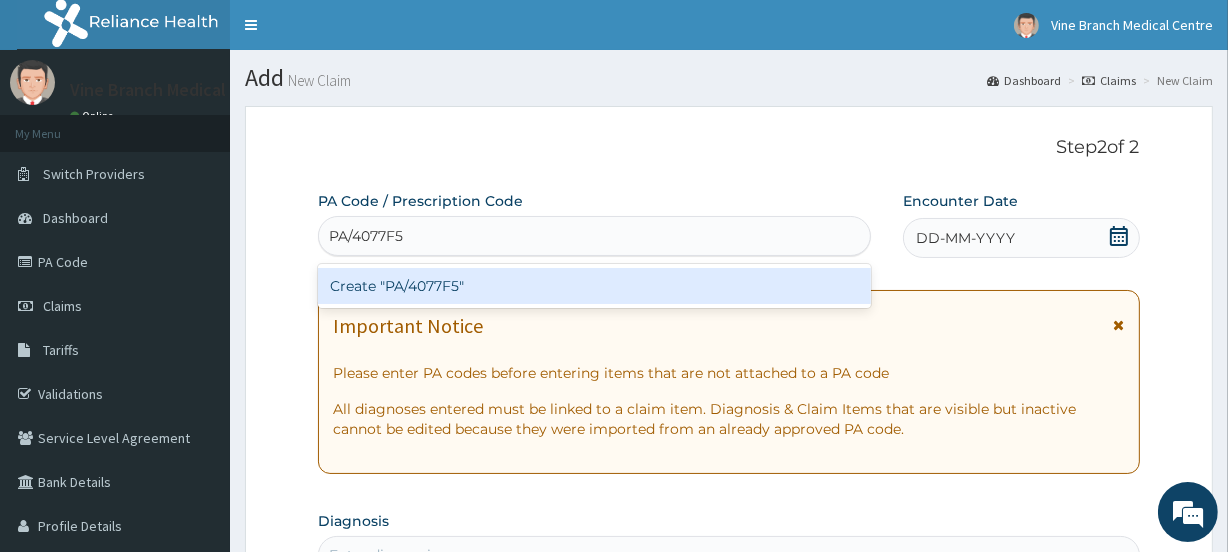 click on "Create "PA/4077F5"" at bounding box center [594, 286] 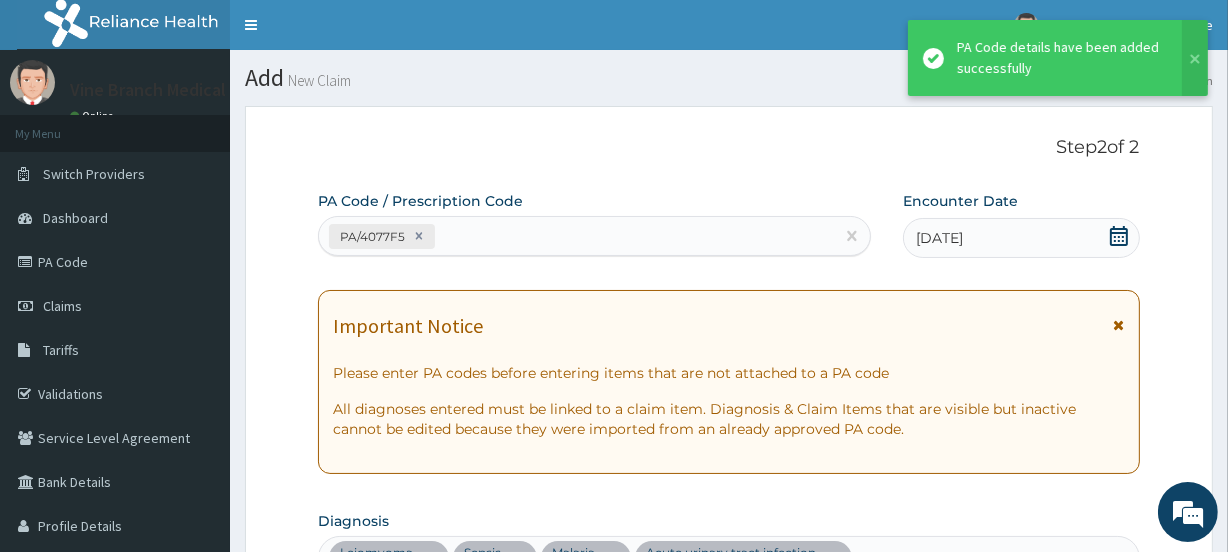 scroll, scrollTop: 833, scrollLeft: 0, axis: vertical 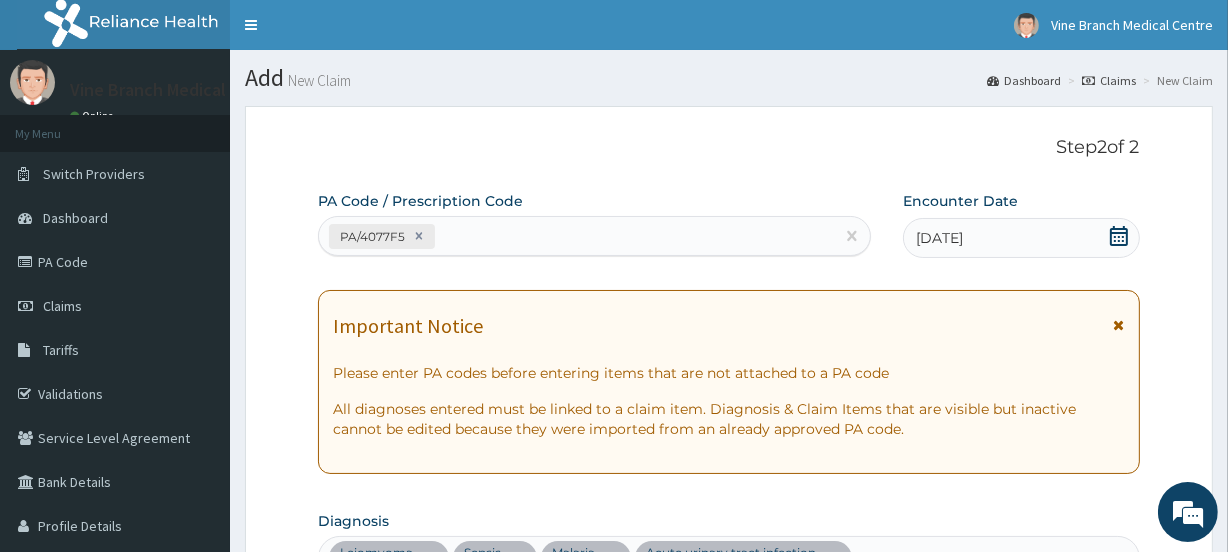 click on "Step  2  of 2 PA Code / Prescription Code PA/4077F5 Encounter Date 27-03-2025 Important Notice Please enter PA codes before entering items that are not attached to a PA code   All diagnoses entered must be linked to a claim item. Diagnosis & Claim Items that are visible but inactive cannot be edited because they were imported from an already approved PA code. Diagnosis Leiomyoma query Sepsis query Malaria query Acute urinary tract infection query NB: All diagnosis must be linked to a claim item Claim Items Type Name Quantity Unit Price Total Price Pair Diagnosis Actions Procedures private room 3 7500 22500.00 Leiomyoma Delete Laboratory fbc 1 1200 1200.00 Sepsis Delete Procedures  feeding 3 2000 6000.00 Leiomyoma Delete Laboratory malaria parasite 1 1000 1000.00 Malaria Delete Laboratory urinalysis 1 1200 1200.00 Acute urinary tract infection Delete Types Select Type Item Select Item Pair Diagnosis Select Diagnosis Unit Price 0 Add Comment" at bounding box center (728, 774) 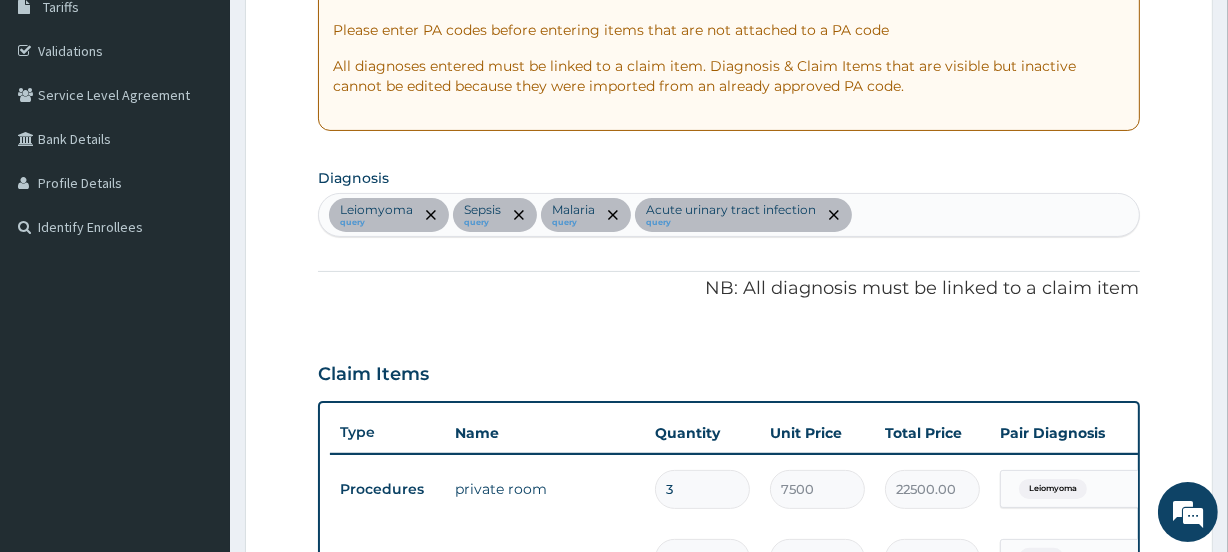 scroll, scrollTop: 420, scrollLeft: 0, axis: vertical 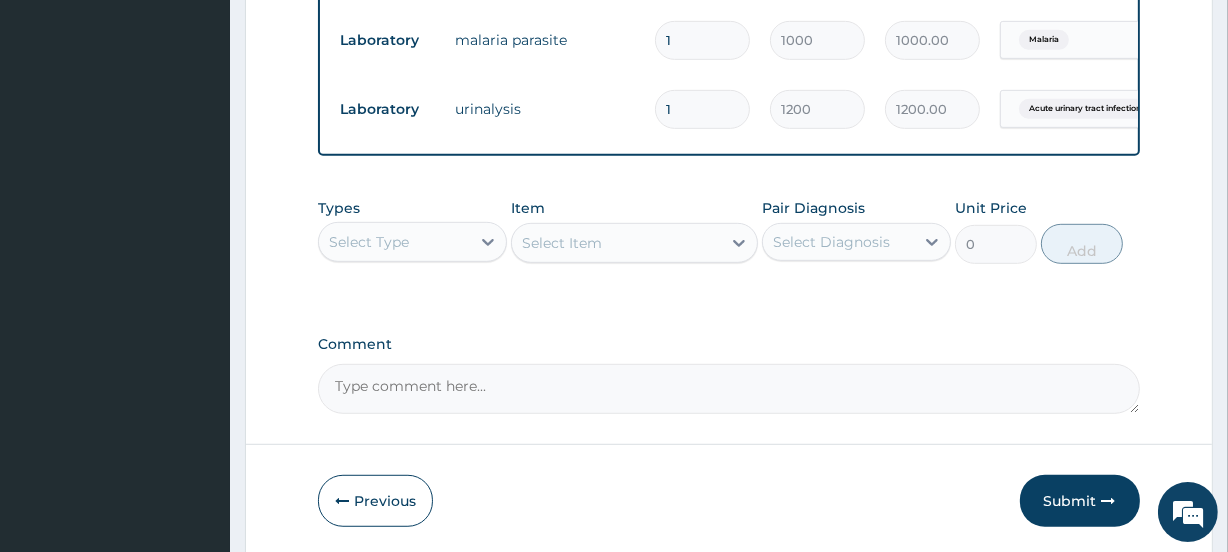 click on "Select Type" at bounding box center [369, 242] 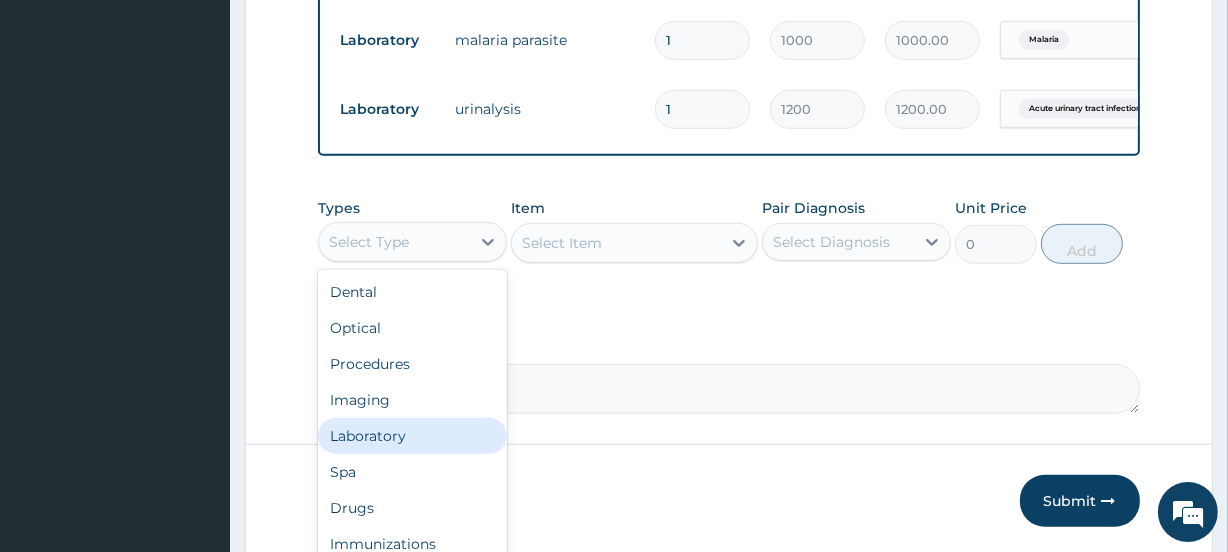 click on "Laboratory" at bounding box center [412, 436] 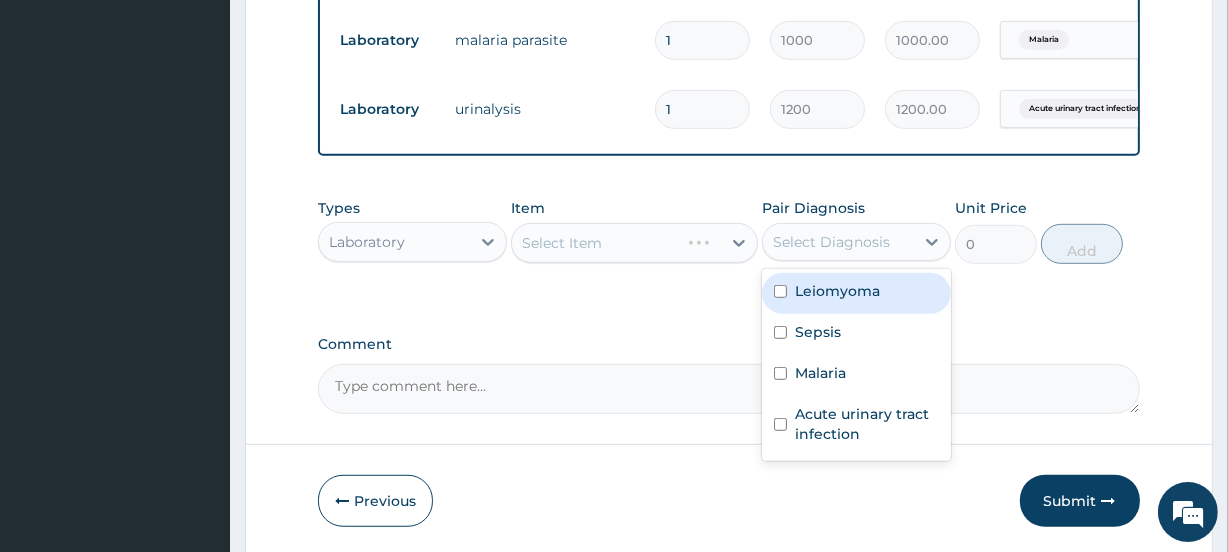 click on "Select Diagnosis" at bounding box center [831, 242] 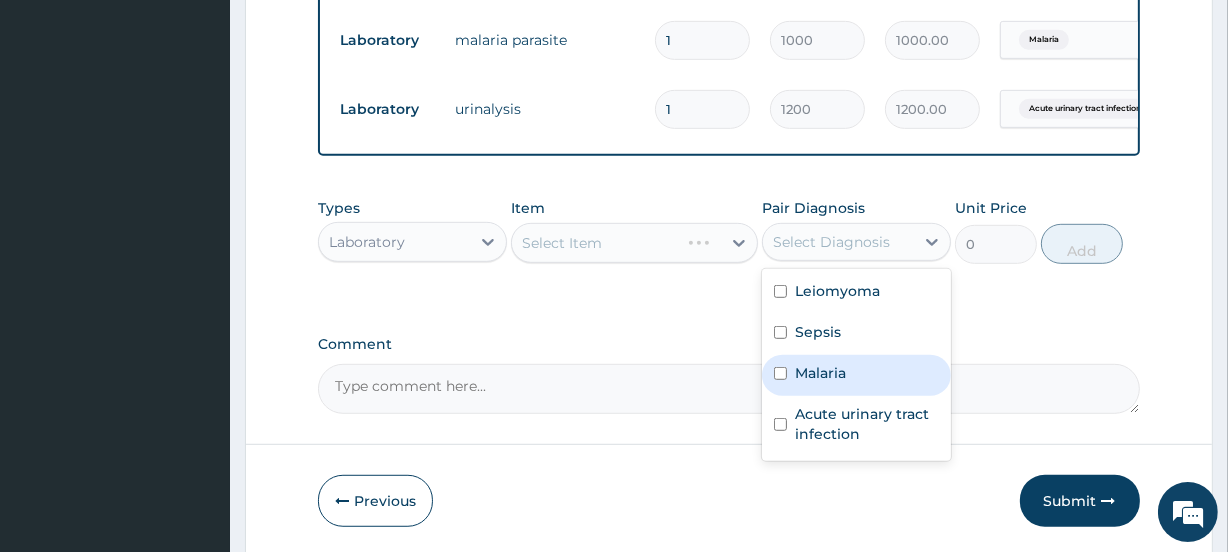 click on "Malaria" at bounding box center (856, 375) 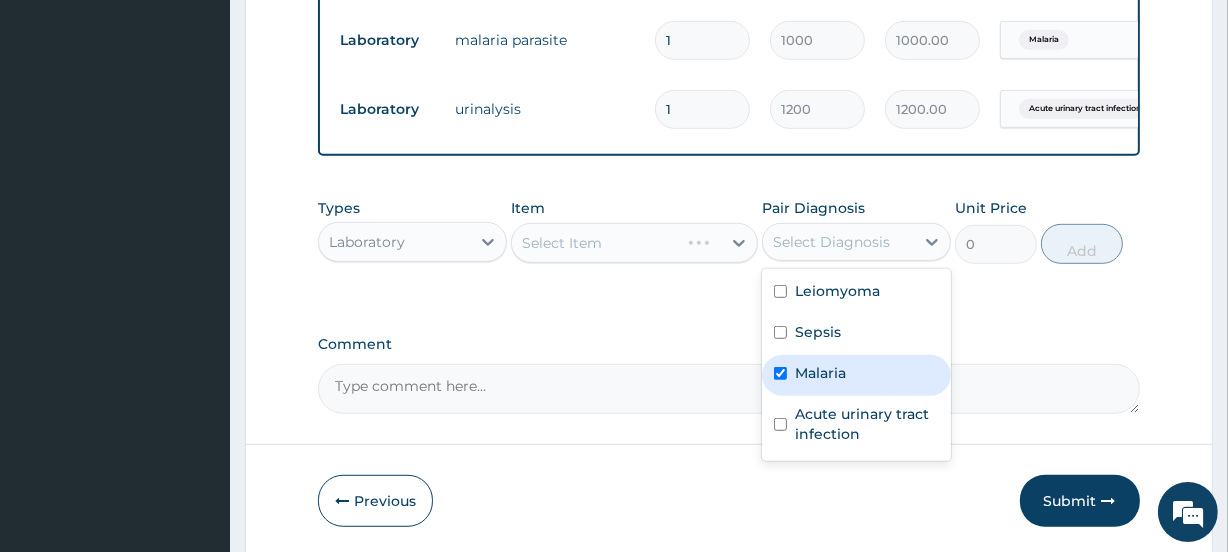 checkbox on "true" 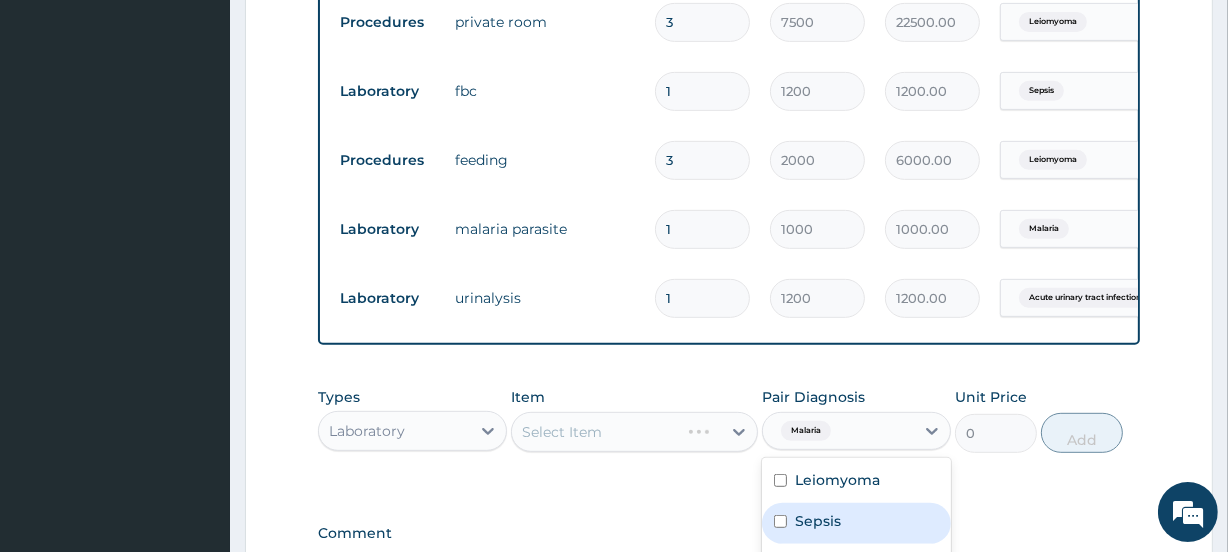 scroll, scrollTop: 813, scrollLeft: 0, axis: vertical 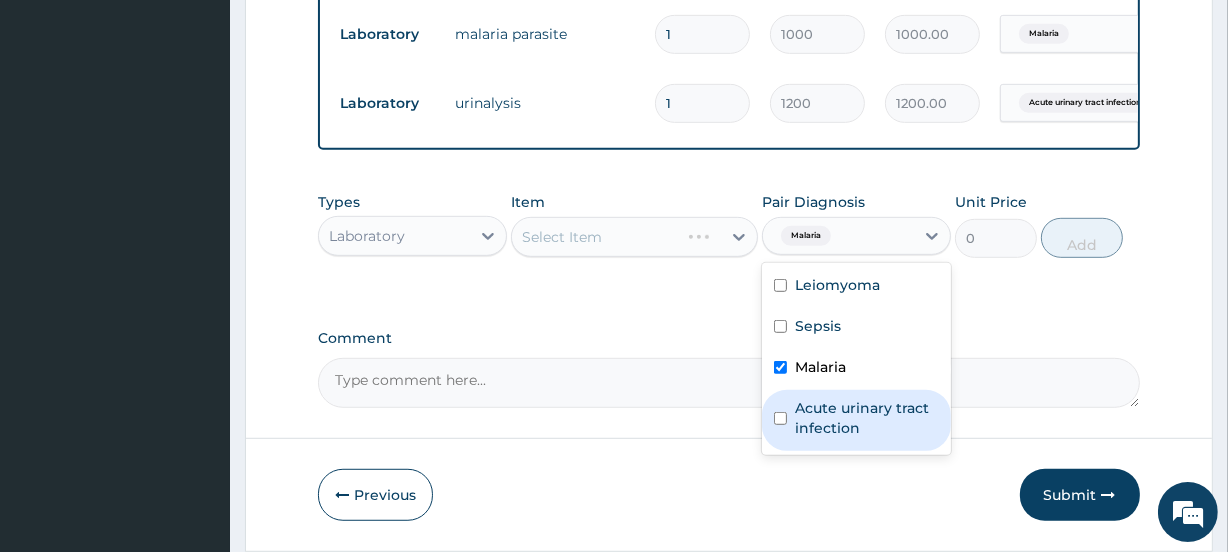 click on "Acute urinary tract infection" at bounding box center [867, 418] 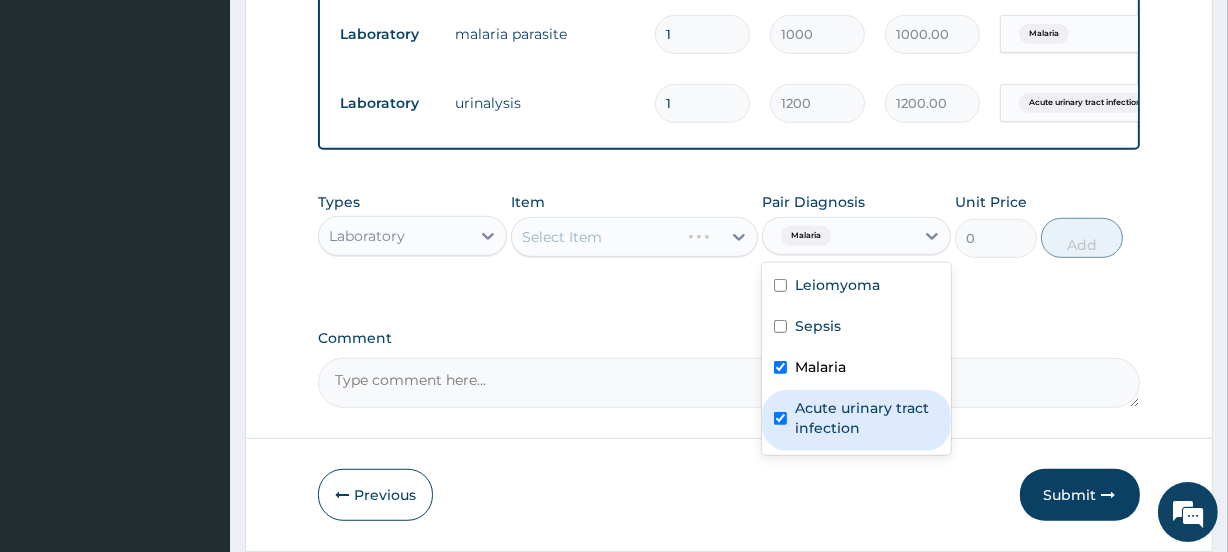 checkbox on "true" 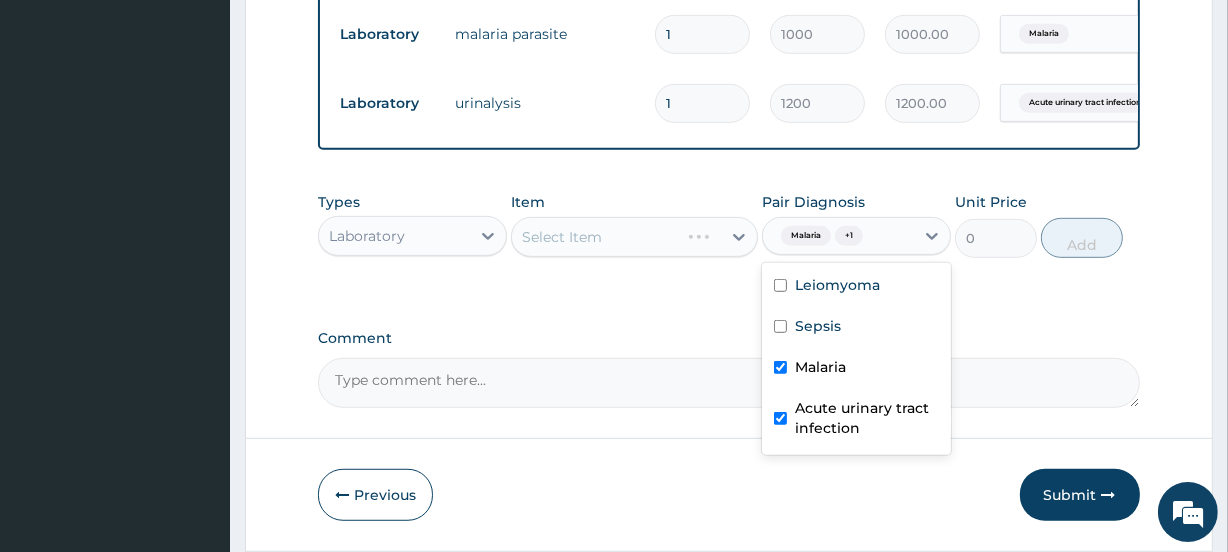 click at bounding box center (780, 367) 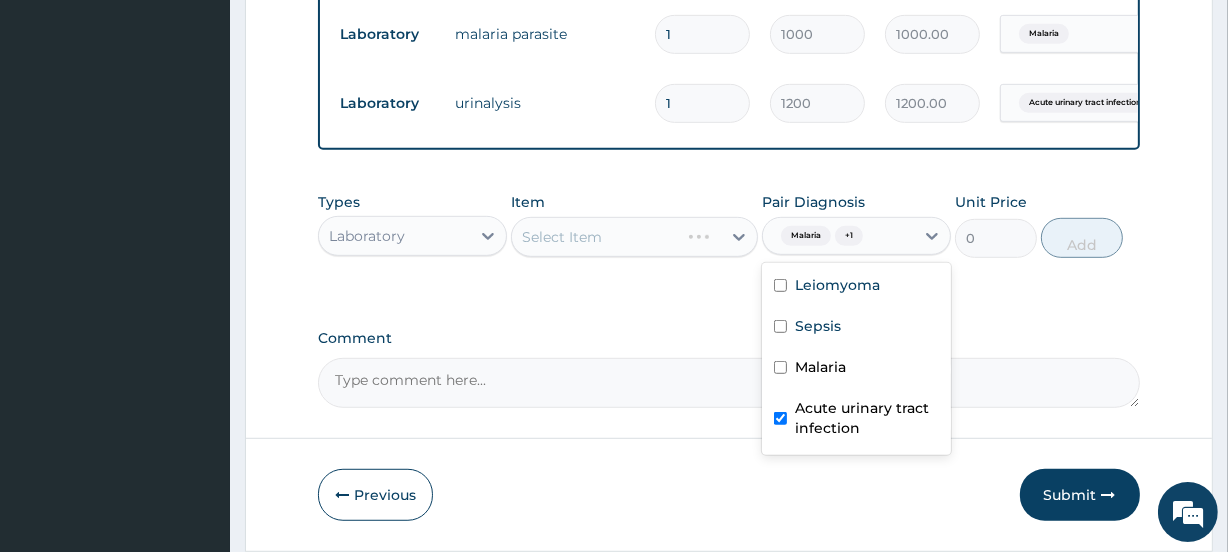 checkbox on "false" 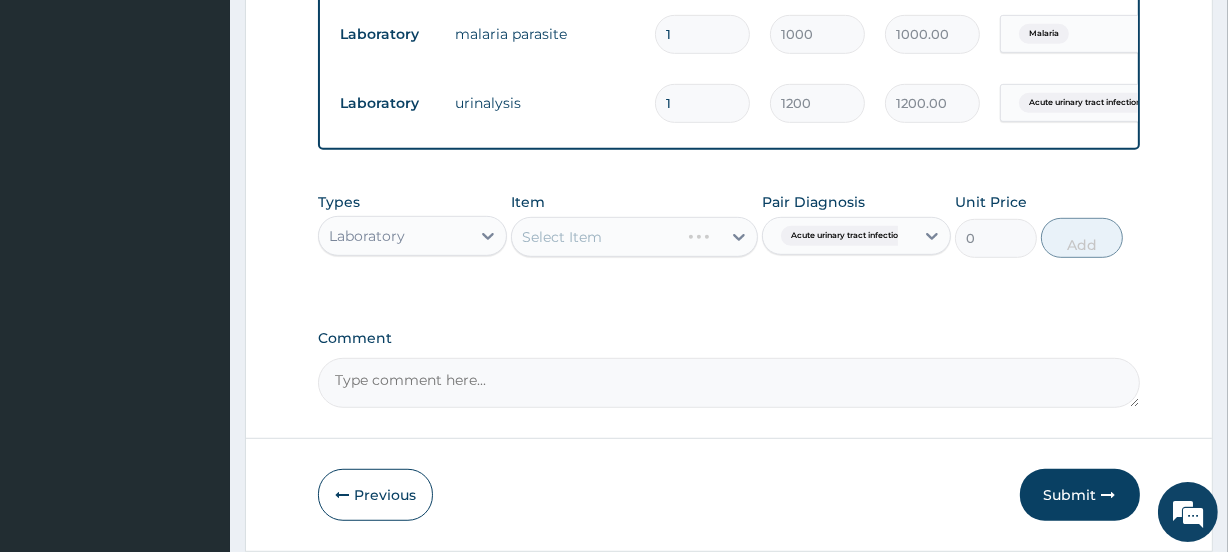 click on "PA Code / Prescription Code PA/4077F5 Encounter Date 27-03-2025 Important Notice Please enter PA codes before entering items that are not attached to a PA code   All diagnoses entered must be linked to a claim item. Diagnosis & Claim Items that are visible but inactive cannot be edited because they were imported from an already approved PA code. Diagnosis Leiomyoma query Sepsis query Malaria query Acute urinary tract infection query NB: All diagnosis must be linked to a claim item Claim Items Type Name Quantity Unit Price Total Price Pair Diagnosis Actions Procedures private room 3 7500 22500.00 Leiomyoma Delete Laboratory fbc 1 1200 1200.00 Sepsis Delete Procedures  feeding 3 2000 6000.00 Leiomyoma Delete Laboratory malaria parasite 1 1000 1000.00 Malaria Delete Laboratory urinalysis 1 1200 1200.00 Acute urinary tract infection Delete Types Laboratory Item Select Item Pair Diagnosis Acute urinary tract infection Unit Price 0 Add Comment" at bounding box center (728, -203) 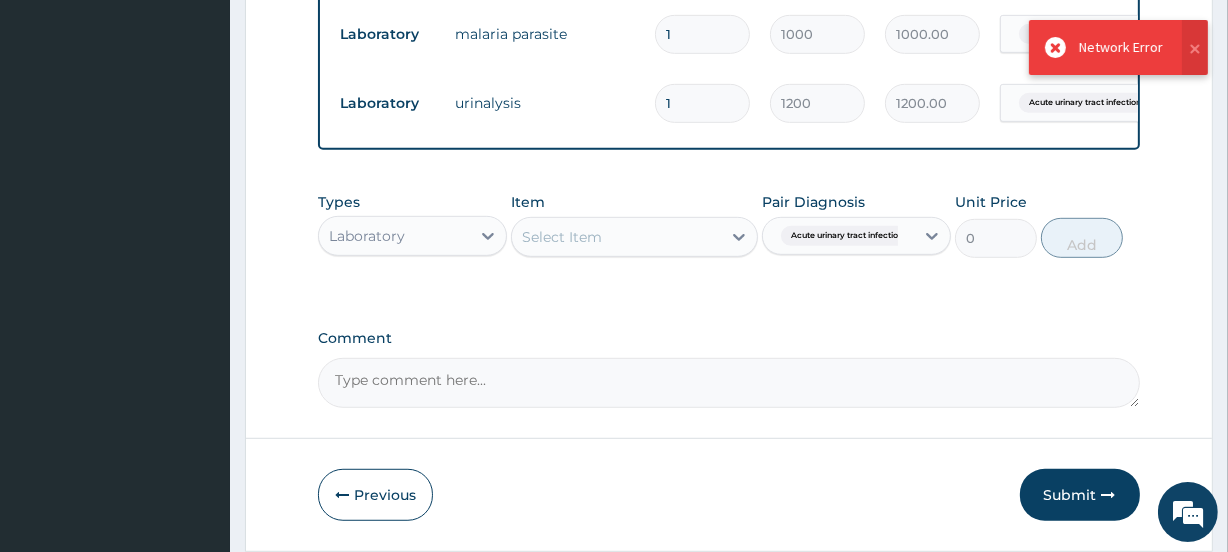 click on "Comment" at bounding box center [728, 383] 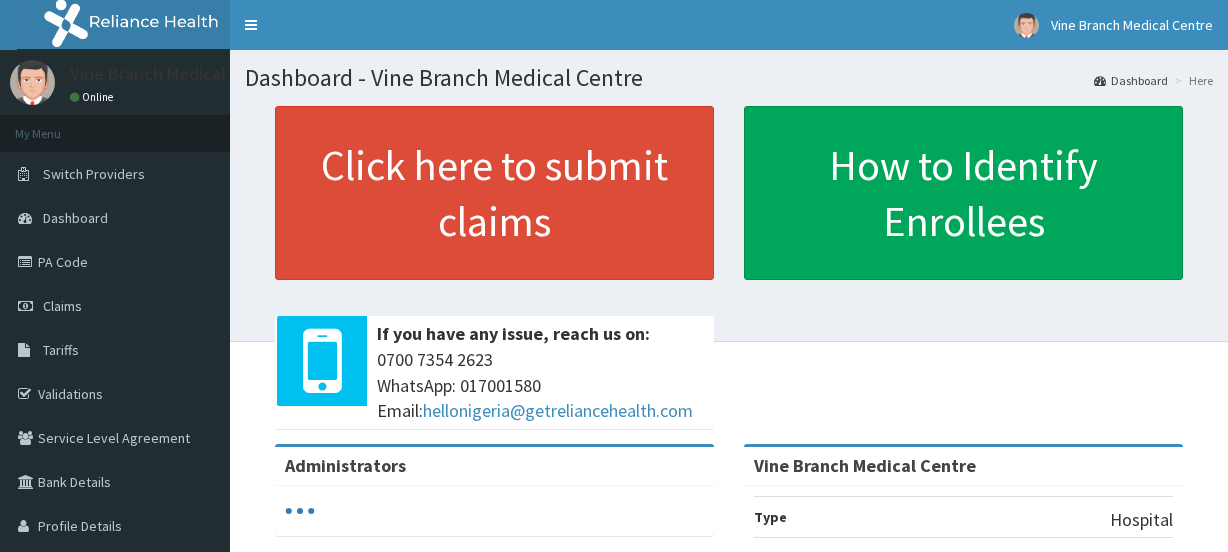 scroll, scrollTop: 0, scrollLeft: 0, axis: both 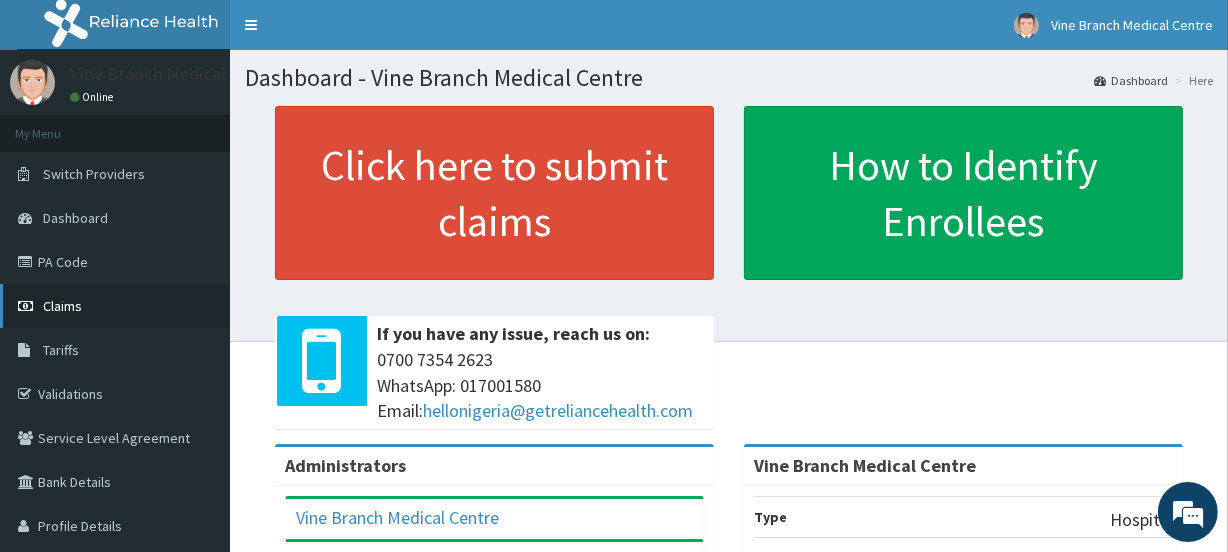 click on "Claims" at bounding box center (62, 306) 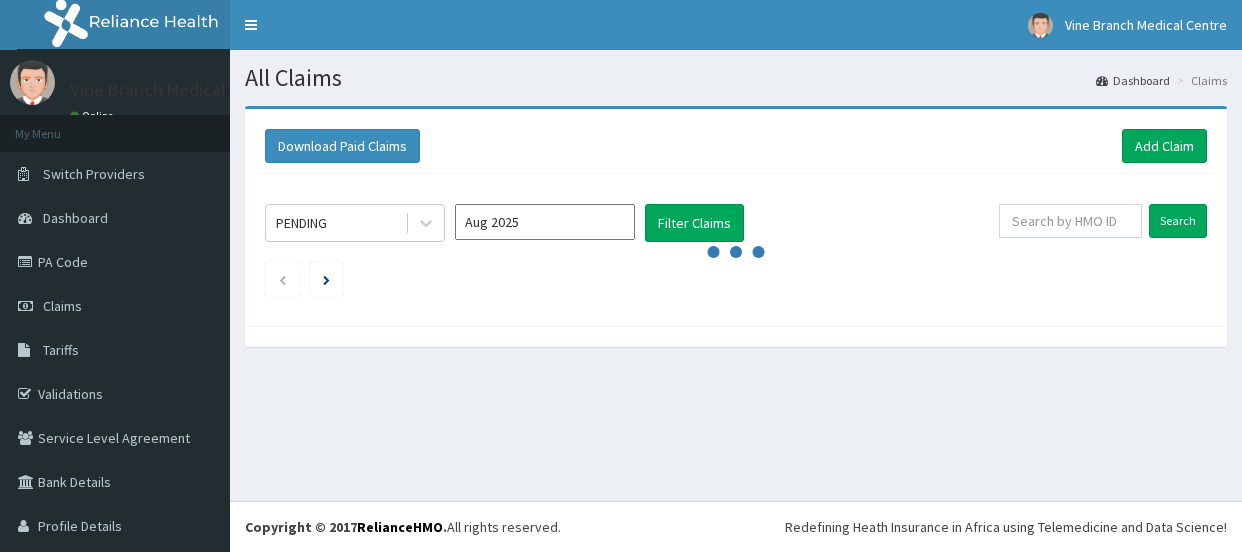 scroll, scrollTop: 0, scrollLeft: 0, axis: both 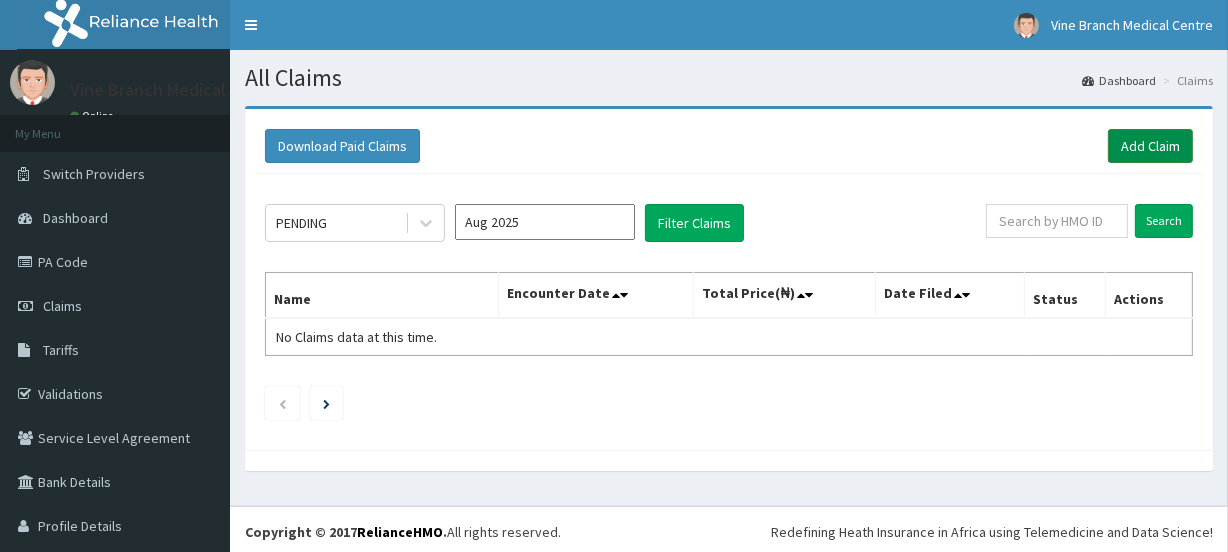 click on "Add Claim" at bounding box center (1150, 146) 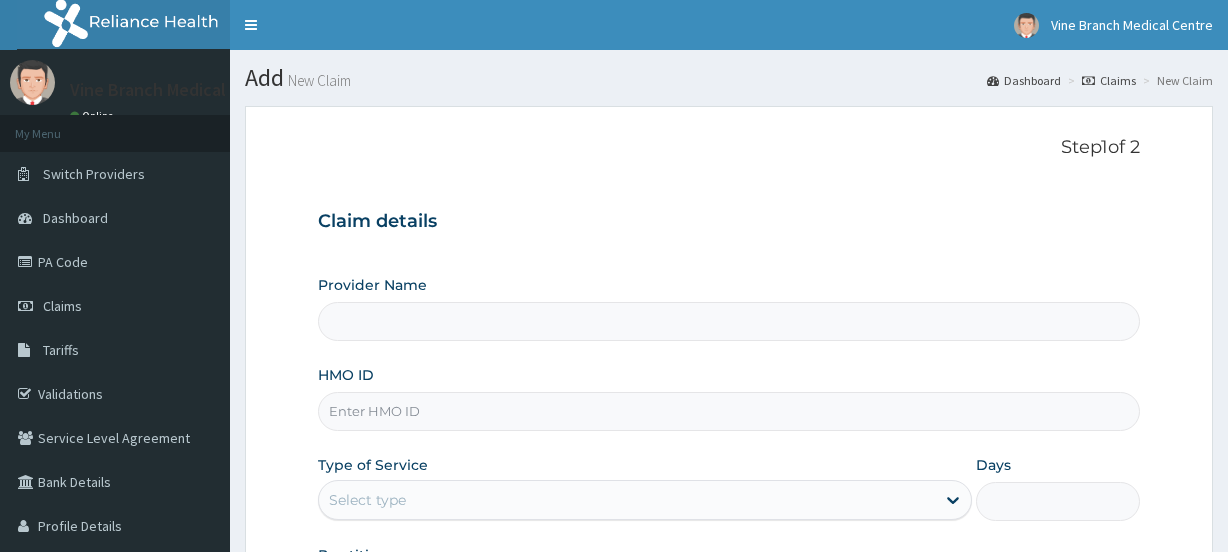 scroll, scrollTop: 0, scrollLeft: 0, axis: both 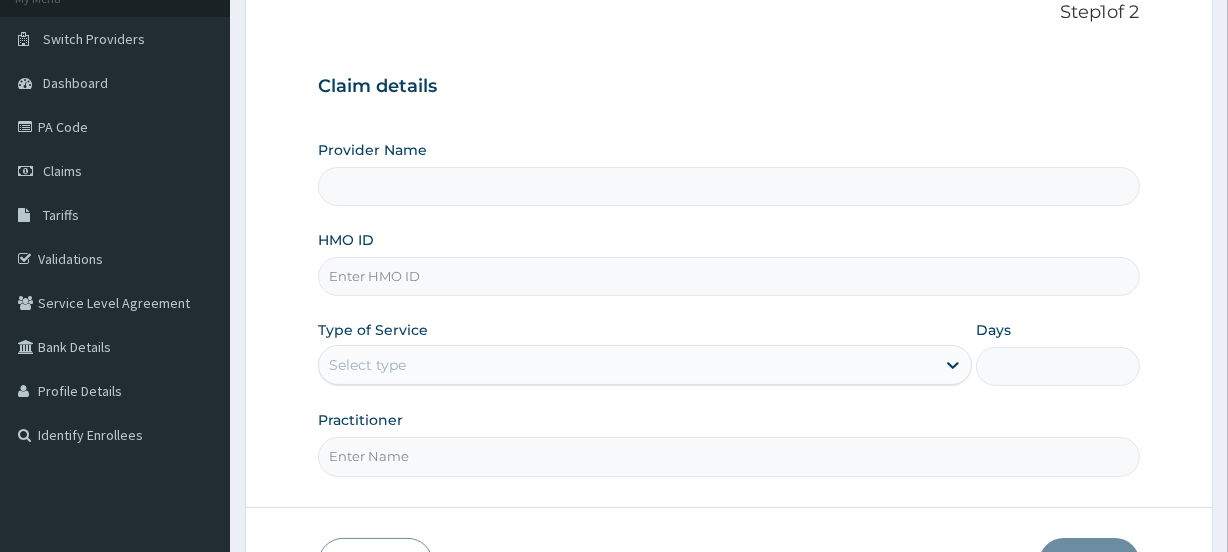 type on "Vine Branch Medical Centre" 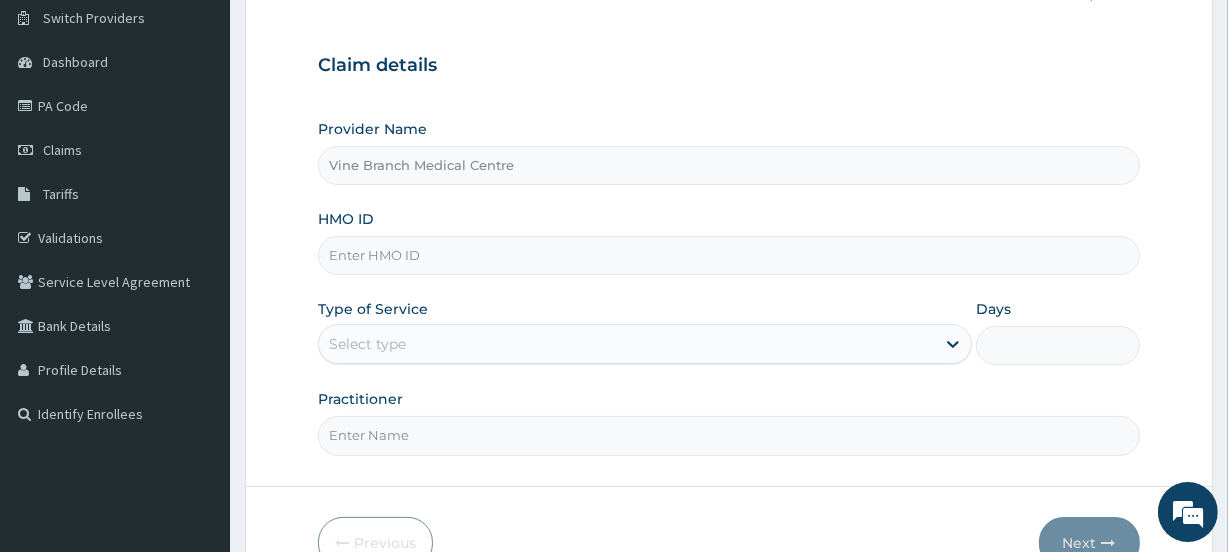 scroll, scrollTop: 190, scrollLeft: 0, axis: vertical 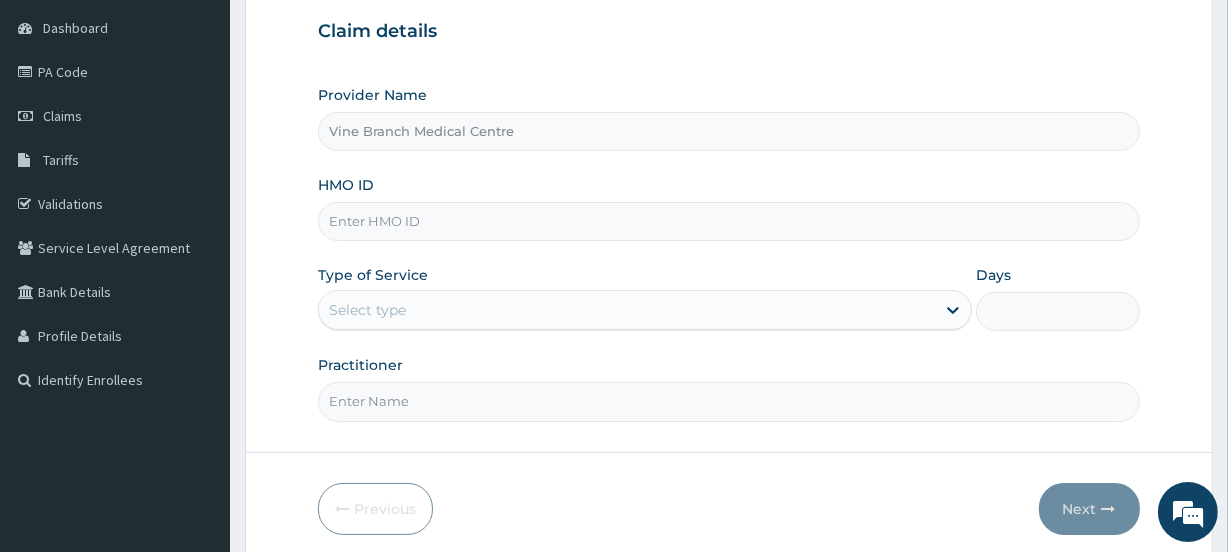 click on "HMO ID" at bounding box center (728, 221) 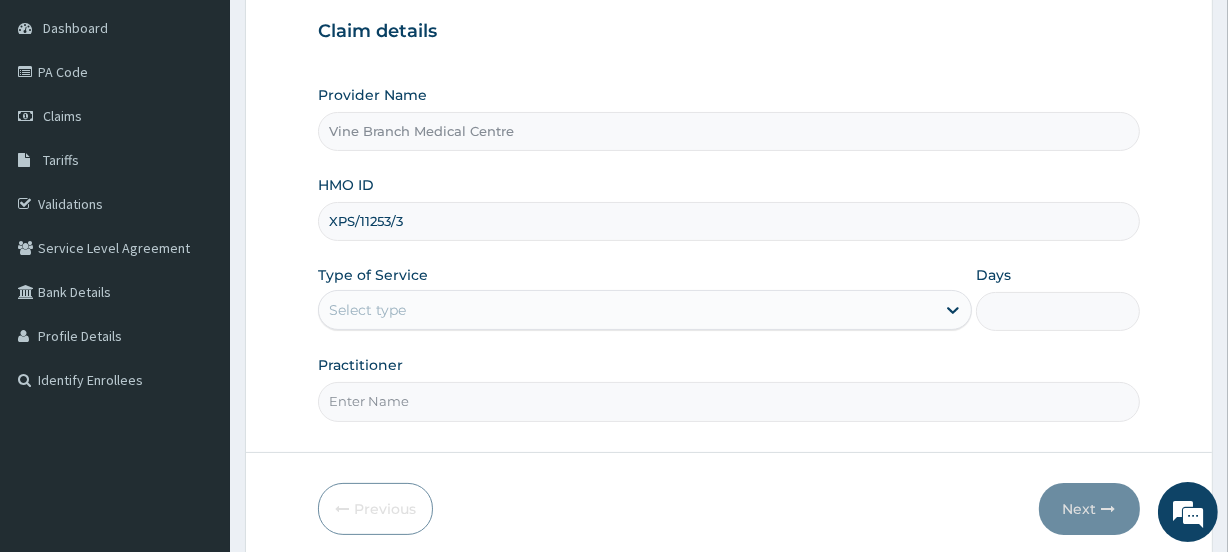 type on "XPS/11253/3" 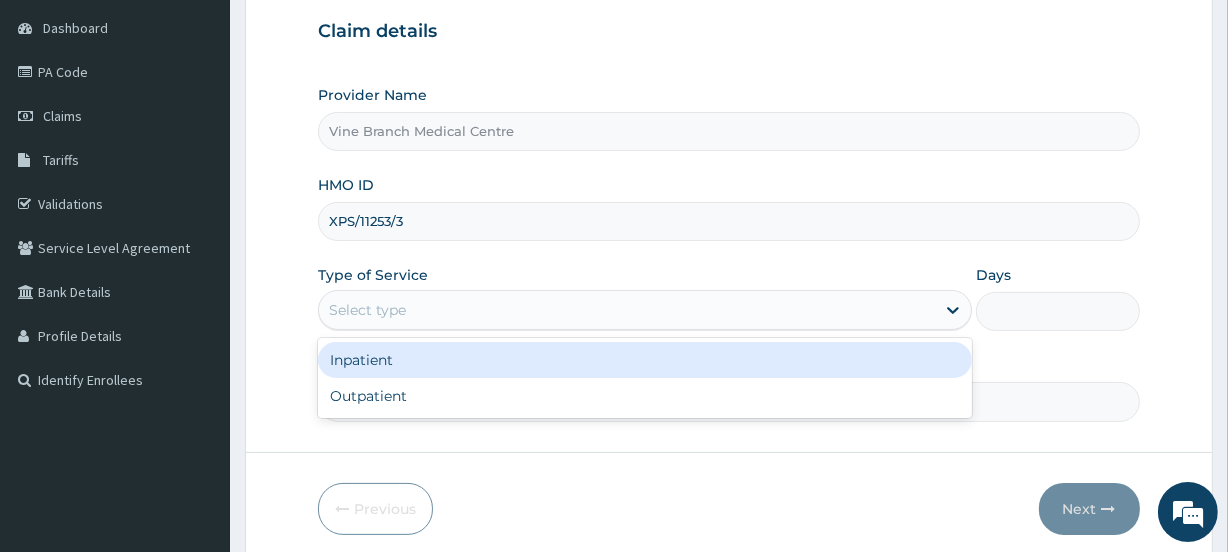 click on "Inpatient" at bounding box center [645, 360] 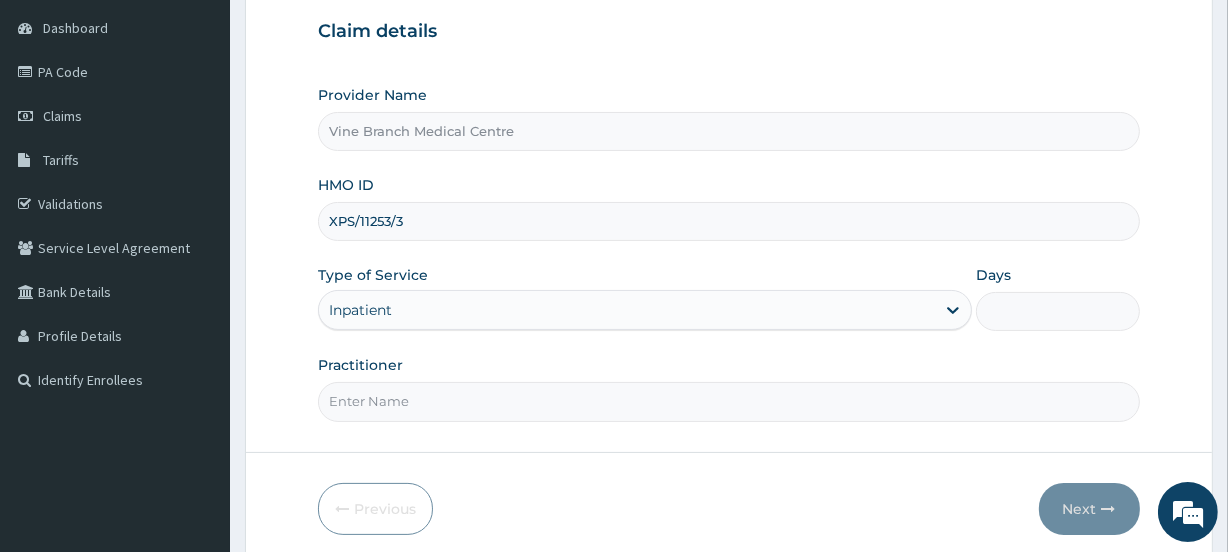 click on "Practitioner" at bounding box center [728, 401] 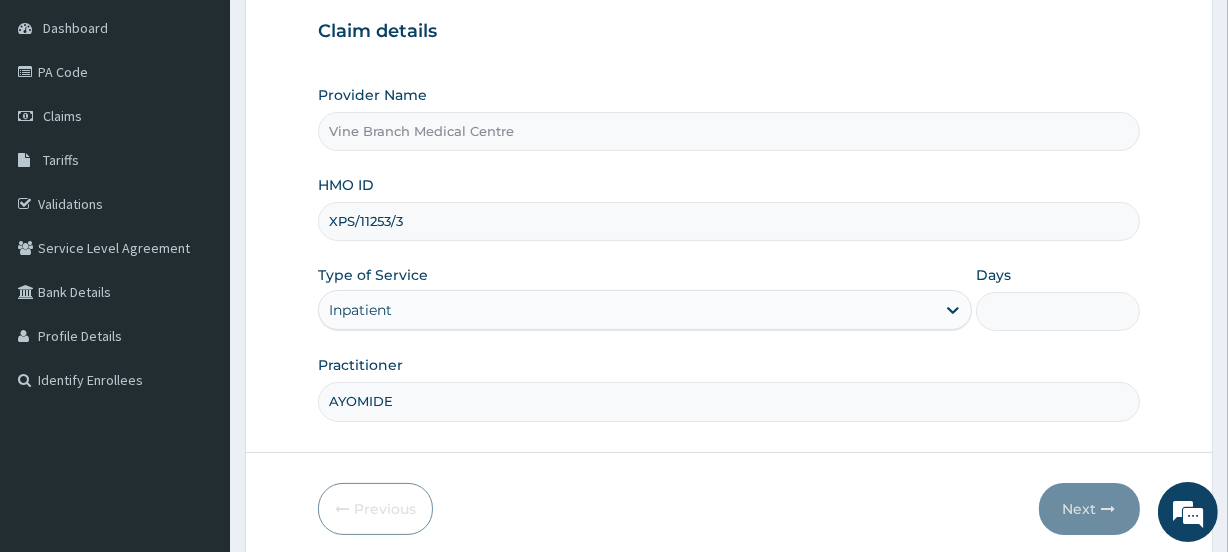 type on "AYOMIDE" 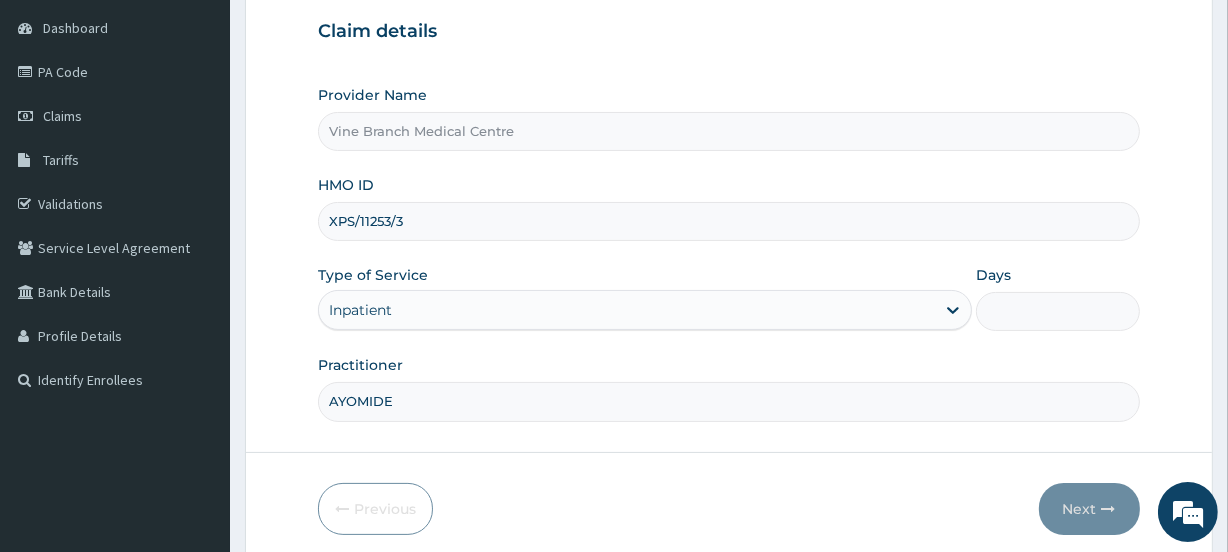 type on "4" 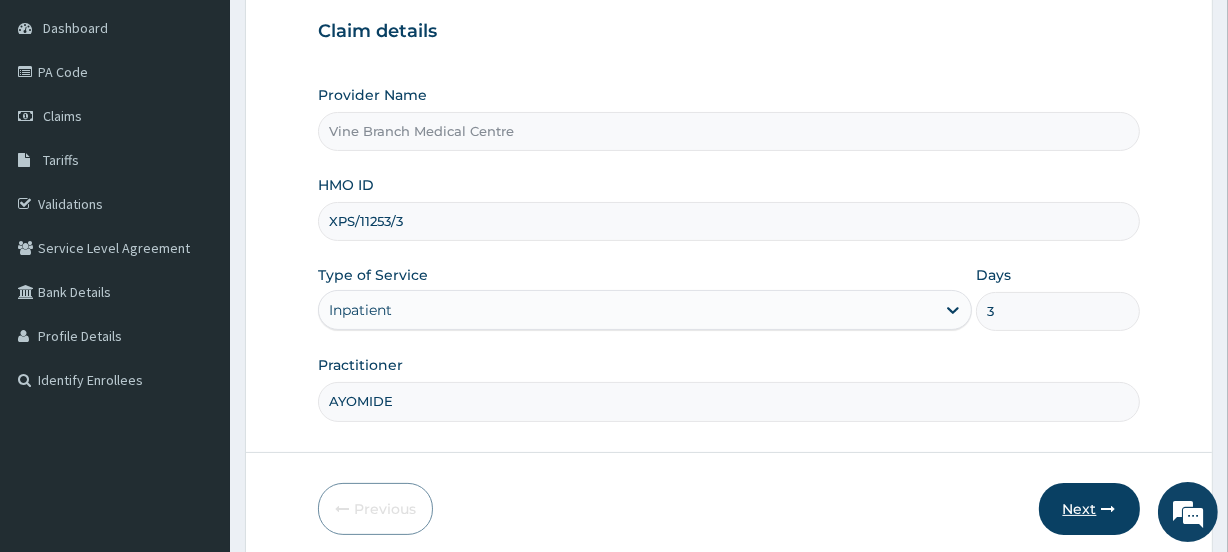 type on "3" 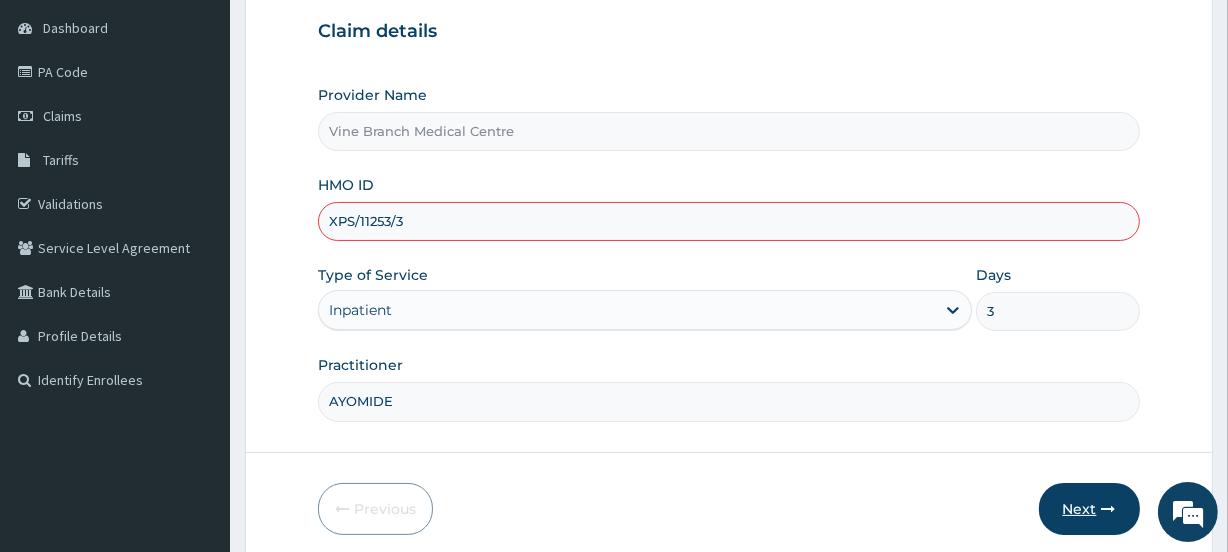 click on "Next" at bounding box center (1089, 509) 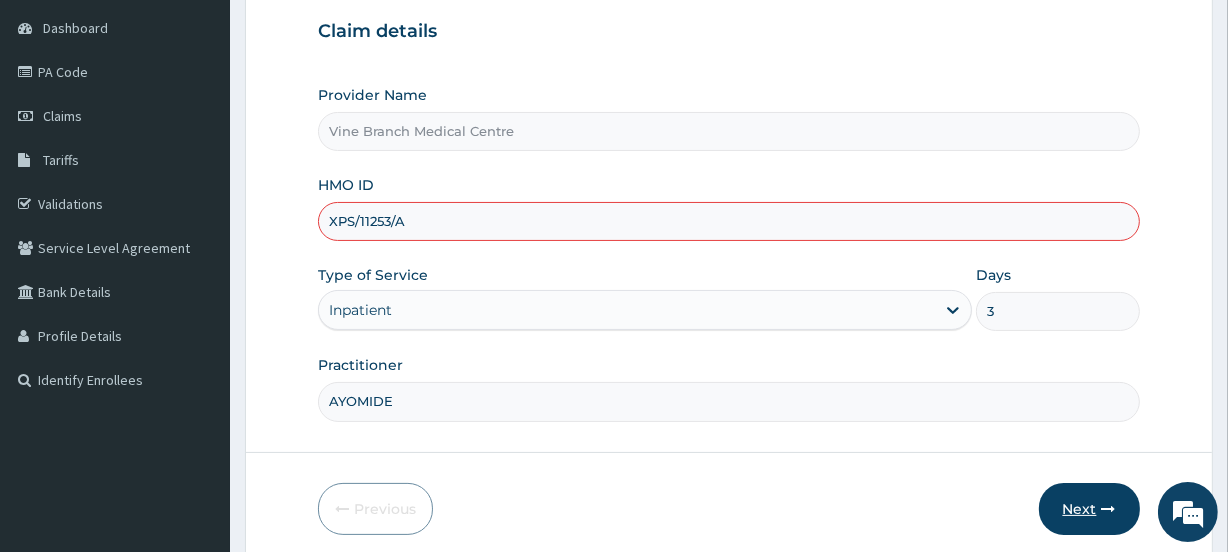 type on "XPS/11253/A" 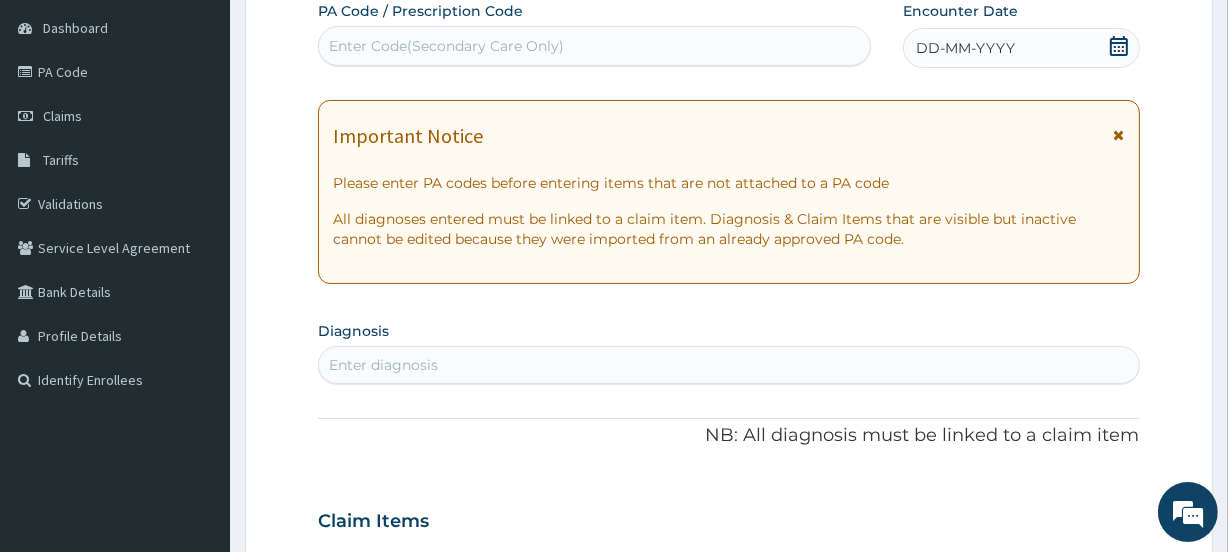 click on "Enter Code(Secondary Care Only)" at bounding box center (446, 46) 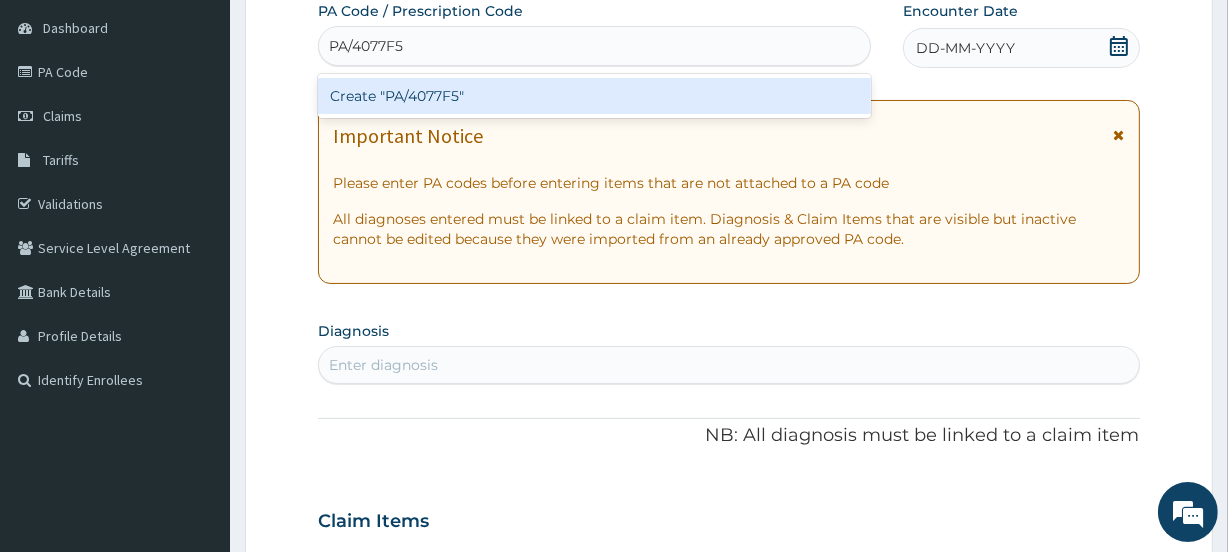 click on "Create "PA/4077F5"" at bounding box center (594, 96) 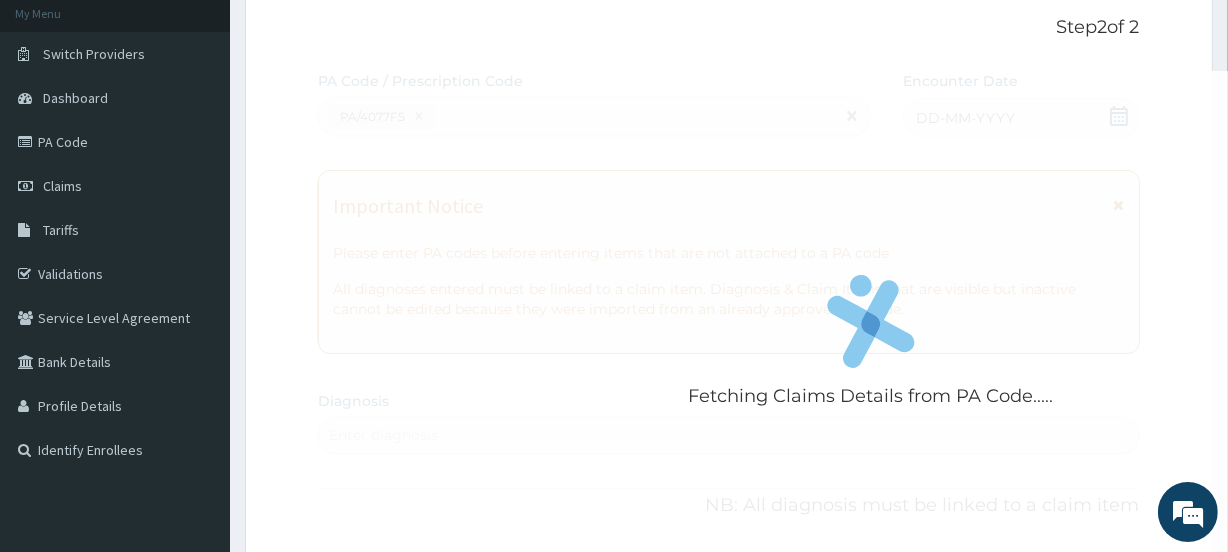 scroll, scrollTop: 0, scrollLeft: 0, axis: both 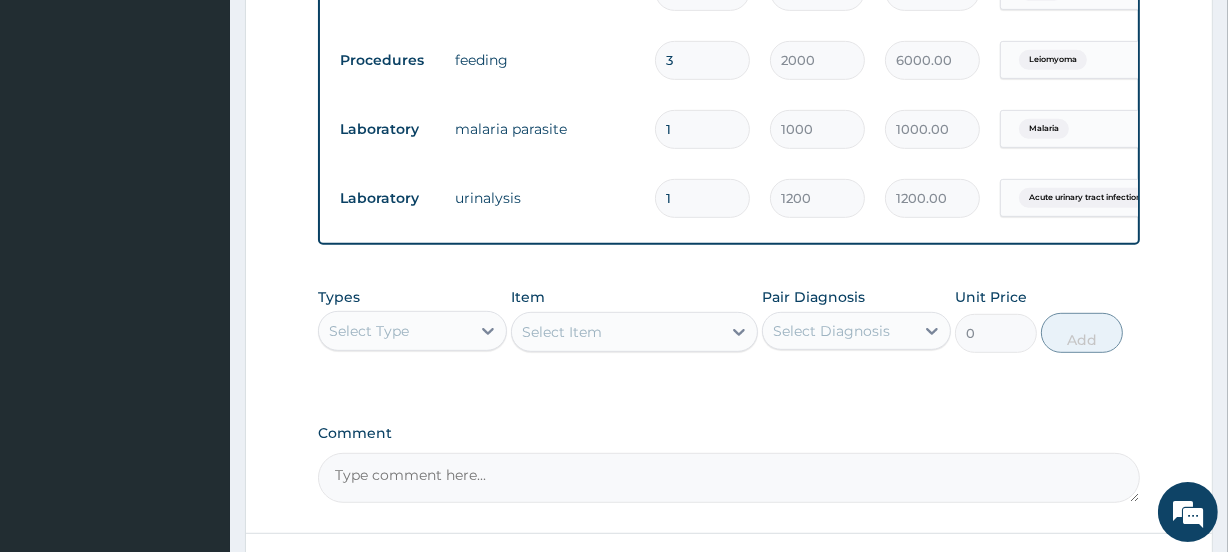 click on "Select Type" at bounding box center [369, 331] 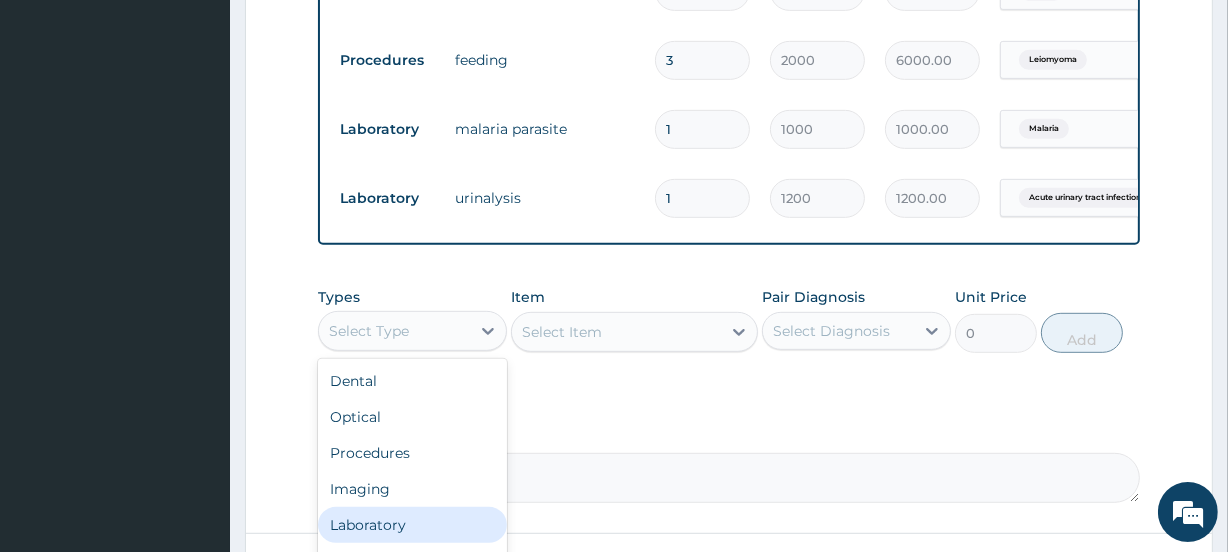 click on "Laboratory" at bounding box center (412, 525) 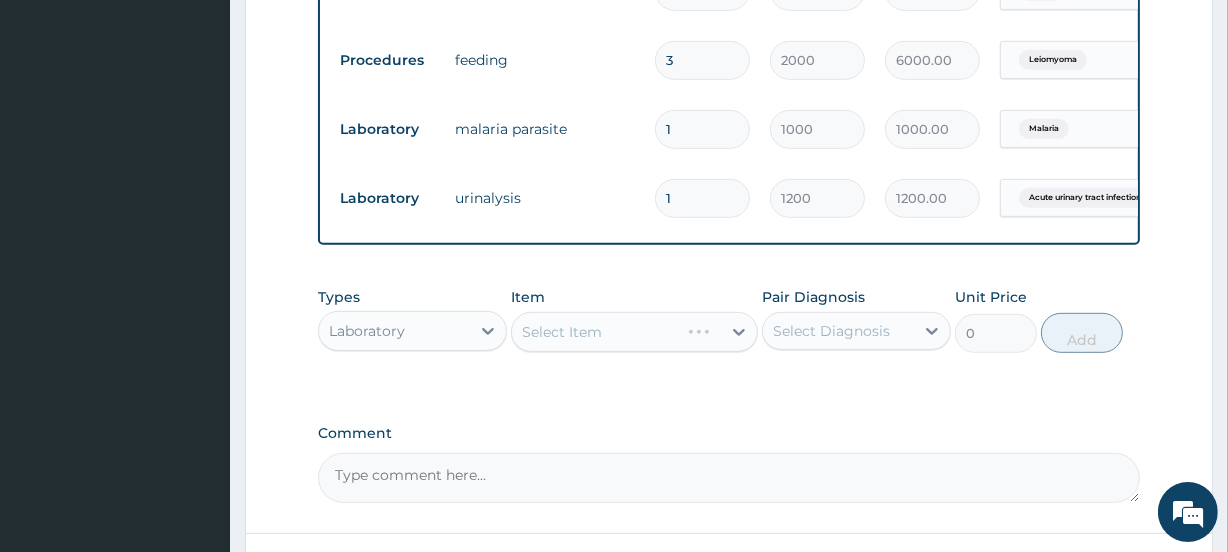 click on "Select Diagnosis" at bounding box center [838, 331] 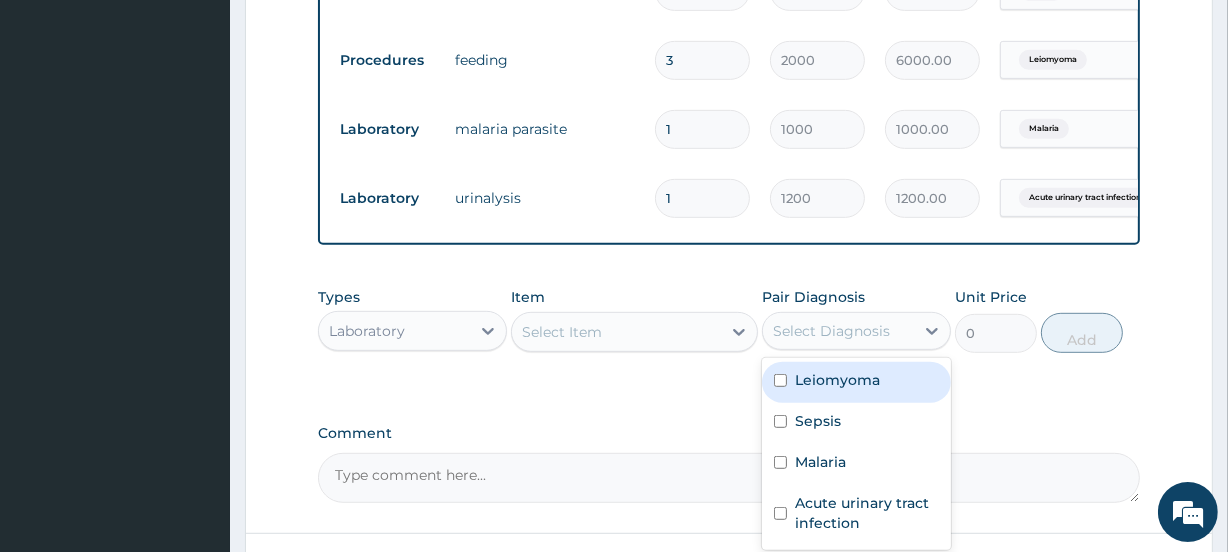 click on "Leiomyoma" at bounding box center [837, 380] 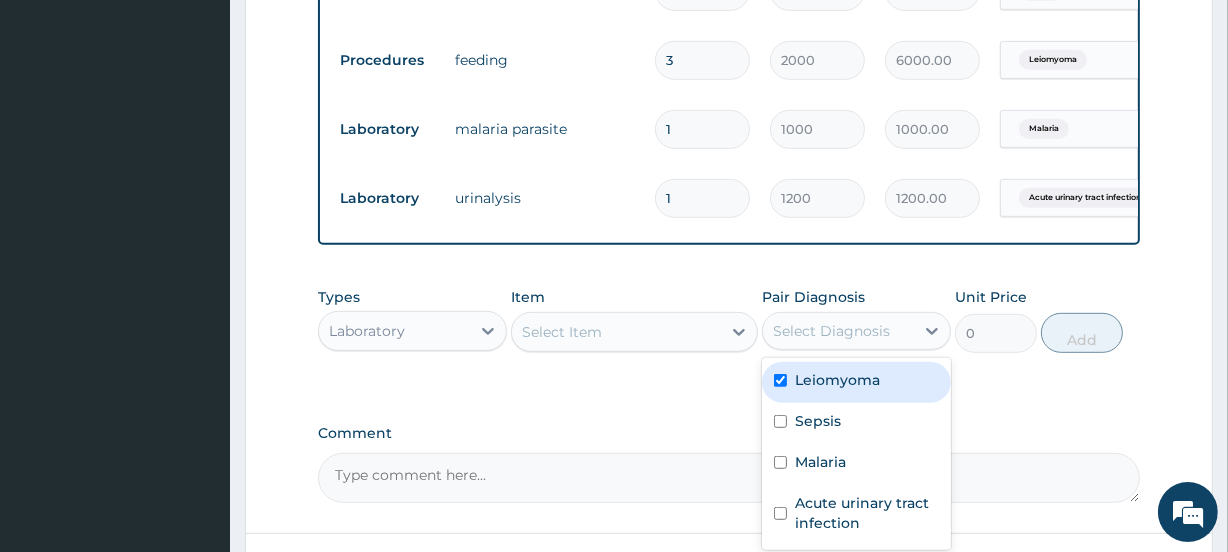 checkbox on "true" 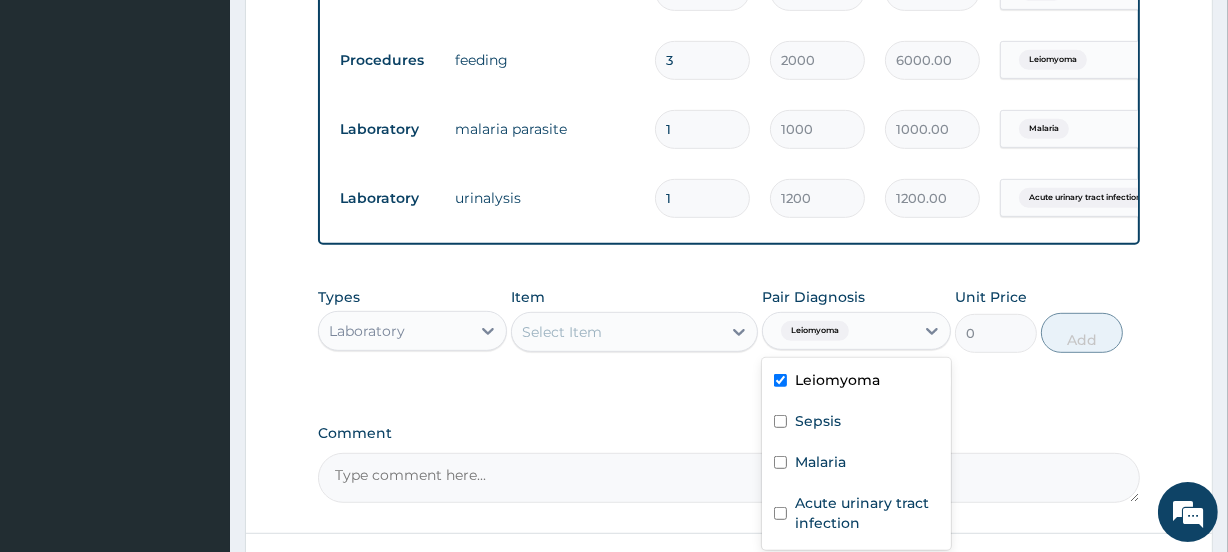 click on "Select Item" at bounding box center [562, 332] 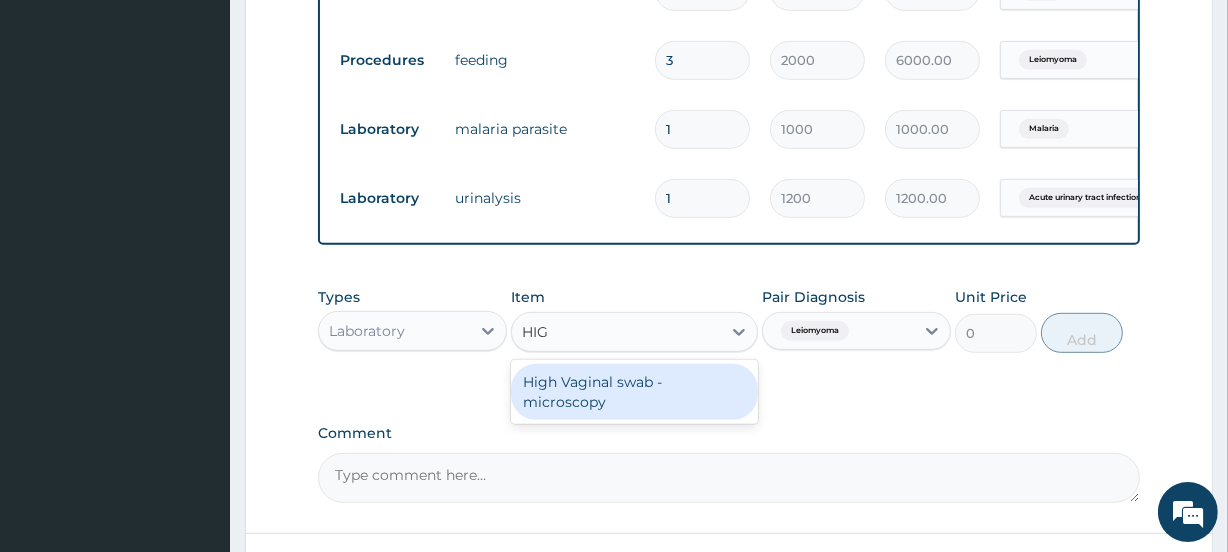 type on "HIGH" 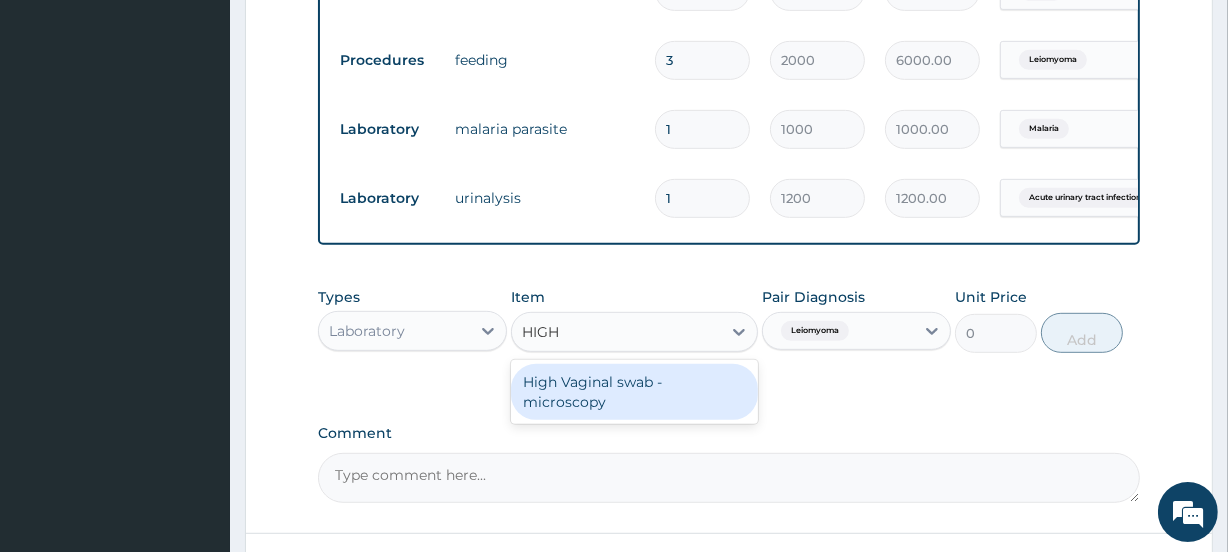 click on "High Vaginal swab - microscopy" at bounding box center [634, 392] 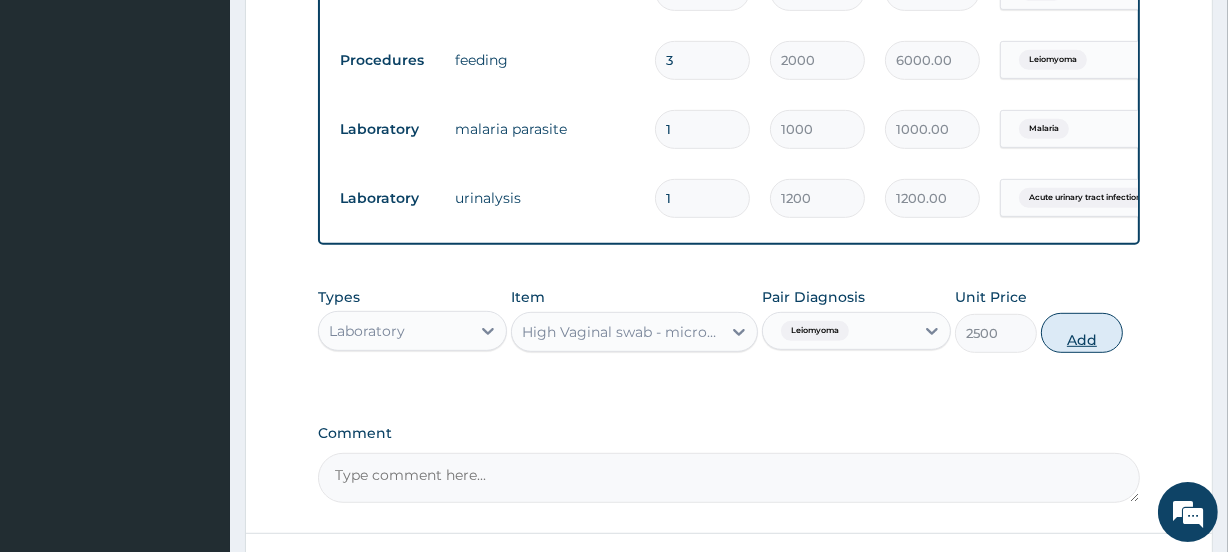 click on "Add" at bounding box center (1082, 333) 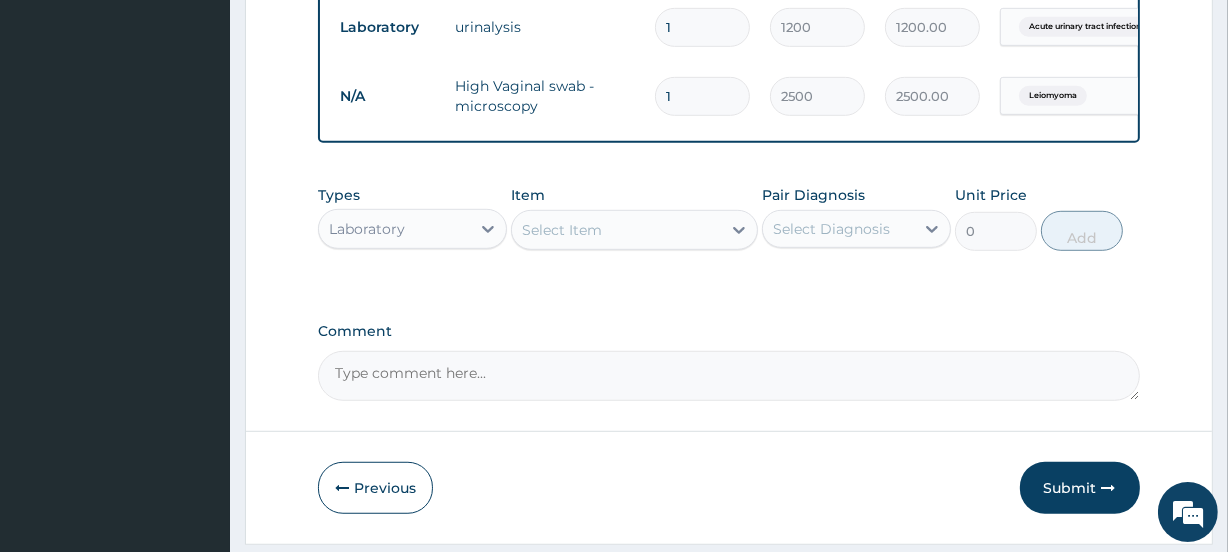 scroll, scrollTop: 1154, scrollLeft: 0, axis: vertical 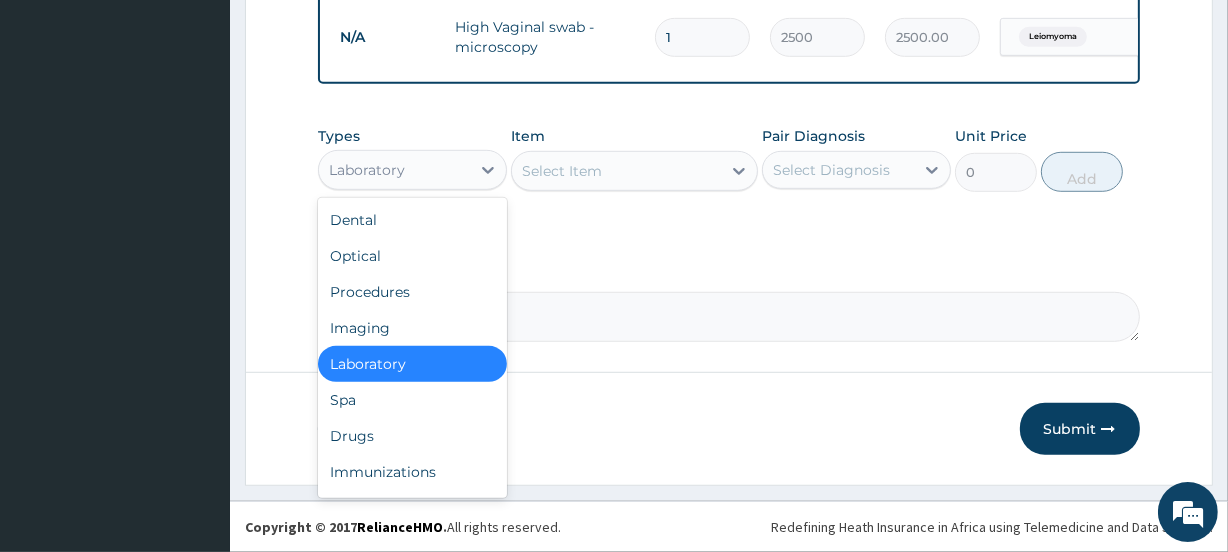 click on "Laboratory" at bounding box center (367, 170) 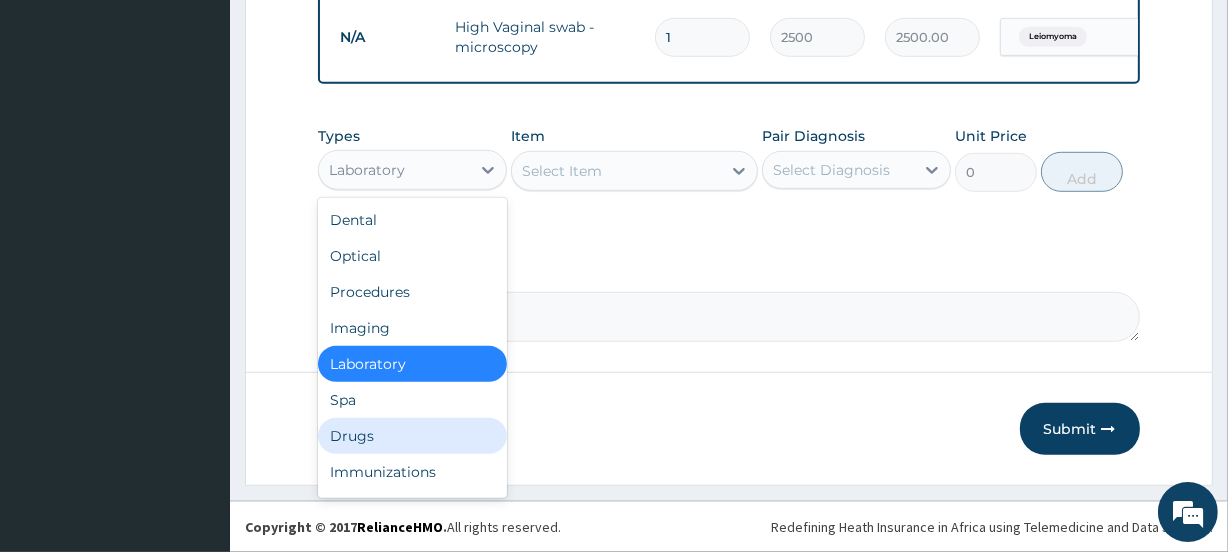 click on "Drugs" at bounding box center (412, 436) 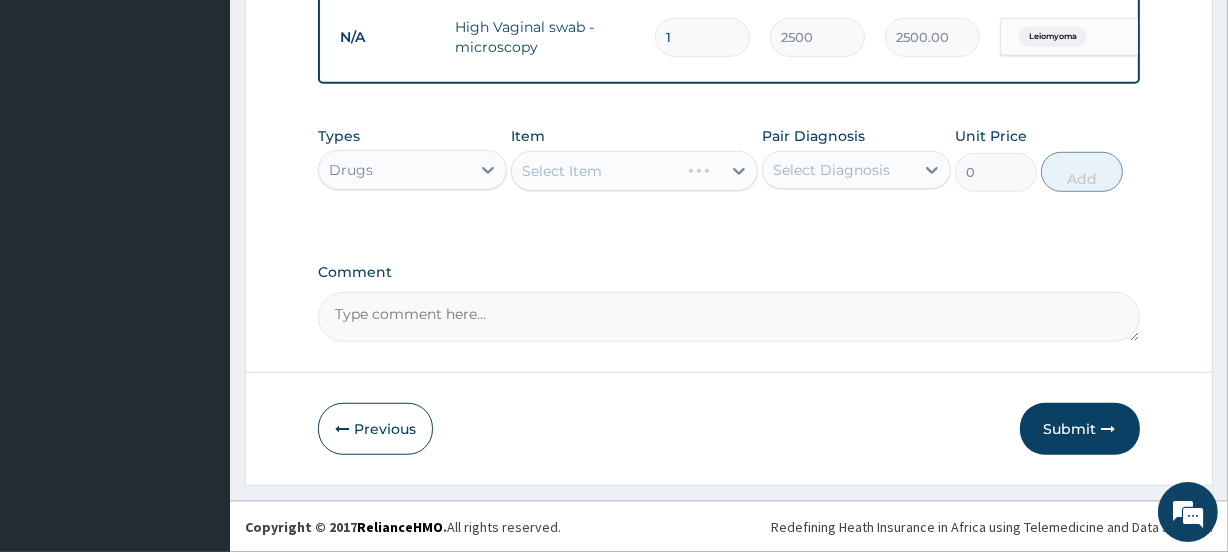 click on "Select Diagnosis" at bounding box center [831, 170] 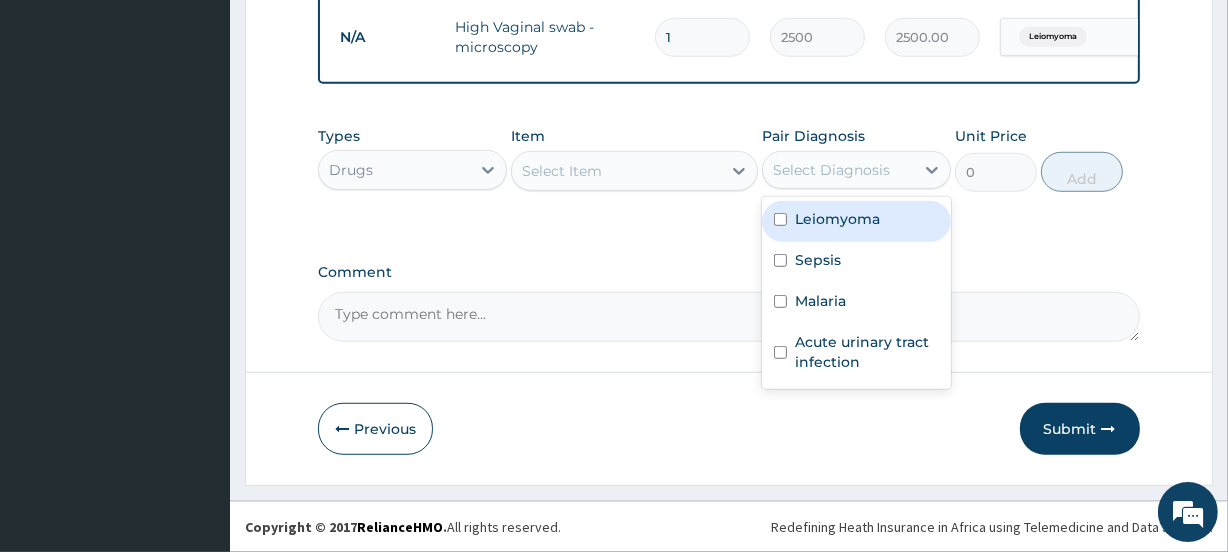 click on "Leiomyoma" at bounding box center [837, 219] 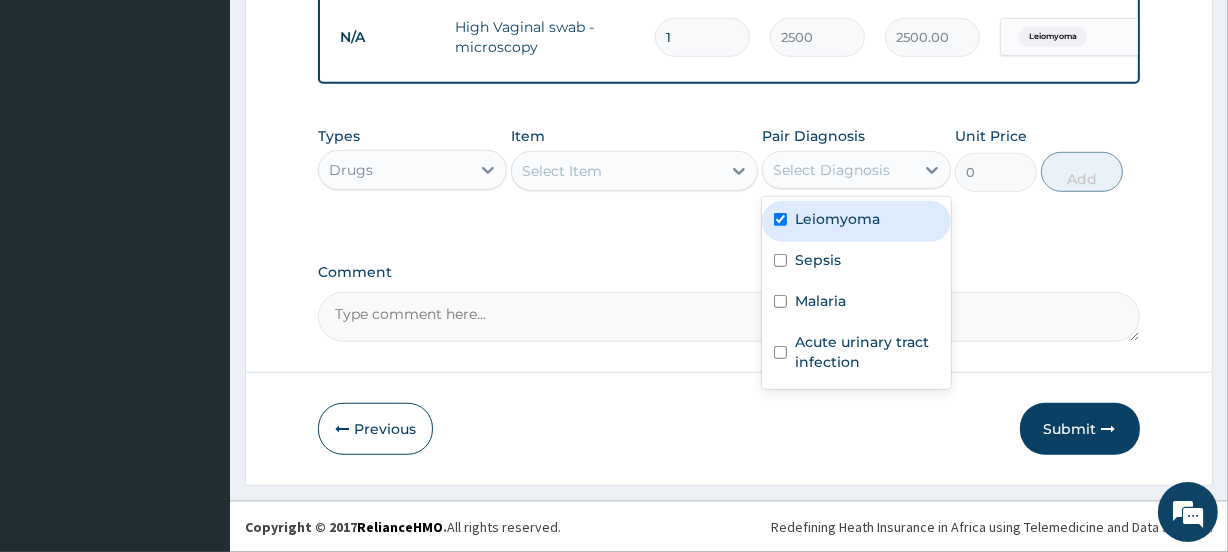 checkbox on "true" 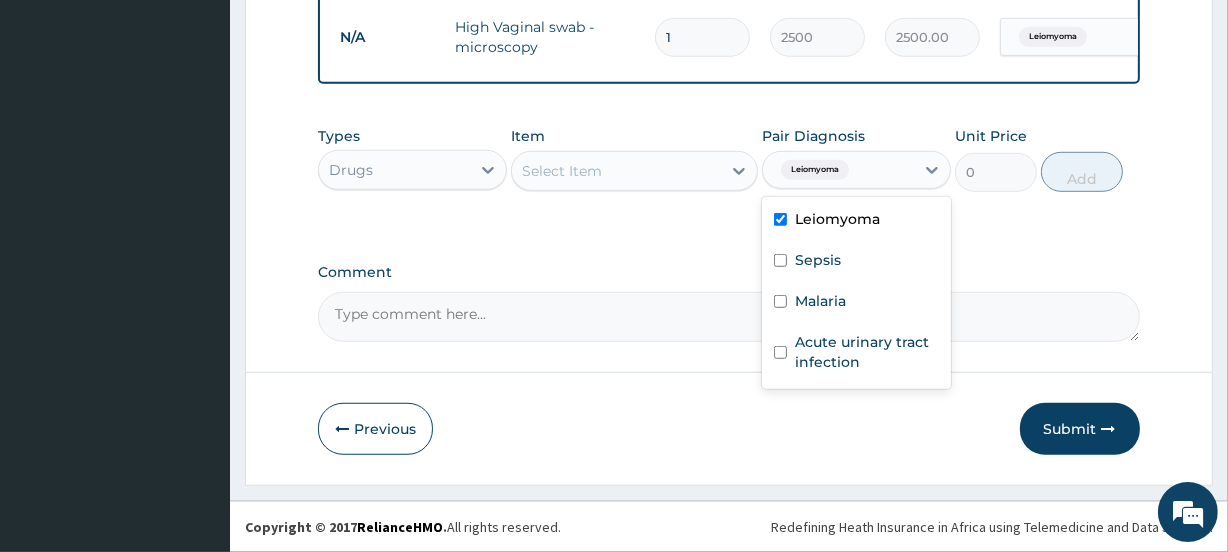 click on "Select Item" at bounding box center (562, 171) 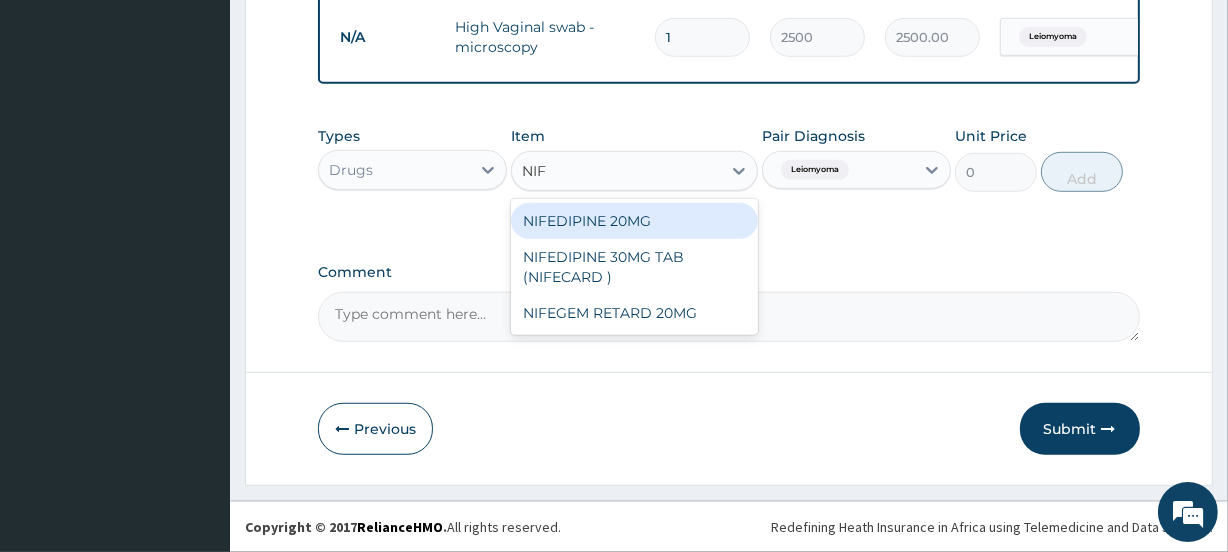 type on "NIFE" 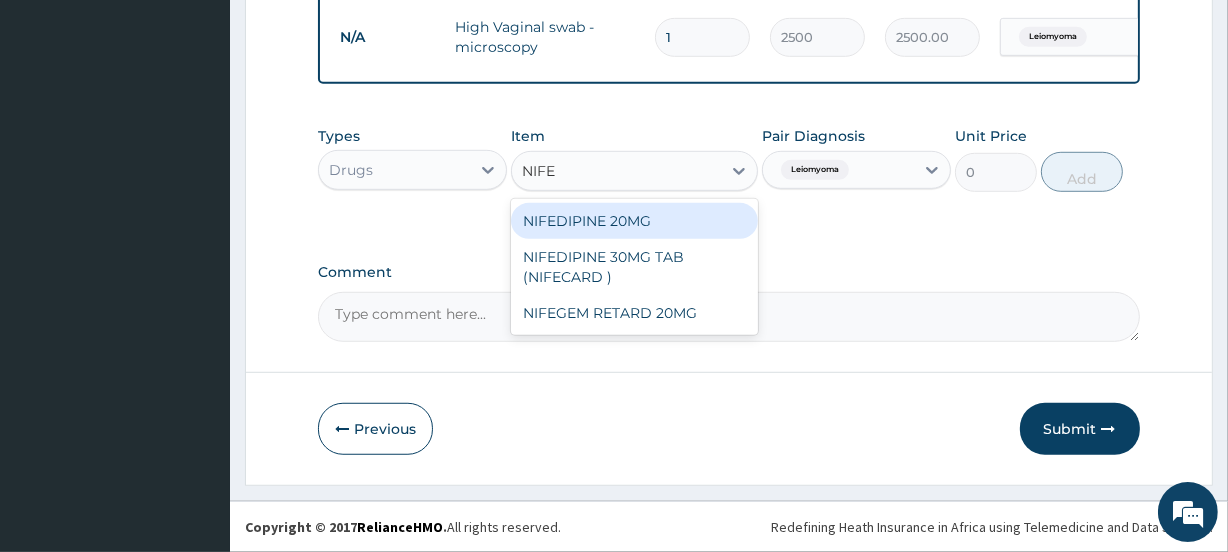 click on "NIFEDIPINE 20MG" at bounding box center (634, 221) 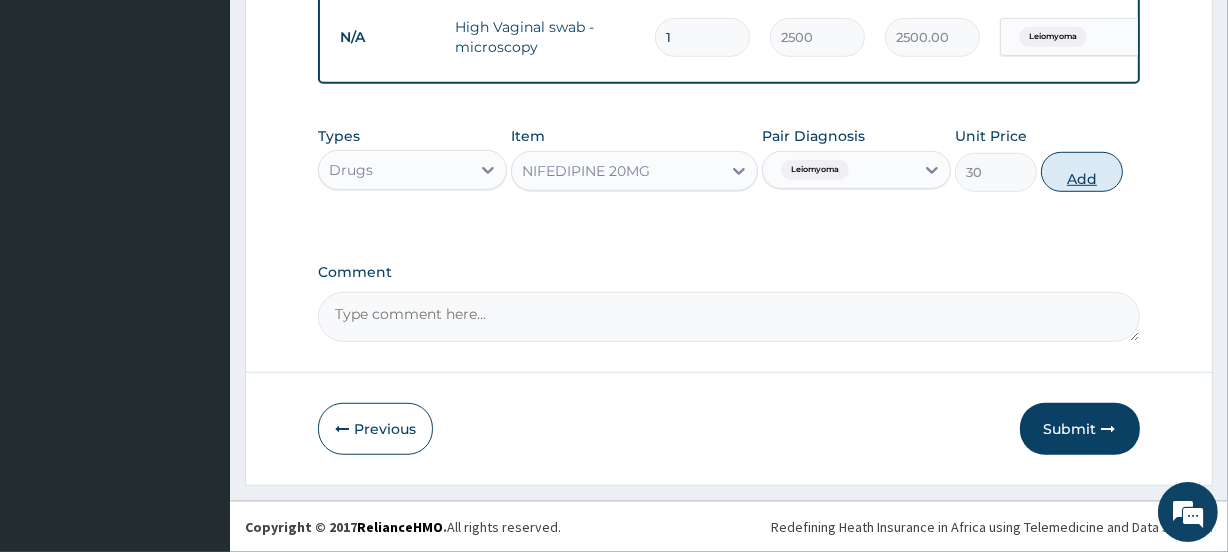 click on "Add" at bounding box center (1082, 172) 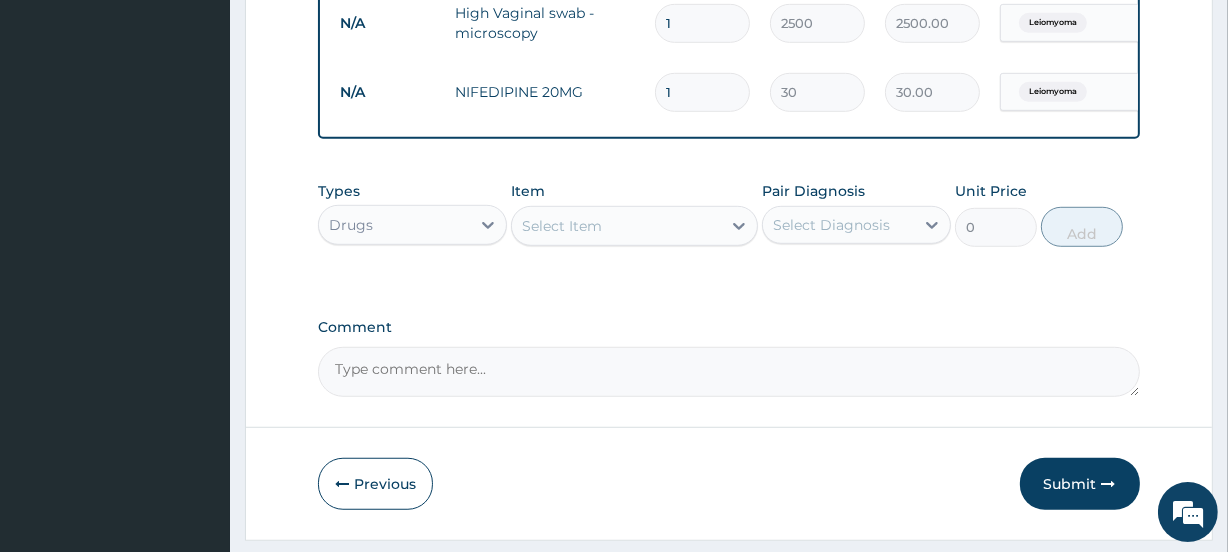 click on "1" at bounding box center (702, 92) 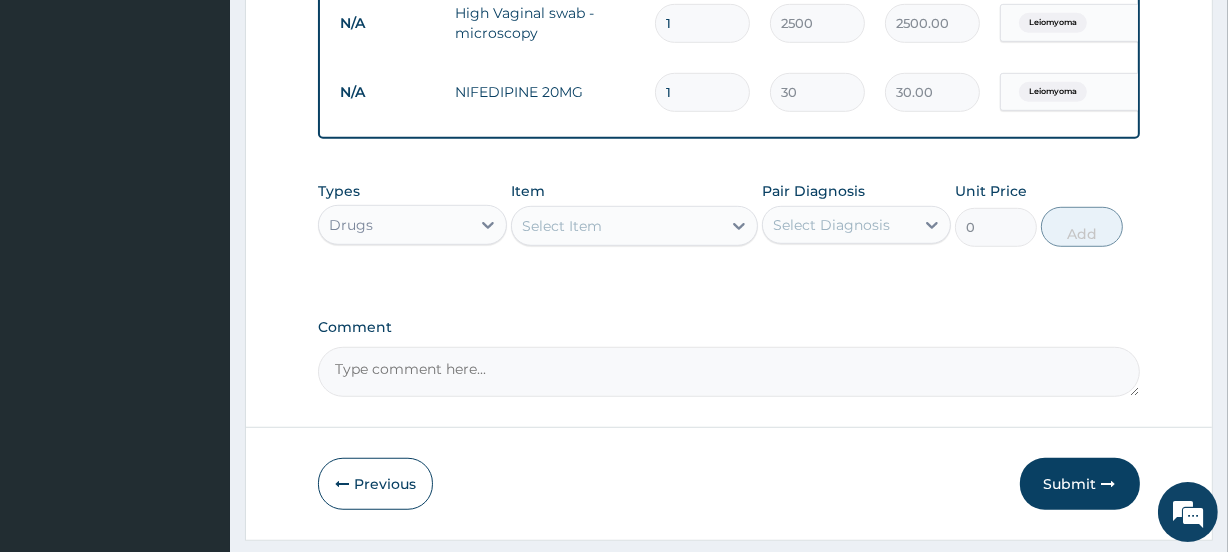 type on "2" 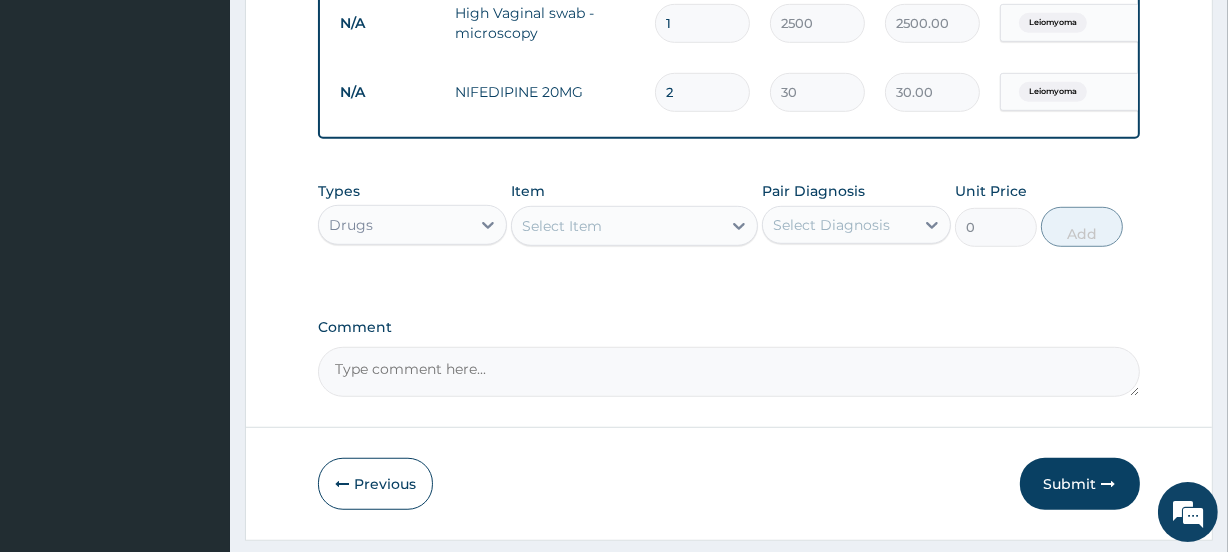 type on "60.00" 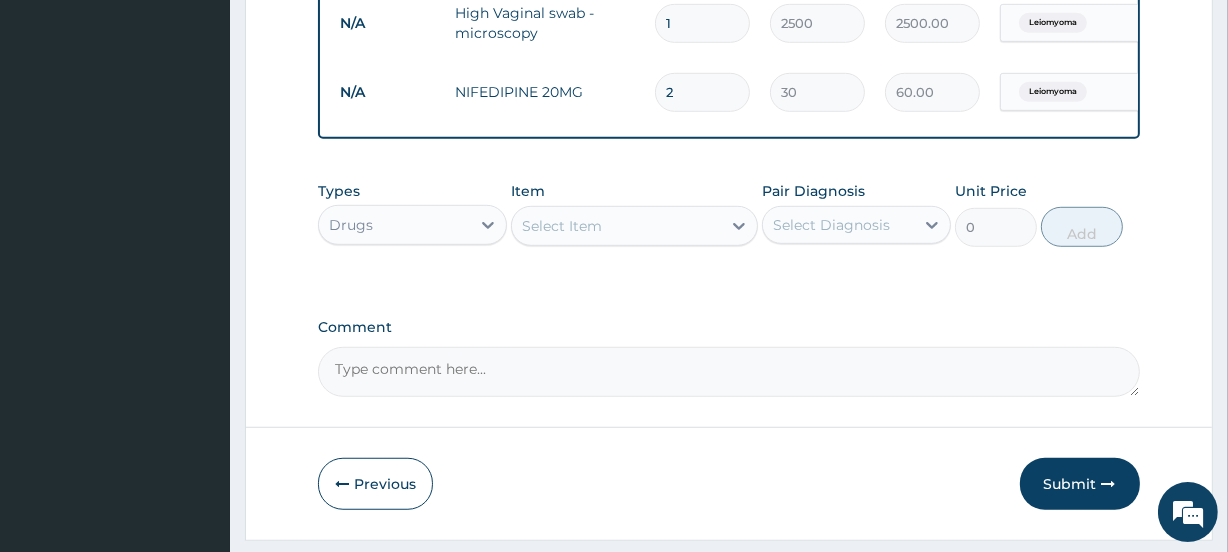 type on "3" 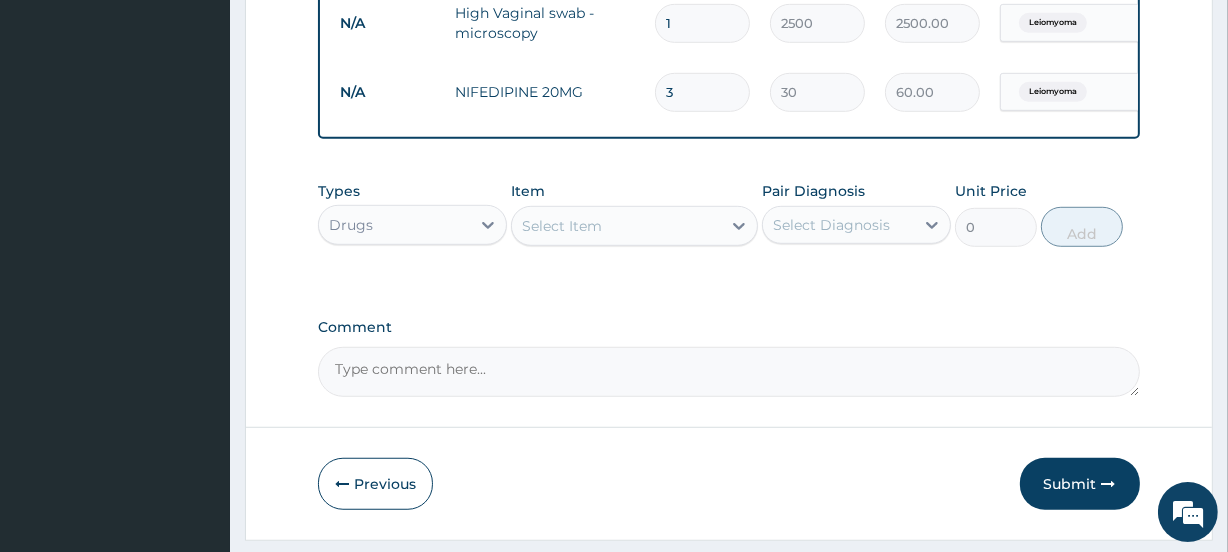 type on "90.00" 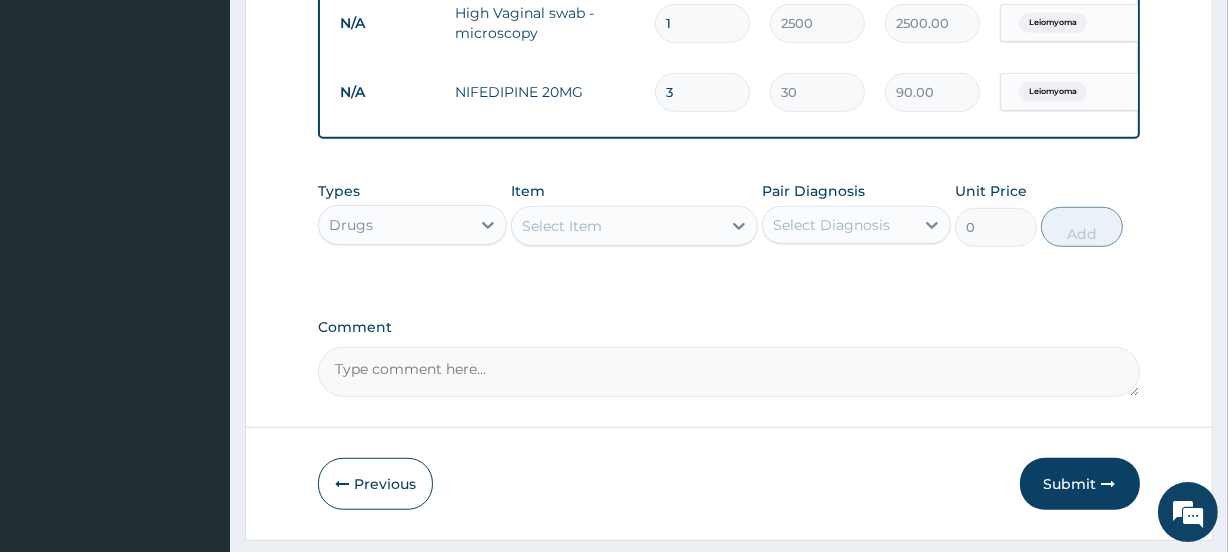 type on "4" 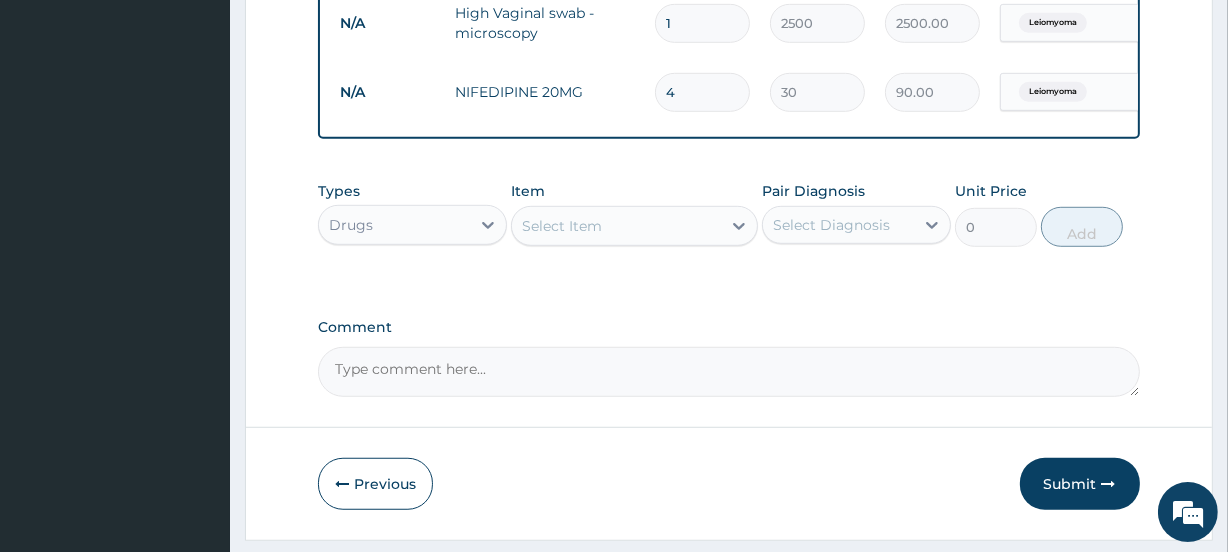 type on "120.00" 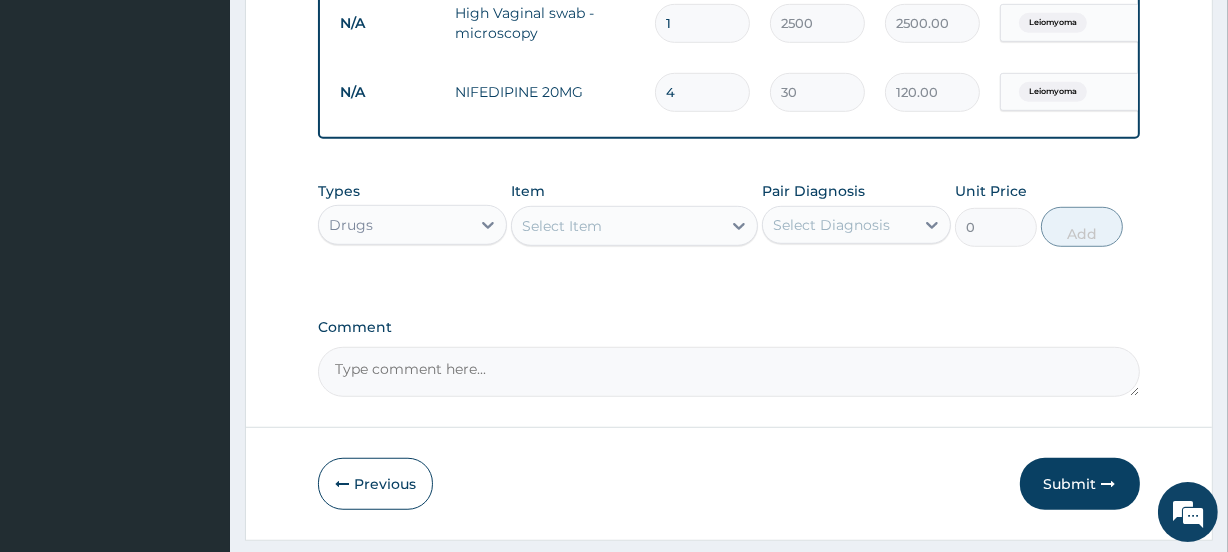 type on "5" 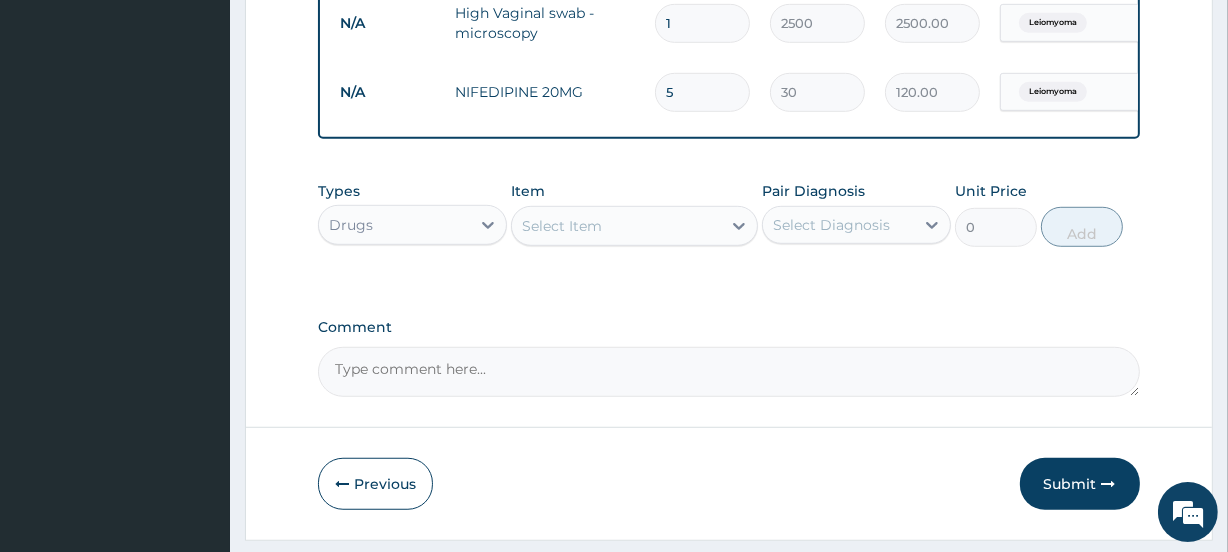 type on "150.00" 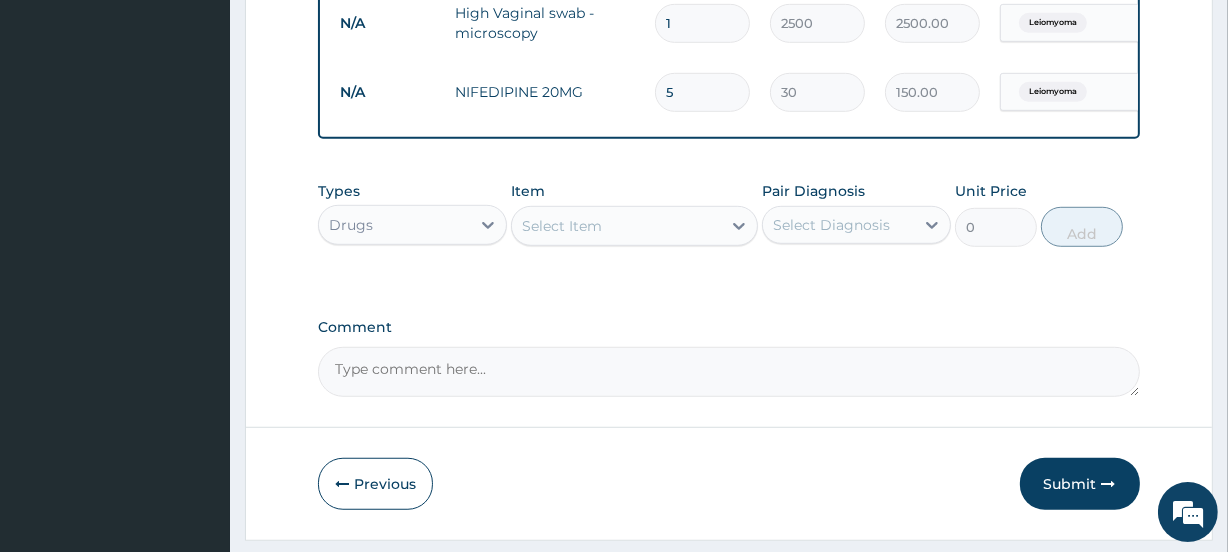 type on "6" 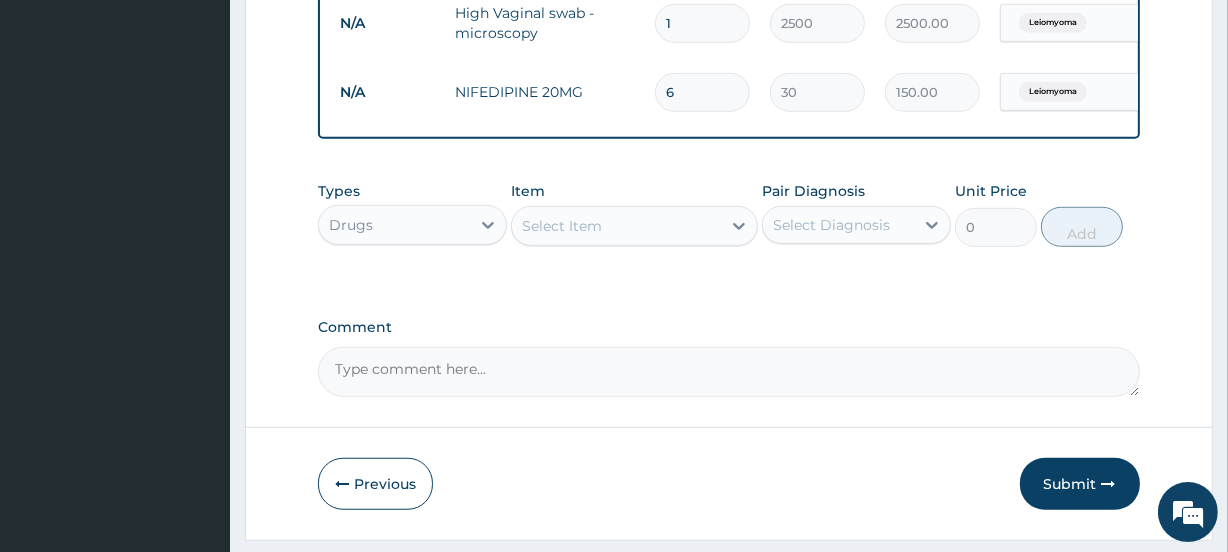 type on "180.00" 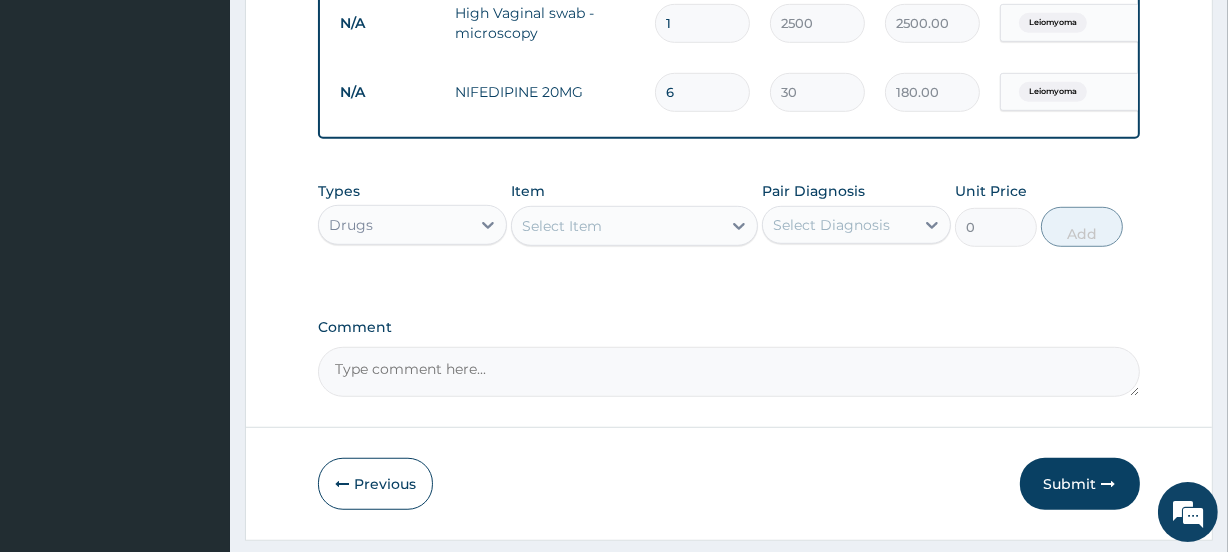 type on "7" 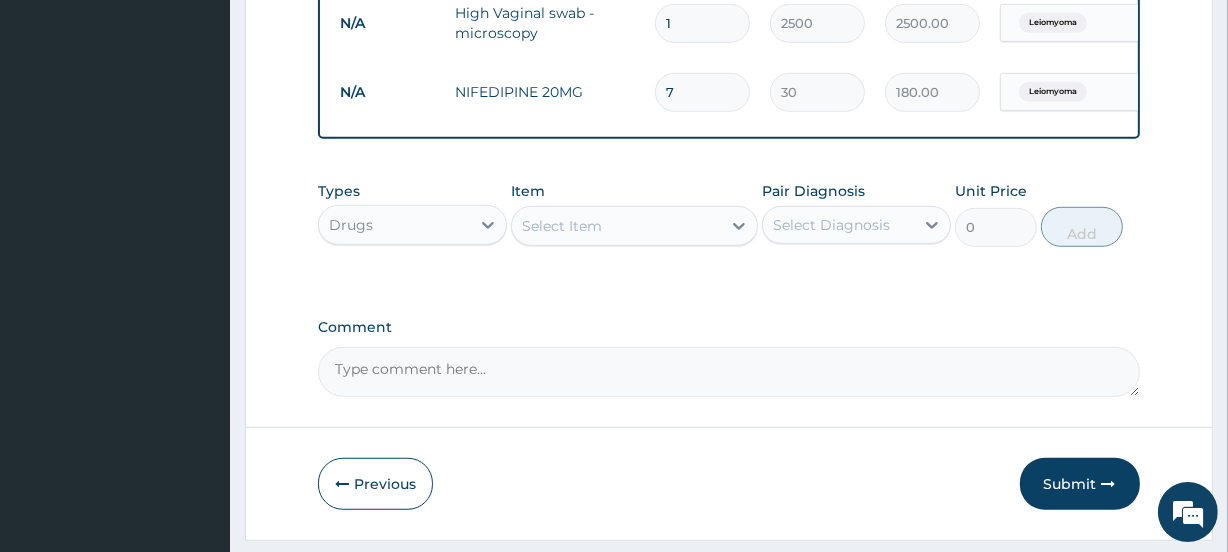 type on "210.00" 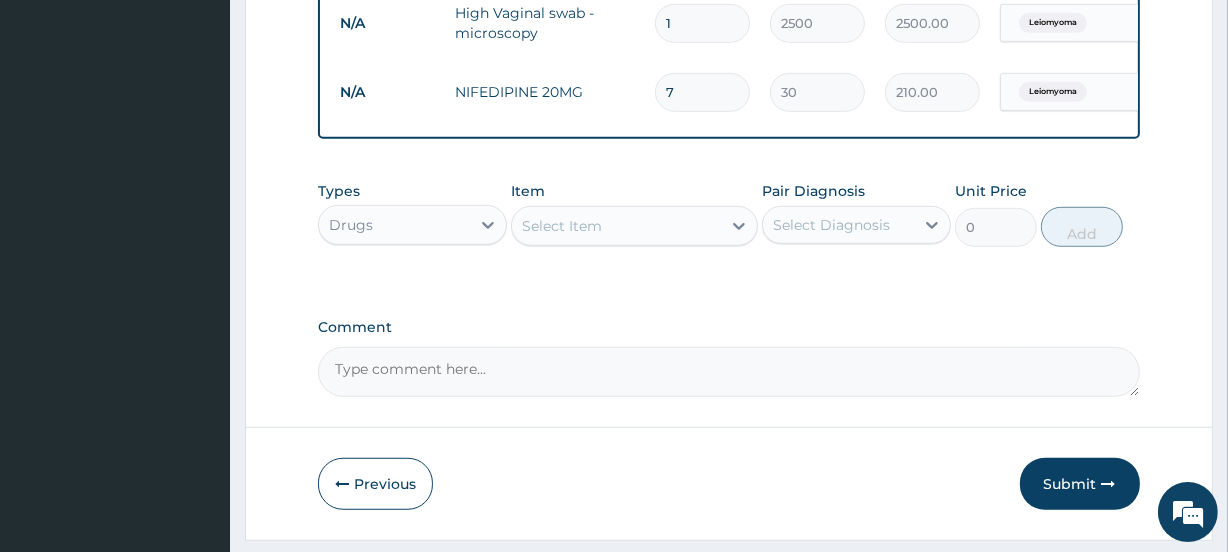 type on "8" 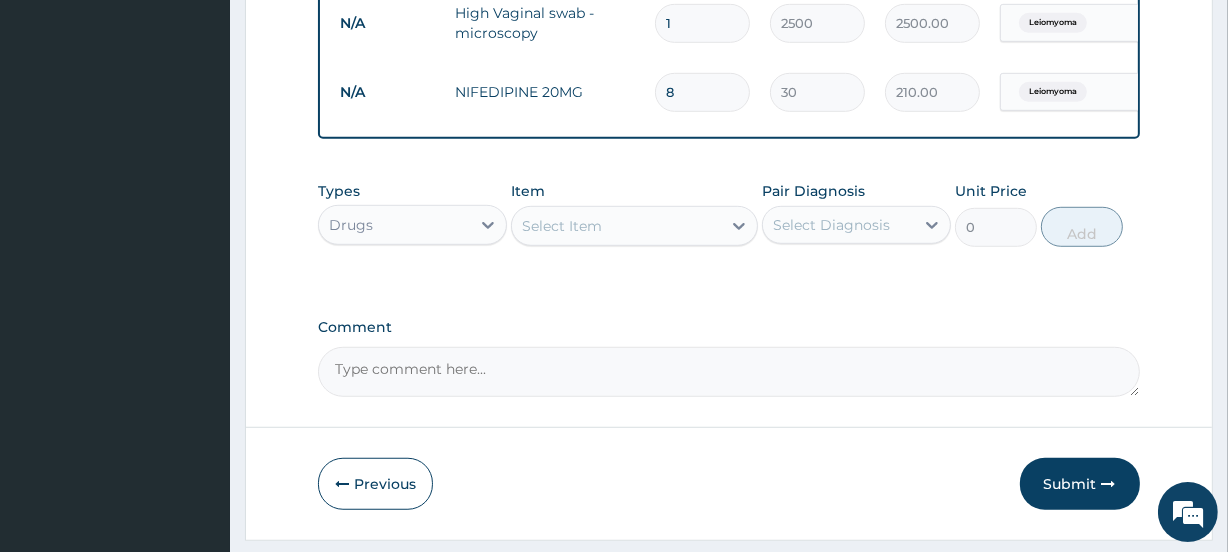 type on "240.00" 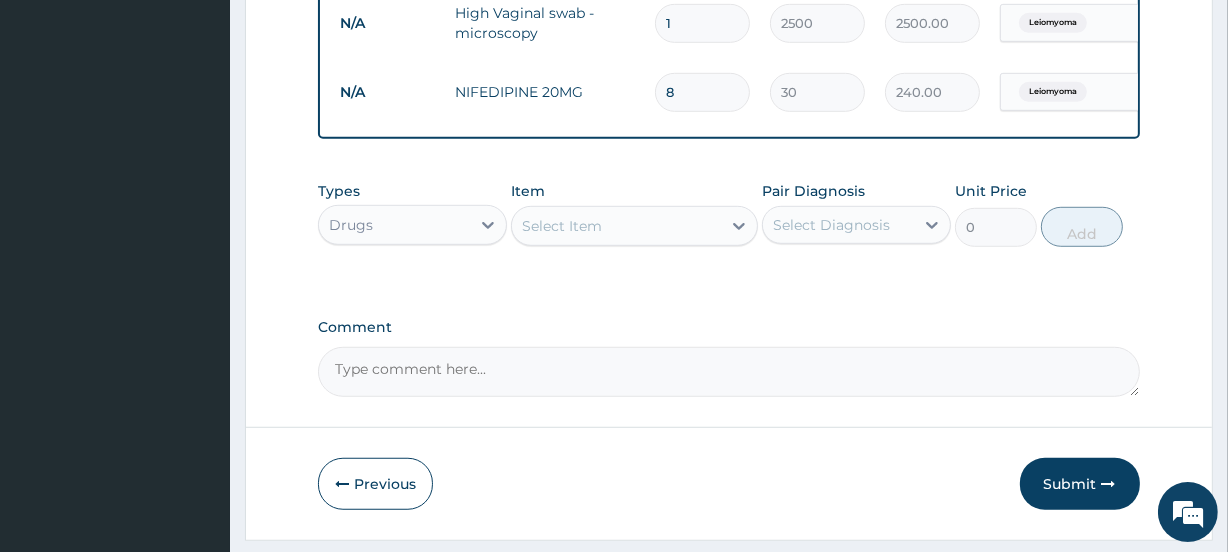 type on "9" 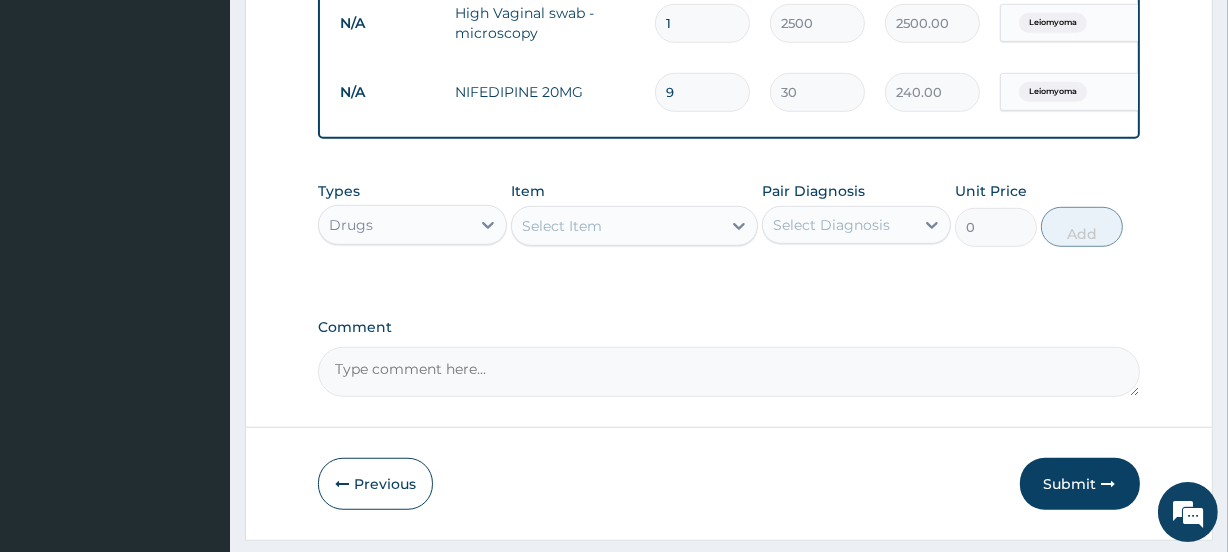 type on "270.00" 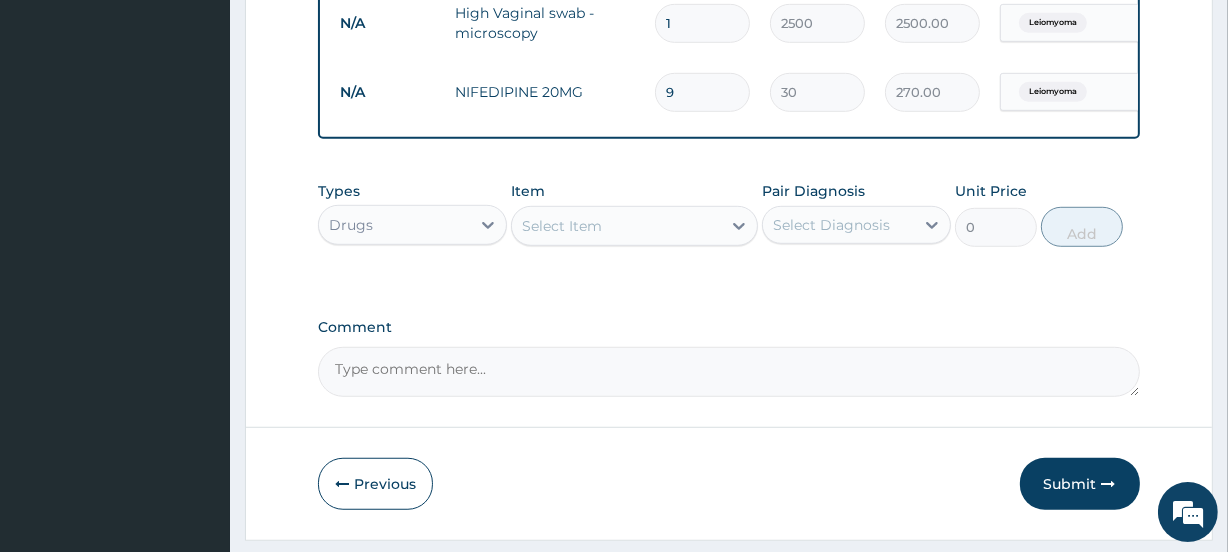 type on "10" 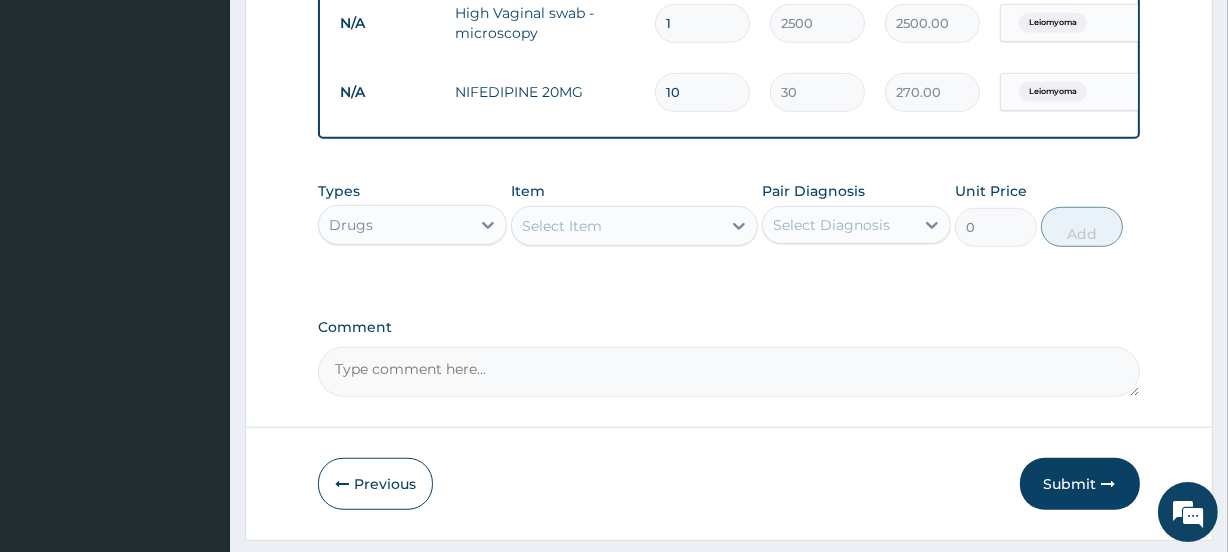 type on "300.00" 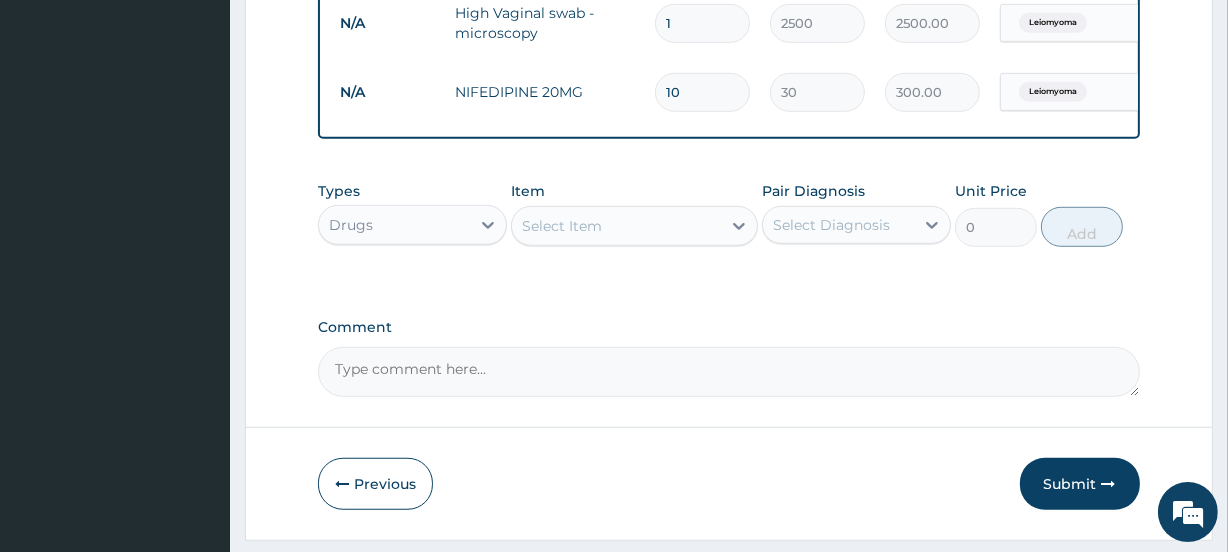 type on "11" 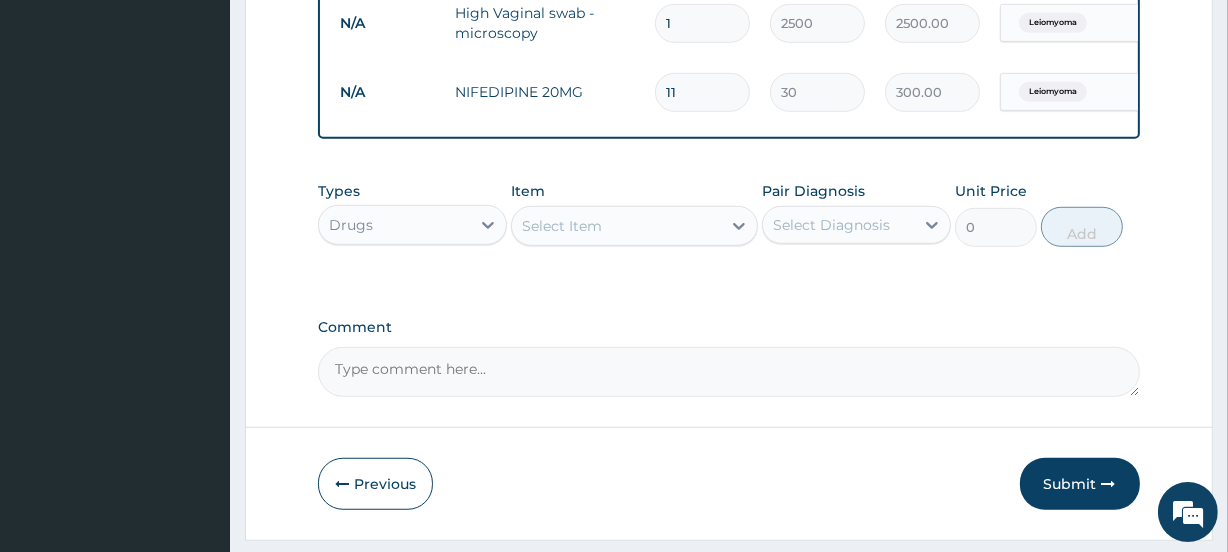type on "330.00" 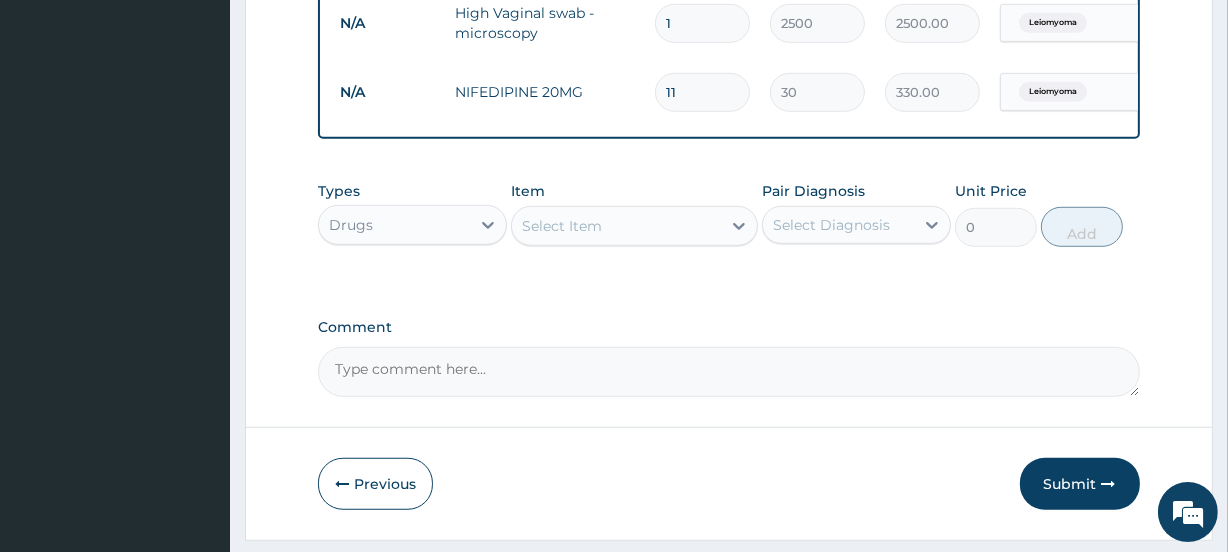 type on "10" 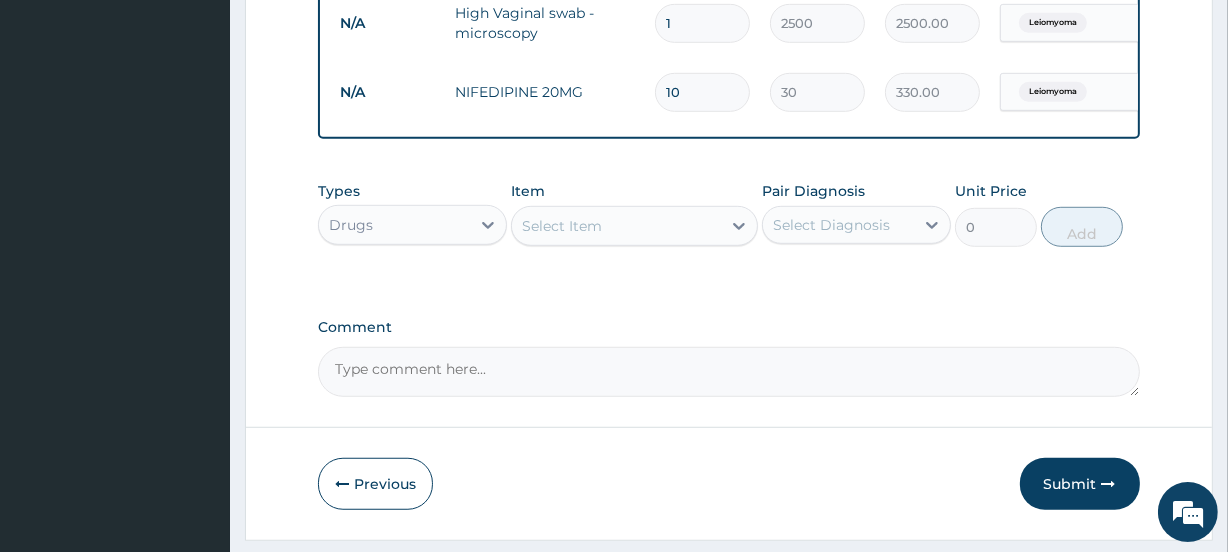 type on "300.00" 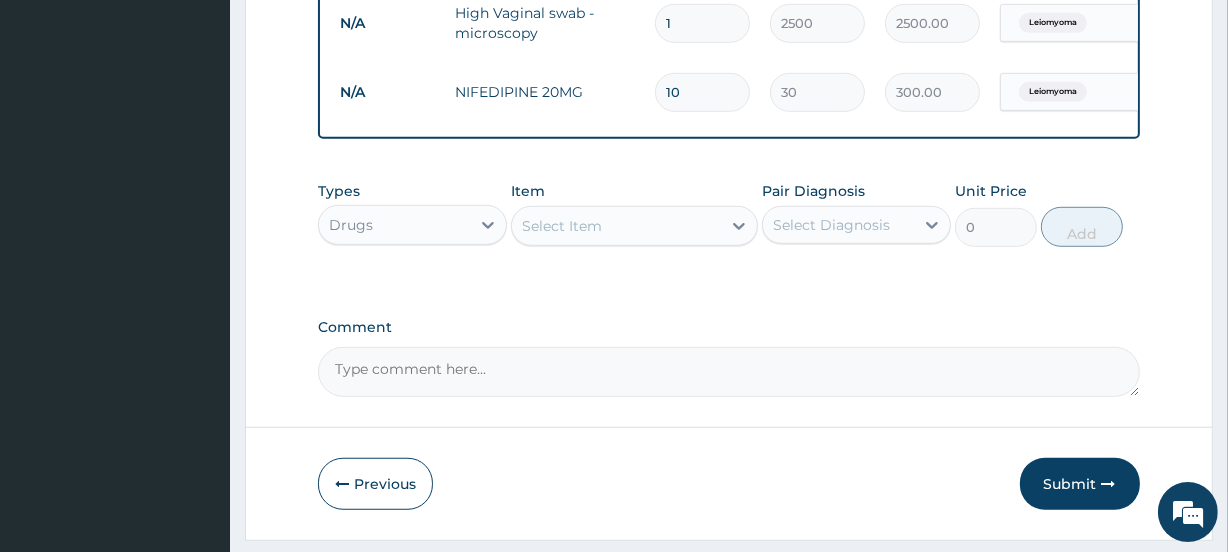 click on "Select Item" at bounding box center (616, 226) 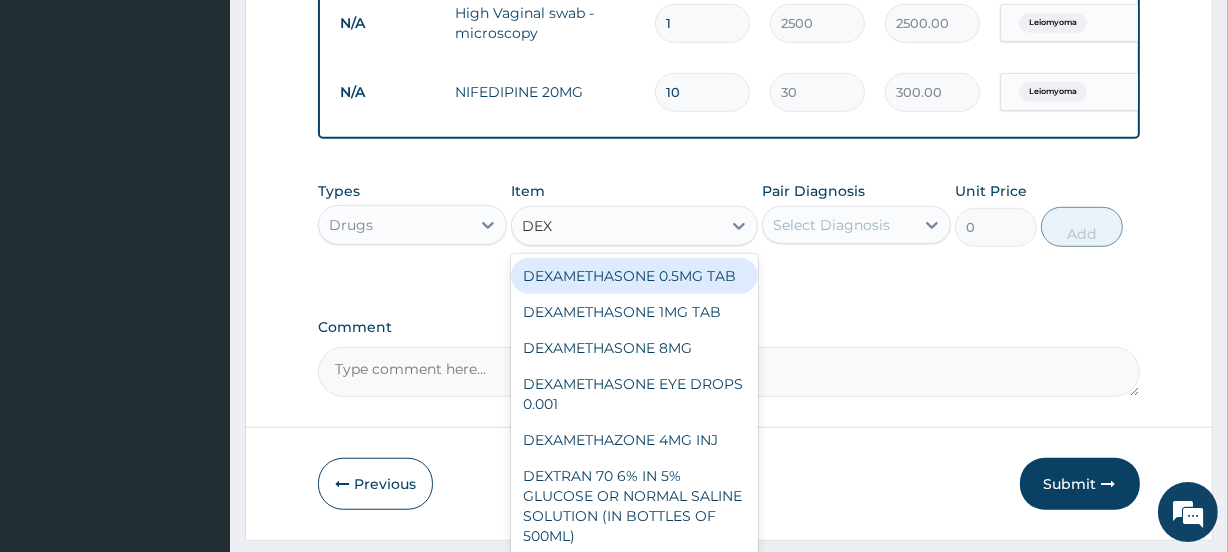 type on "DEXA" 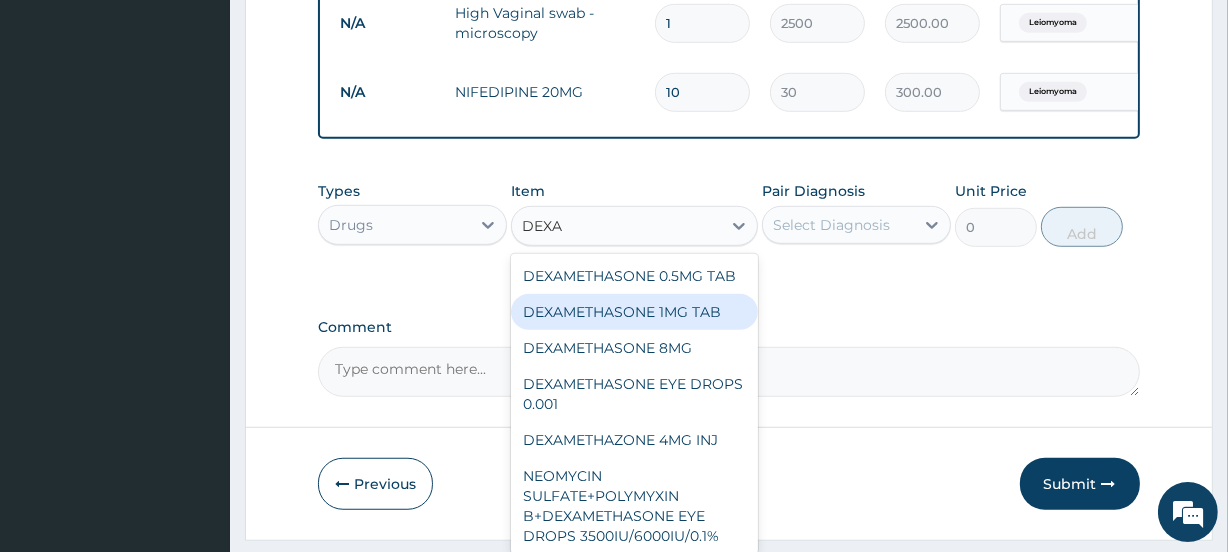 scroll, scrollTop: 23, scrollLeft: 0, axis: vertical 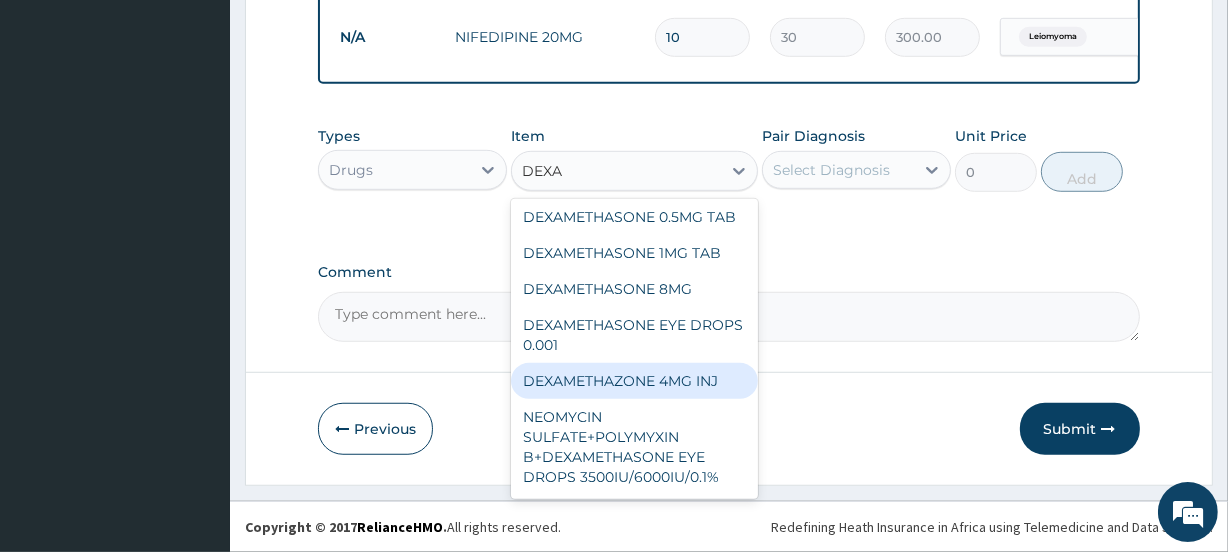click on "DEXAMETHAZONE 4MG INJ" at bounding box center (634, 381) 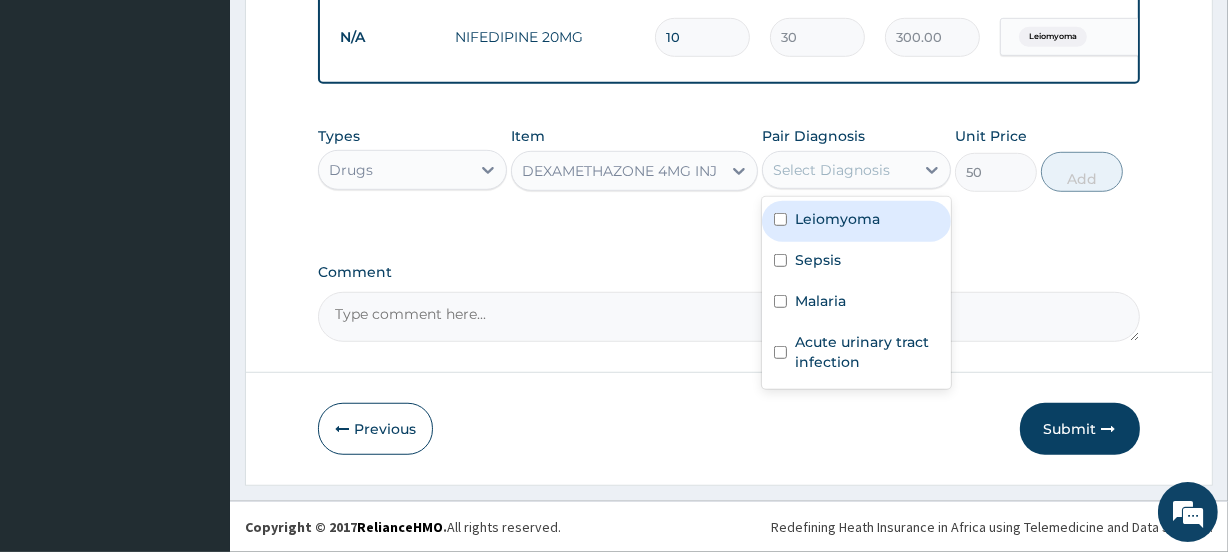 click on "Select Diagnosis" at bounding box center (831, 170) 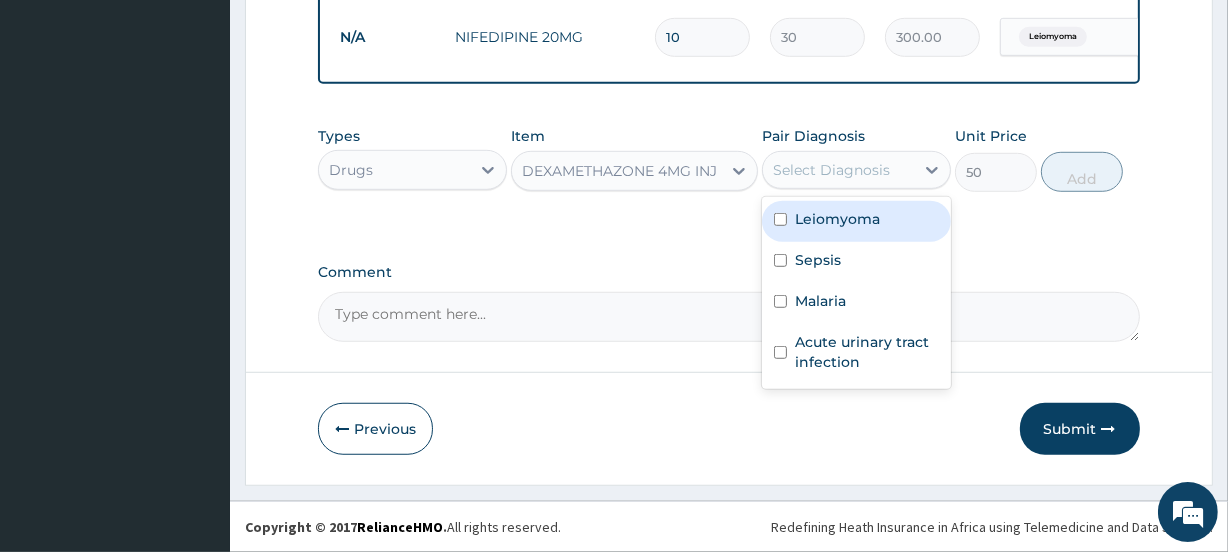 click on "Leiomyoma" at bounding box center [837, 219] 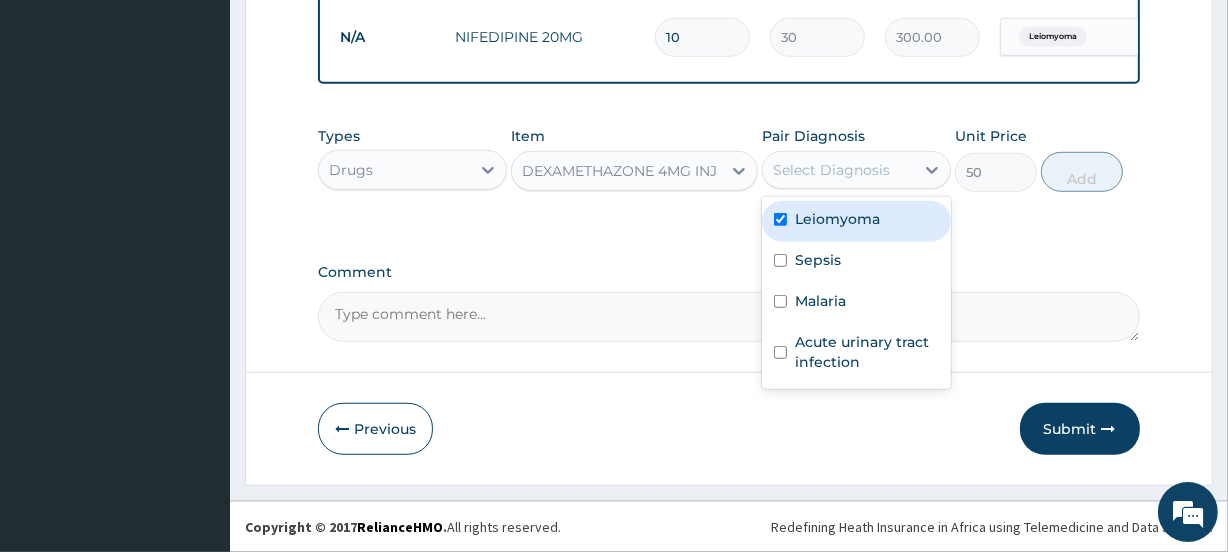 checkbox on "true" 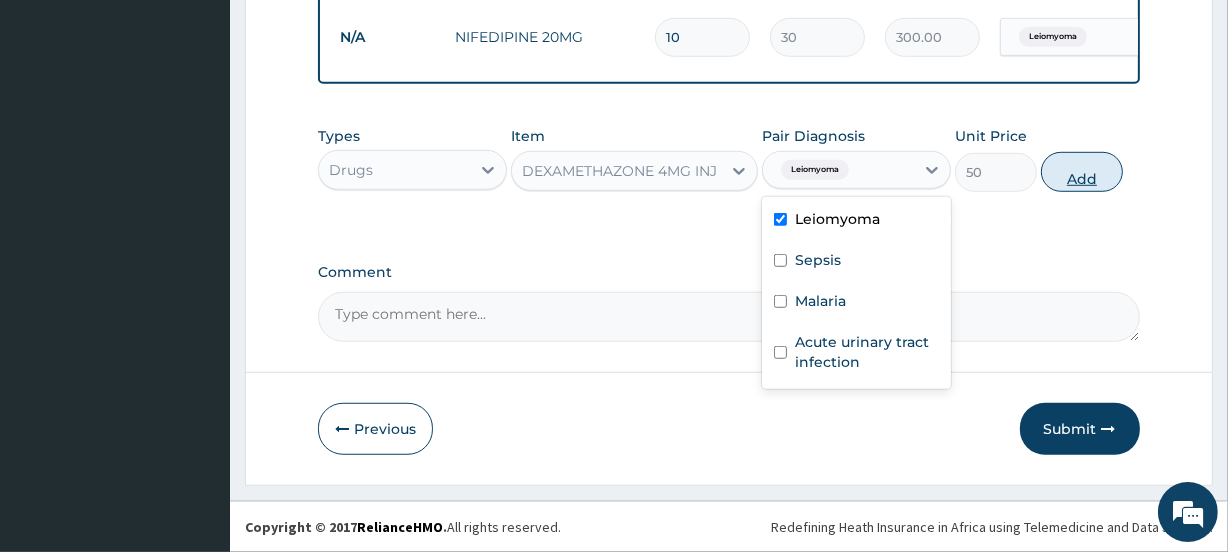 click on "Add" at bounding box center [1082, 172] 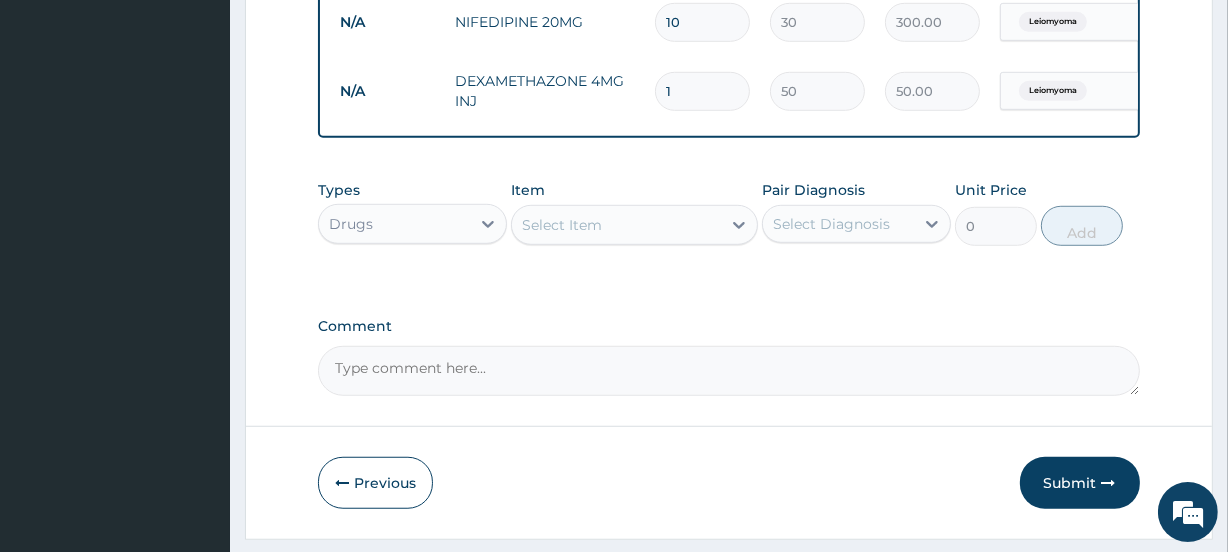 click on "1" at bounding box center [702, 91] 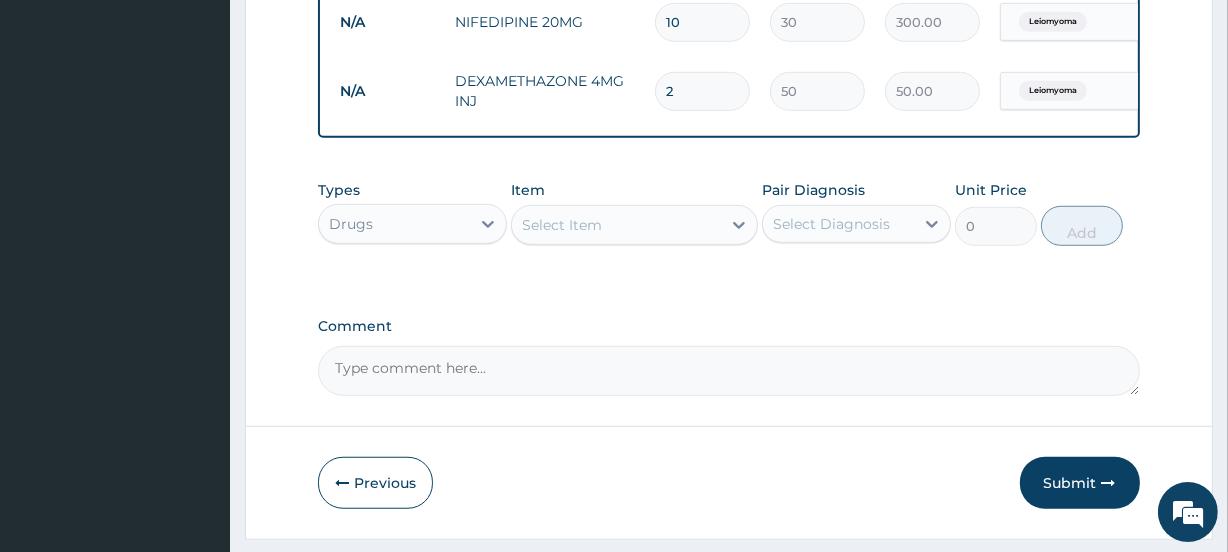 type on "100.00" 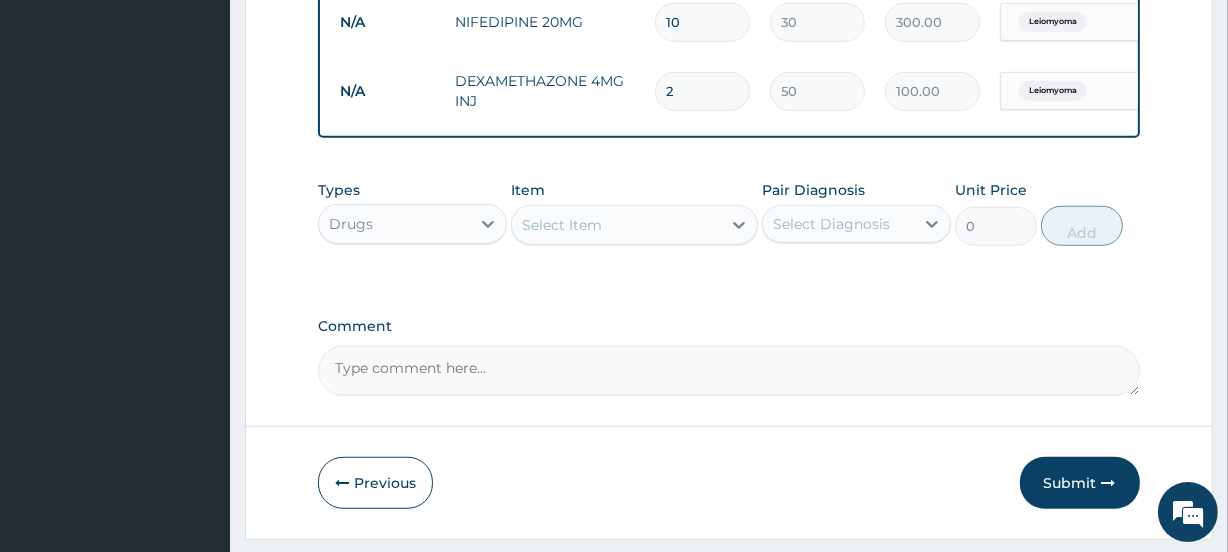 type on "3" 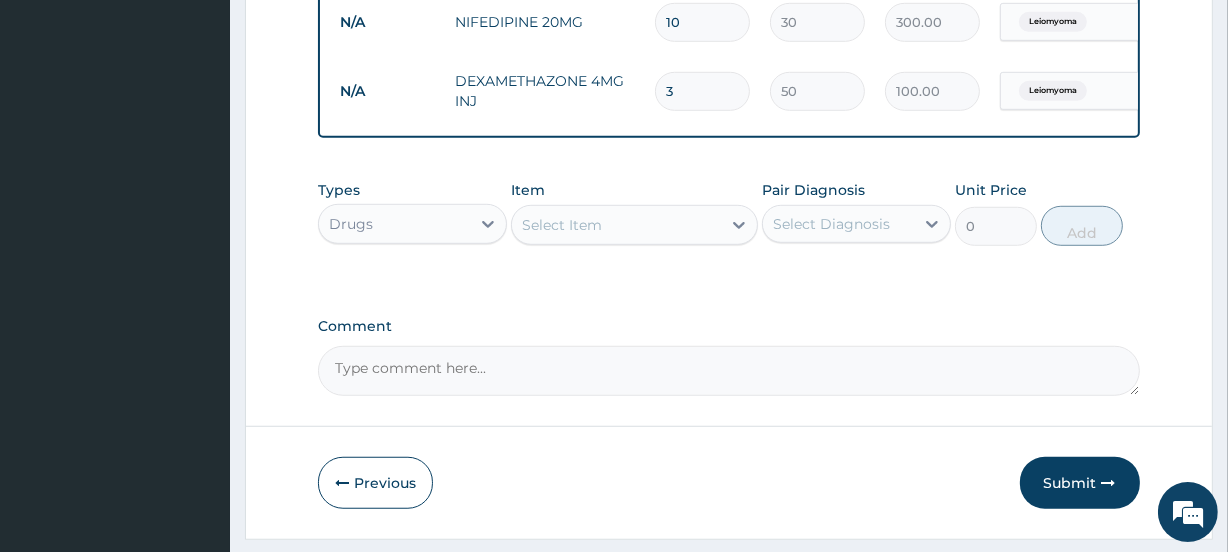 type on "150.00" 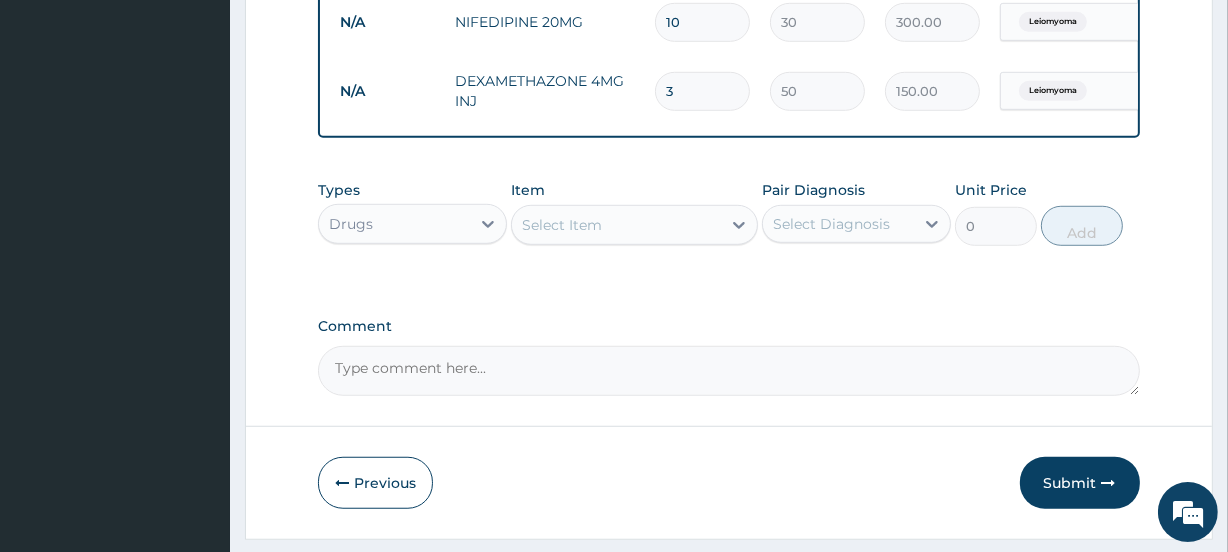 type on "4" 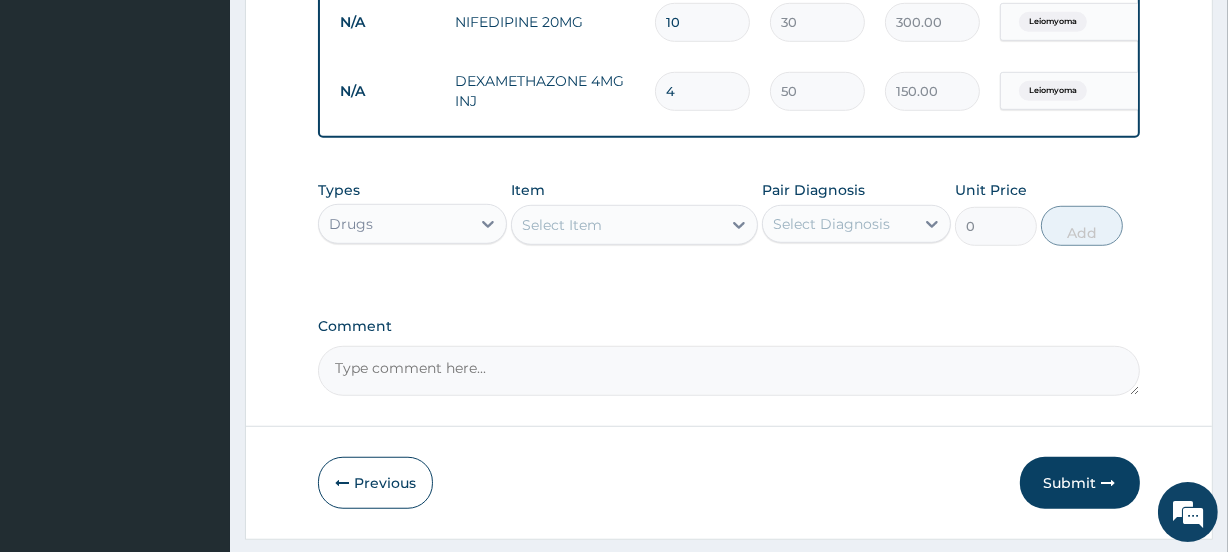 type on "200.00" 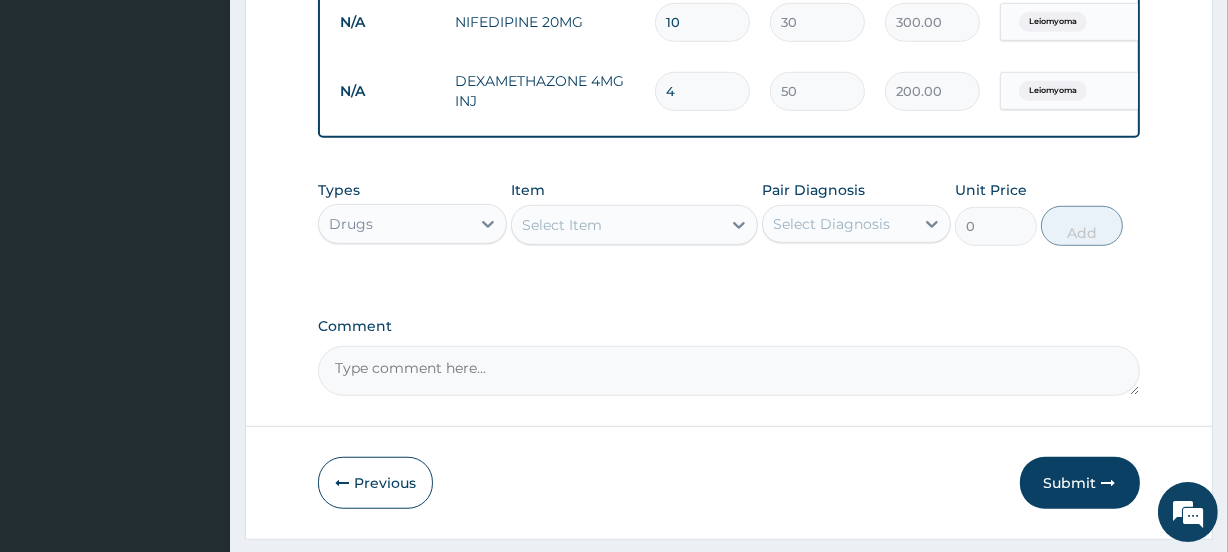 type on "5" 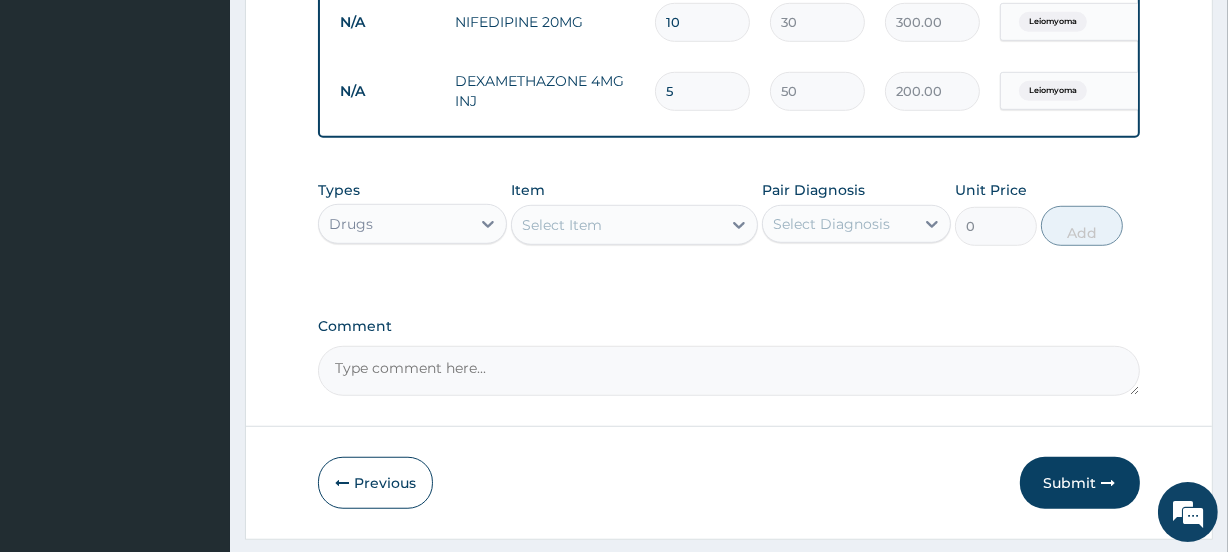 type on "250.00" 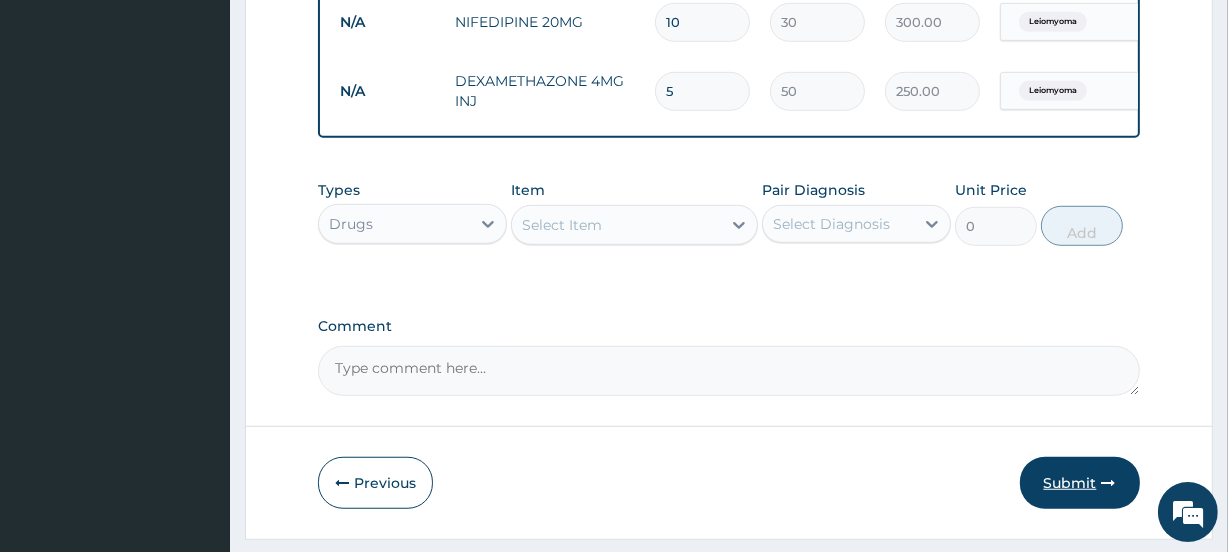 click on "Submit" at bounding box center [1080, 483] 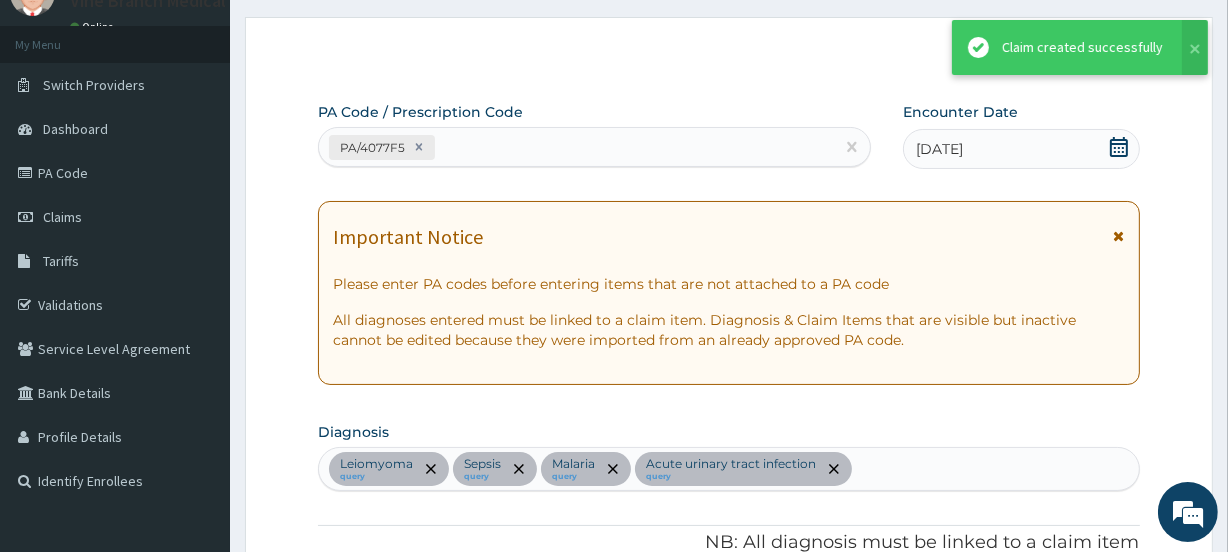 scroll, scrollTop: 1224, scrollLeft: 0, axis: vertical 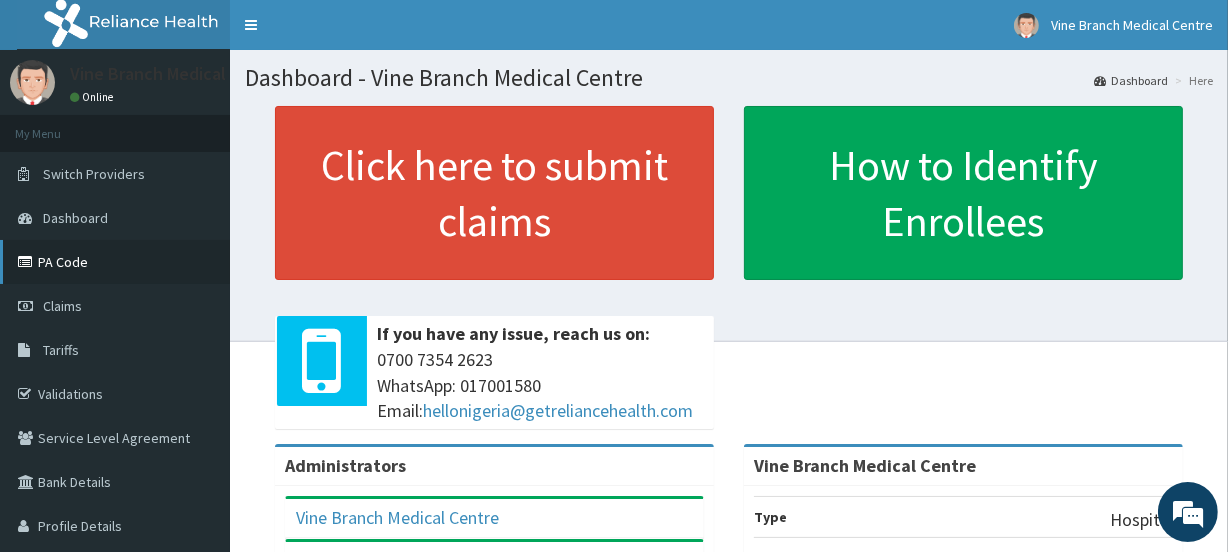click on "PA Code" at bounding box center [115, 262] 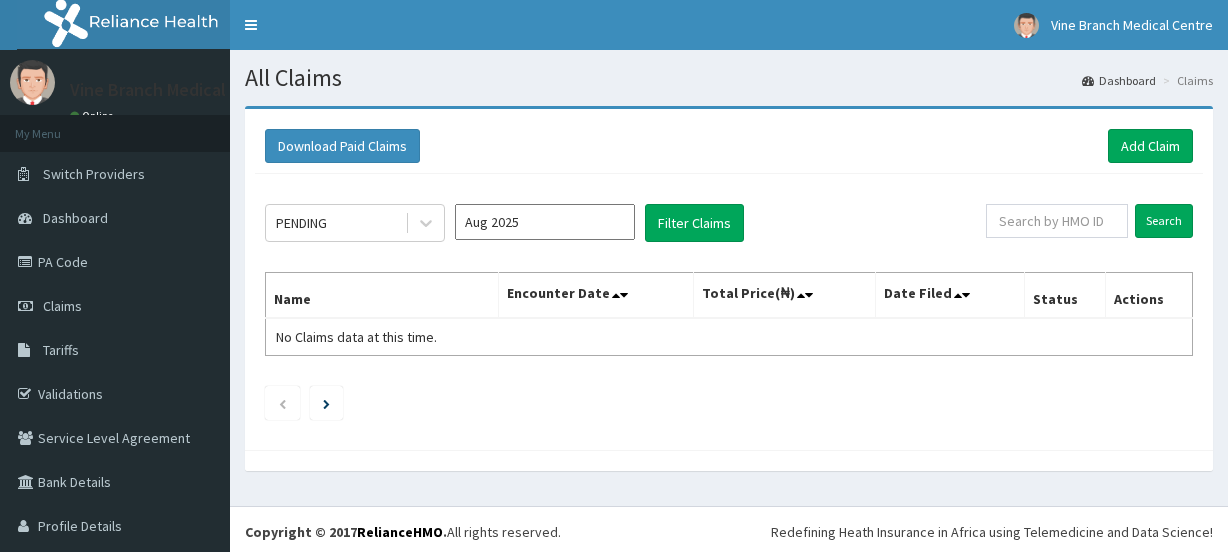 scroll, scrollTop: 0, scrollLeft: 0, axis: both 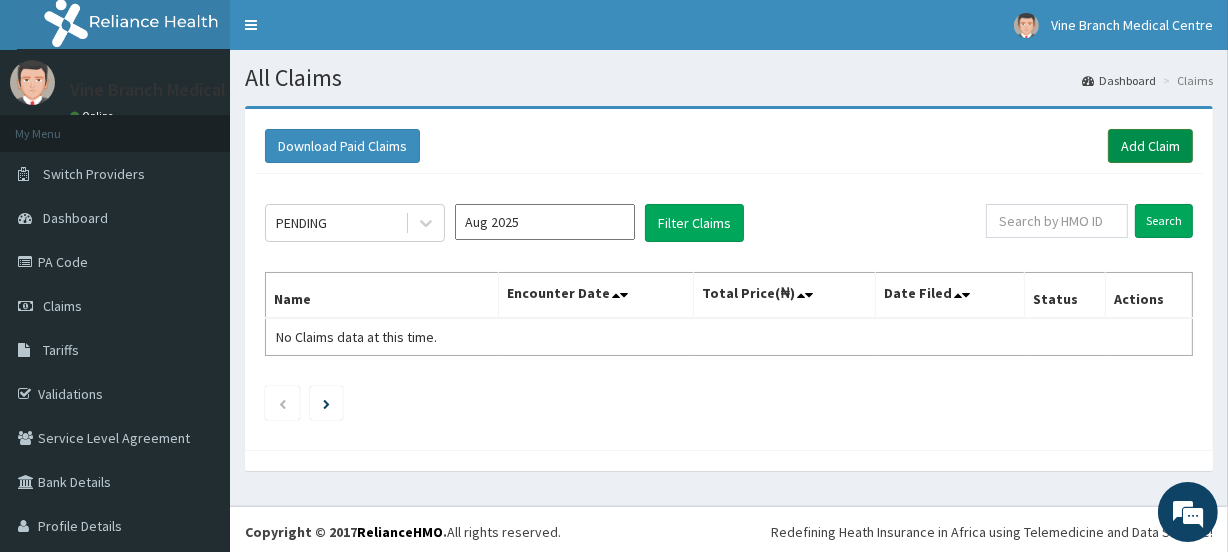 click on "Add Claim" at bounding box center [1150, 146] 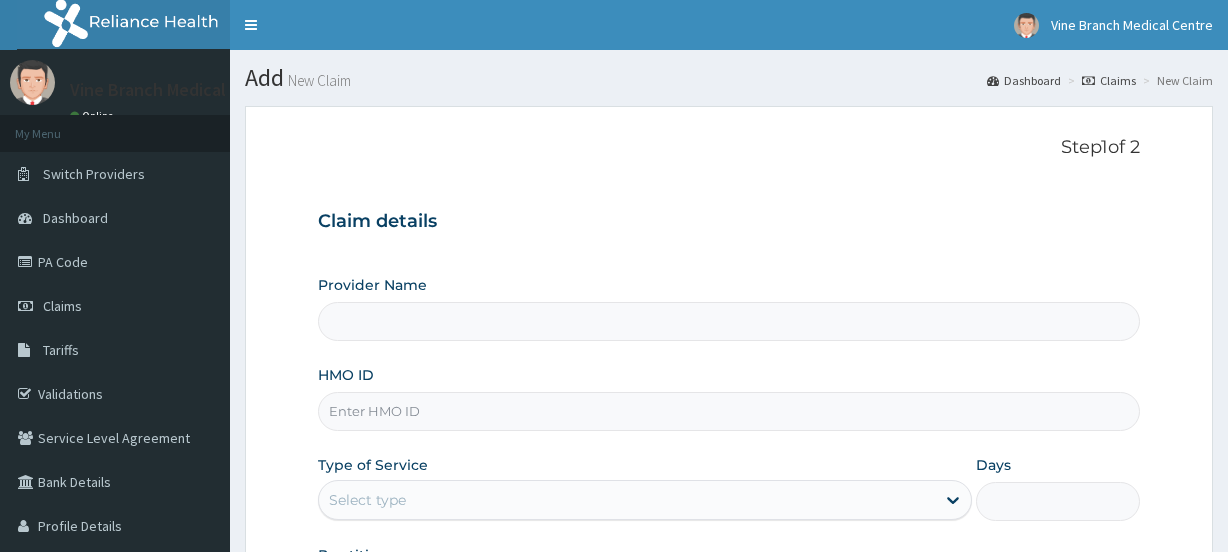 scroll, scrollTop: 0, scrollLeft: 0, axis: both 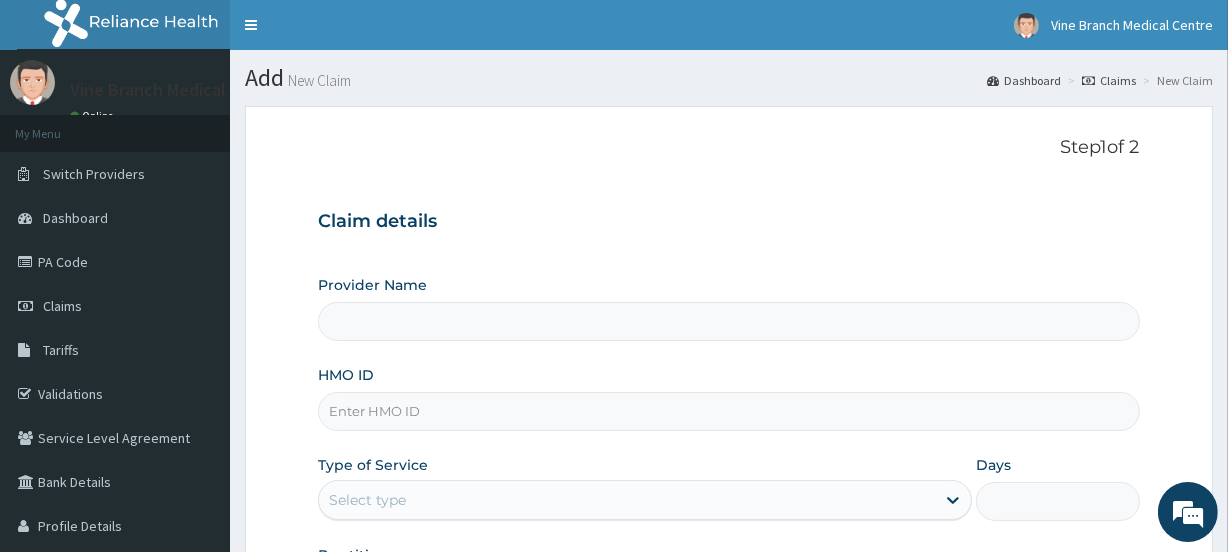 click on "HMO ID" at bounding box center (728, 411) 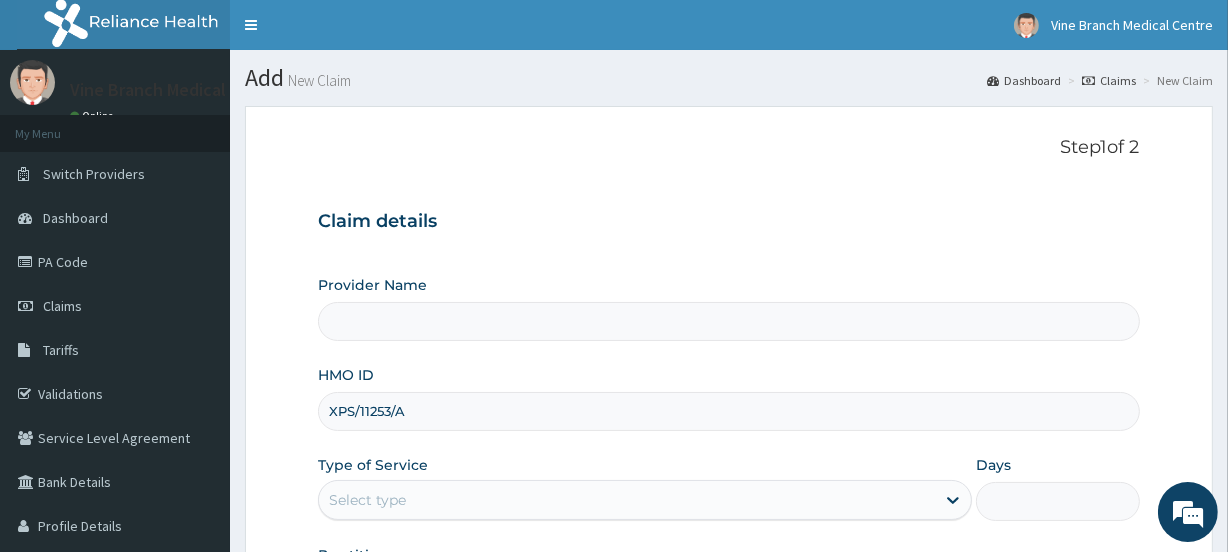 type on "Vine Branch Medical Centre" 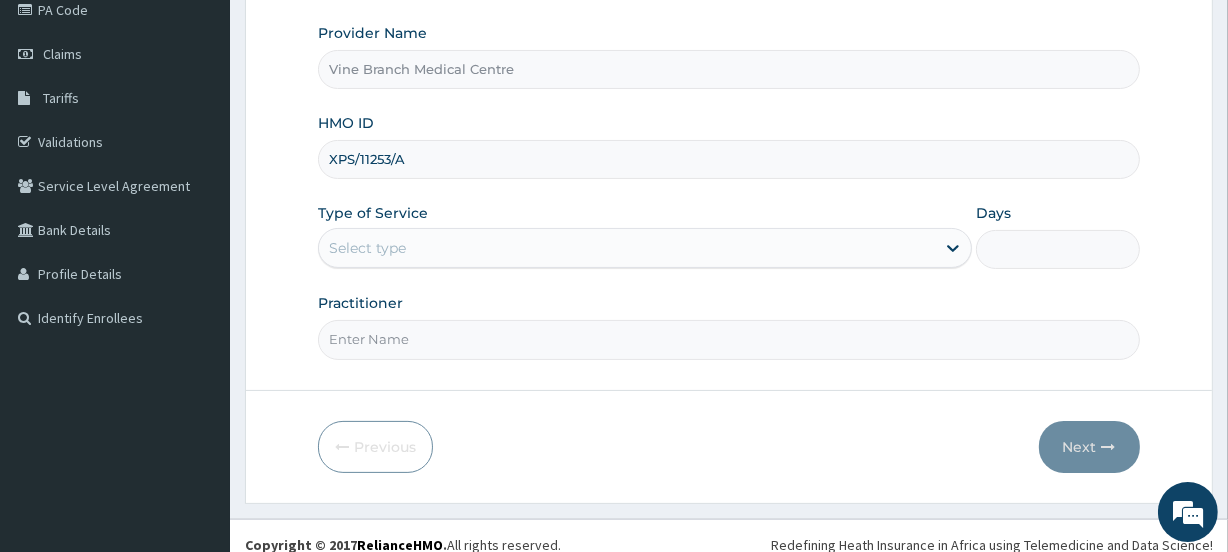 scroll, scrollTop: 255, scrollLeft: 0, axis: vertical 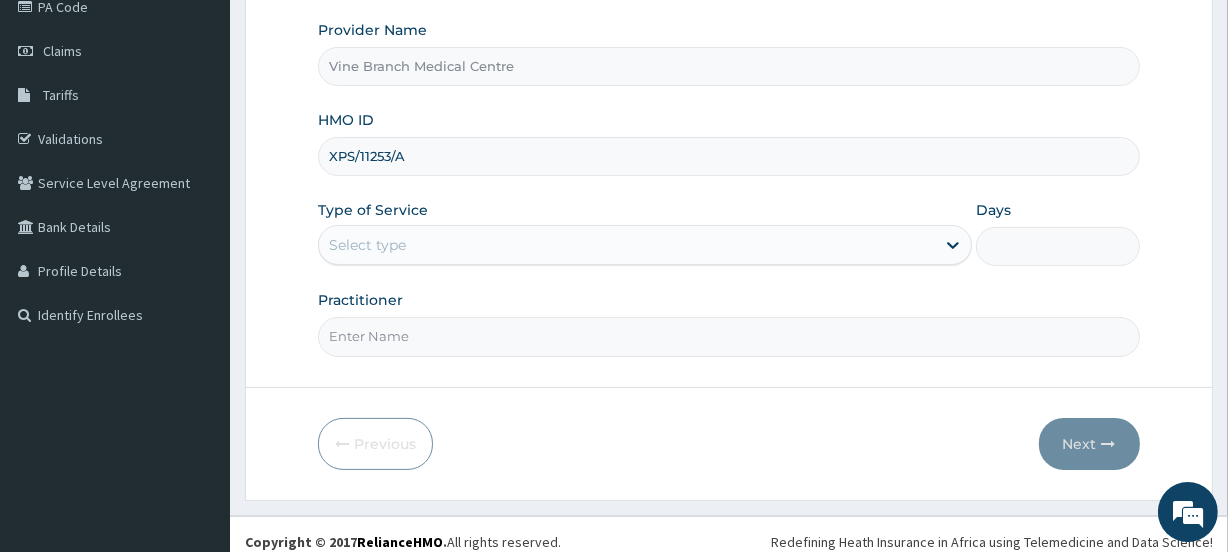 type on "XPS/11253/A" 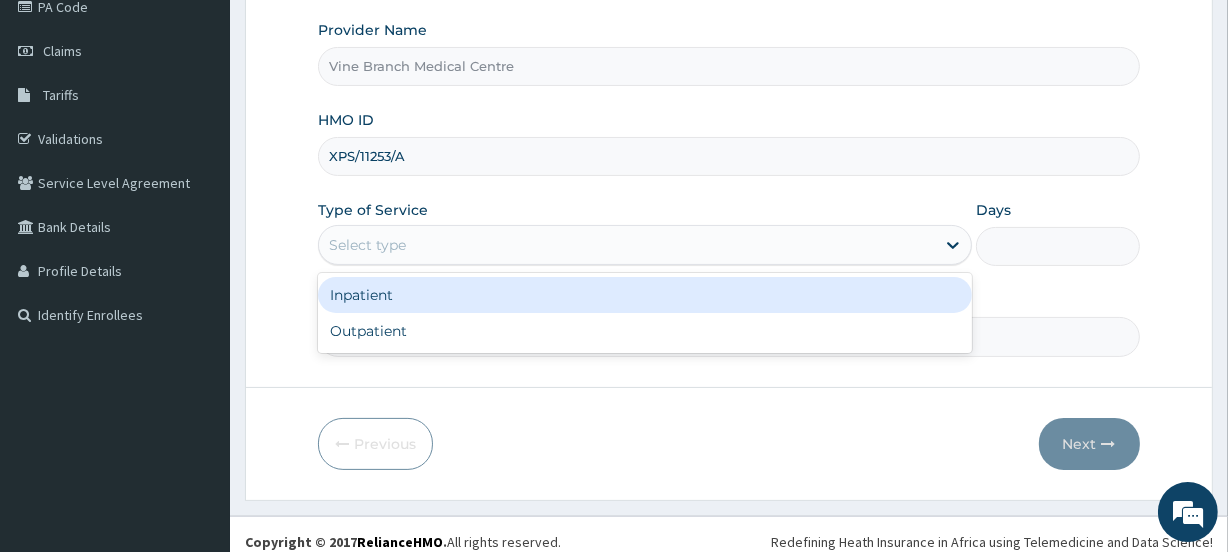 scroll, scrollTop: 0, scrollLeft: 0, axis: both 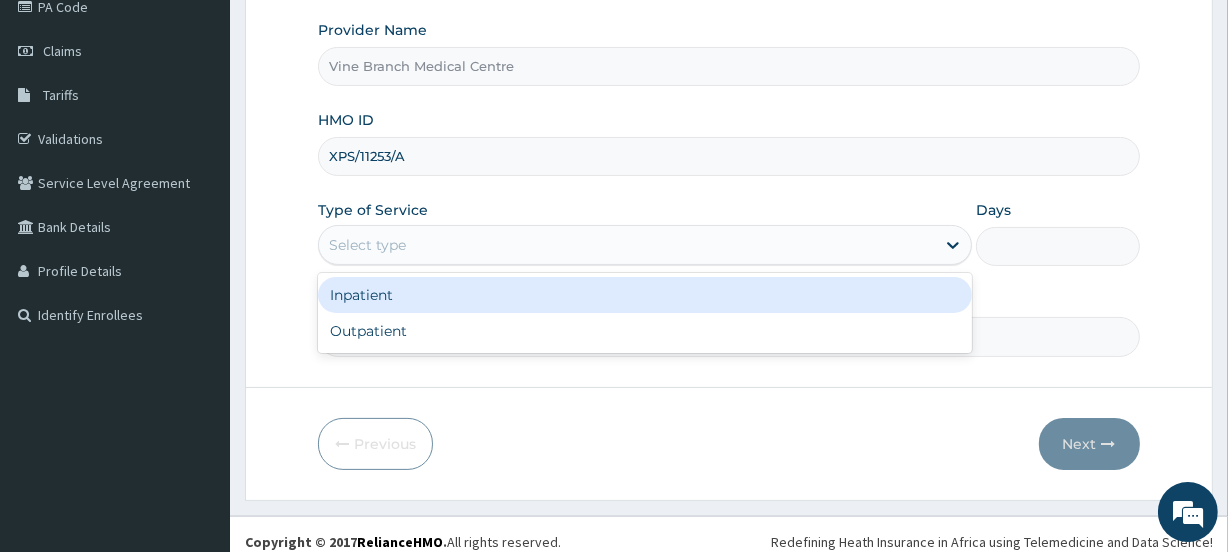 click on "Inpatient" at bounding box center [645, 295] 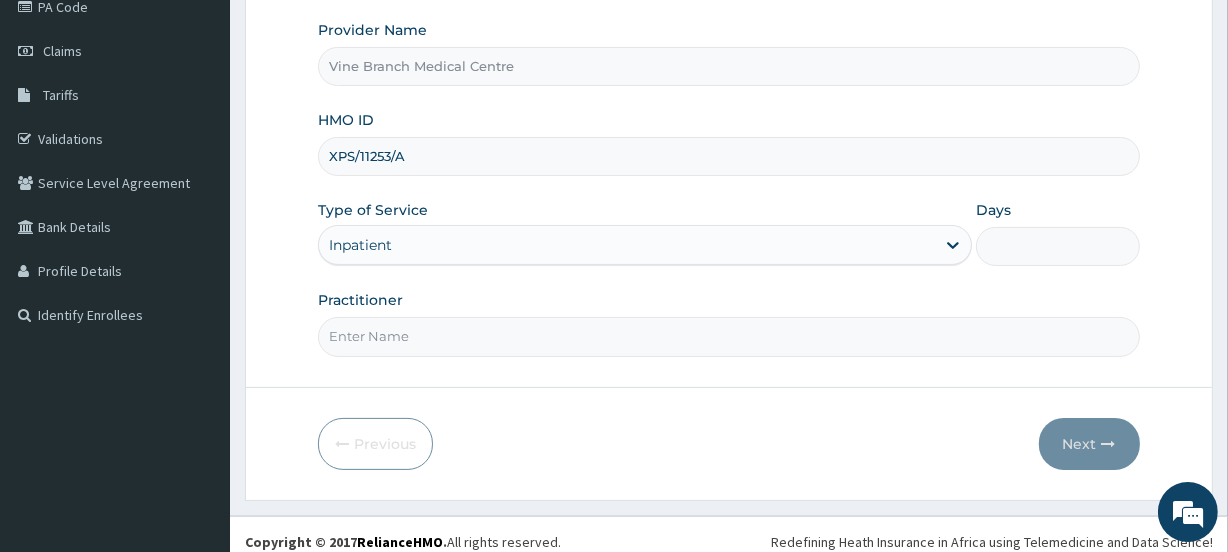 click on "Practitioner" at bounding box center [728, 336] 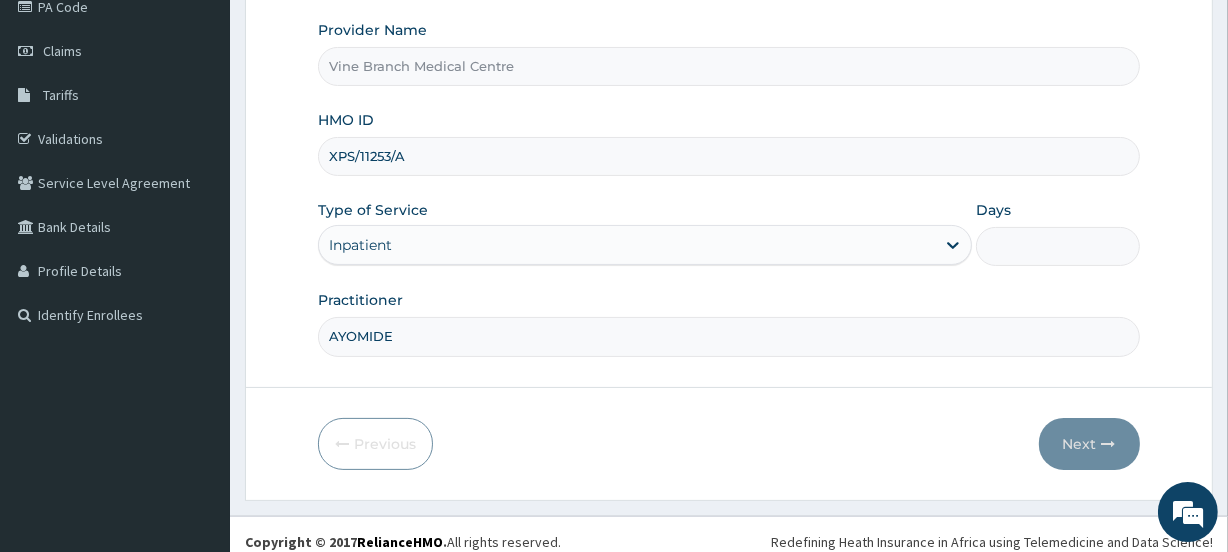 type on "AYOMIDE" 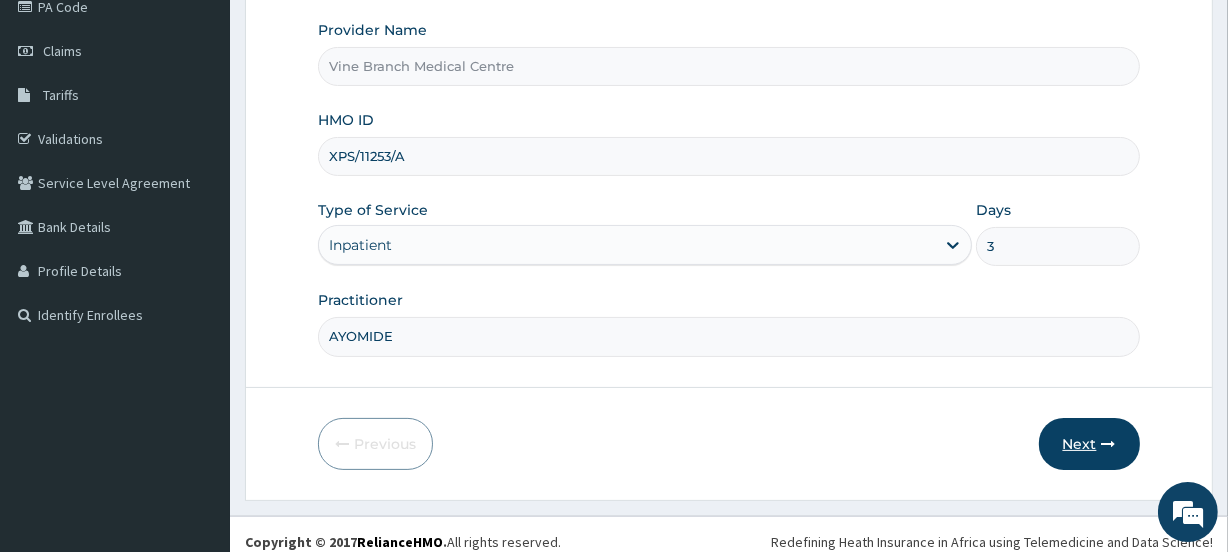 type on "3" 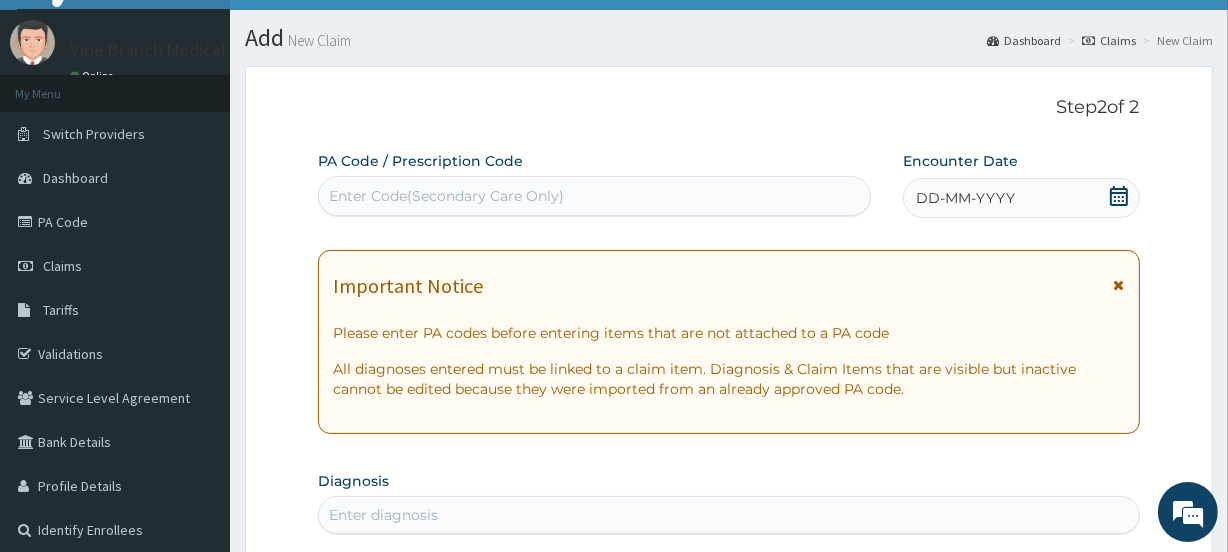 scroll, scrollTop: 0, scrollLeft: 0, axis: both 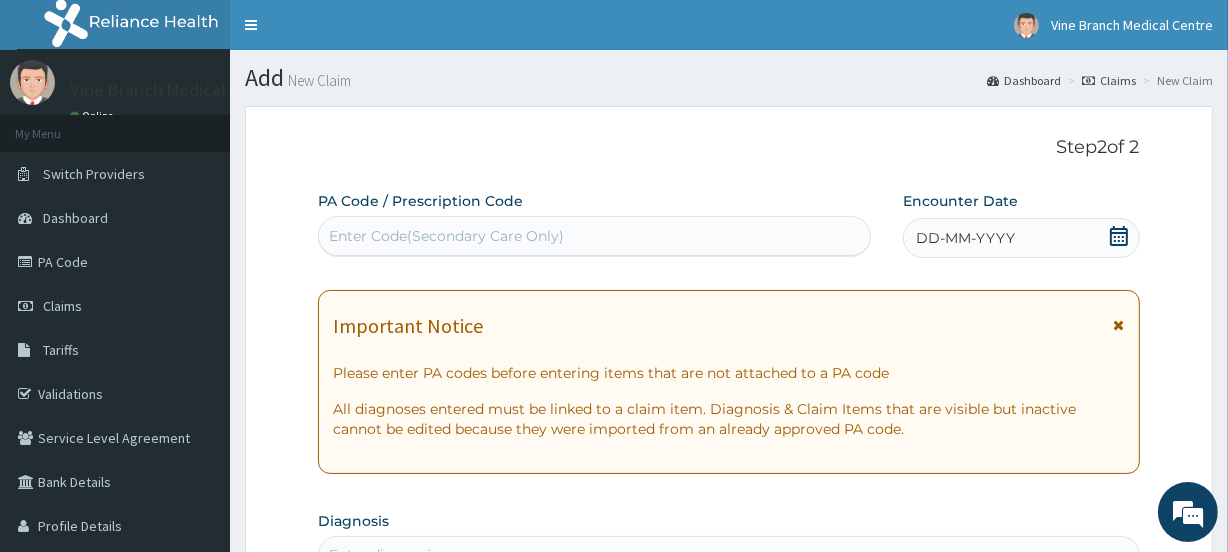 click on "Enter Code(Secondary Care Only)" at bounding box center [446, 236] 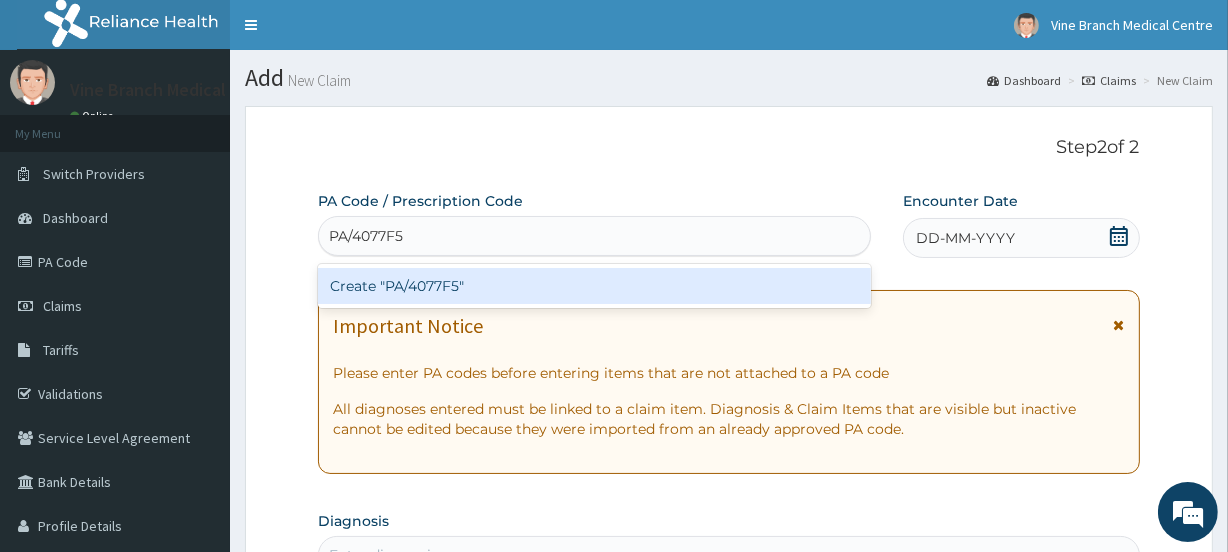 click on "Create "PA/4077F5"" at bounding box center (594, 286) 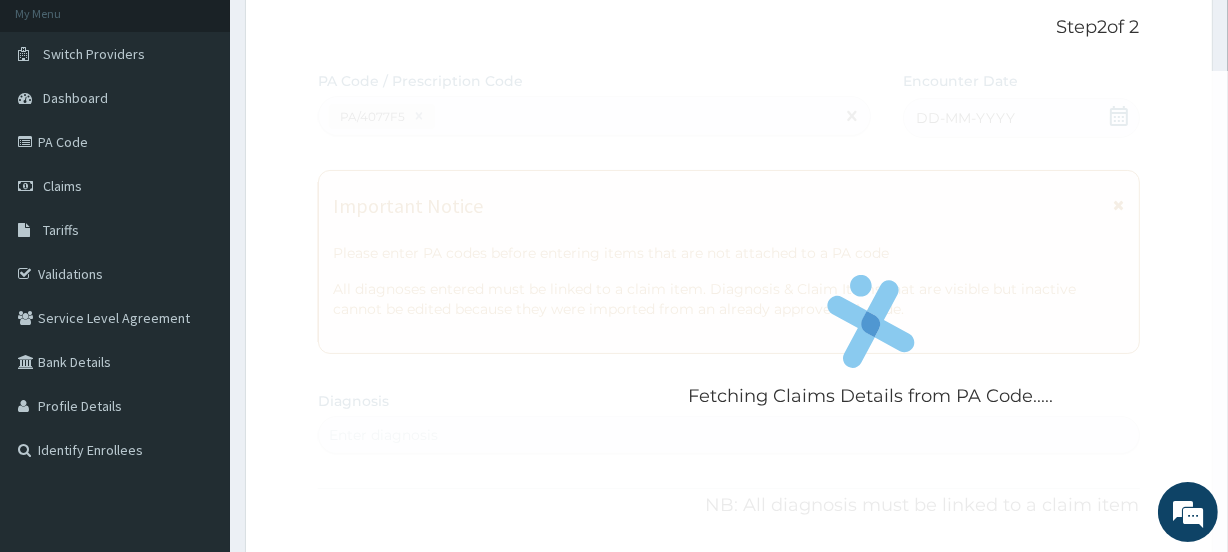 scroll, scrollTop: 123, scrollLeft: 0, axis: vertical 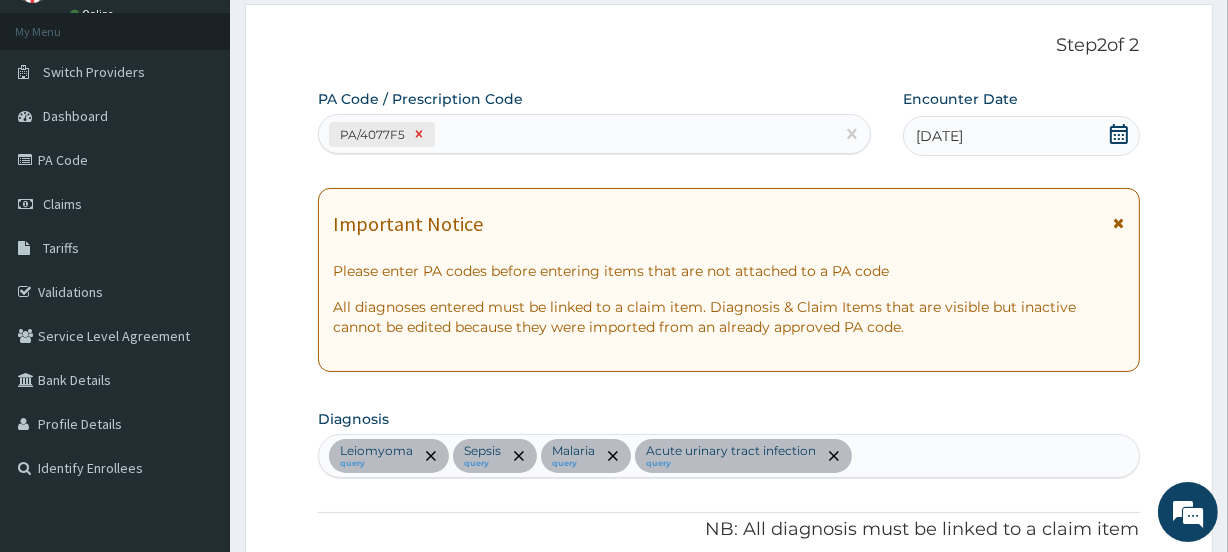 click 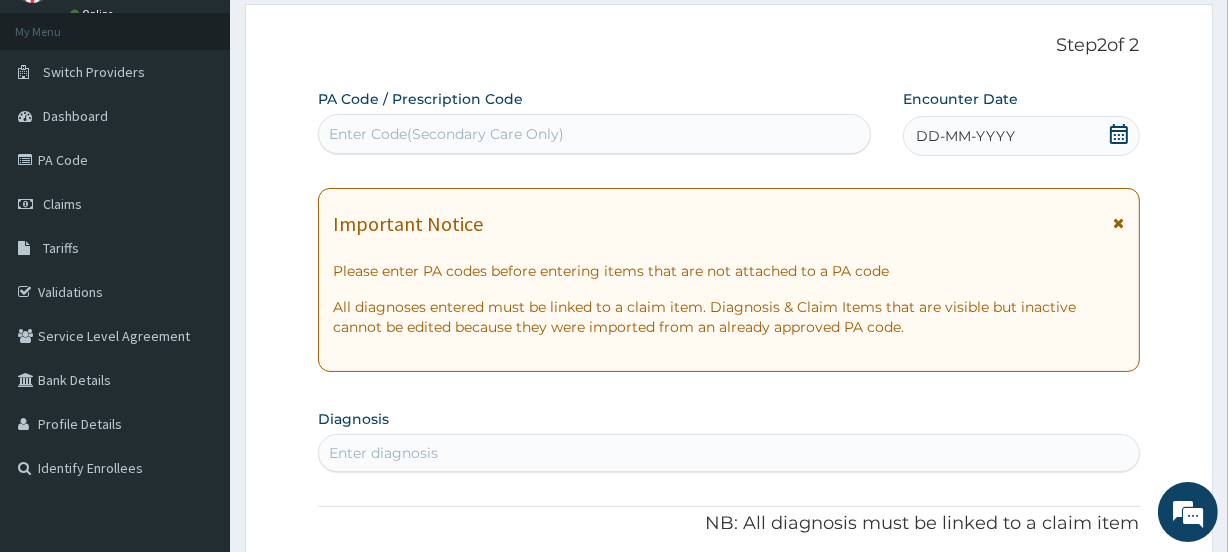 paste on "[ALPHANUMERIC]" 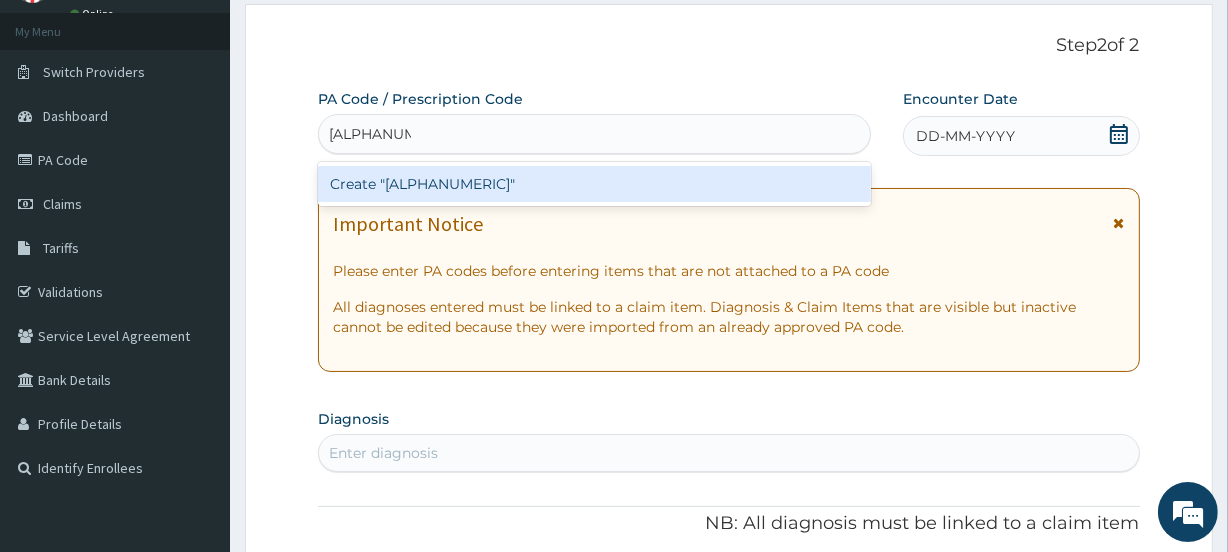 click on "Create "[ALPHANUMERIC]"" at bounding box center (594, 184) 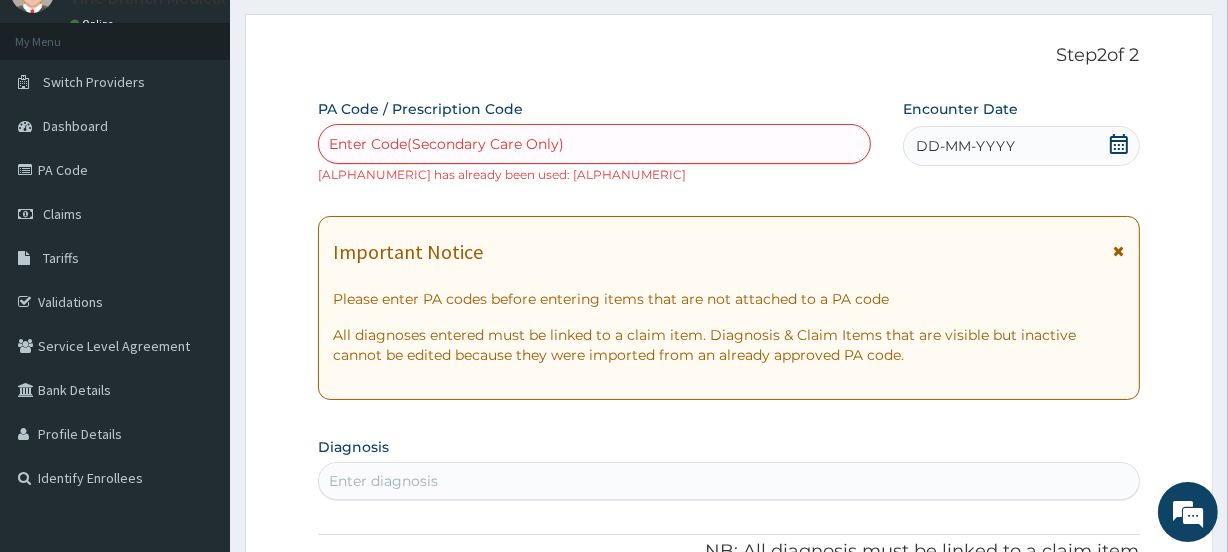 scroll, scrollTop: 0, scrollLeft: 0, axis: both 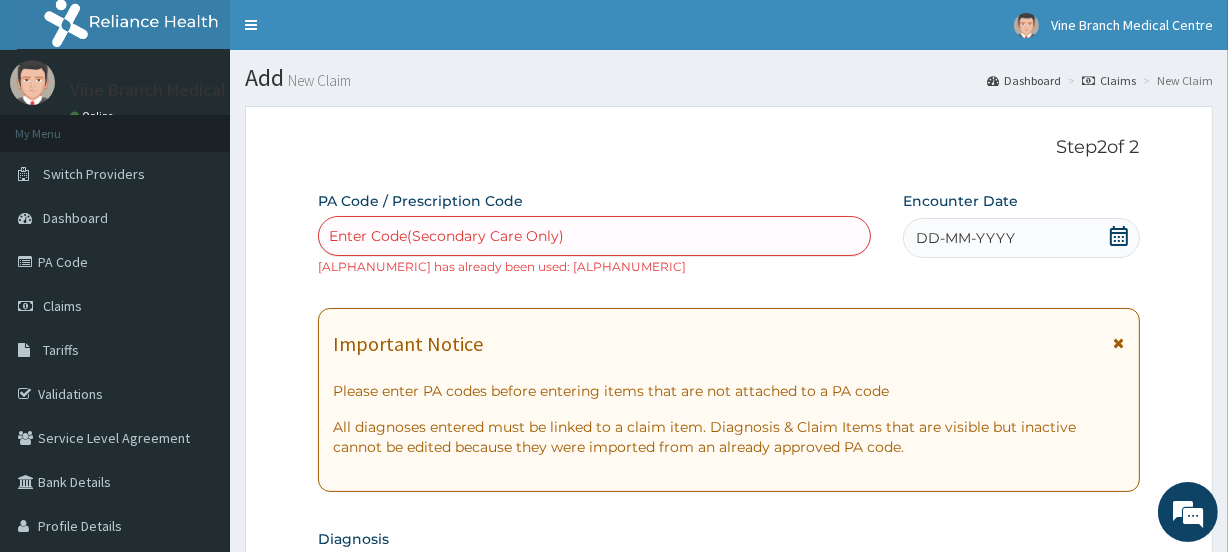click on "Enter Code(Secondary Care Only)" at bounding box center (446, 236) 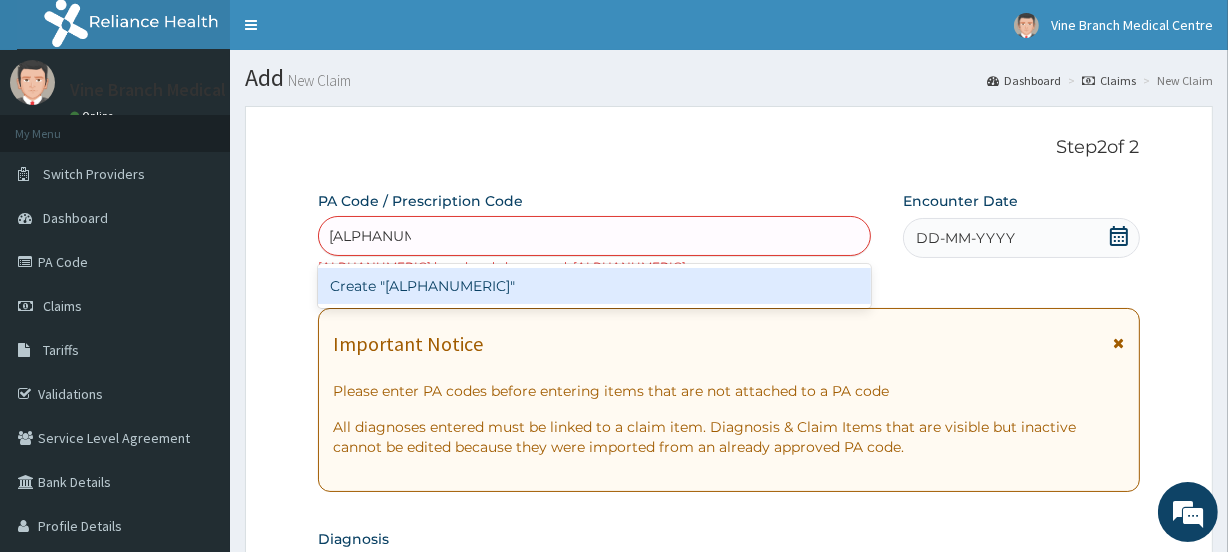 click on "Create "[ALPHANUMERIC]"" at bounding box center (594, 286) 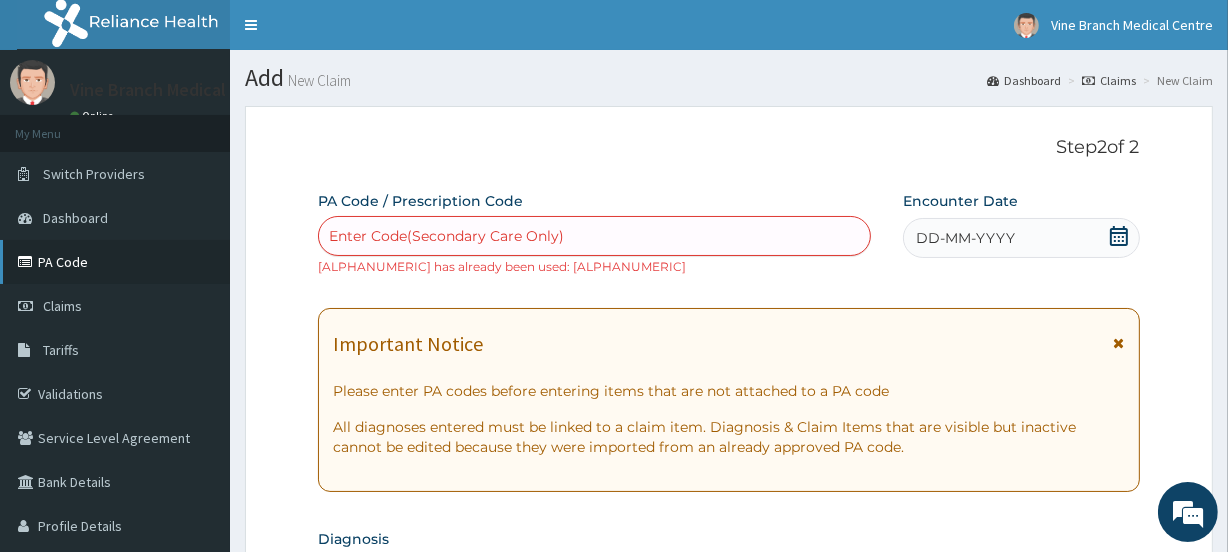 click on "PA Code" at bounding box center (115, 262) 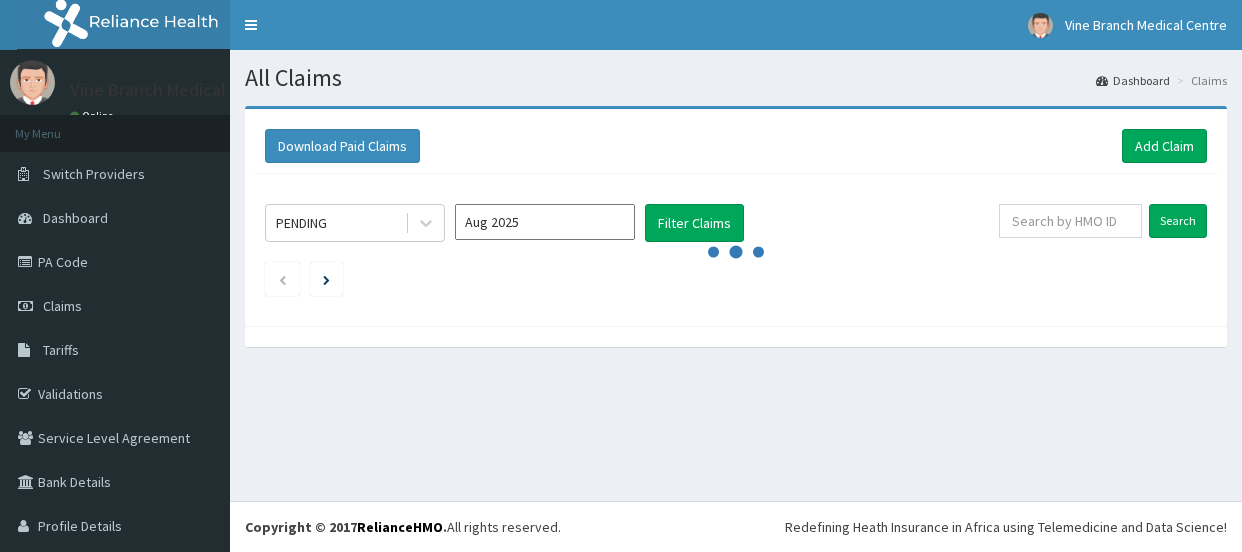 scroll, scrollTop: 0, scrollLeft: 0, axis: both 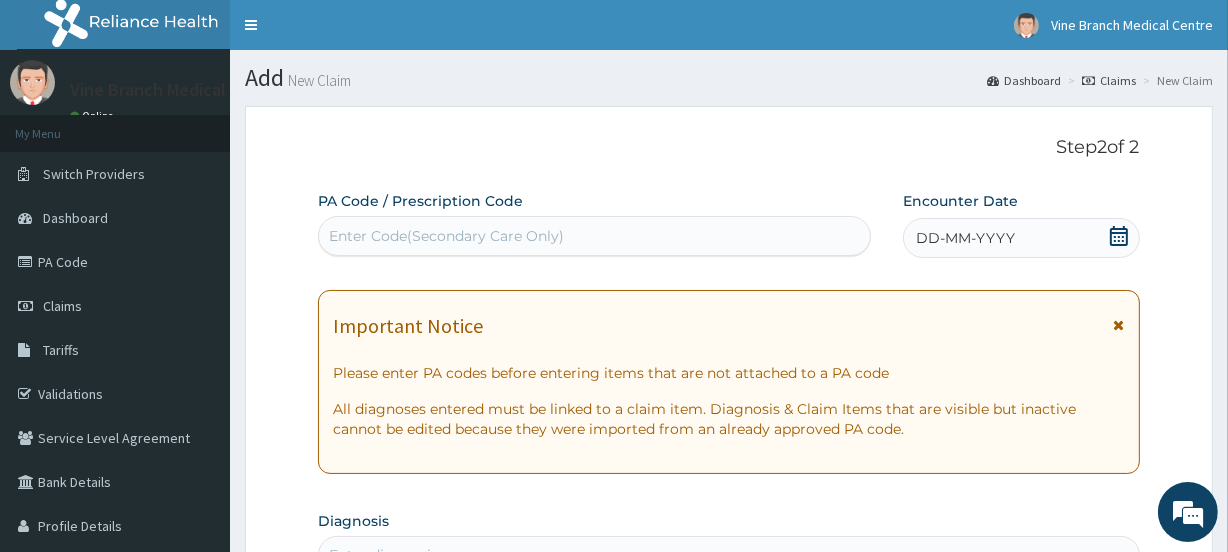 click on "Enter Code(Secondary Care Only)" at bounding box center [446, 236] 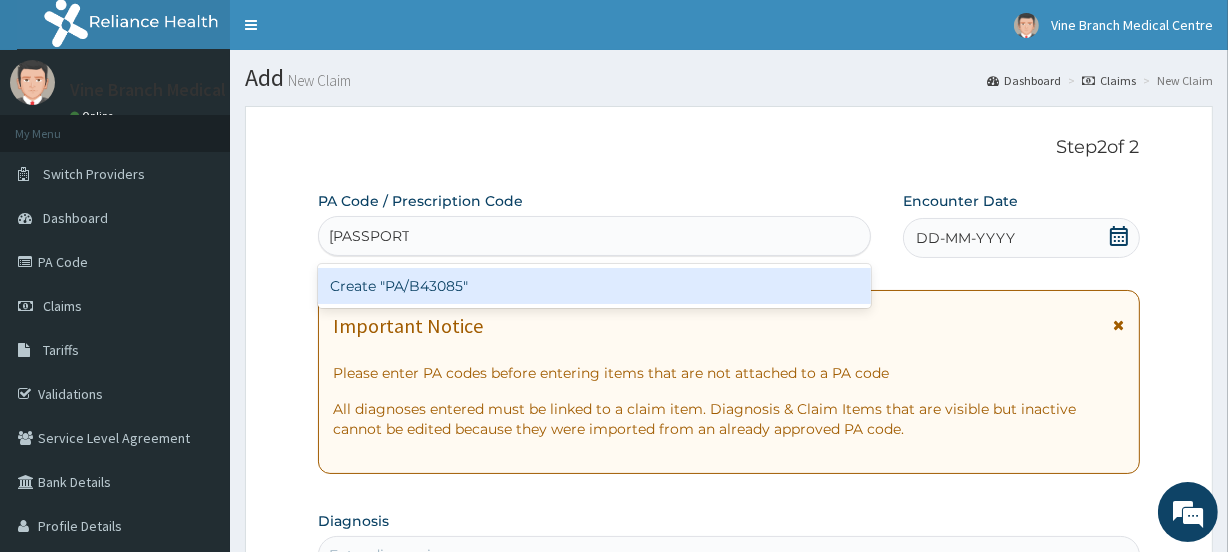 click on "Create "PA/B43085"" at bounding box center [594, 286] 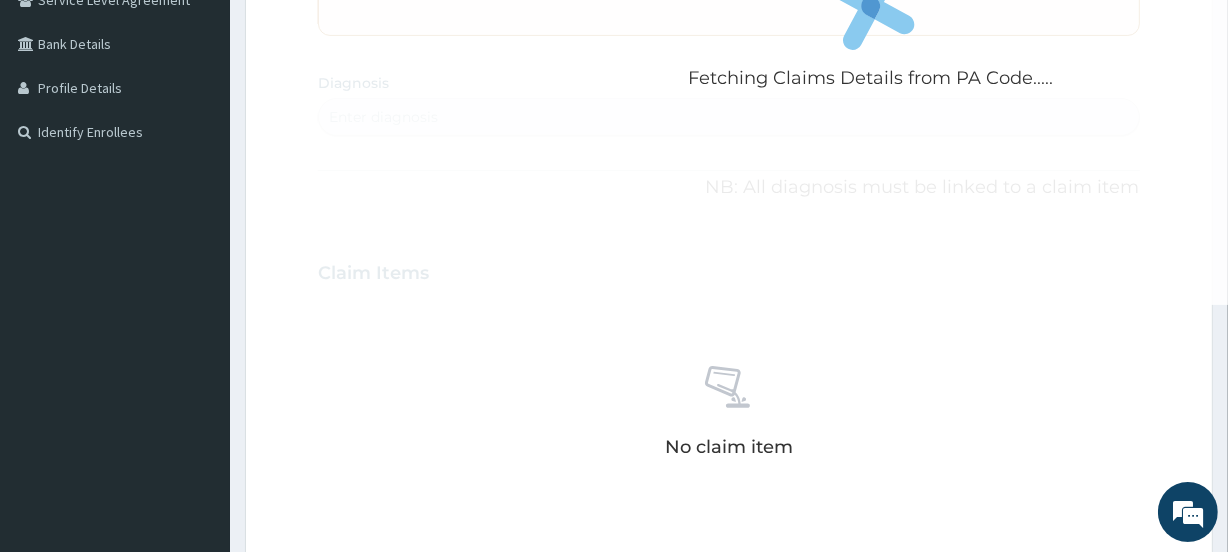 scroll, scrollTop: 372, scrollLeft: 0, axis: vertical 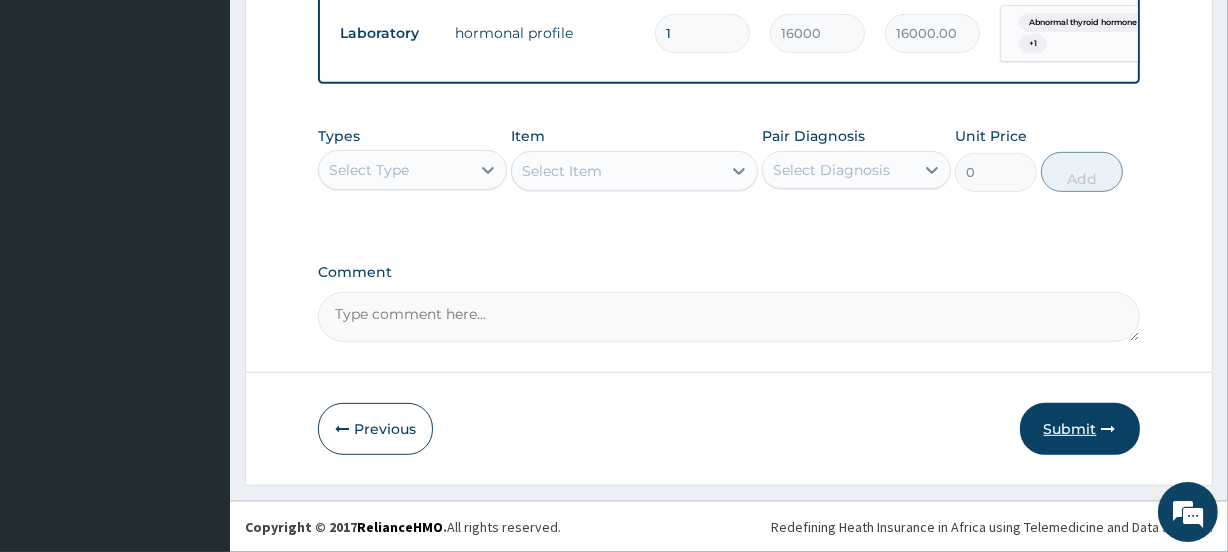 click on "Submit" at bounding box center [1080, 429] 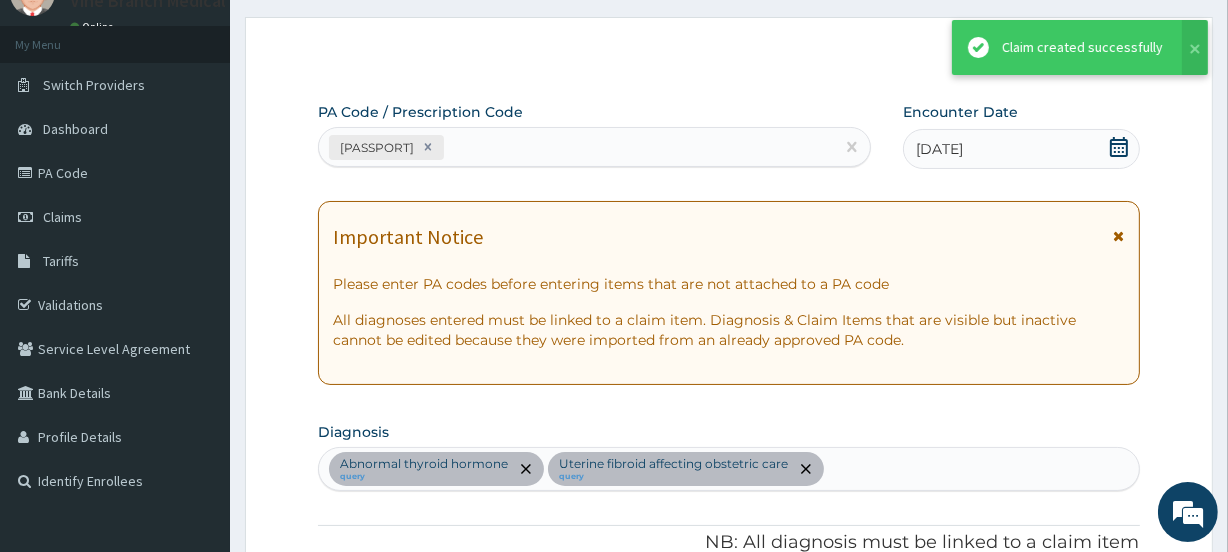 scroll, scrollTop: 815, scrollLeft: 0, axis: vertical 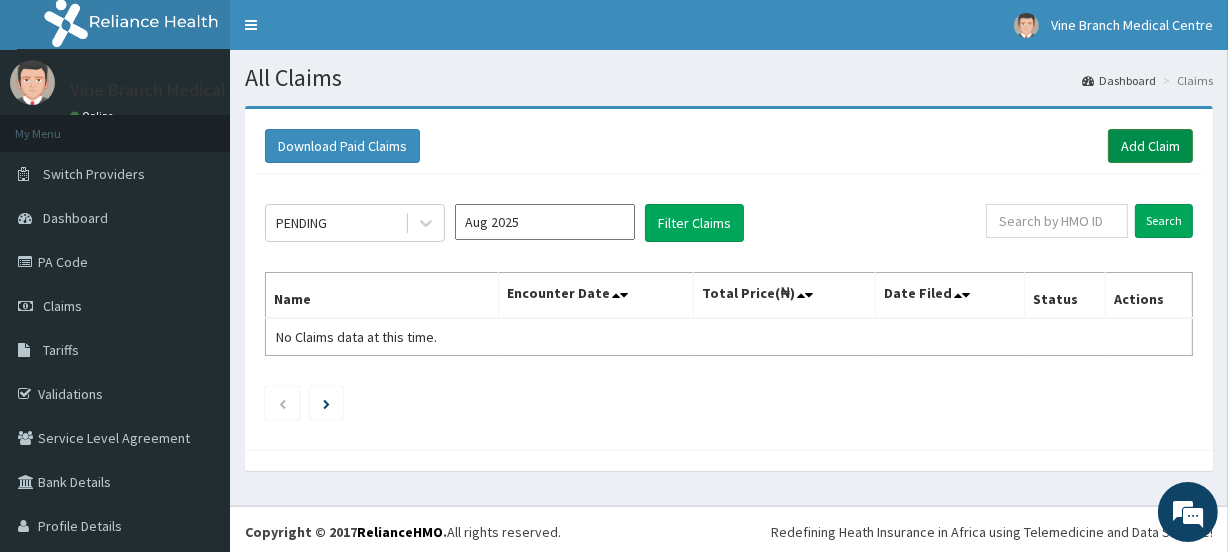 click on "Add Claim" at bounding box center (1150, 146) 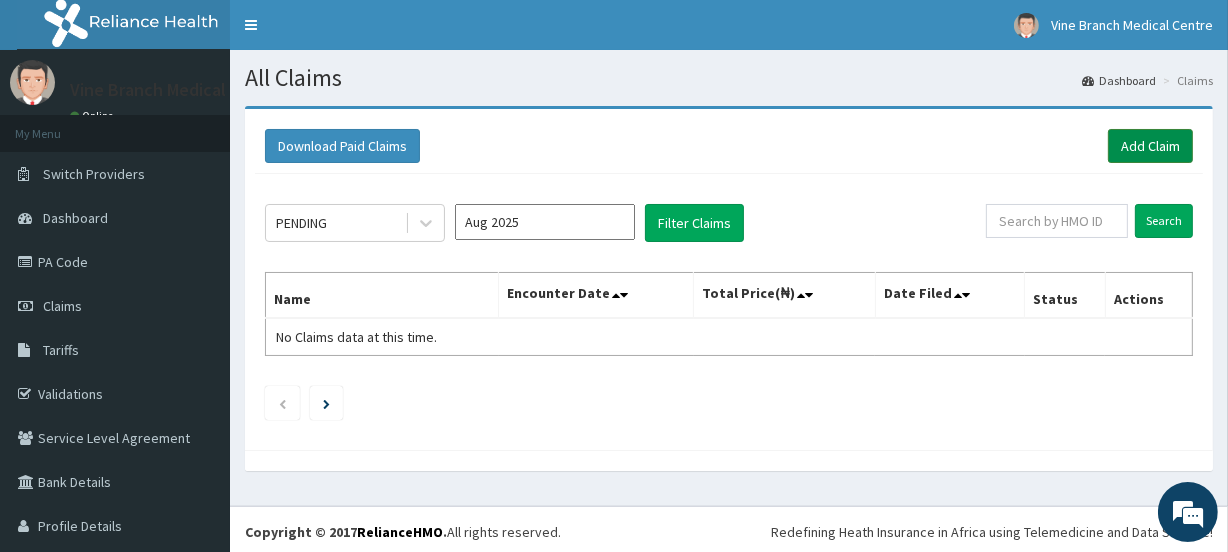 scroll, scrollTop: 0, scrollLeft: 0, axis: both 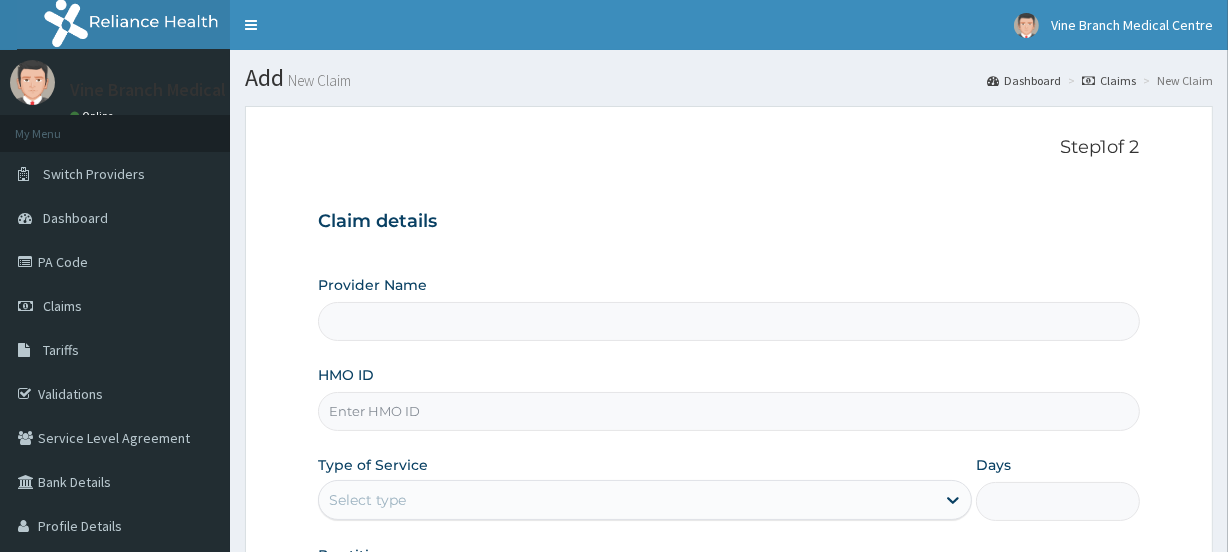 click on "HMO ID" at bounding box center [728, 411] 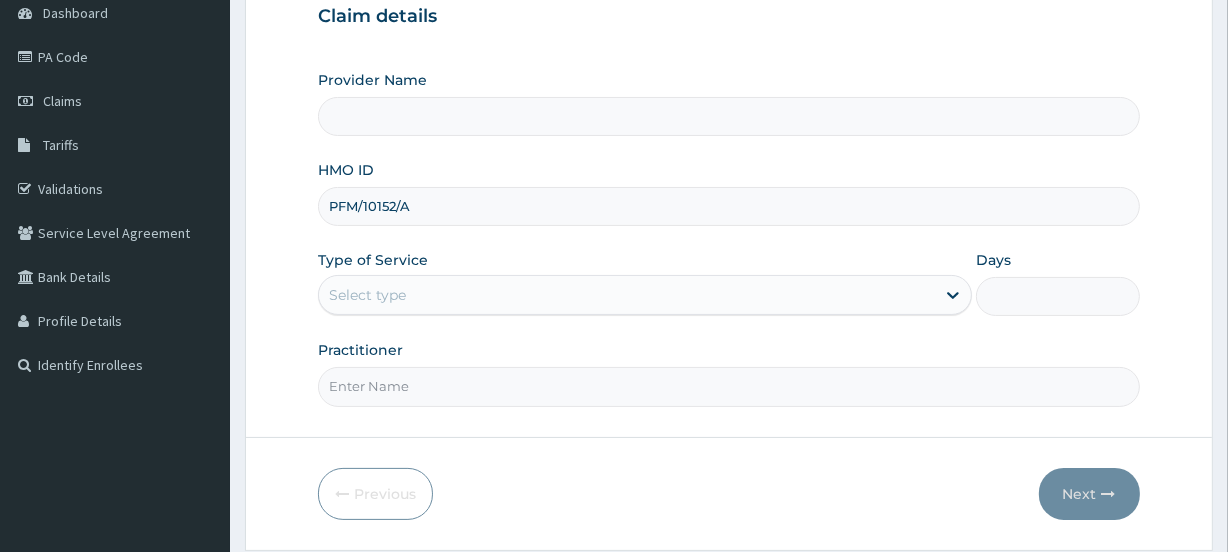 type on "Vine Branch Medical Centre" 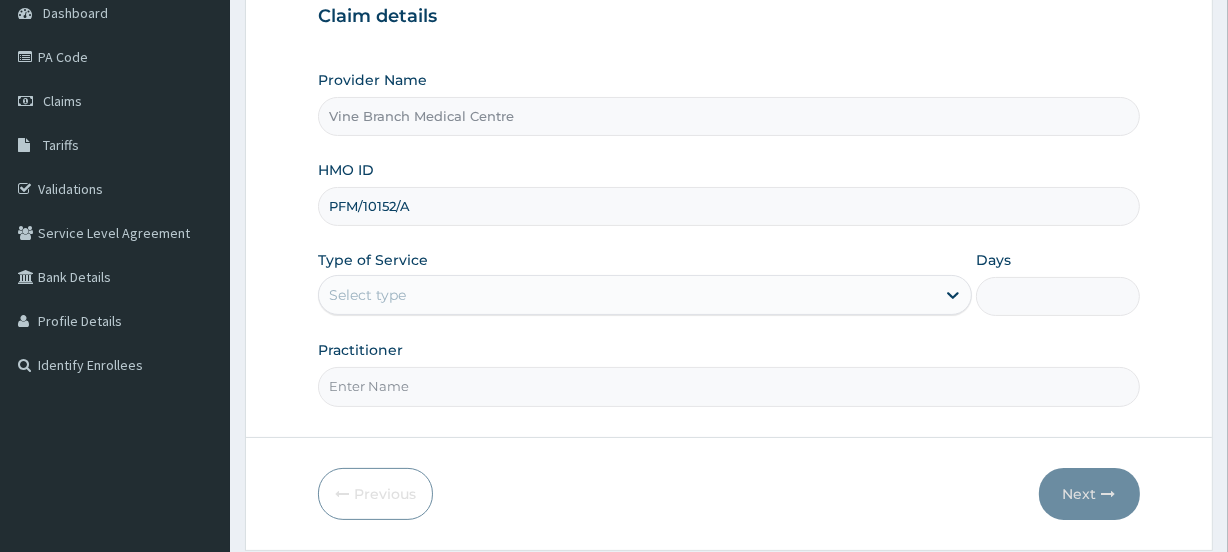 scroll, scrollTop: 256, scrollLeft: 0, axis: vertical 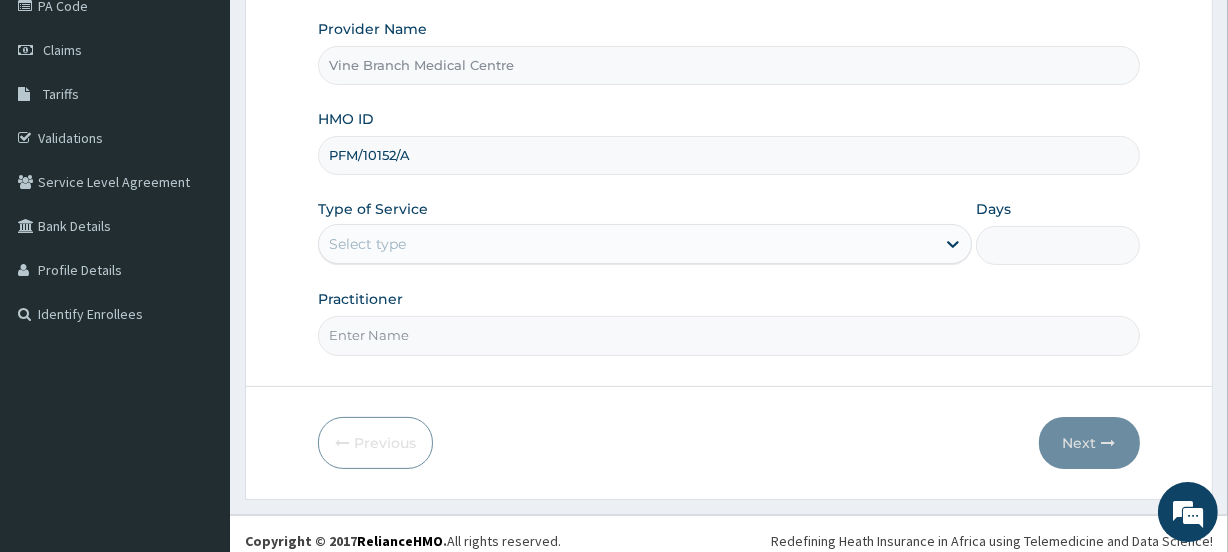 type on "PFM/10152/A" 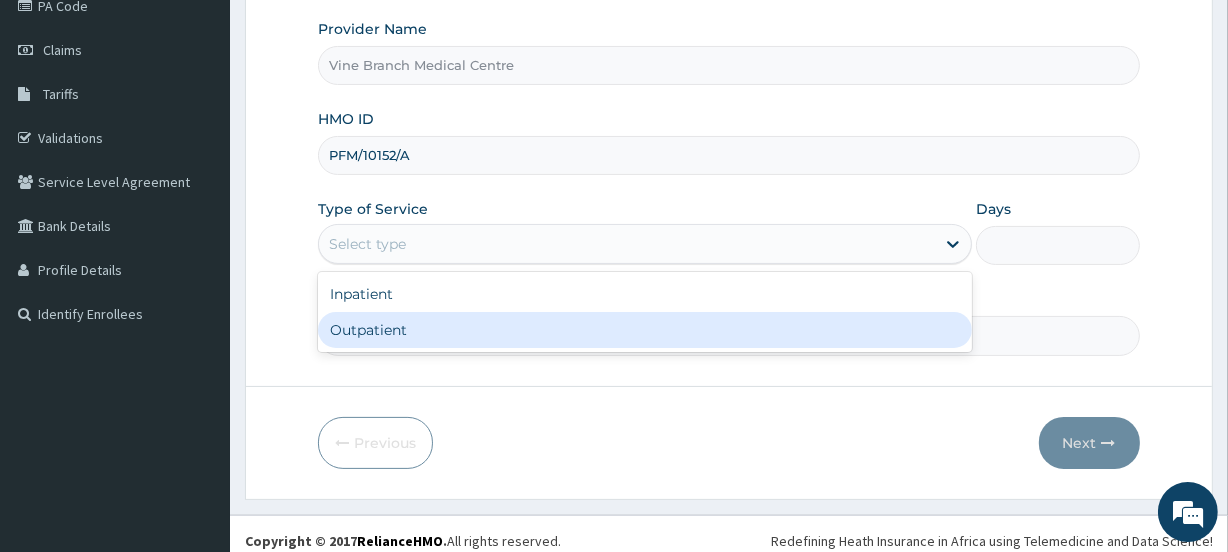 click on "Outpatient" at bounding box center [645, 330] 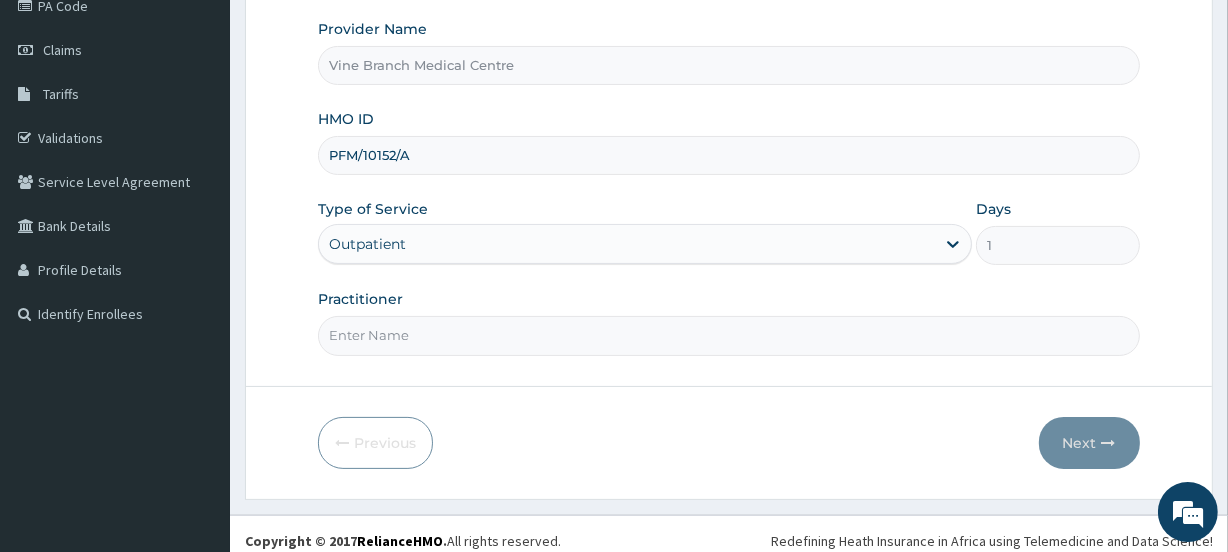 click on "Practitioner" at bounding box center [728, 335] 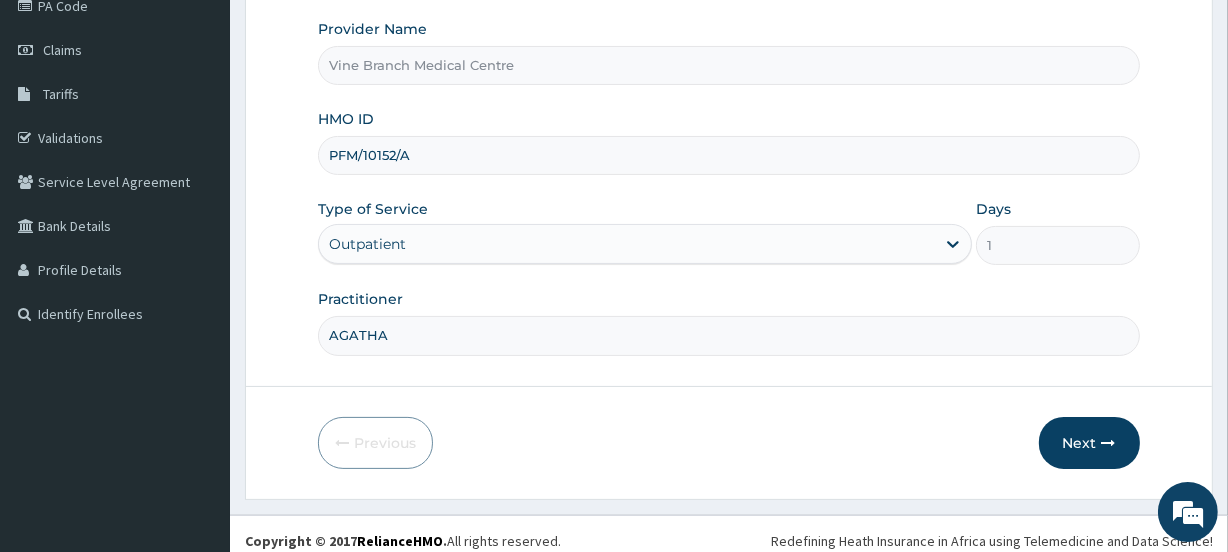 scroll, scrollTop: 0, scrollLeft: 0, axis: both 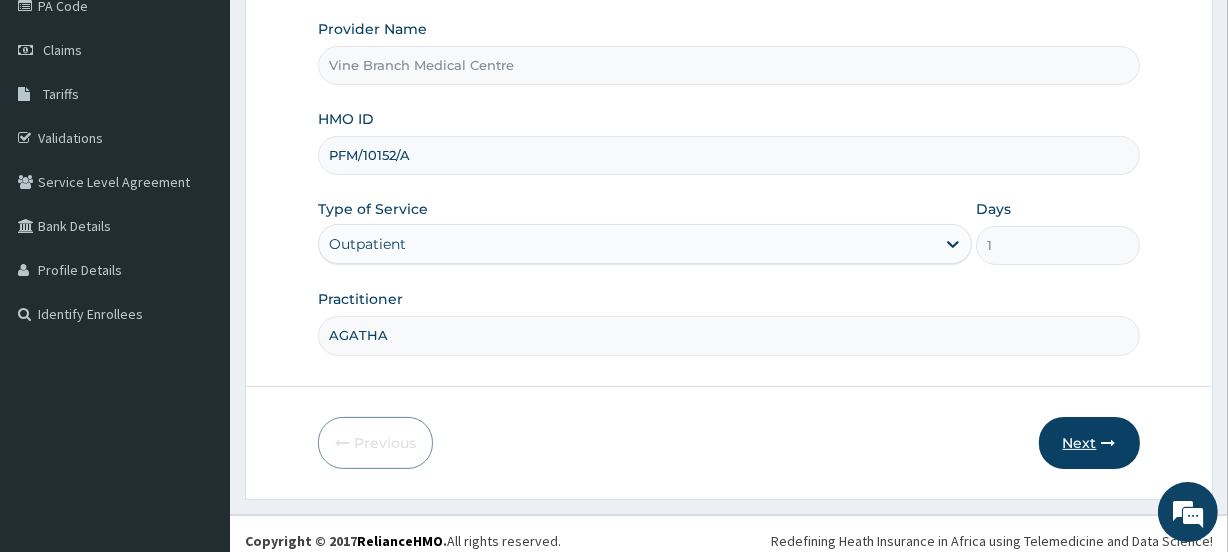type on "AGATHA" 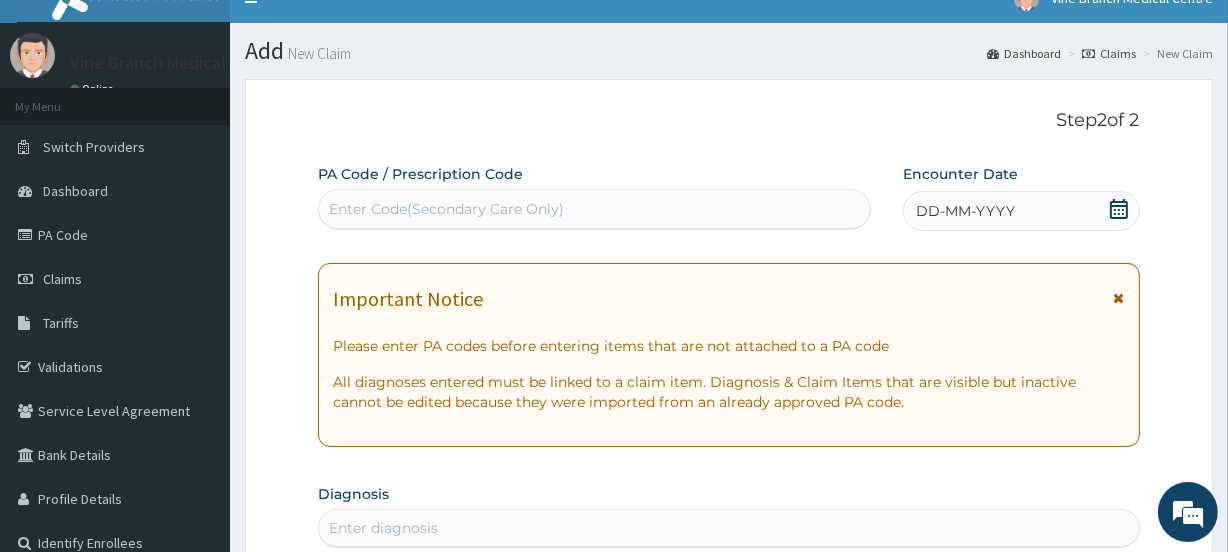 scroll, scrollTop: 0, scrollLeft: 0, axis: both 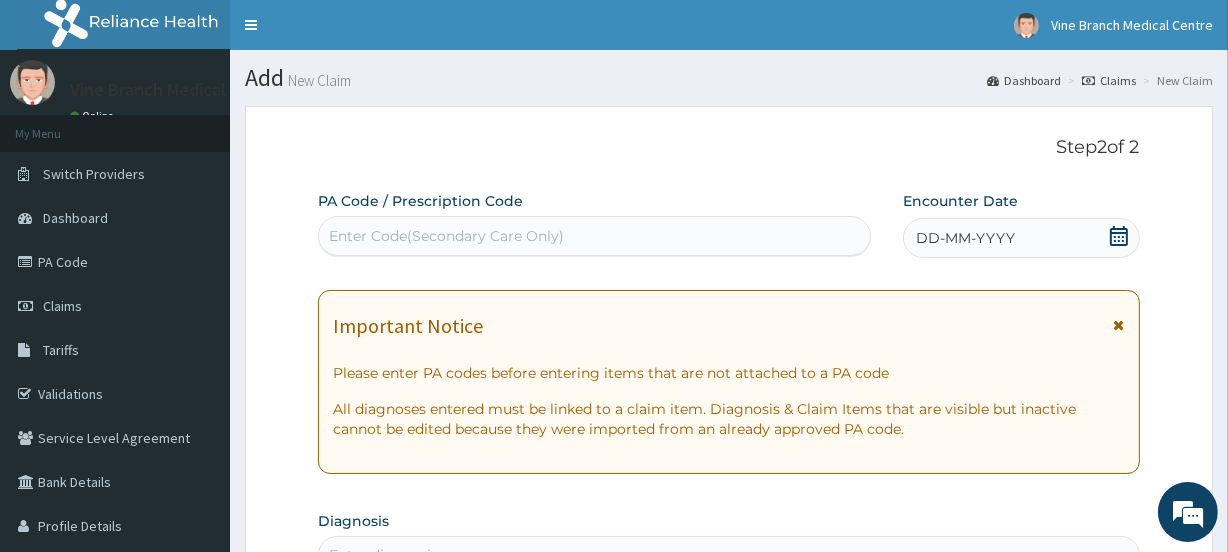 click on "Enter Code(Secondary Care Only)" at bounding box center (446, 236) 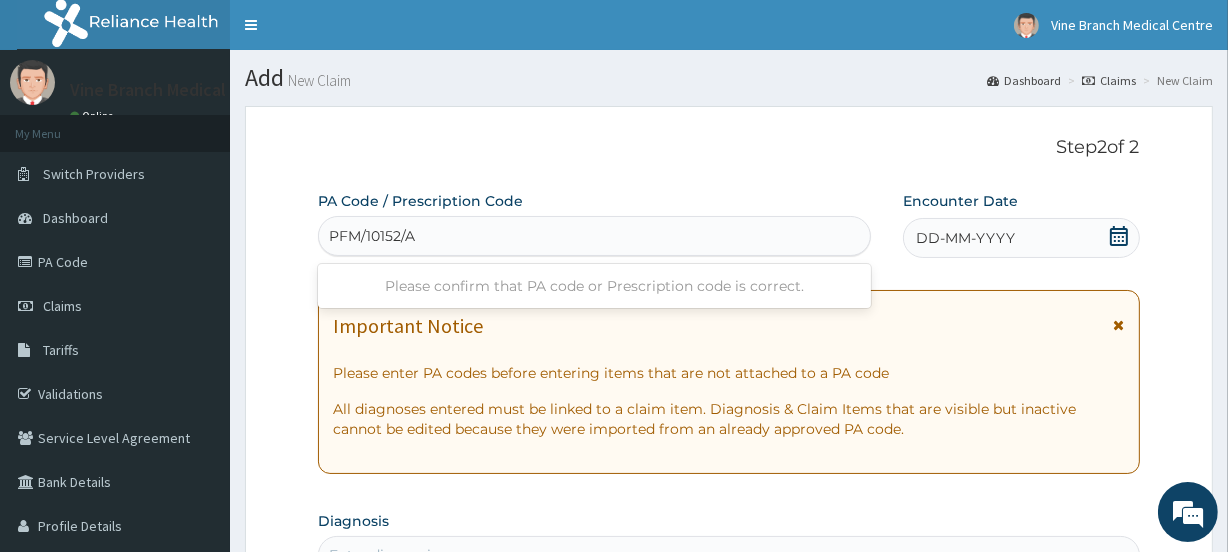 type on "PFM/10152/A" 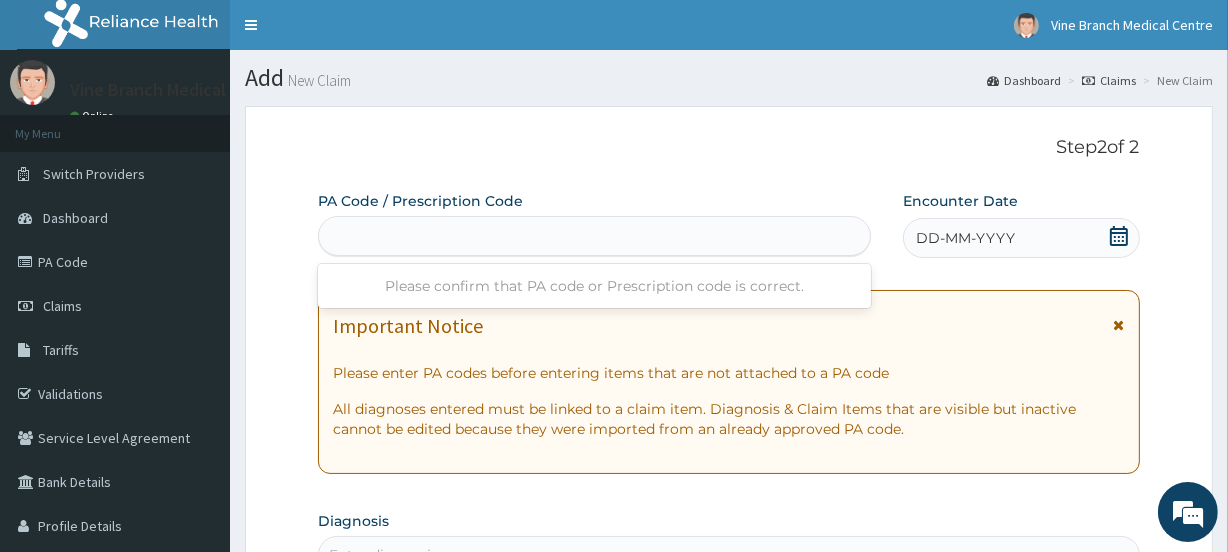 click on "PA Code / Prescription Code   Use Up and Down to choose options, press Enter to select the currently focused option, press Escape to exit the menu, press Tab to select the option and exit the menu. PFM/10152/A Please confirm that PA code or Prescription code is correct. Encounter Date DD-MM-YYYY Important Notice Please enter PA codes before entering items that are not attached to a PA code   All diagnoses entered must be linked to a claim item. Diagnosis & Claim Items that are visible but inactive cannot be edited because they were imported from an already approved PA code. Diagnosis Enter diagnosis NB: All diagnosis must be linked to a claim item Claim Items No claim item Types Select Type Item Select Item Pair Diagnosis Select Diagnosis Unit Price 0 Add Comment" at bounding box center (728, 708) 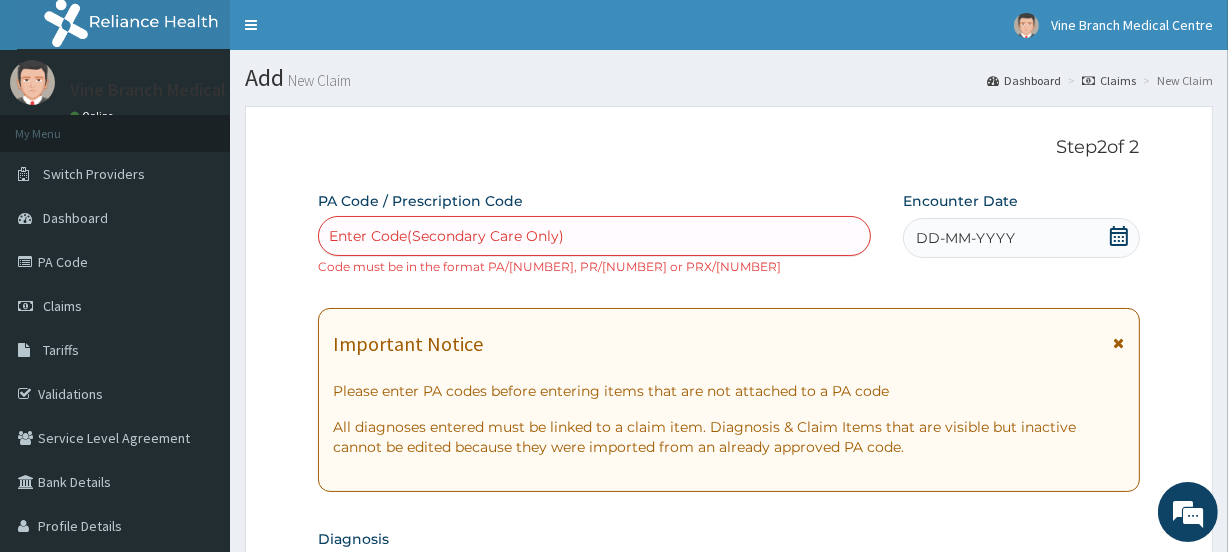 click on "Enter Code(Secondary Care Only)" at bounding box center [446, 236] 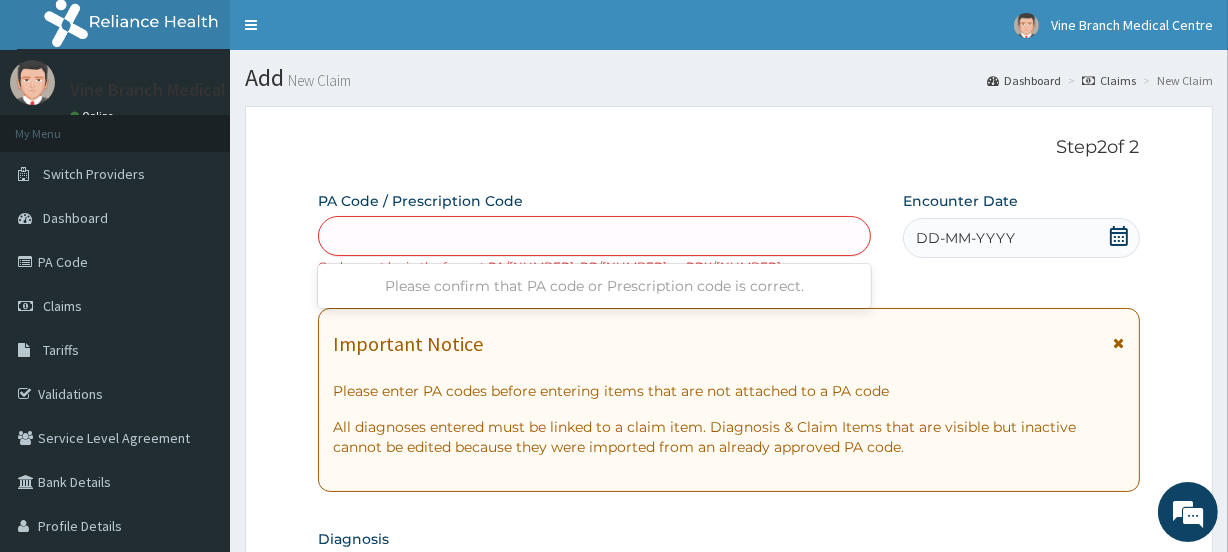 click on "PFM/10152/A" at bounding box center [594, 236] 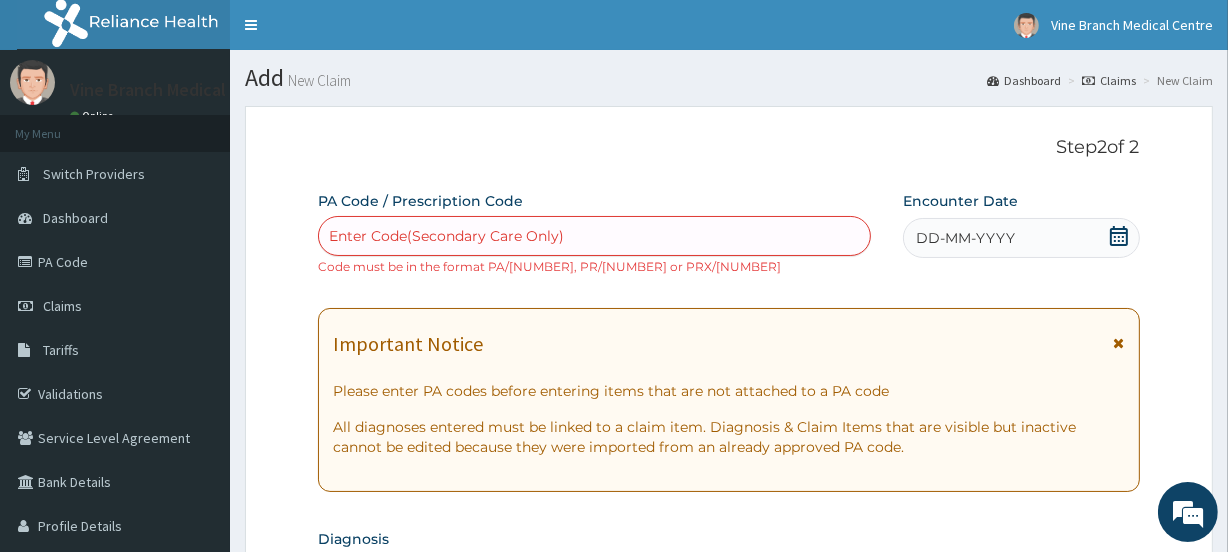 click on "Enter Code(Secondary Care Only)" at bounding box center (446, 236) 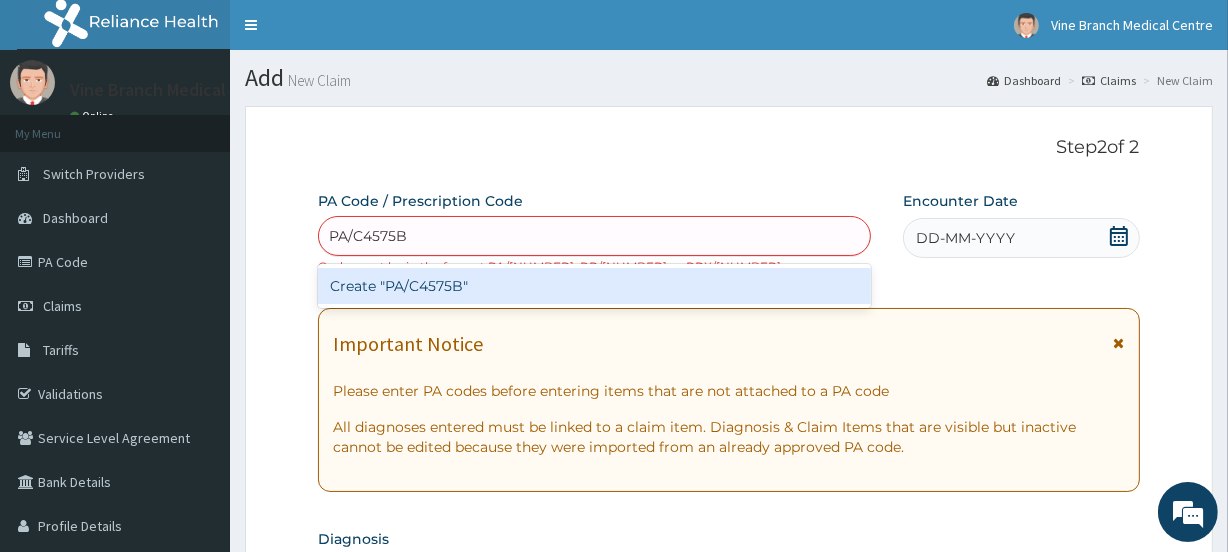 click on "Create "PA/C4575B"" at bounding box center [594, 286] 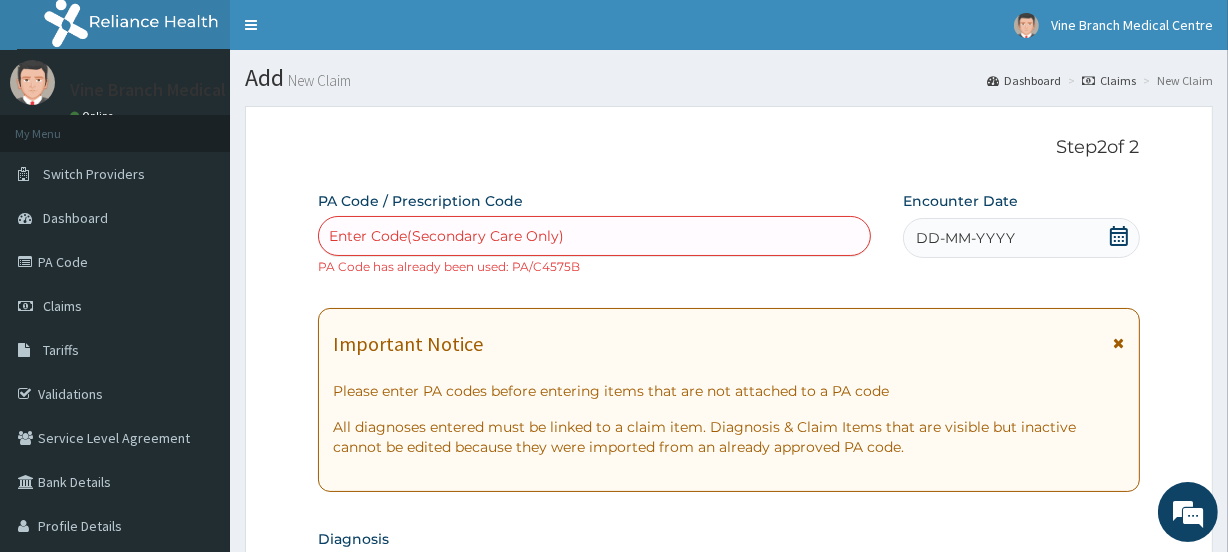click on "Enter Code(Secondary Care Only)" at bounding box center (446, 236) 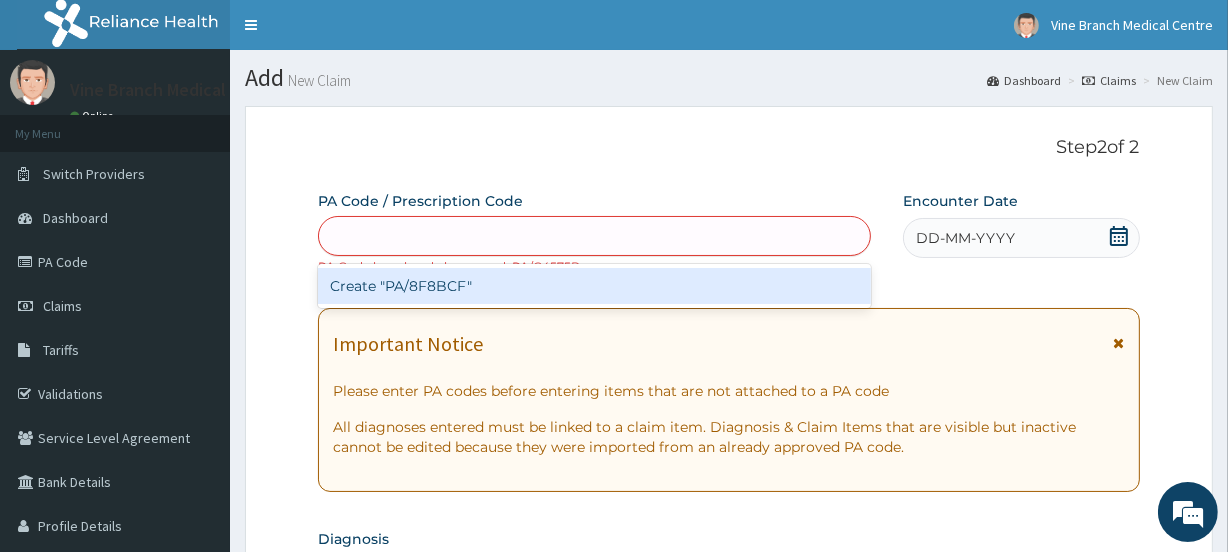 type on "PA/8F8BCF" 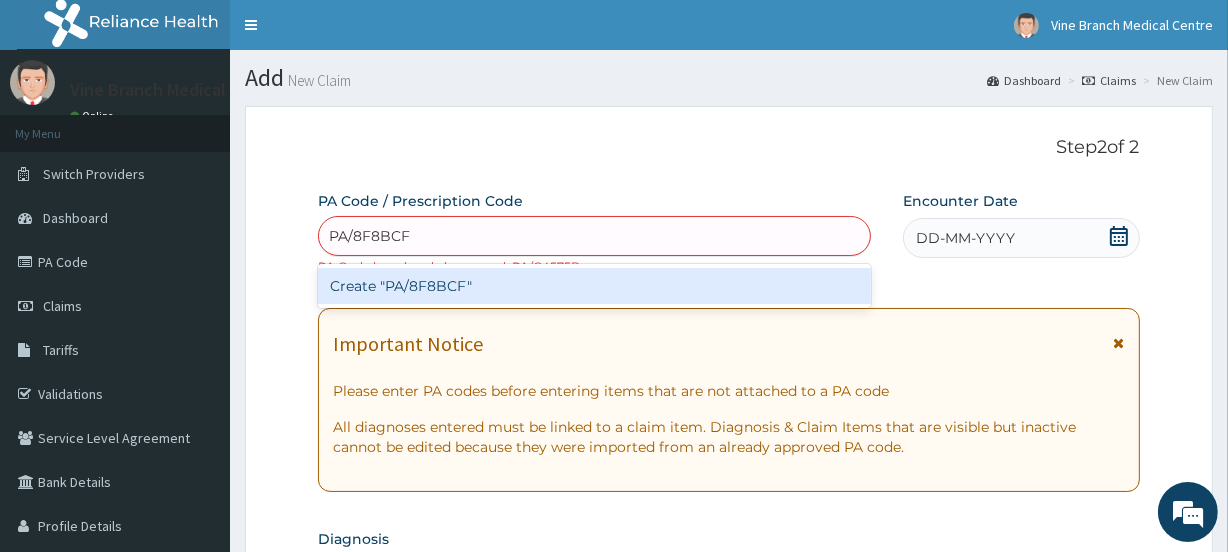 click on "Create "PA/8F8BCF"" at bounding box center (594, 286) 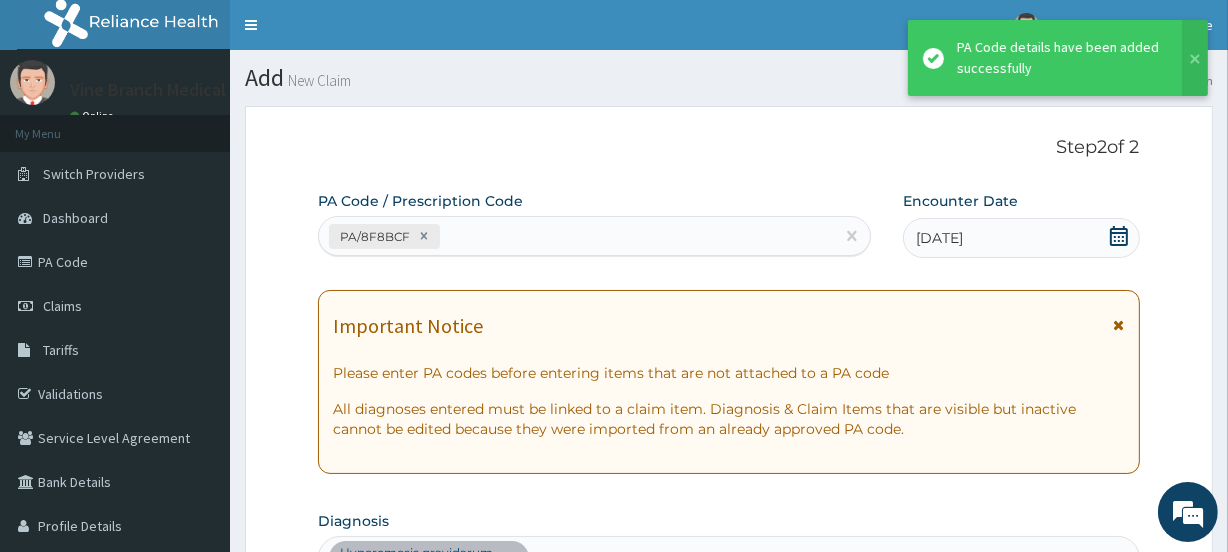 scroll, scrollTop: 902, scrollLeft: 0, axis: vertical 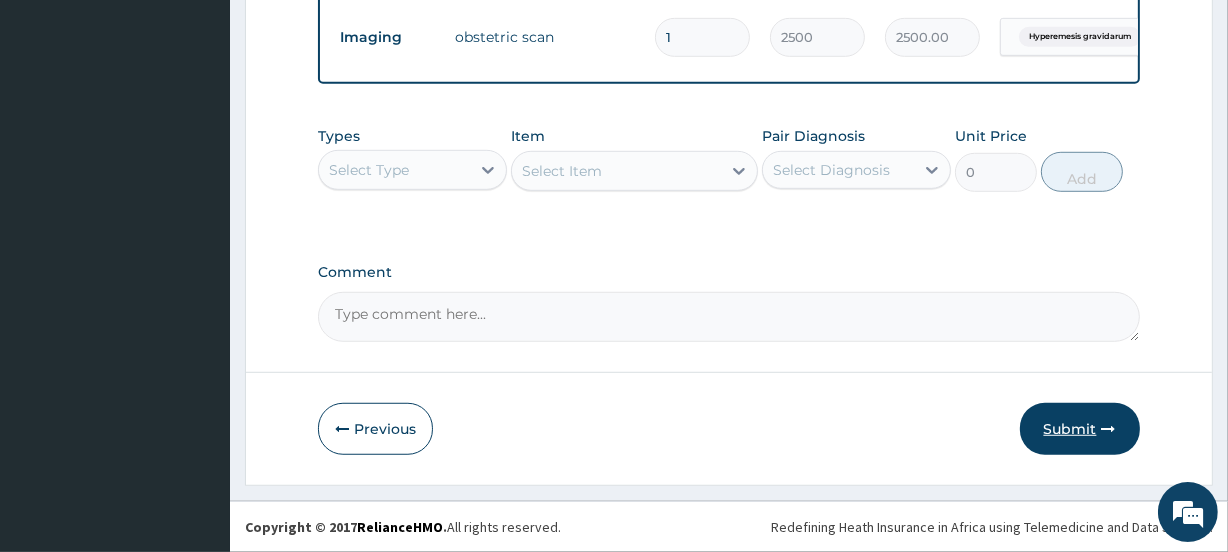 click on "Submit" at bounding box center [1080, 429] 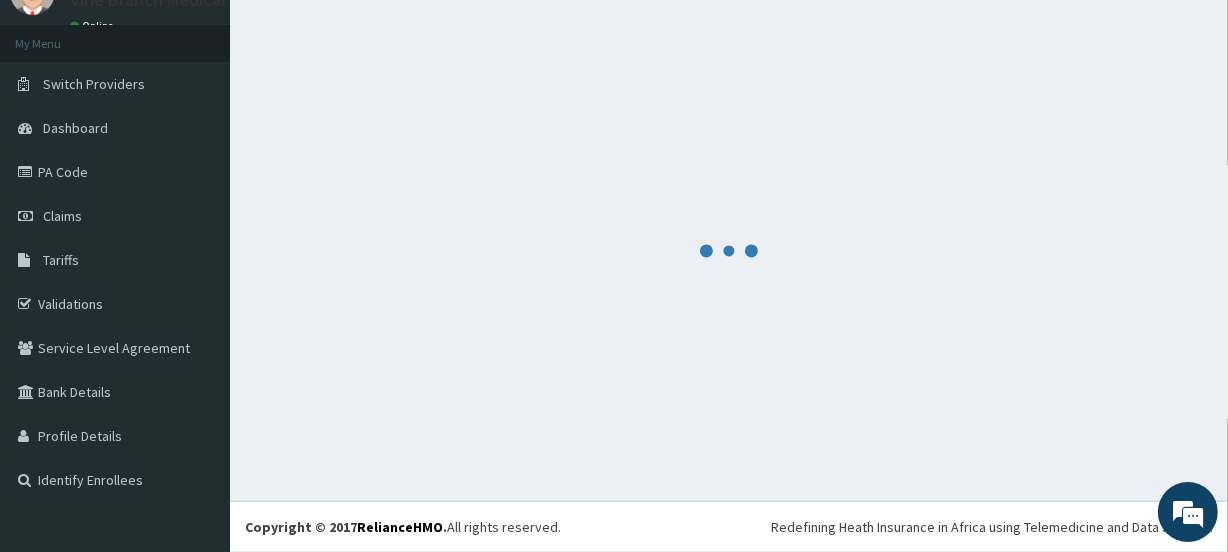 scroll, scrollTop: 89, scrollLeft: 0, axis: vertical 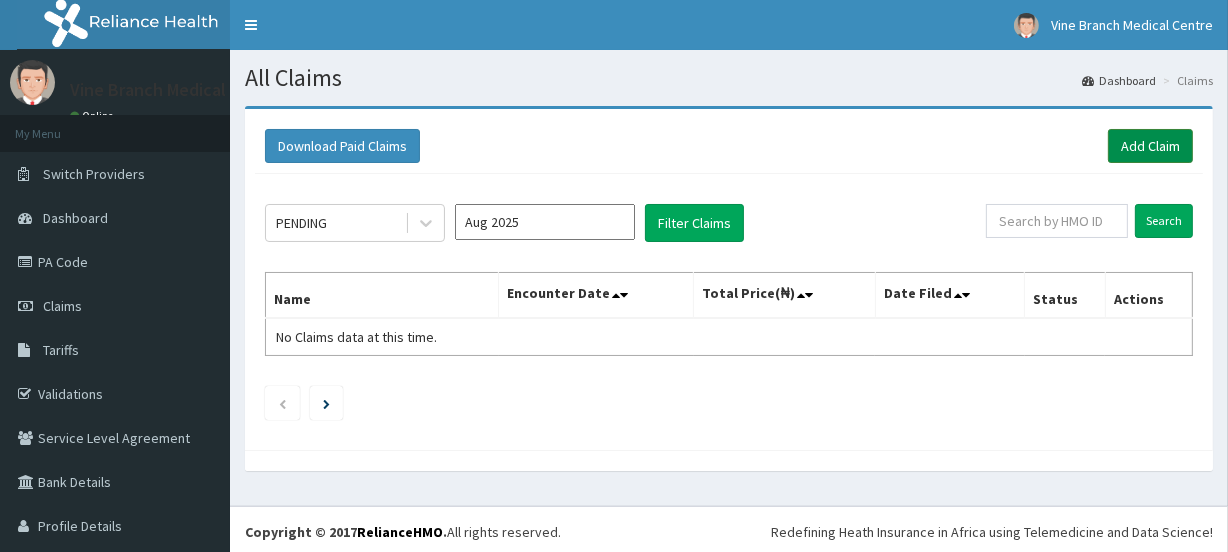click on "Add Claim" at bounding box center (1150, 146) 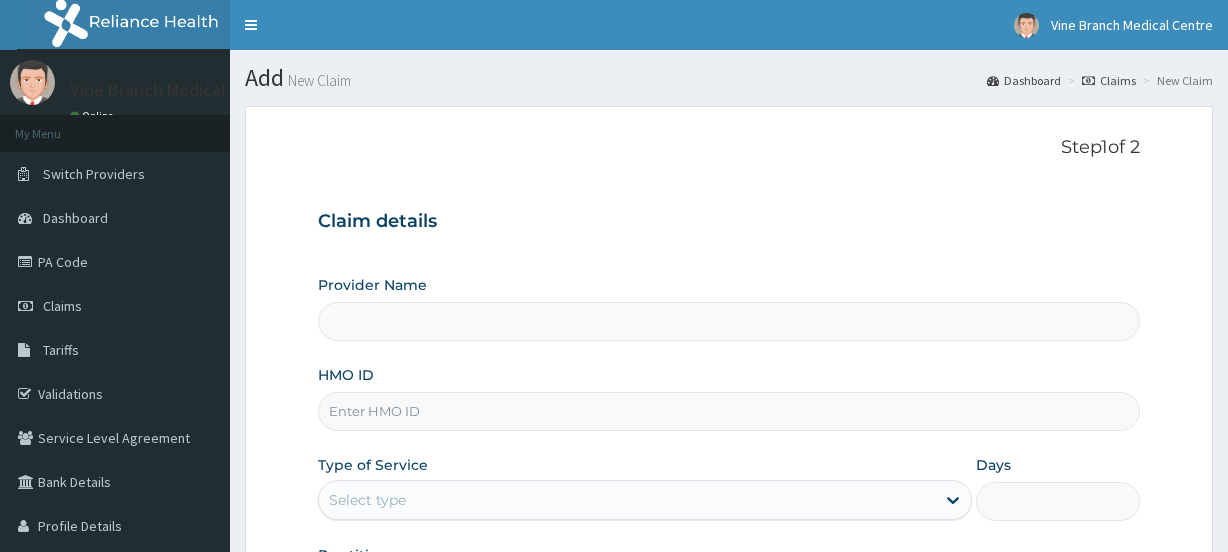 scroll, scrollTop: 0, scrollLeft: 0, axis: both 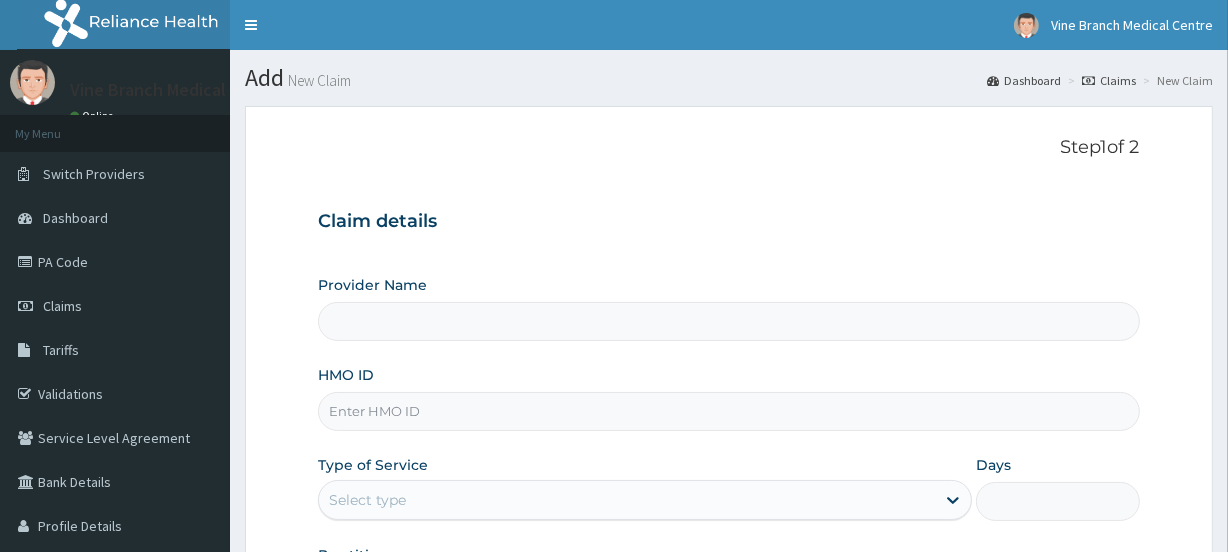click on "HMO ID" at bounding box center (728, 411) 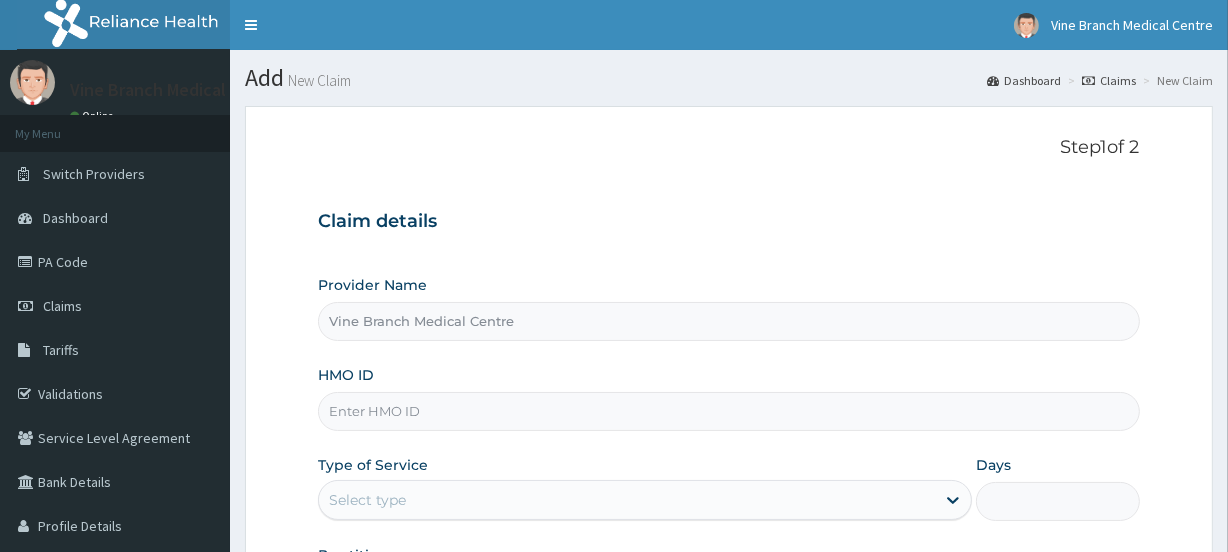 paste on "PFM/10152/A" 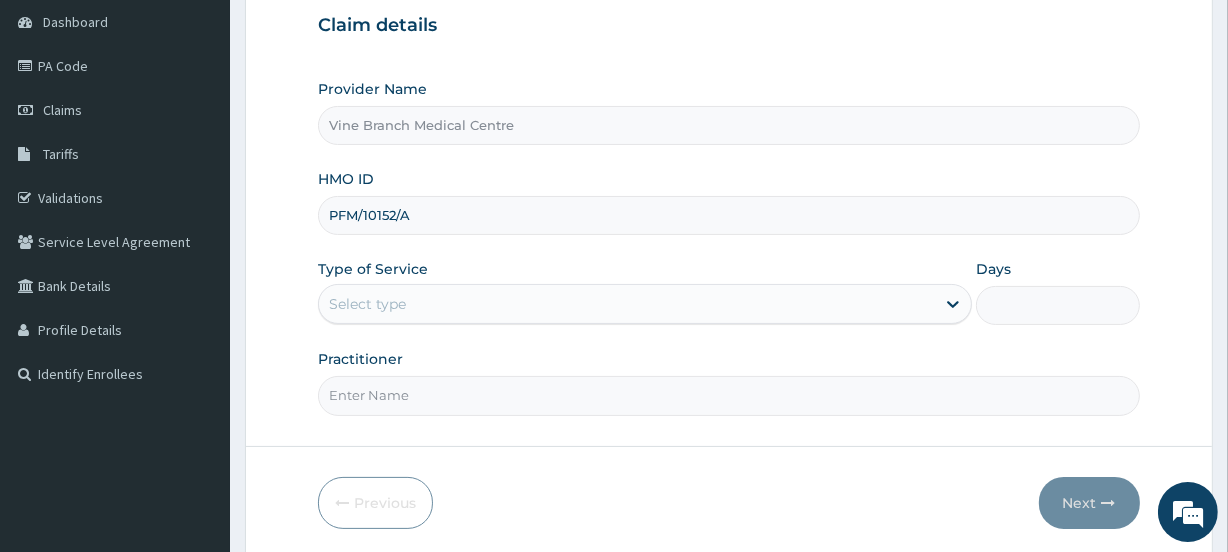 scroll, scrollTop: 268, scrollLeft: 0, axis: vertical 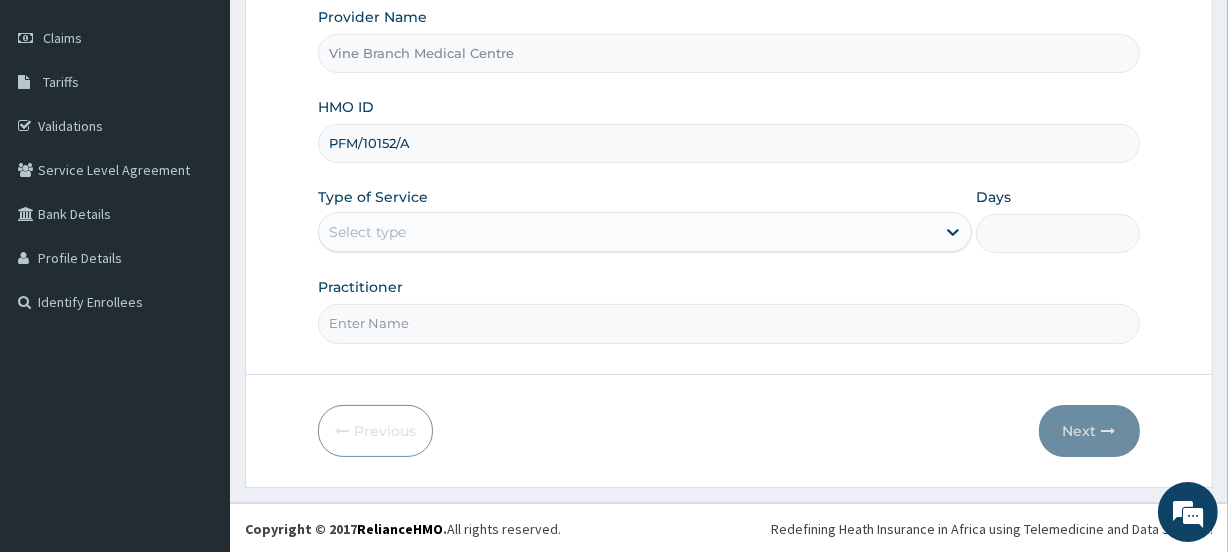 type on "PFM/10152/A" 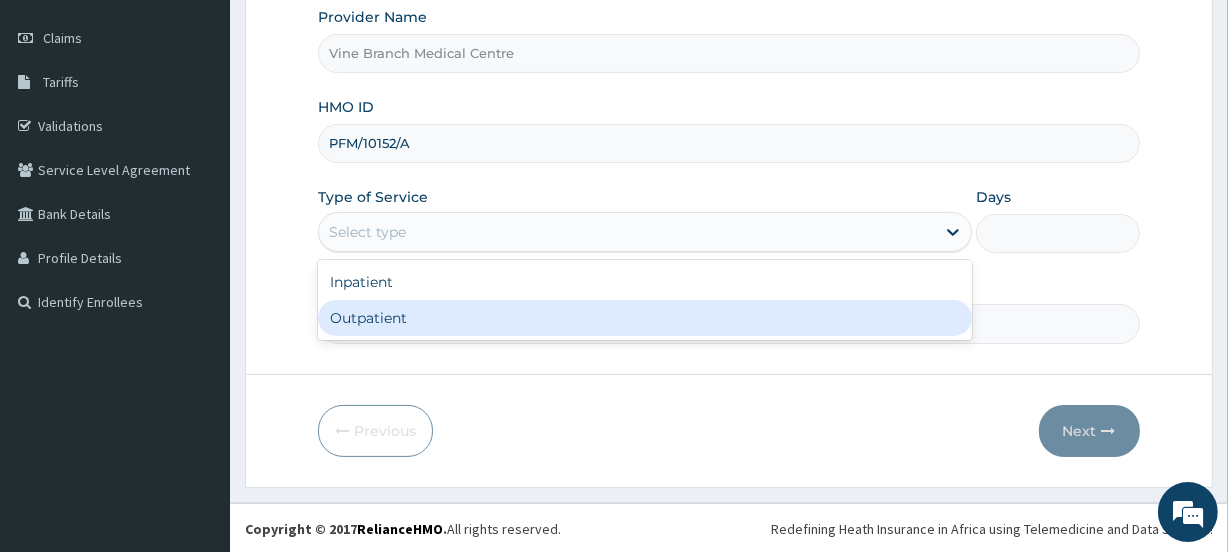 click on "Outpatient" at bounding box center (645, 318) 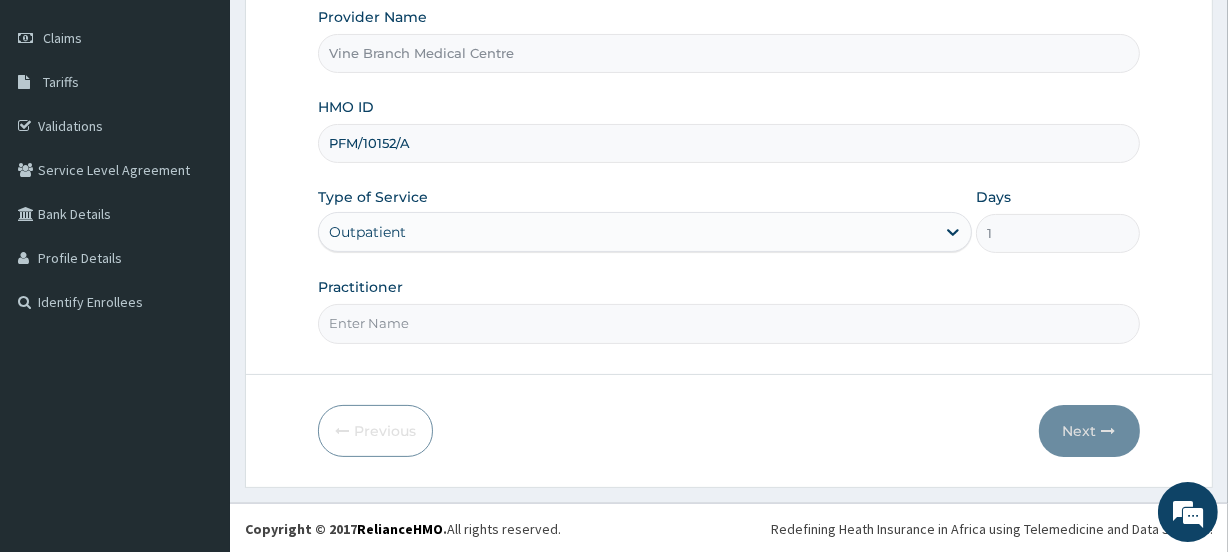 click on "Practitioner" at bounding box center [728, 323] 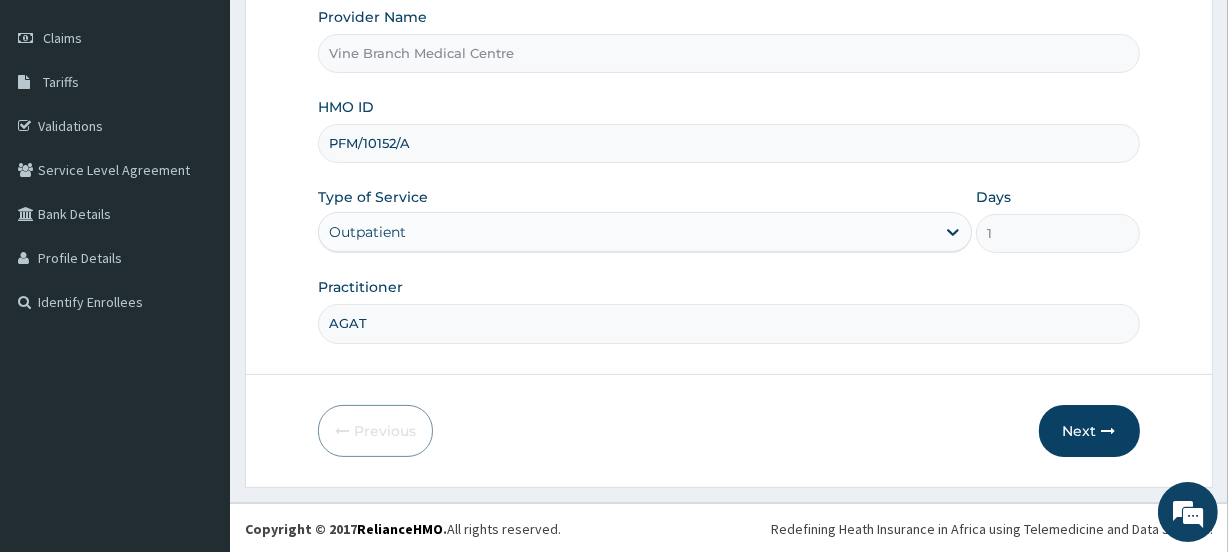 scroll, scrollTop: 0, scrollLeft: 0, axis: both 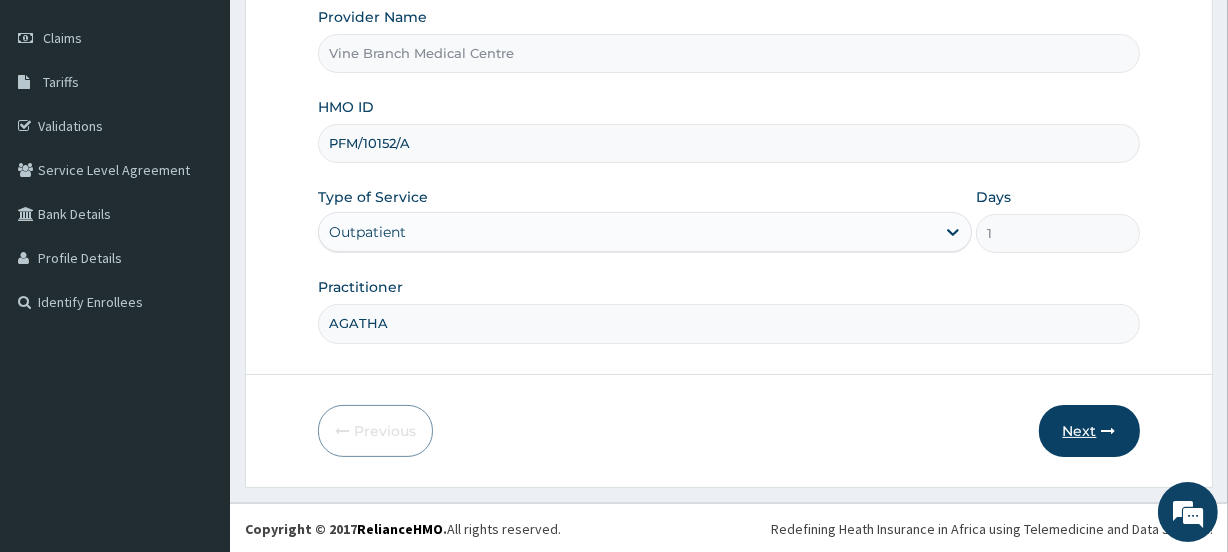 type on "AGATHA" 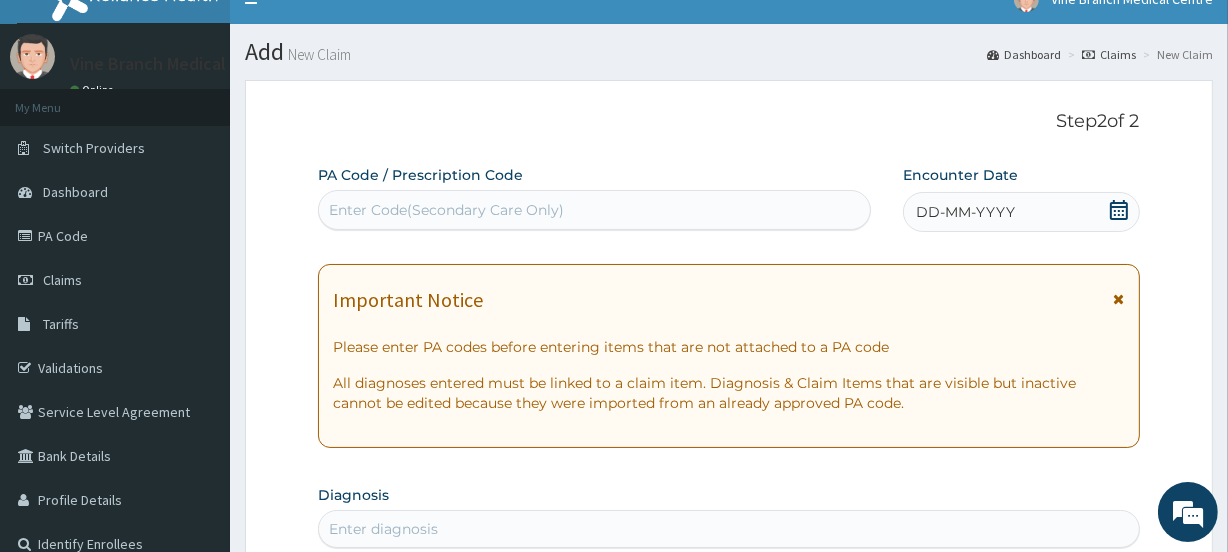scroll, scrollTop: 23, scrollLeft: 0, axis: vertical 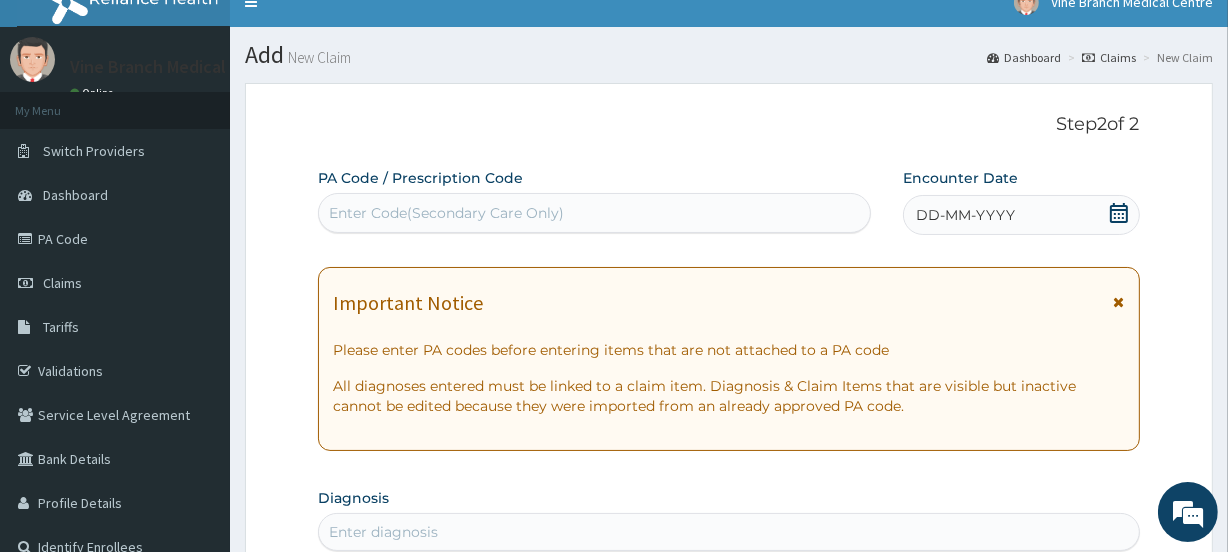 click on "Enter Code(Secondary Care Only)" at bounding box center [446, 213] 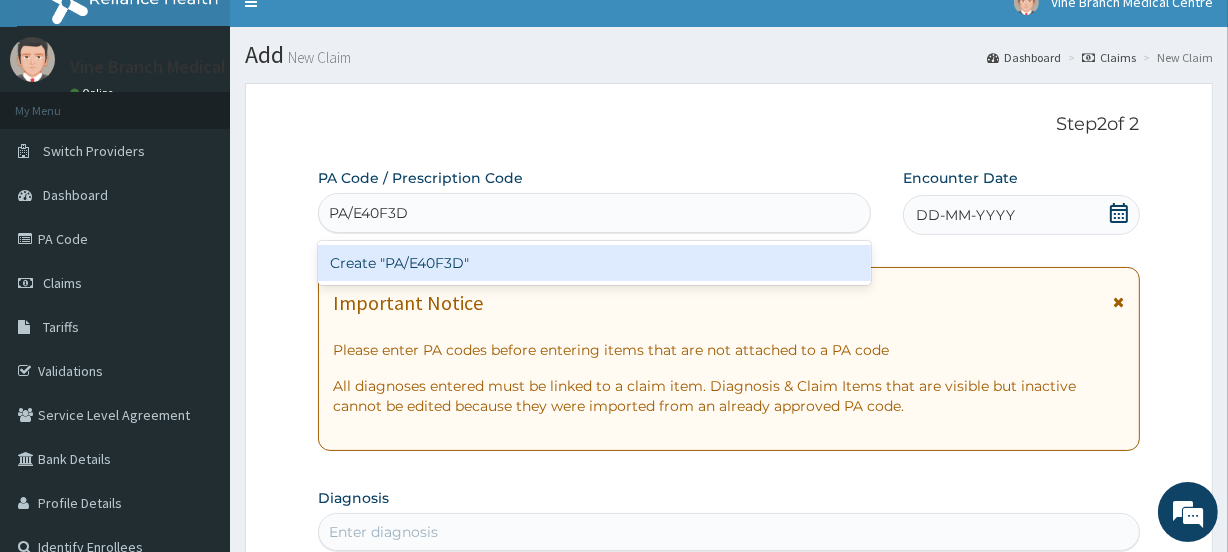 click on "Create "PA/E40F3D"" at bounding box center [594, 263] 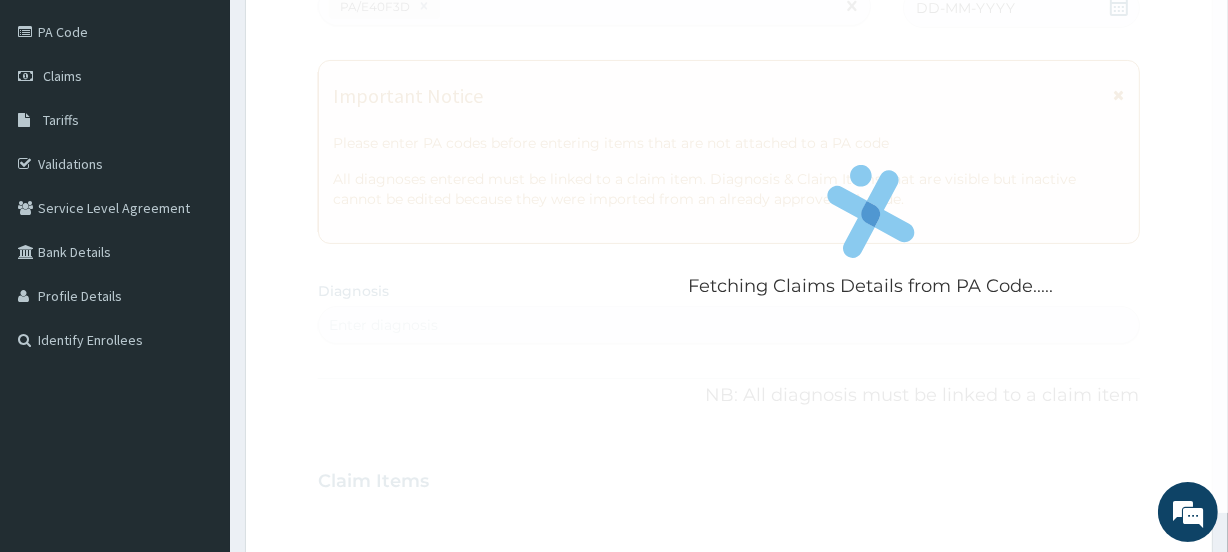 scroll, scrollTop: 0, scrollLeft: 0, axis: both 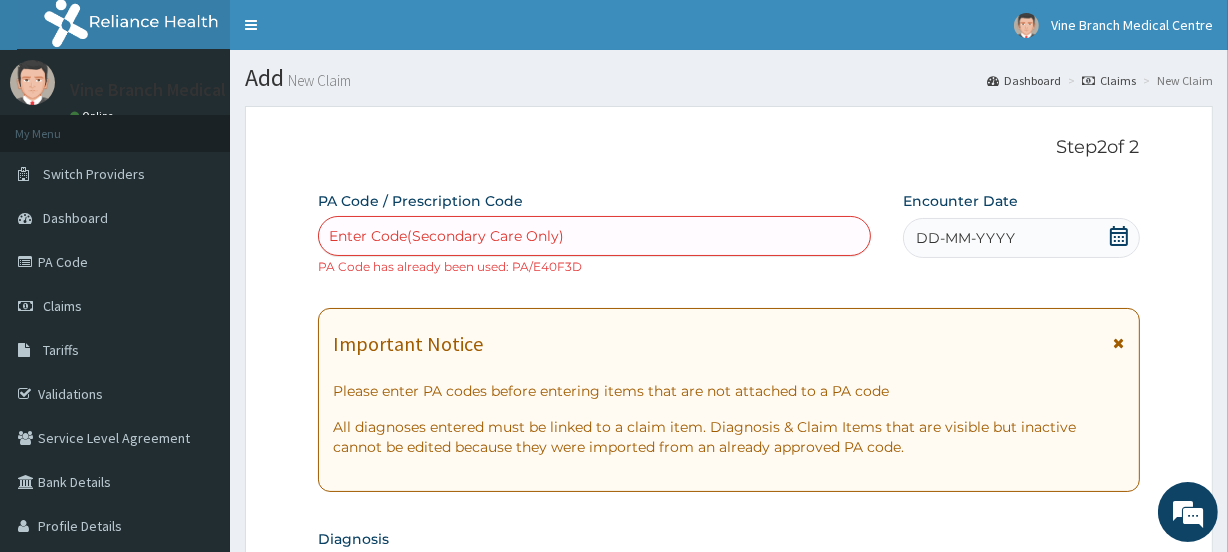 click on "Enter Code(Secondary Care Only)" at bounding box center (446, 236) 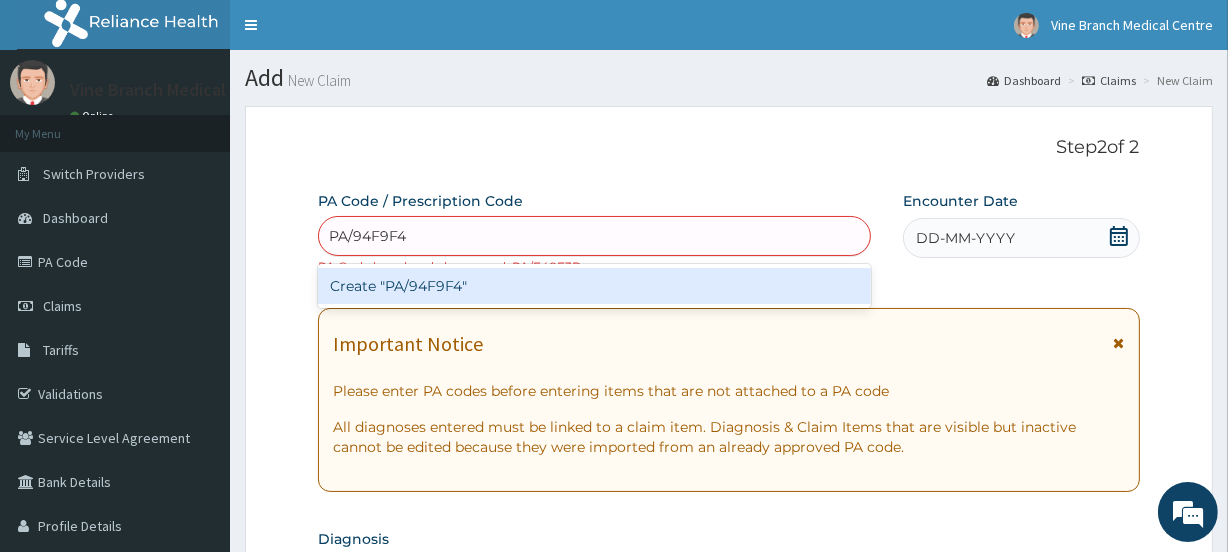 click on "Create "PA/94F9F4"" at bounding box center (594, 286) 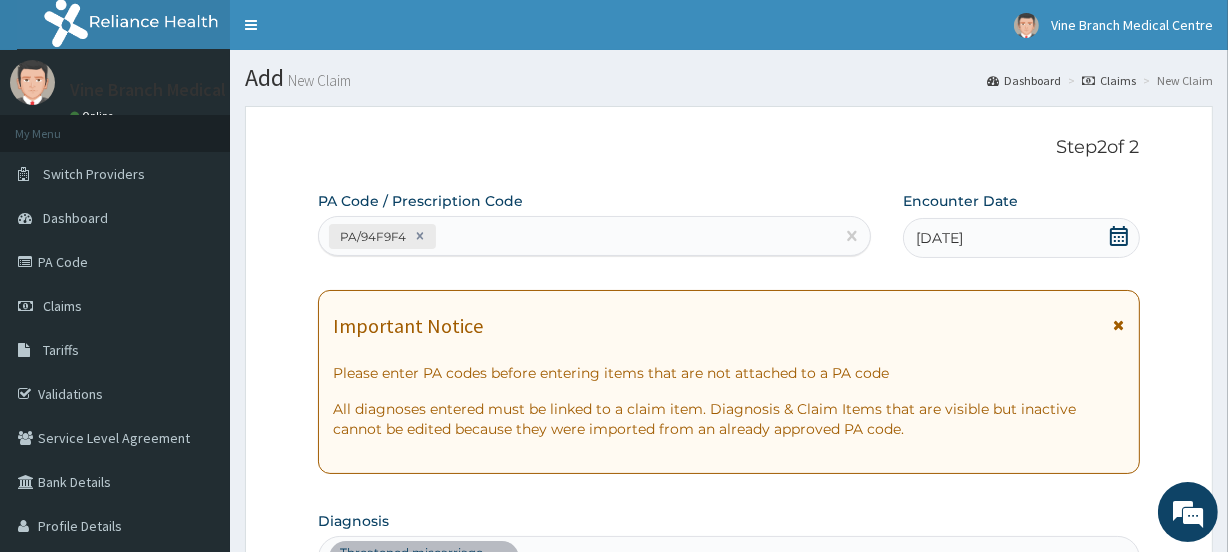 scroll, scrollTop: 555, scrollLeft: 0, axis: vertical 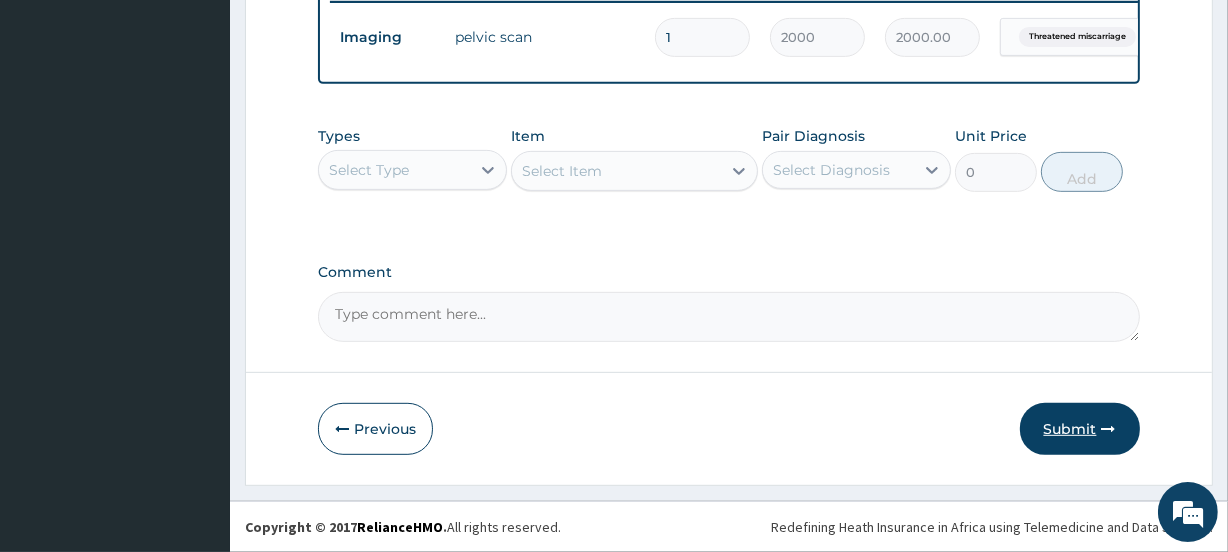 click on "Submit" at bounding box center [1080, 429] 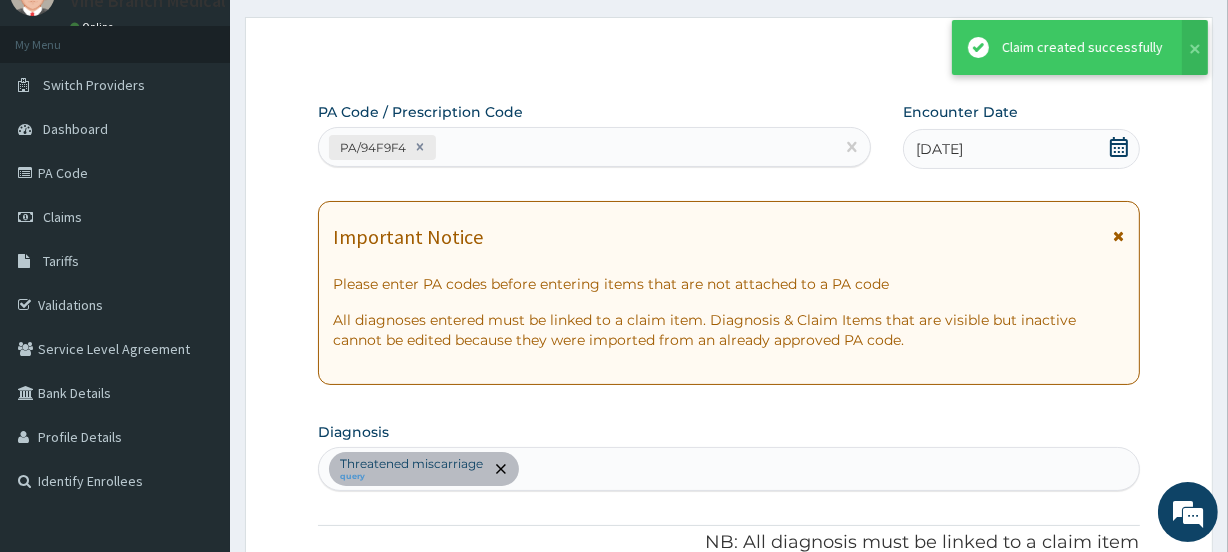 scroll, scrollTop: 807, scrollLeft: 0, axis: vertical 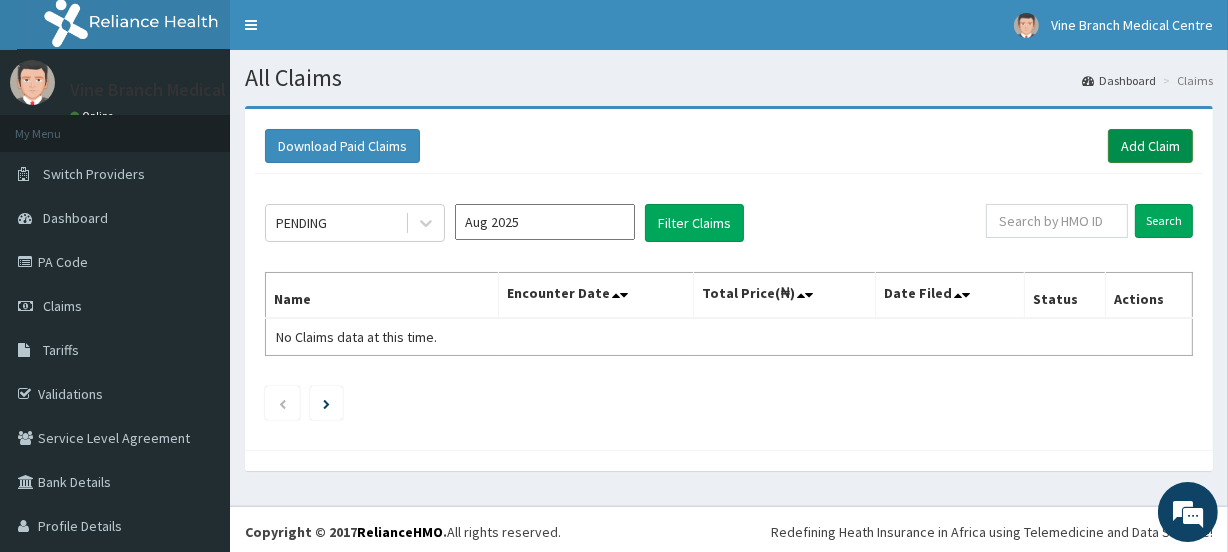 click on "Add Claim" at bounding box center [1150, 146] 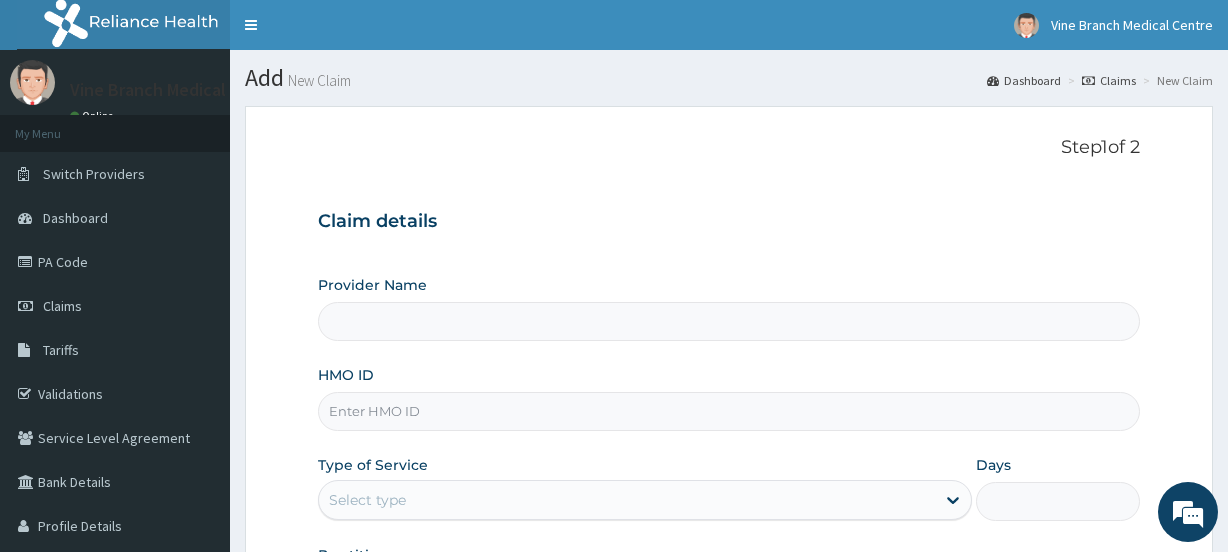 scroll, scrollTop: 0, scrollLeft: 0, axis: both 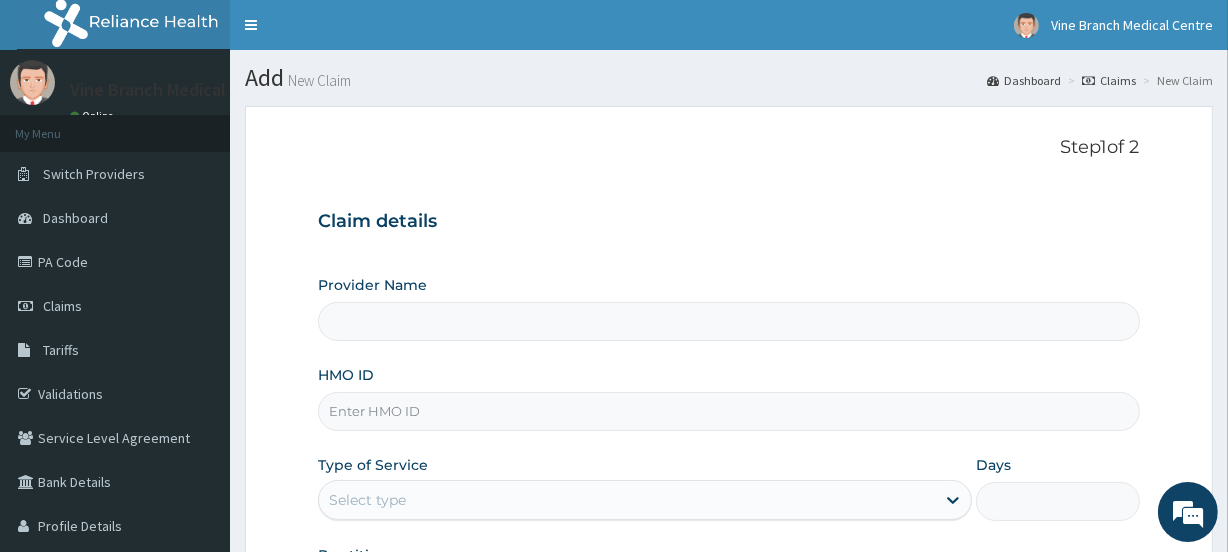 type on "Vine Branch Medical Centre" 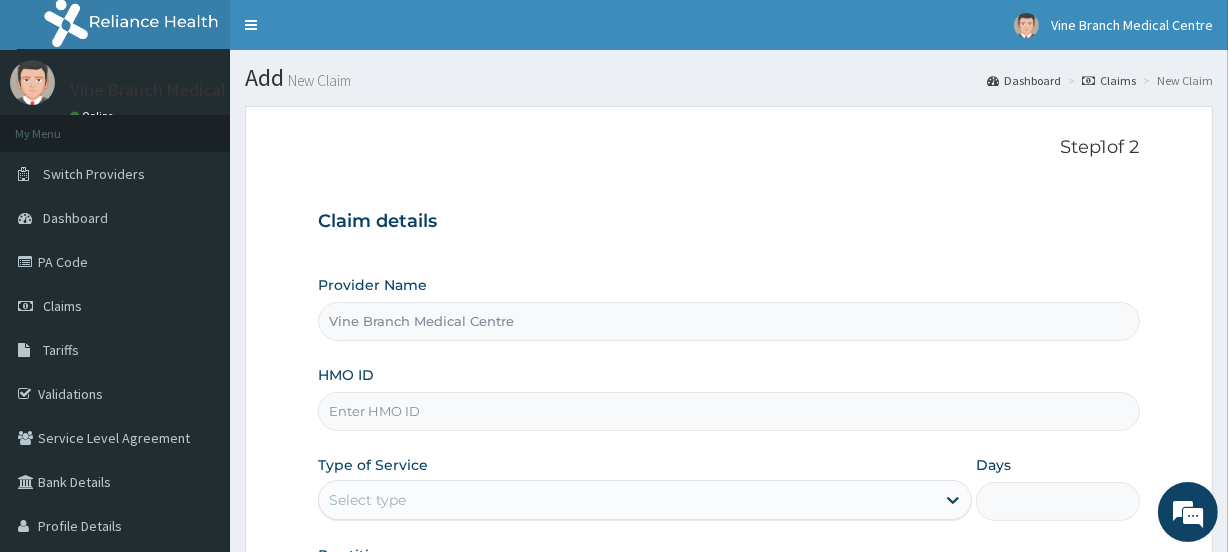 scroll, scrollTop: 0, scrollLeft: 0, axis: both 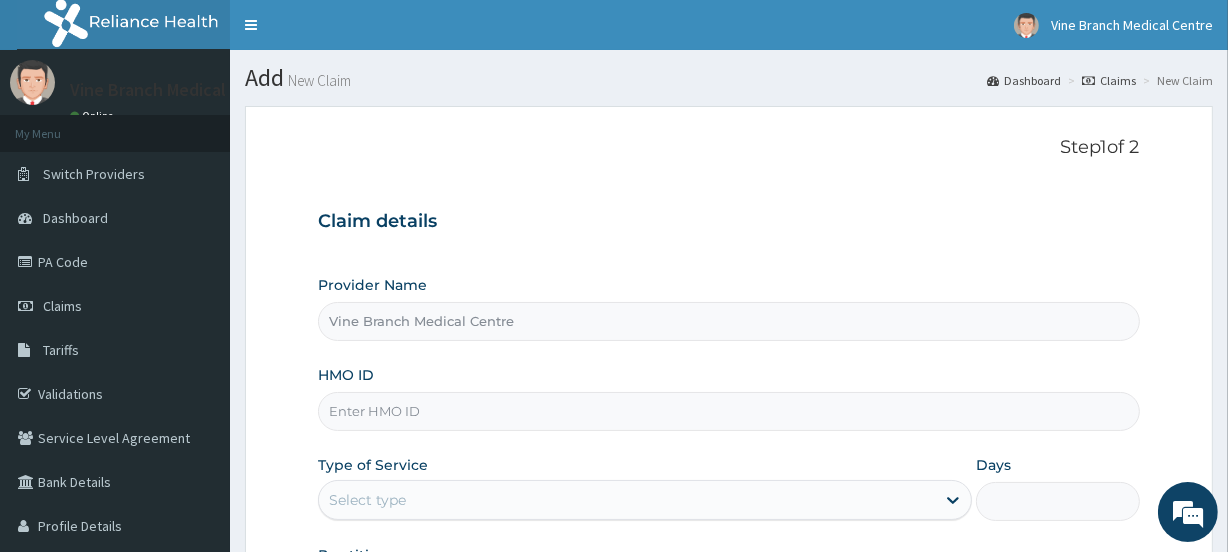 click on "HMO ID" at bounding box center (728, 411) 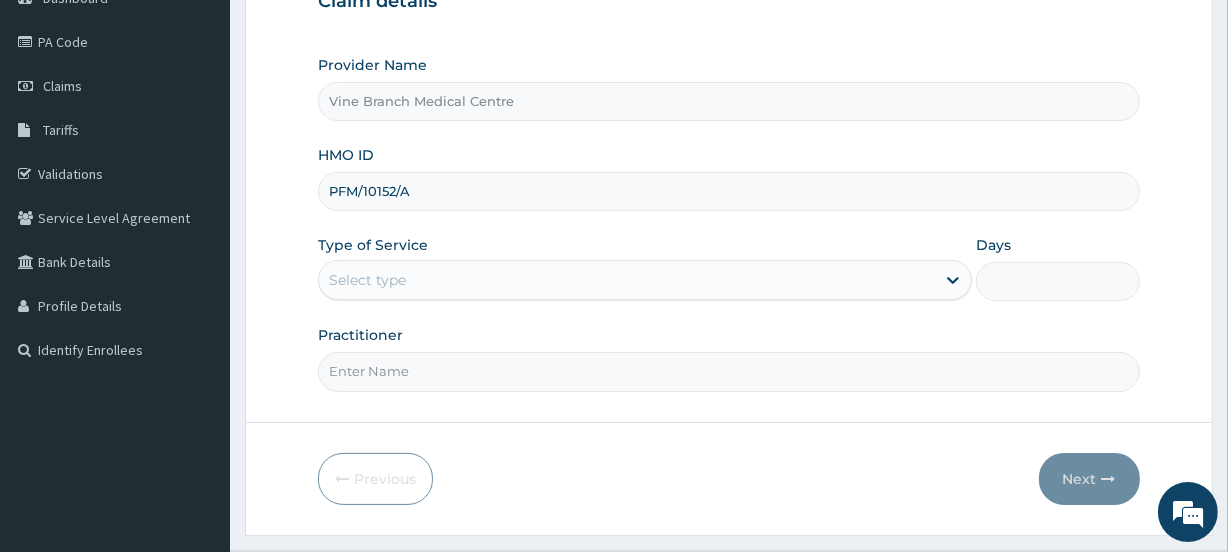 scroll, scrollTop: 268, scrollLeft: 0, axis: vertical 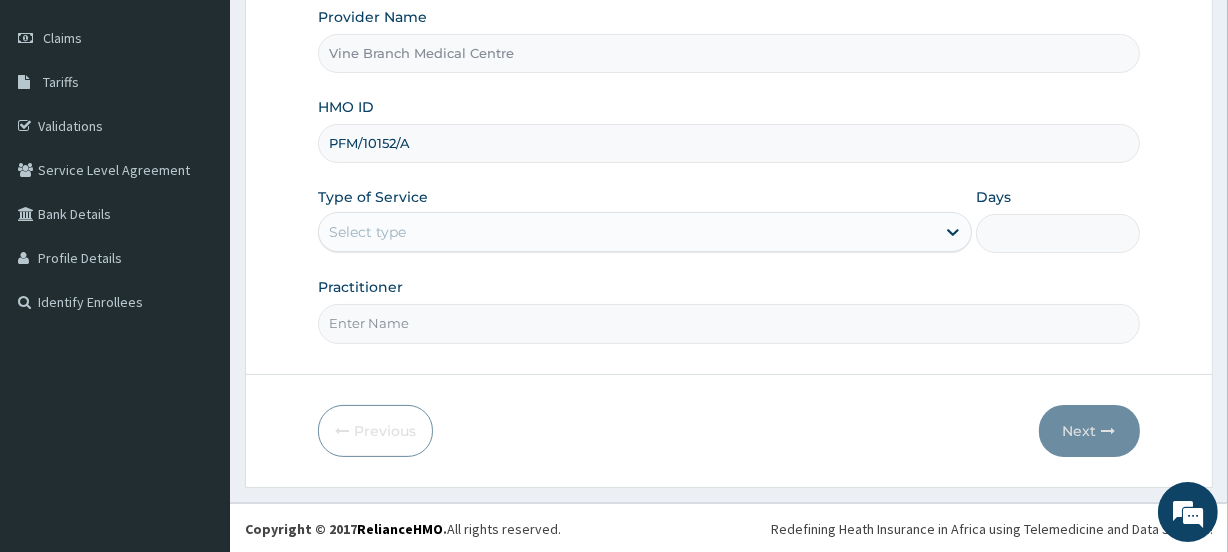 type on "PFM/10152/A" 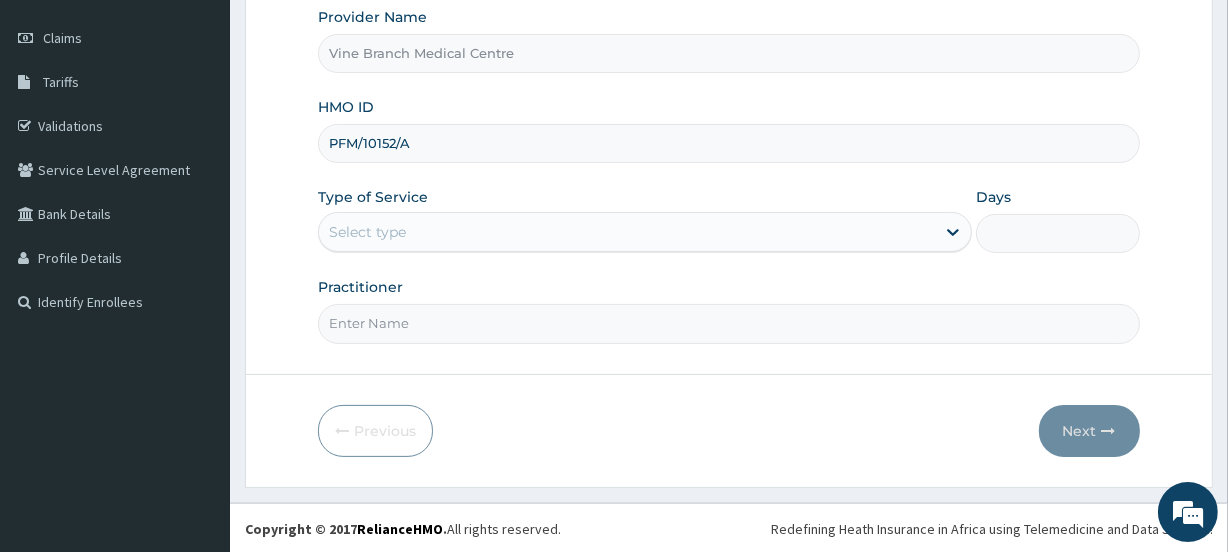 click on "Select type" at bounding box center [367, 232] 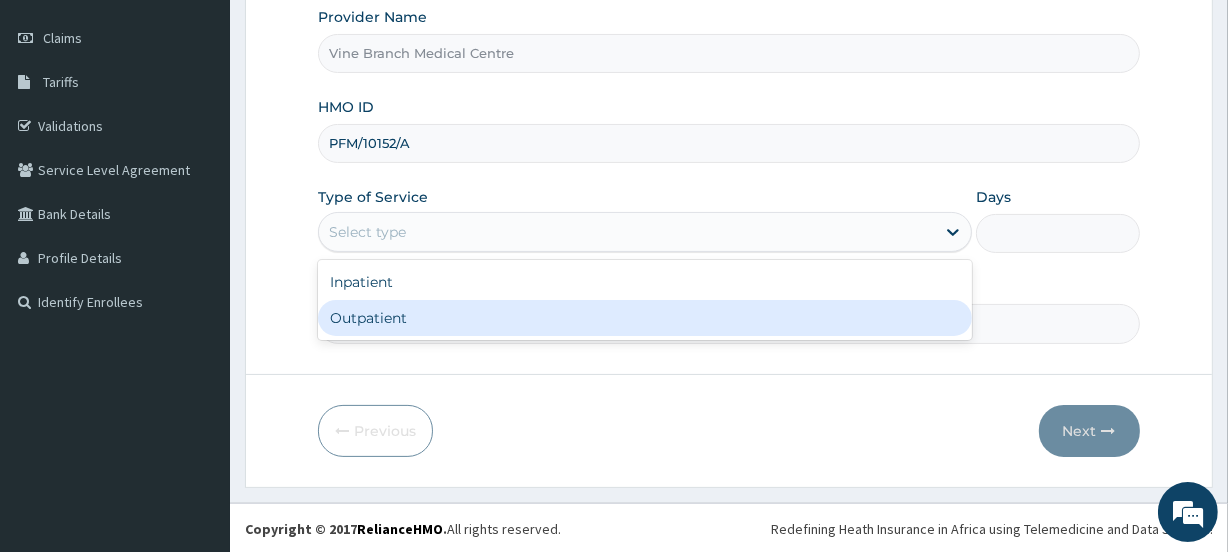 click on "Outpatient" at bounding box center [645, 318] 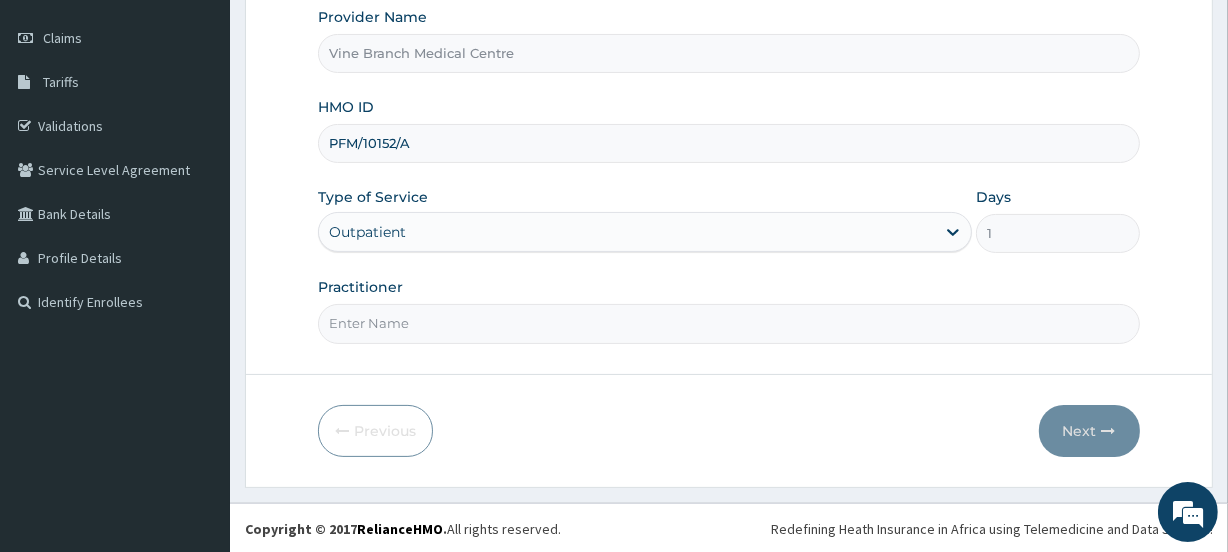 click on "Practitioner" at bounding box center [728, 323] 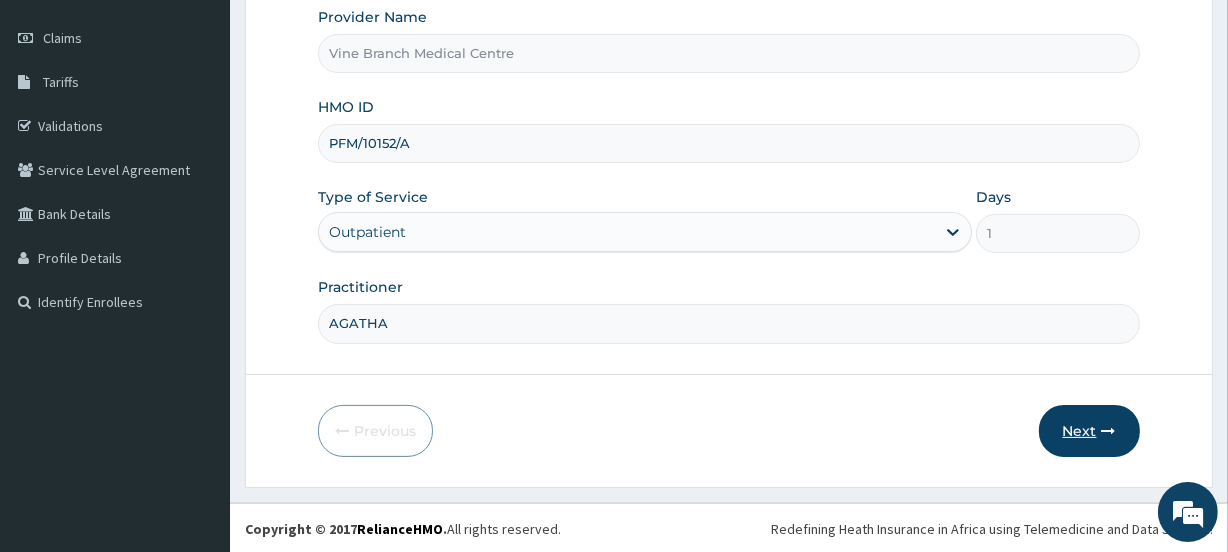 type on "AGATHA" 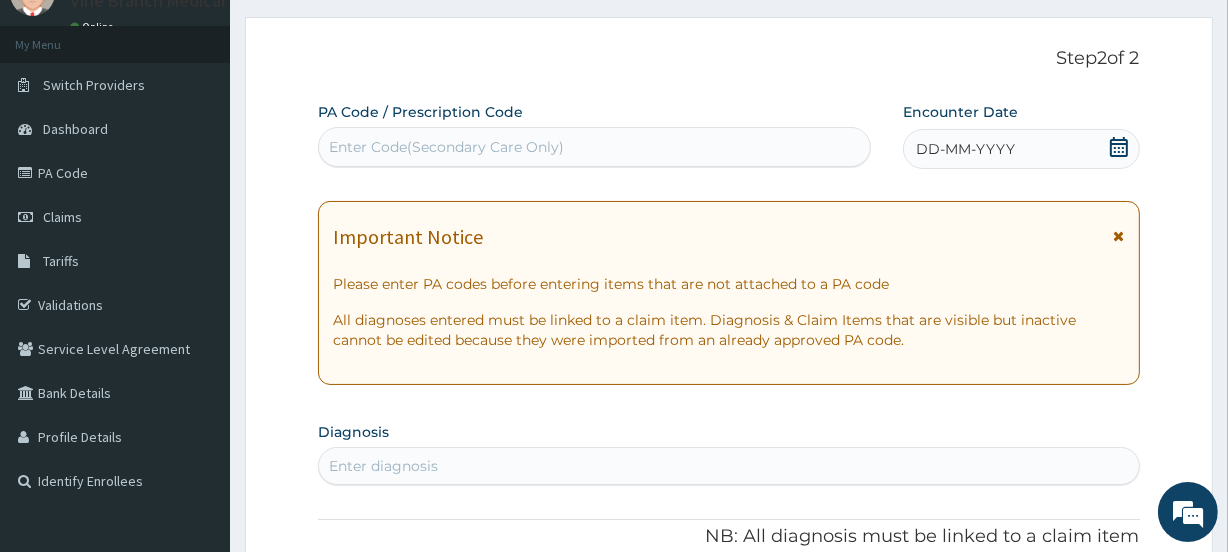 scroll, scrollTop: 0, scrollLeft: 0, axis: both 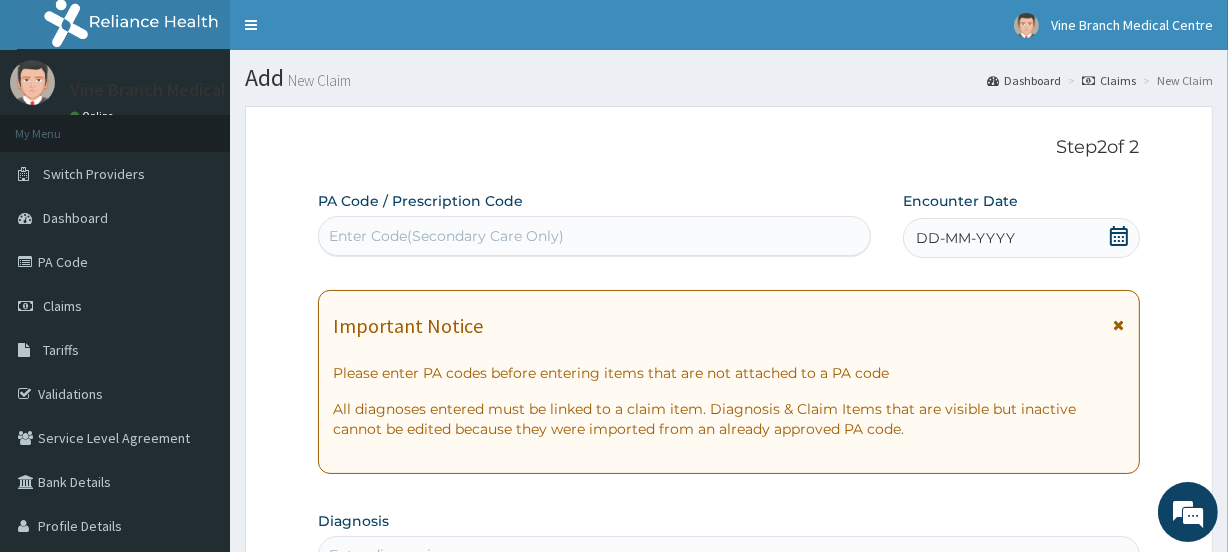 click on "Enter Code(Secondary Care Only)" at bounding box center (446, 236) 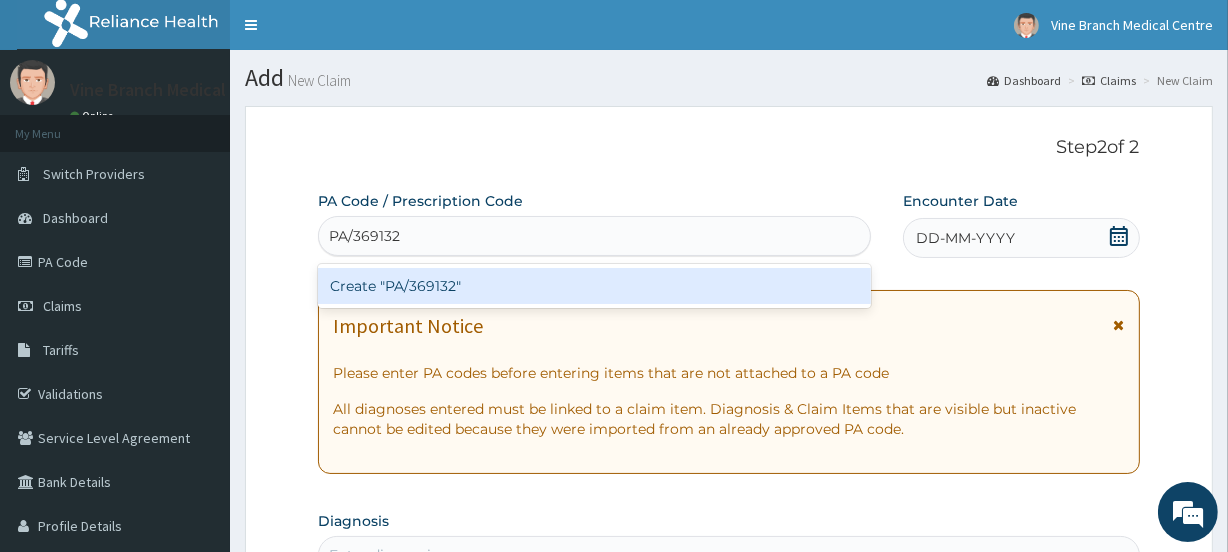click on "Create "PA/369132"" at bounding box center (594, 286) 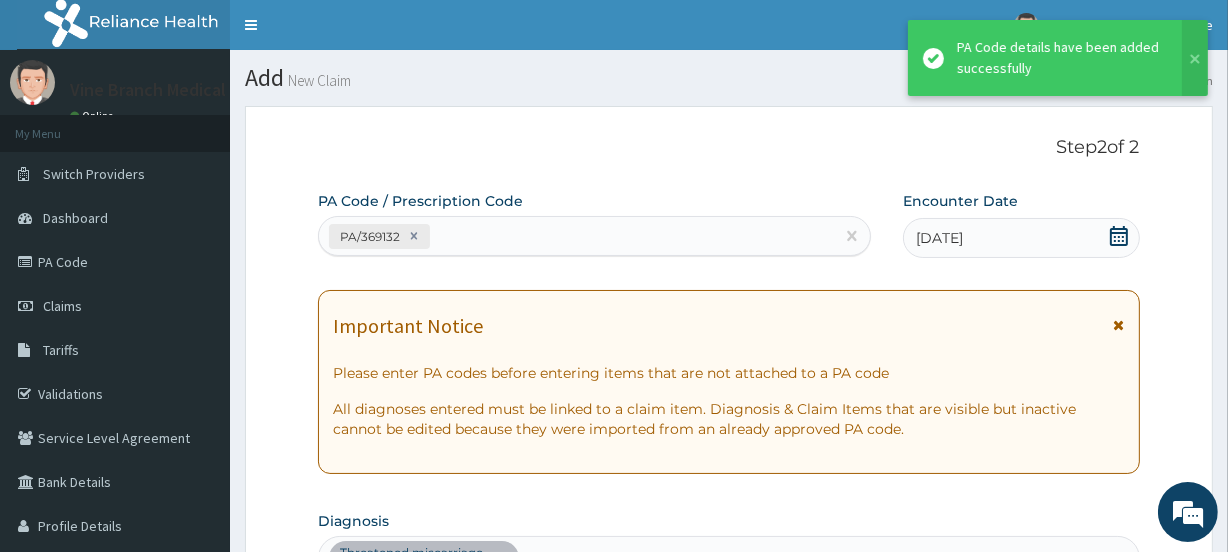 scroll, scrollTop: 555, scrollLeft: 0, axis: vertical 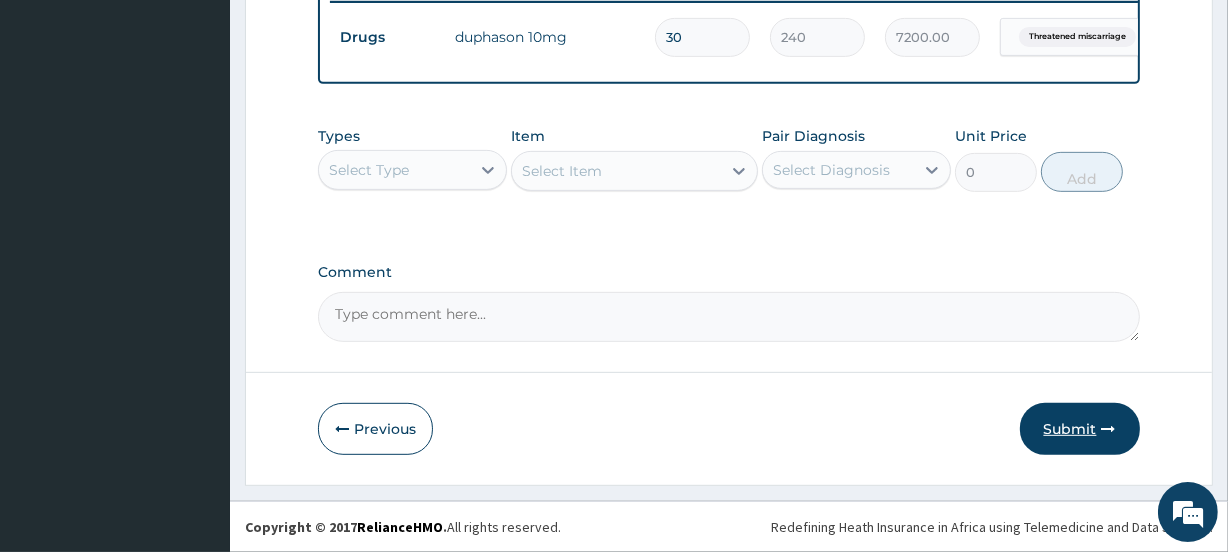 click on "Submit" at bounding box center (1080, 429) 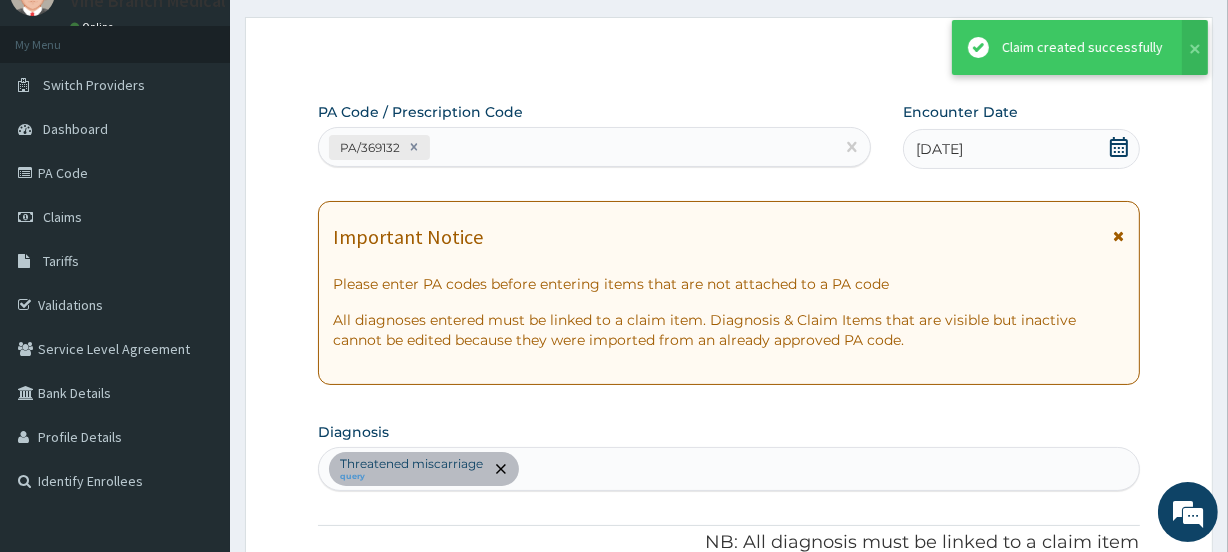 scroll, scrollTop: 807, scrollLeft: 0, axis: vertical 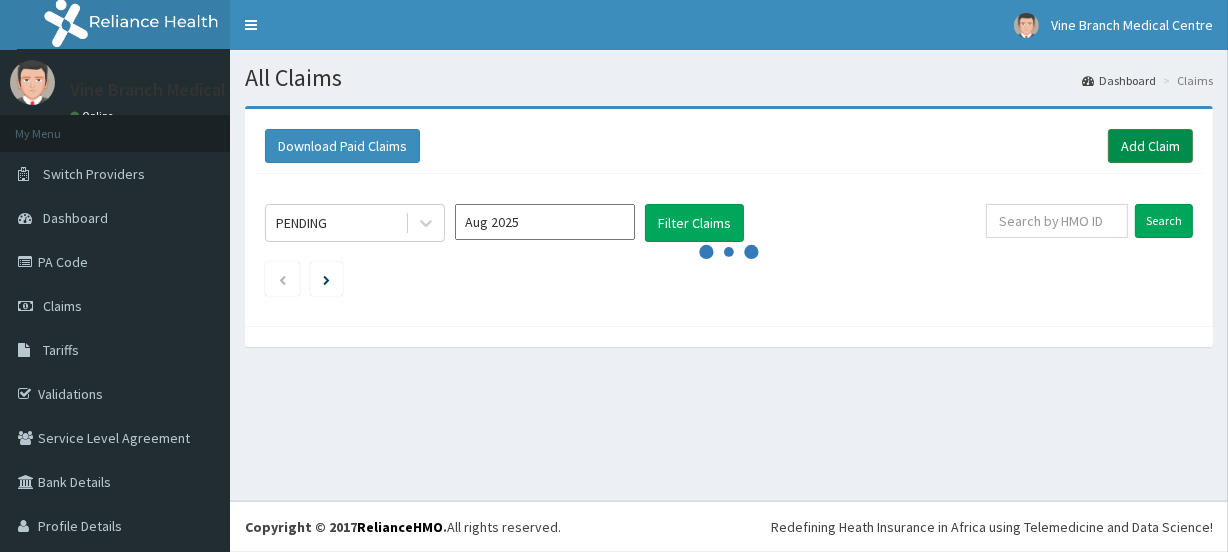 click on "Add Claim" at bounding box center (1150, 146) 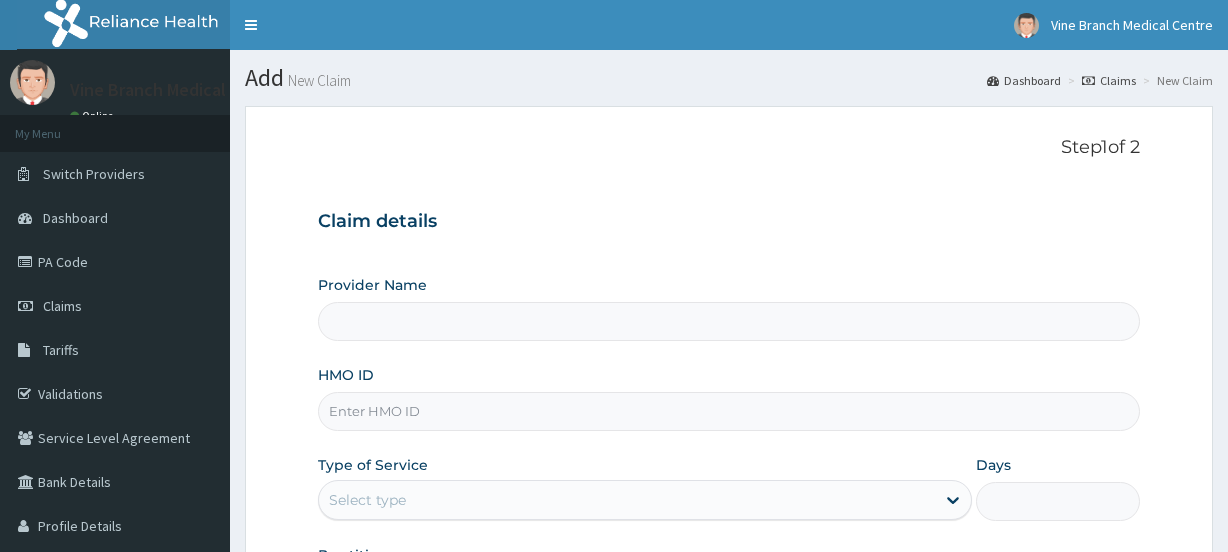 scroll, scrollTop: 0, scrollLeft: 0, axis: both 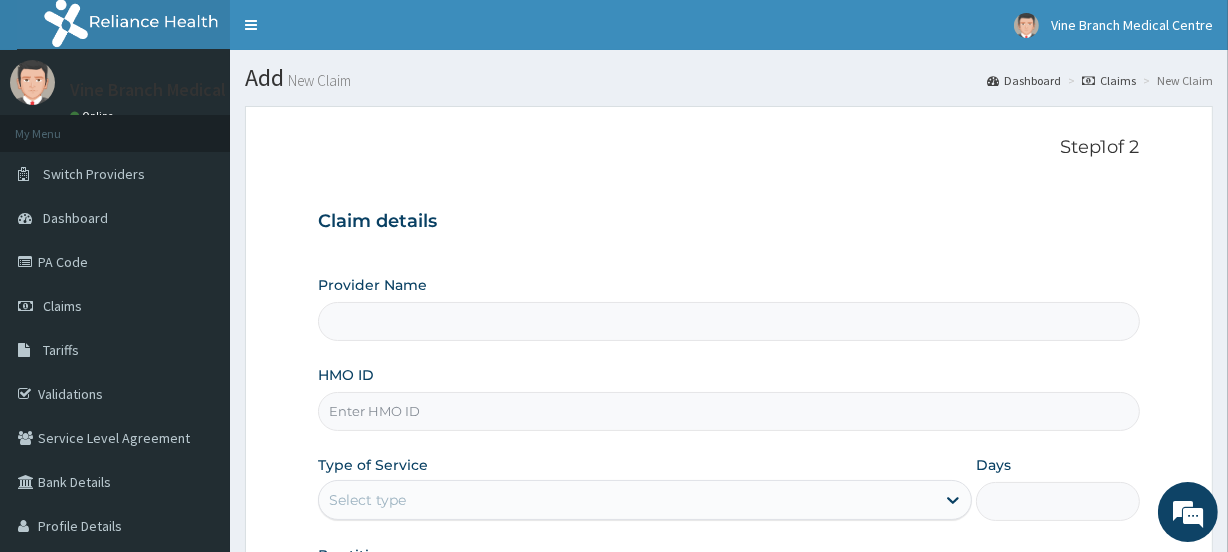 type on "Vine Branch Medical Centre" 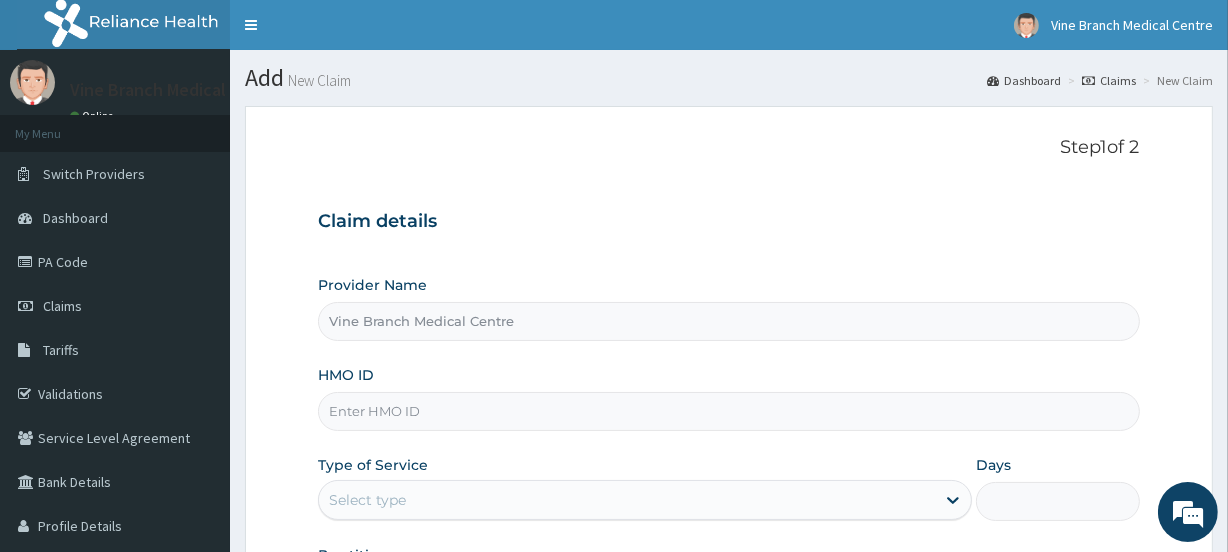 scroll, scrollTop: 0, scrollLeft: 0, axis: both 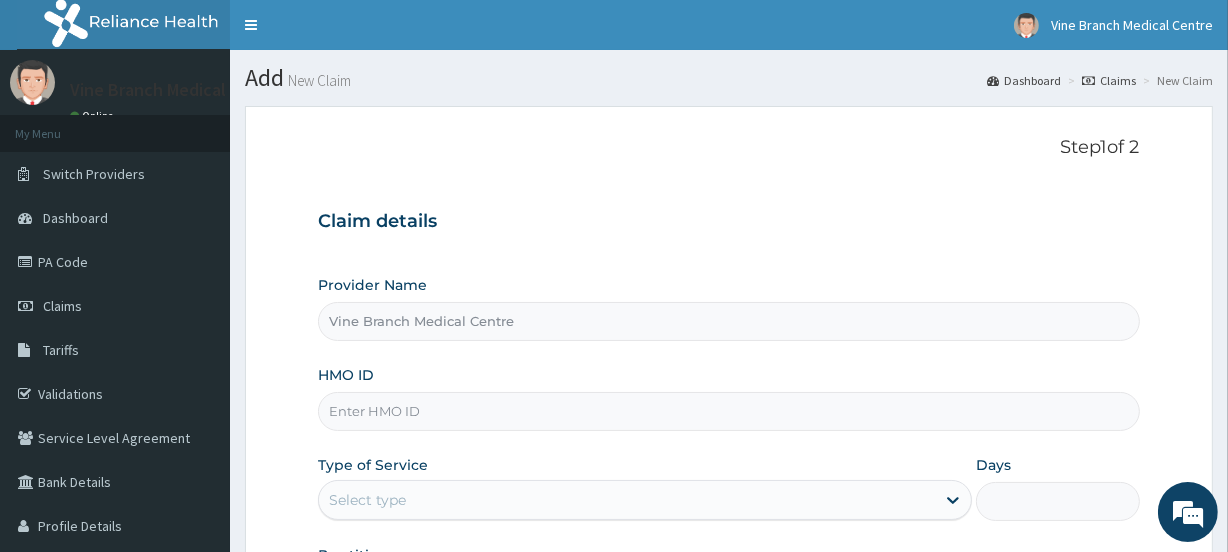 click on "HMO ID" at bounding box center [728, 411] 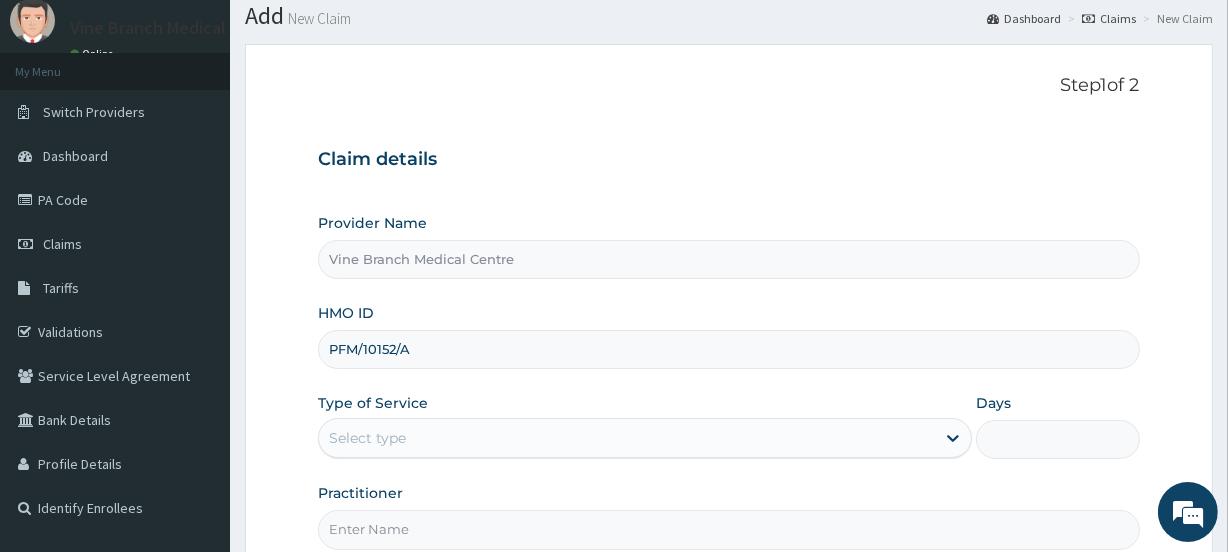 scroll, scrollTop: 255, scrollLeft: 0, axis: vertical 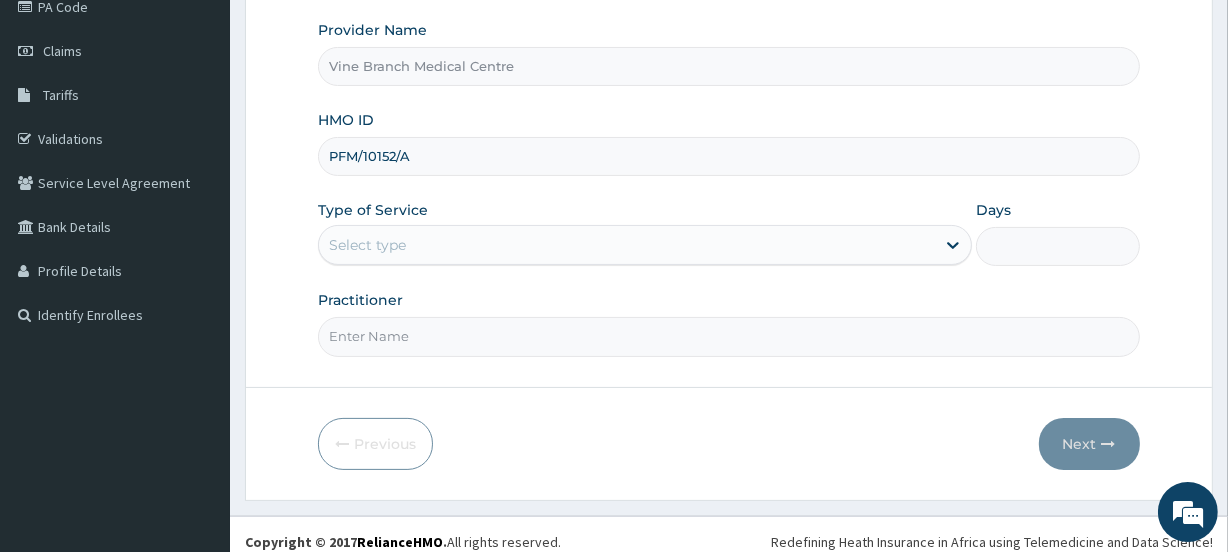 type on "PFM/10152/A" 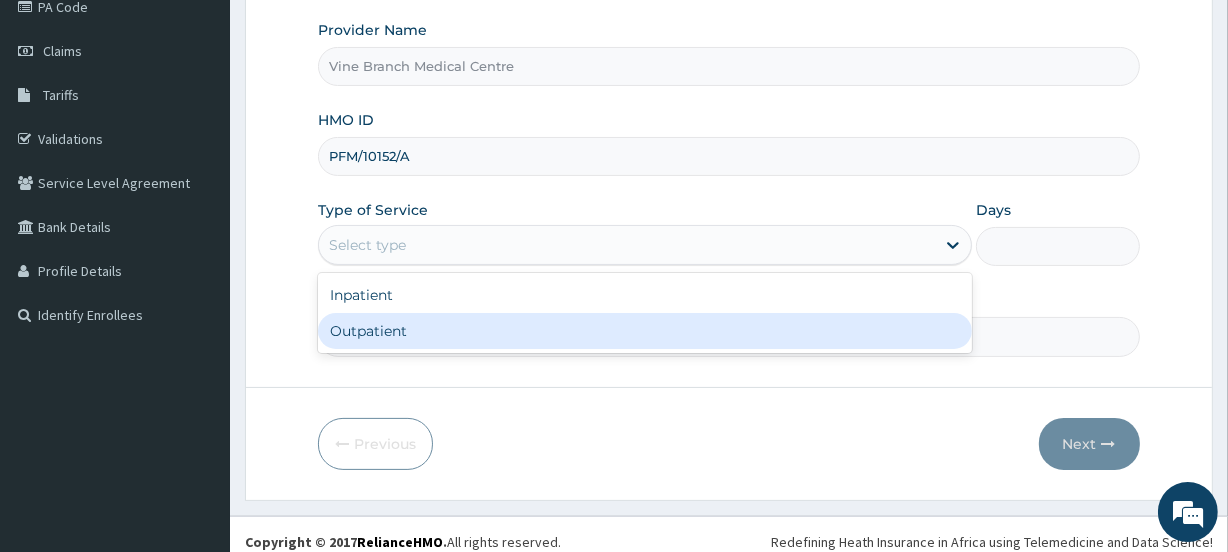 click on "Outpatient" at bounding box center [645, 331] 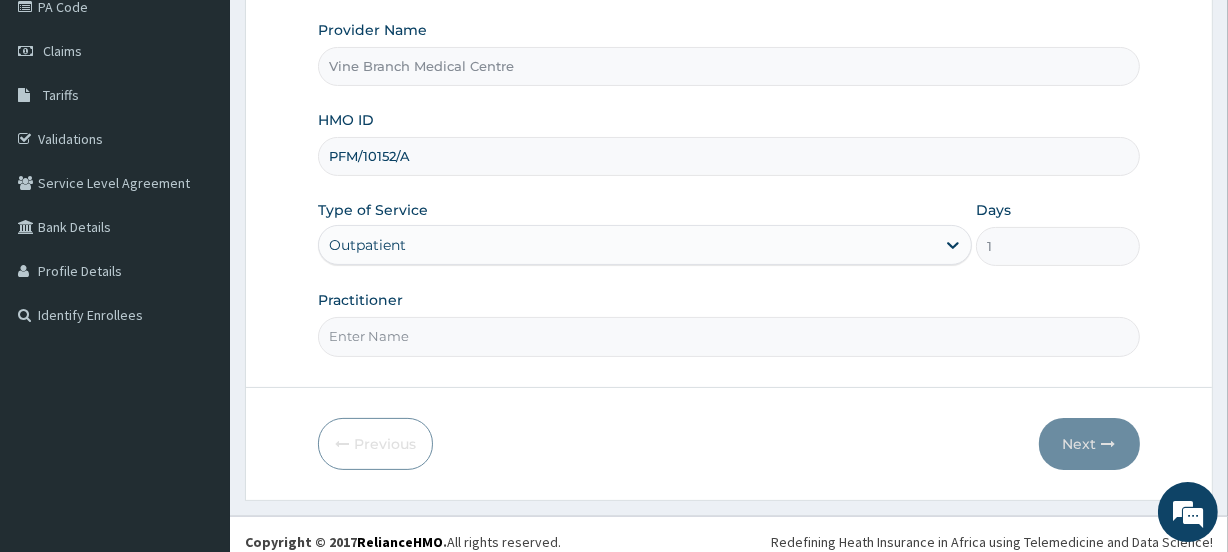 click on "Practitioner" at bounding box center [728, 336] 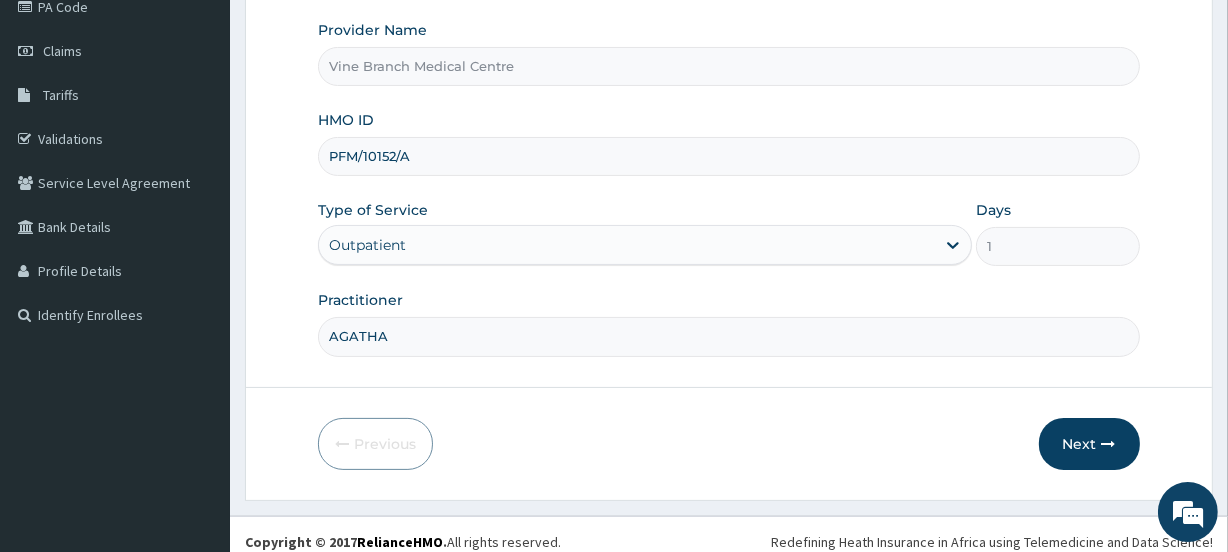 type on "AGATHA" 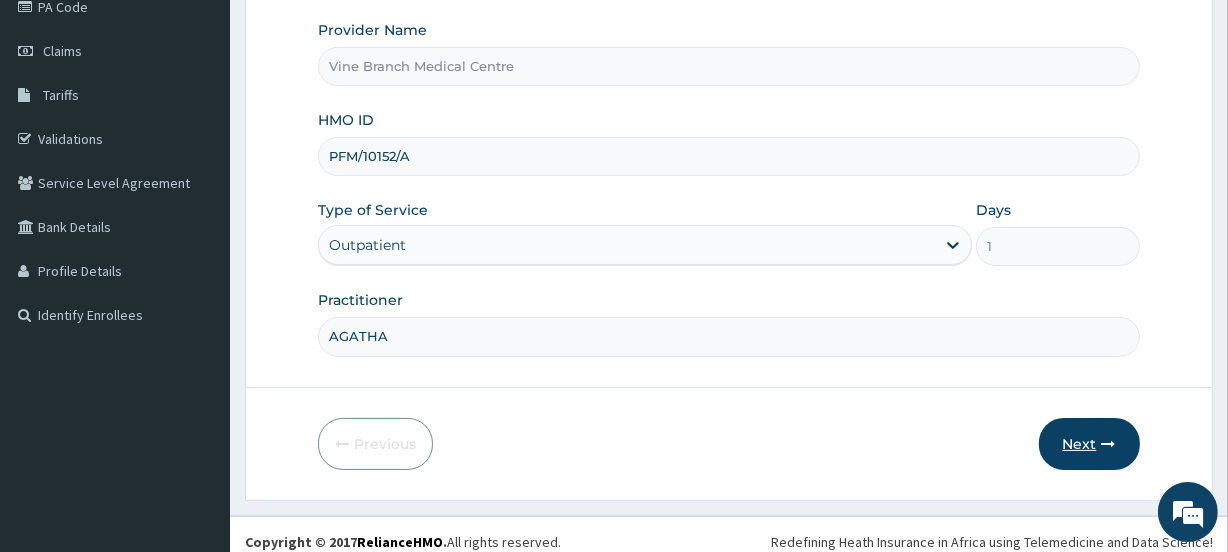 click on "Next" at bounding box center [1089, 444] 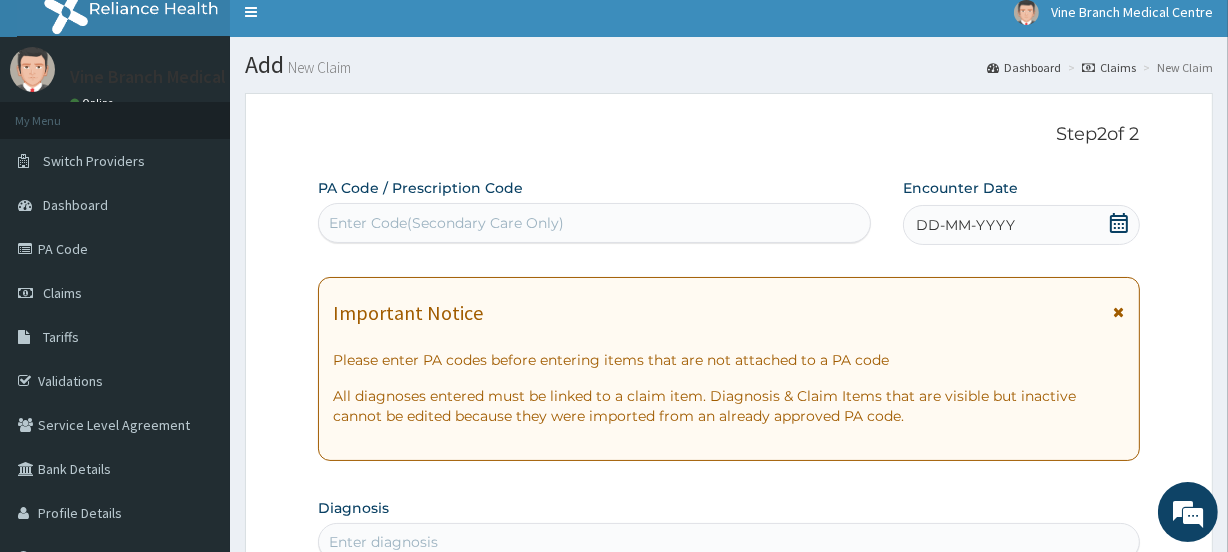 scroll, scrollTop: 0, scrollLeft: 0, axis: both 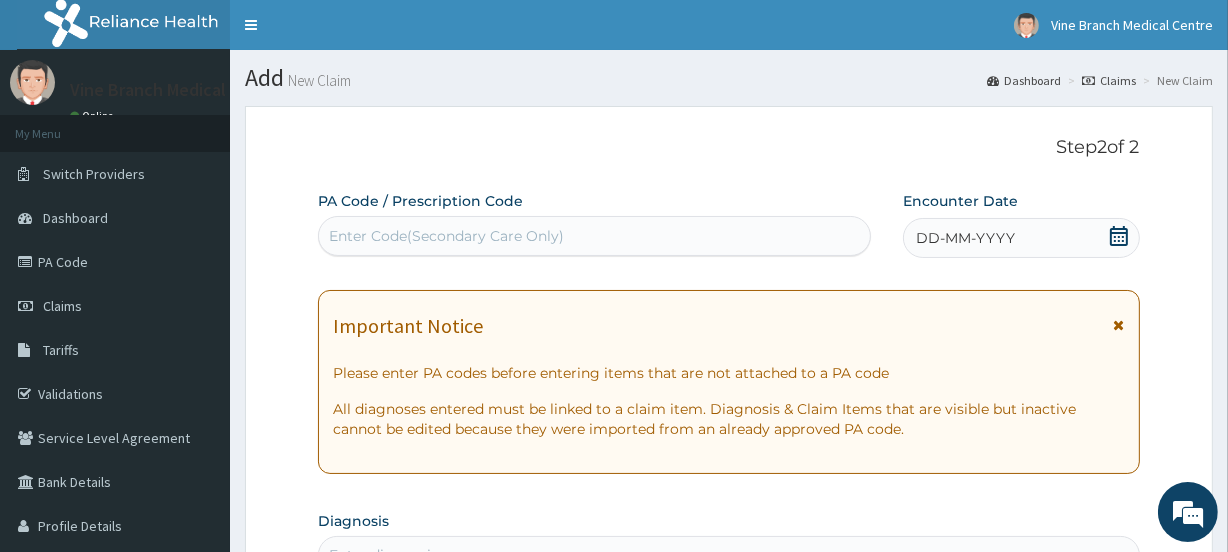click on "Enter Code(Secondary Care Only)" at bounding box center (446, 236) 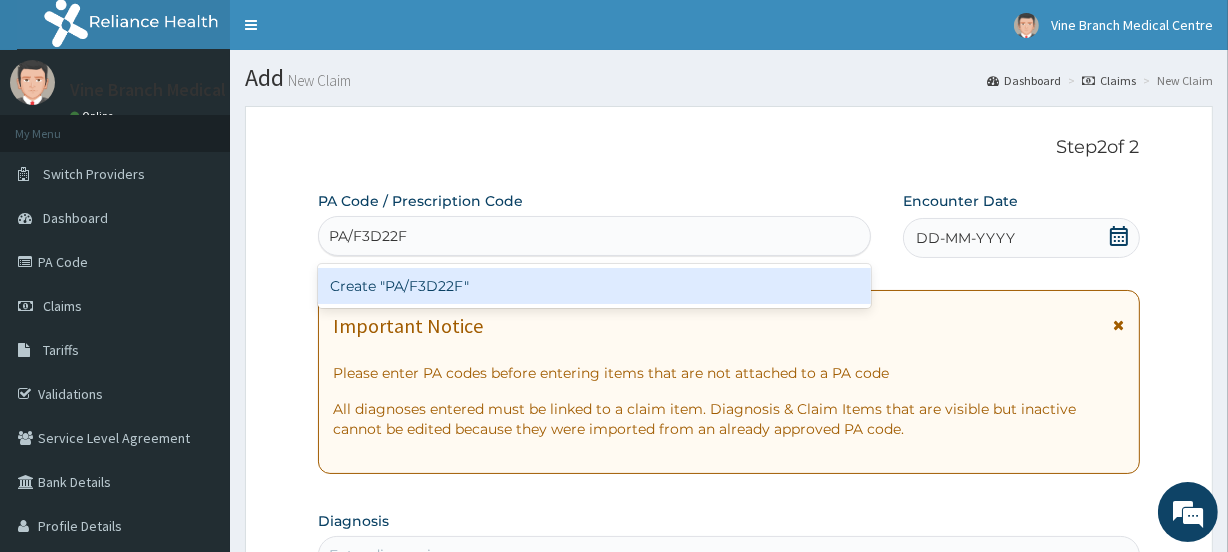 click on "Create "PA/F3D22F"" at bounding box center (594, 286) 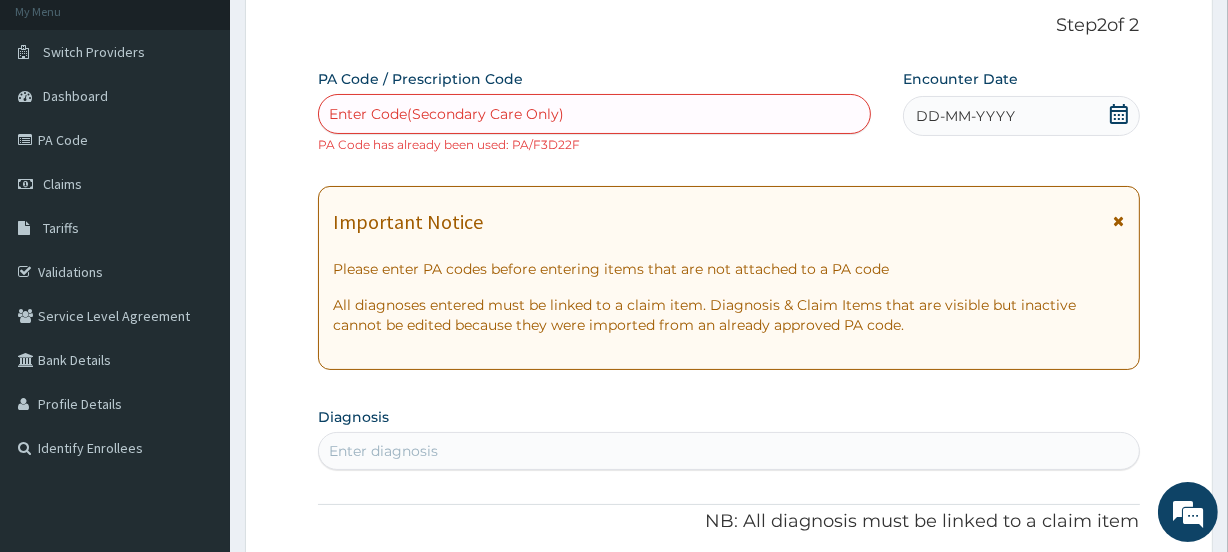 scroll, scrollTop: 0, scrollLeft: 0, axis: both 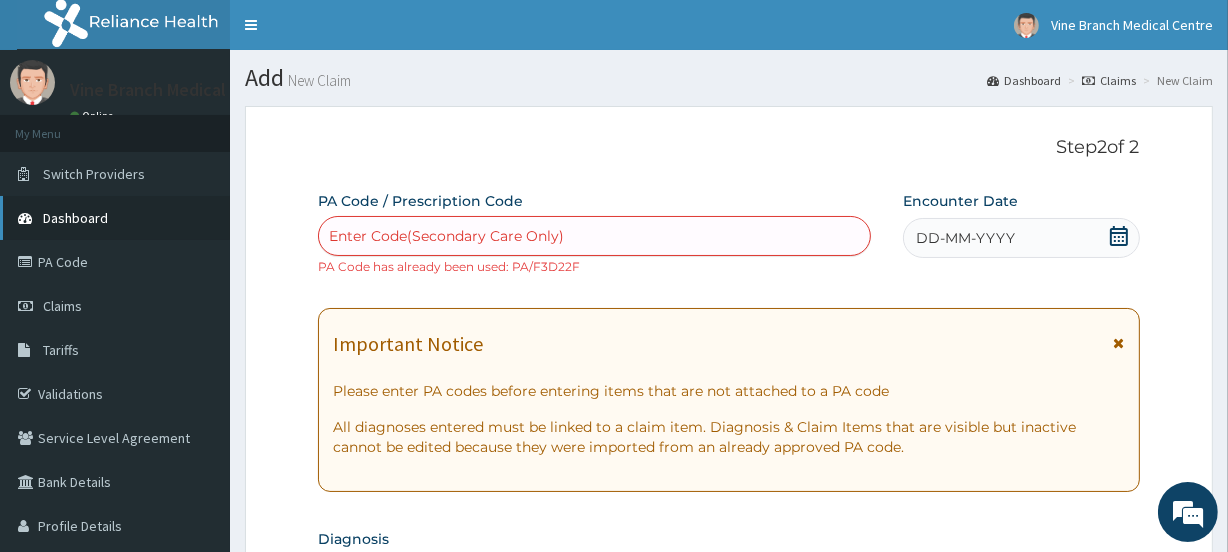 click on "Dashboard" at bounding box center (75, 218) 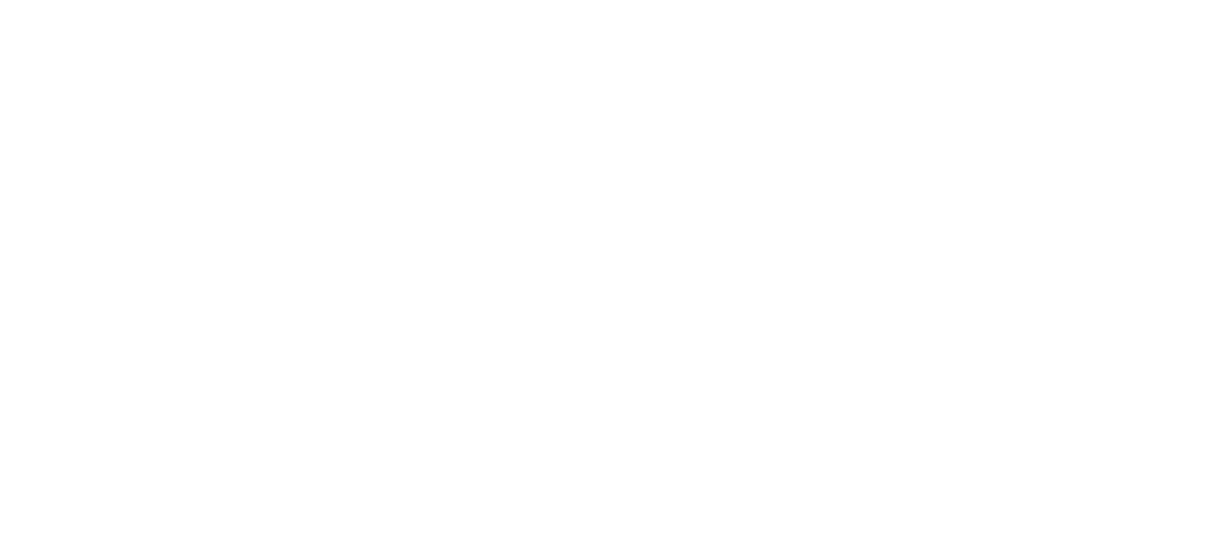 scroll, scrollTop: 0, scrollLeft: 0, axis: both 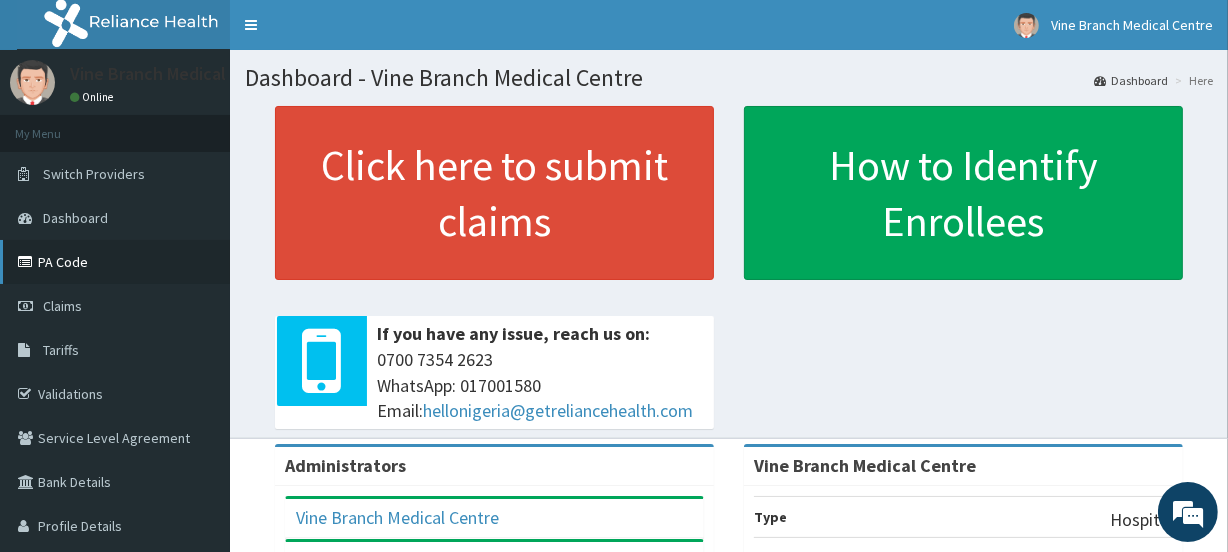 click on "PA Code" at bounding box center (115, 262) 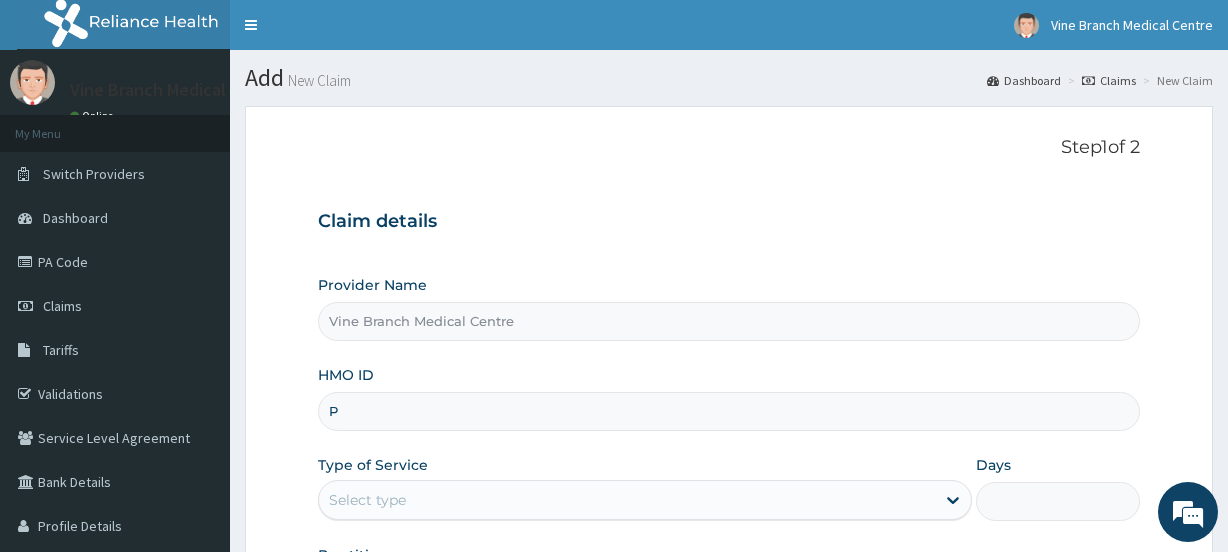 scroll, scrollTop: 0, scrollLeft: 0, axis: both 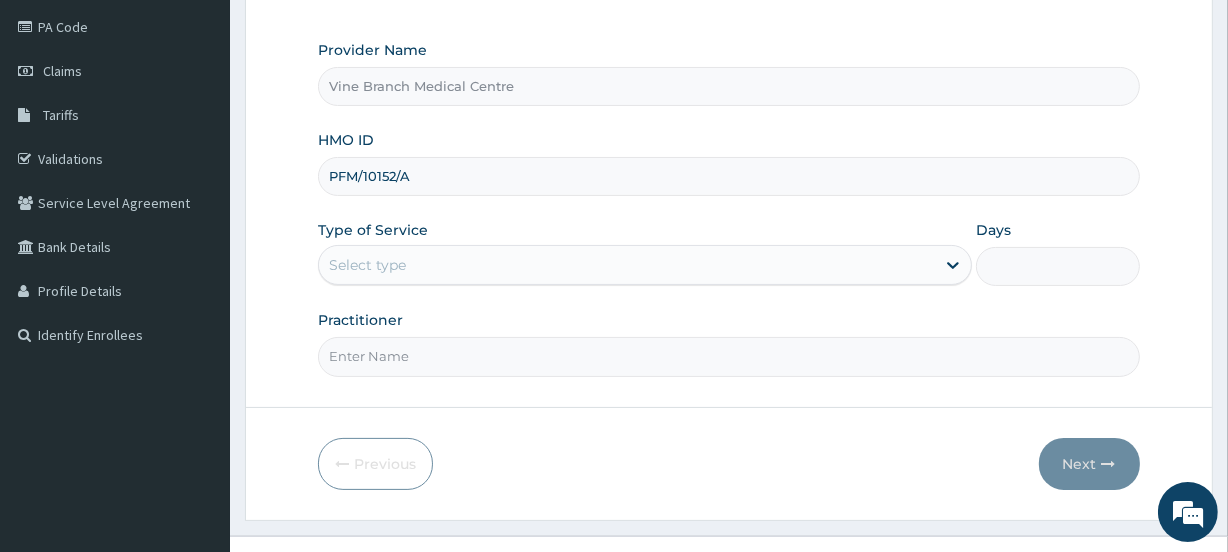 type on "PFM/10152/A" 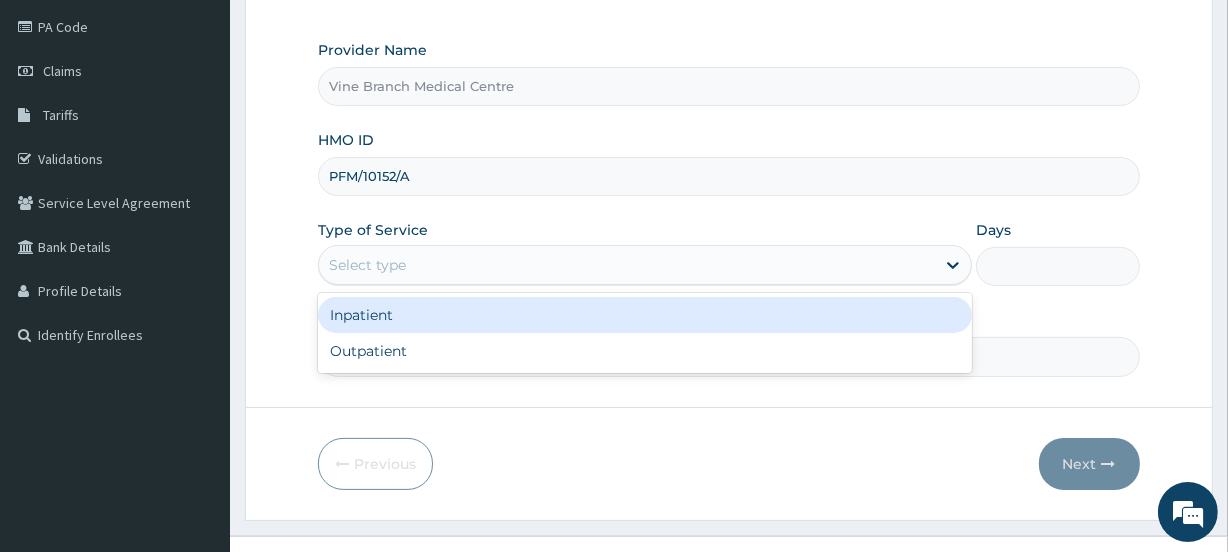 click on "Select type" at bounding box center [367, 265] 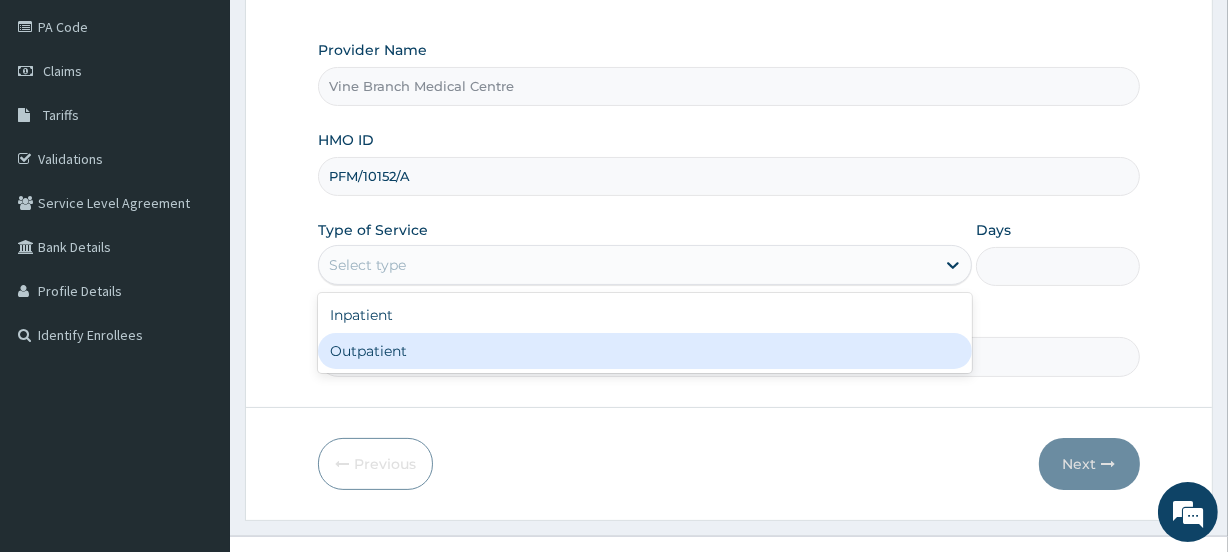 click on "Outpatient" at bounding box center [645, 351] 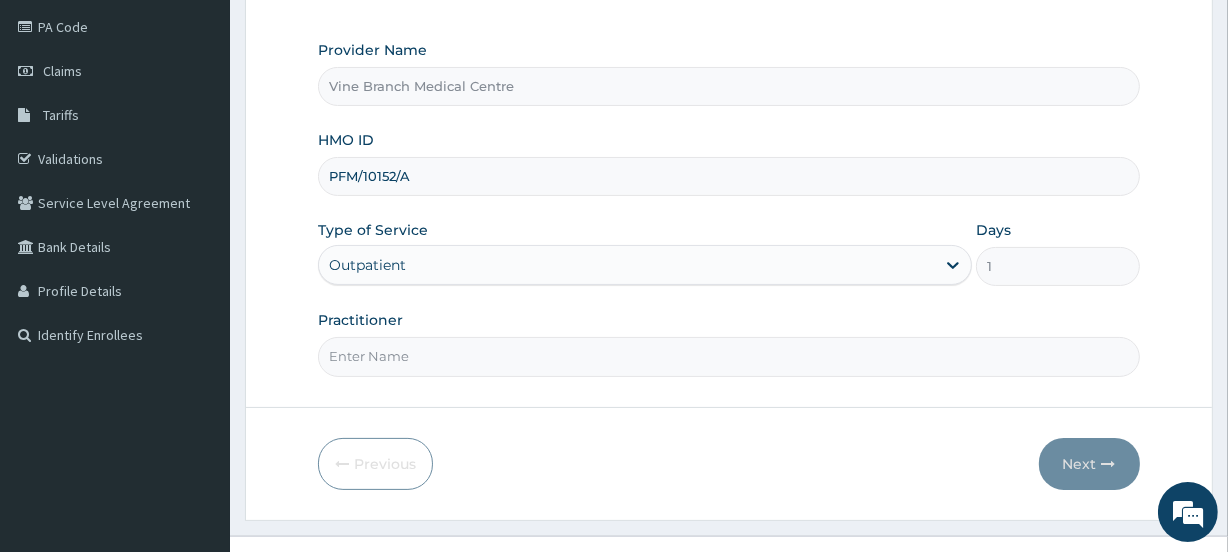 click on "Practitioner" at bounding box center (728, 356) 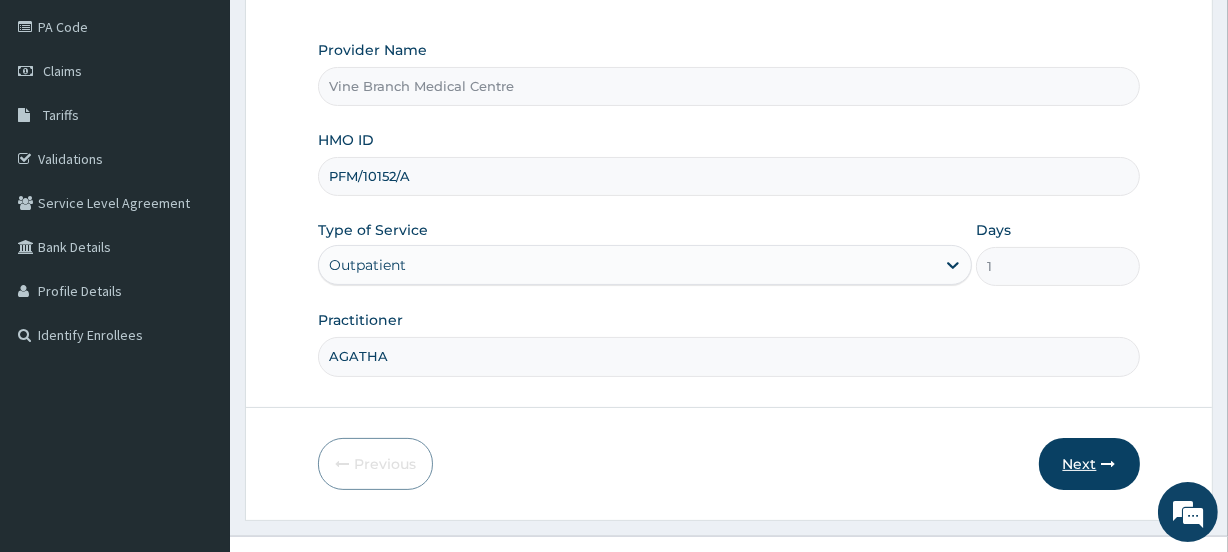type on "AGATHA" 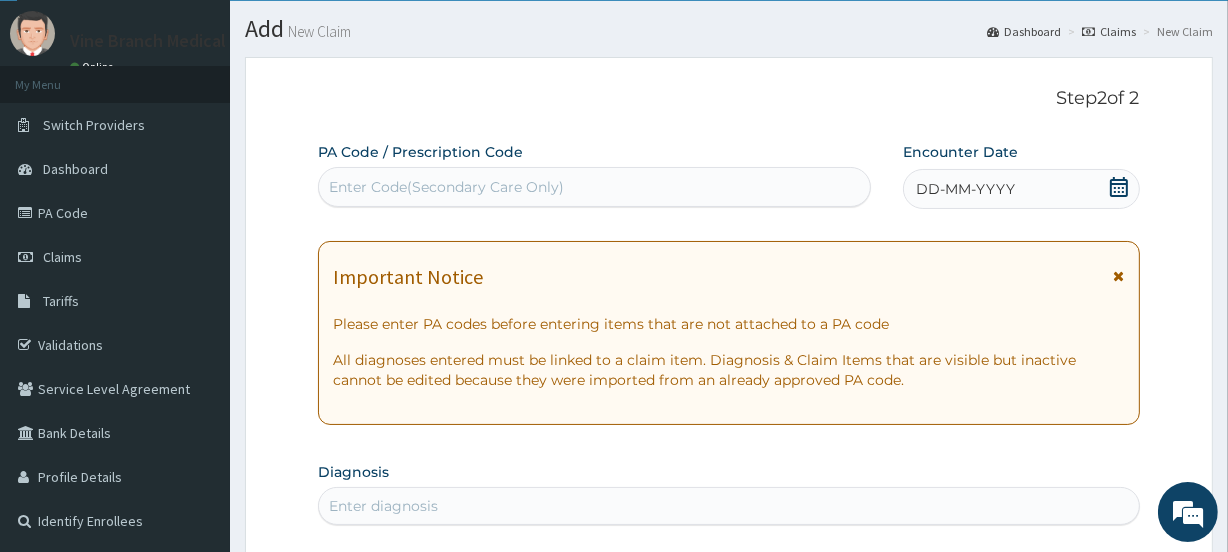 scroll, scrollTop: 46, scrollLeft: 0, axis: vertical 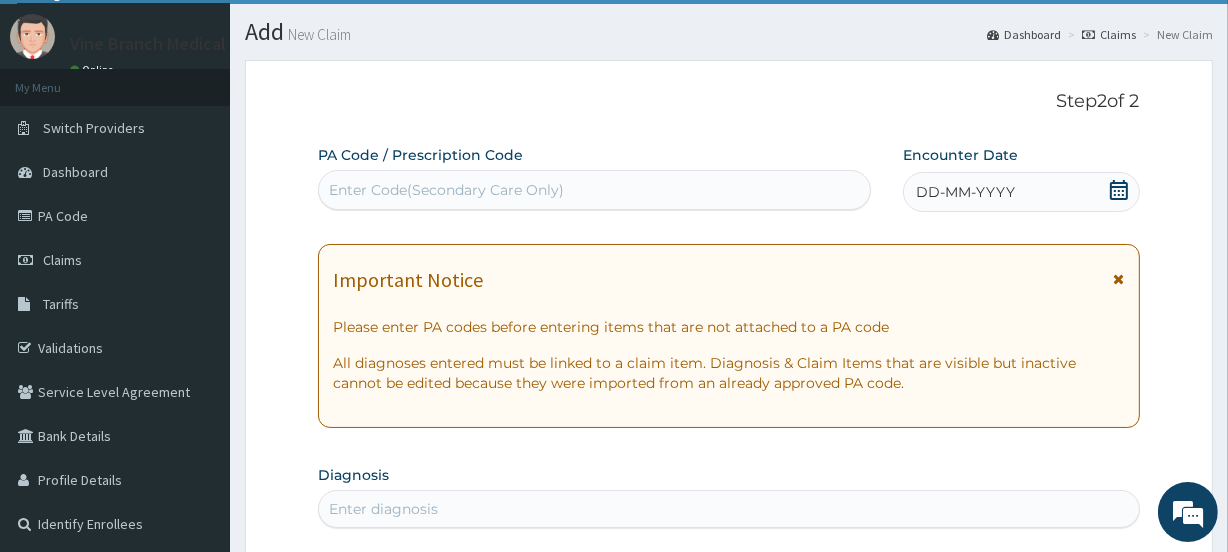 click 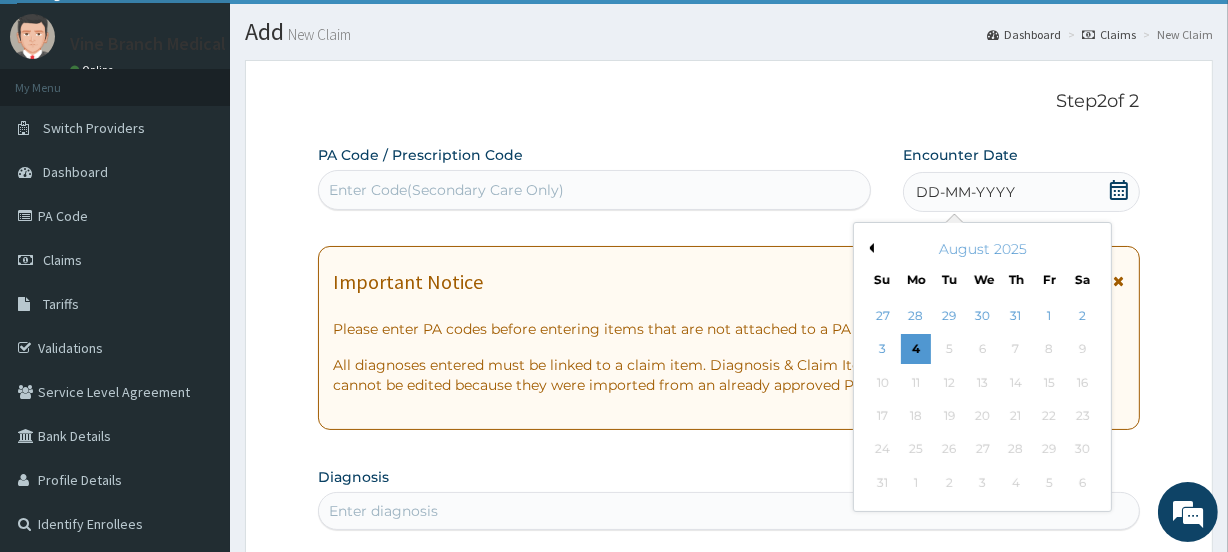 click on "Previous Month" at bounding box center [869, 248] 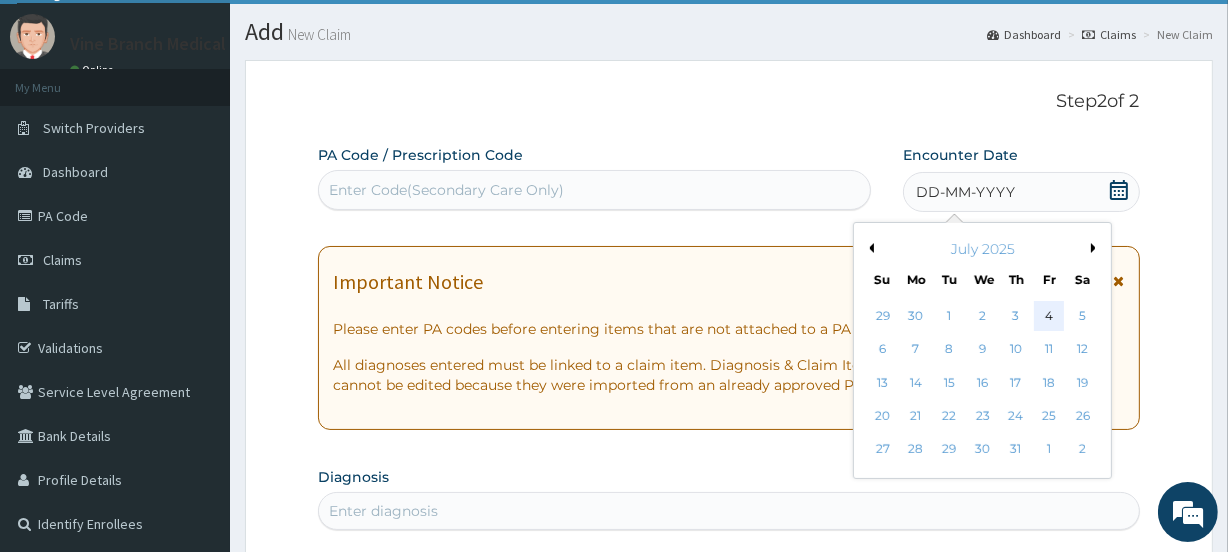 click on "4" at bounding box center [1049, 316] 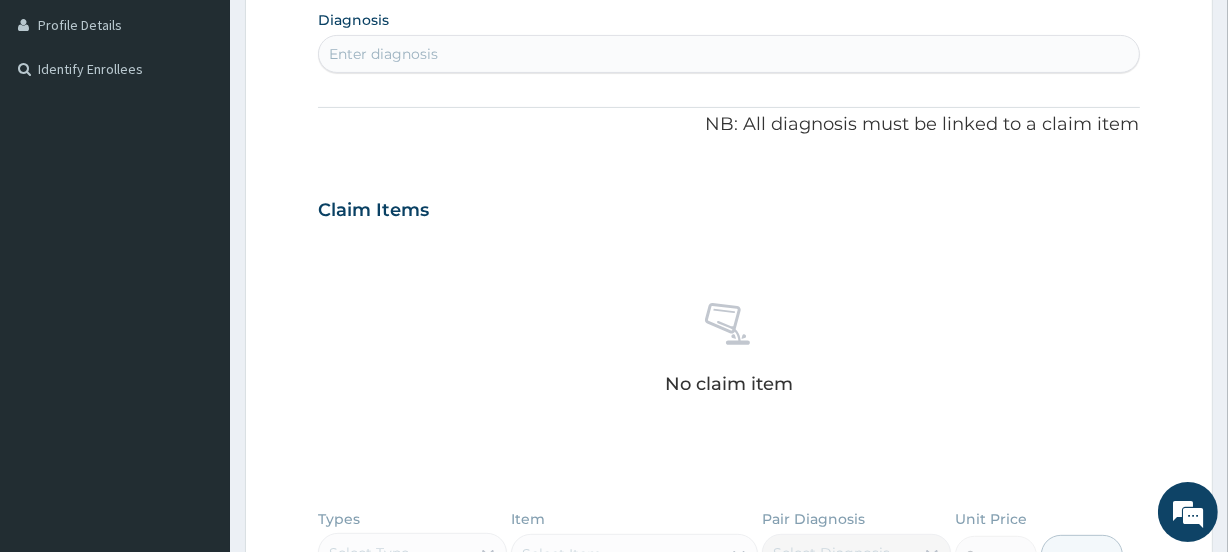 scroll, scrollTop: 550, scrollLeft: 0, axis: vertical 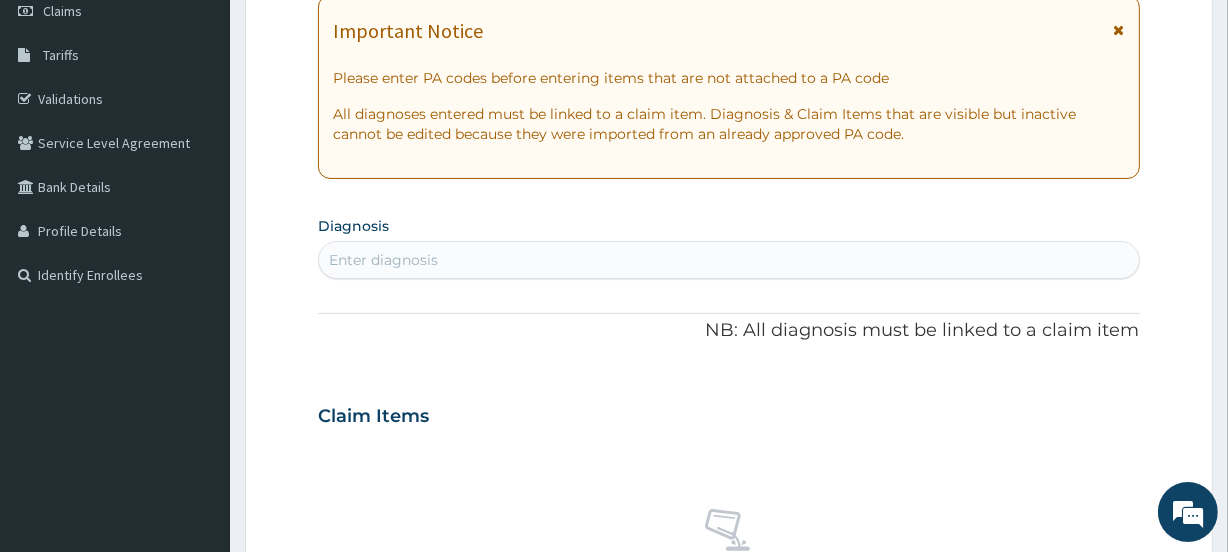 click on "Enter diagnosis" at bounding box center (383, 260) 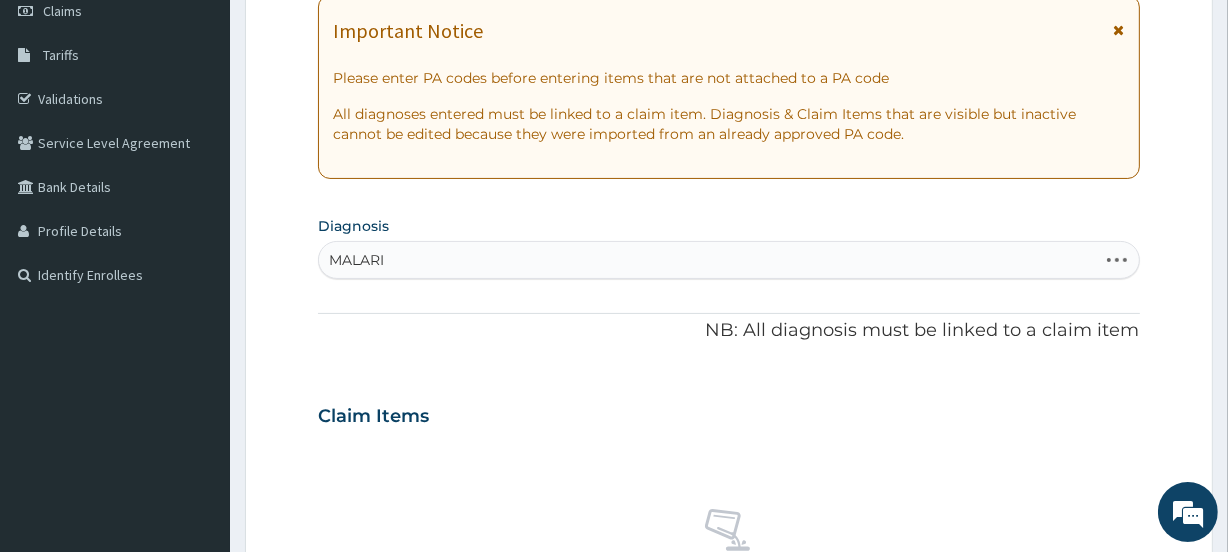 type on "MALARIA" 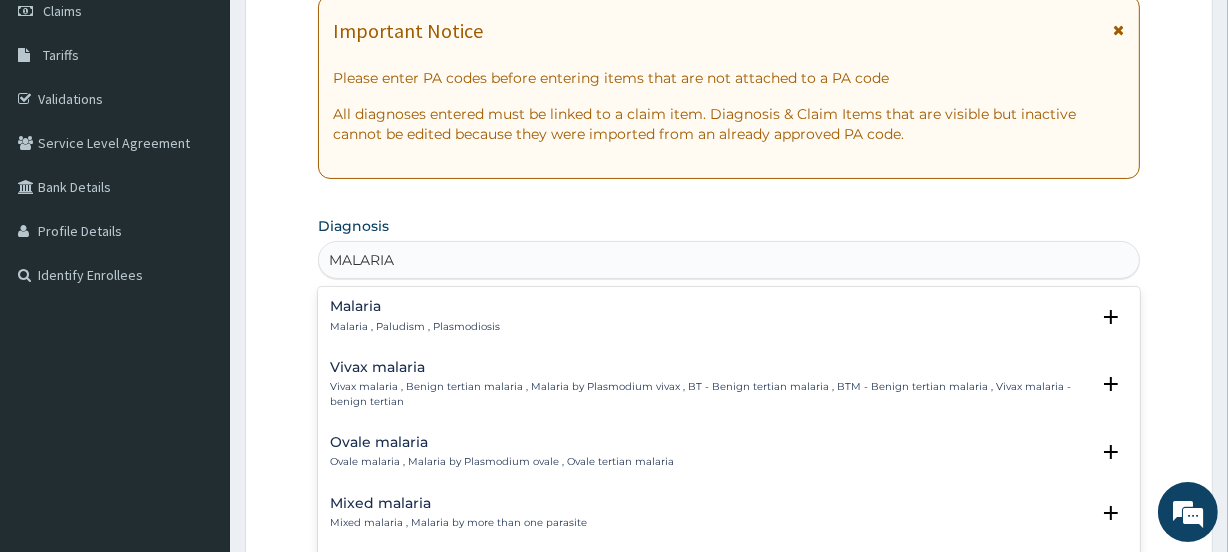 click on "Malaria" at bounding box center (415, 306) 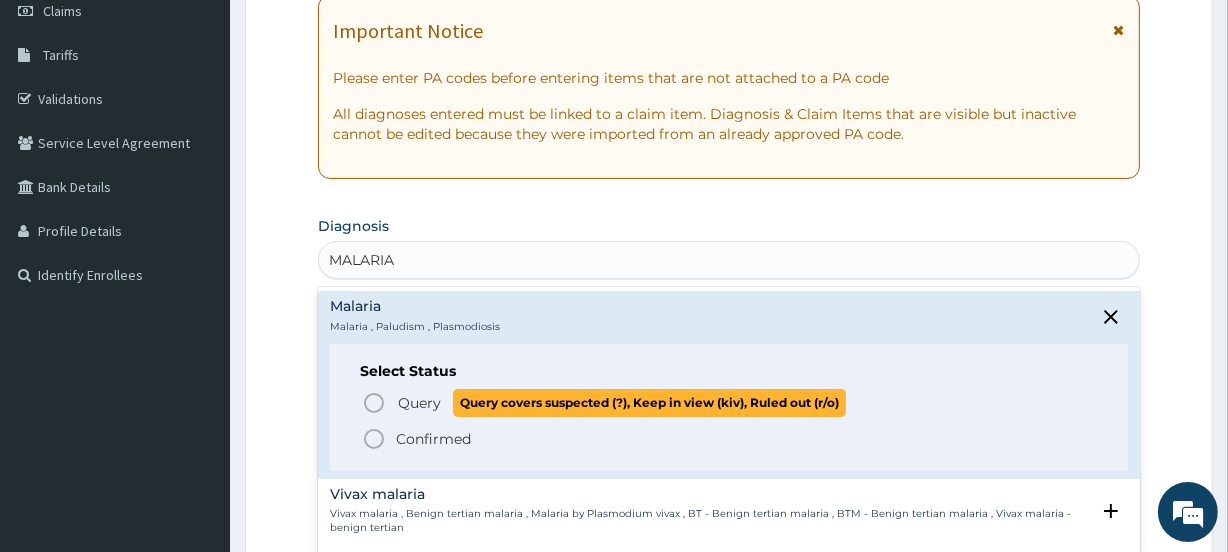 click on "Query" at bounding box center (419, 403) 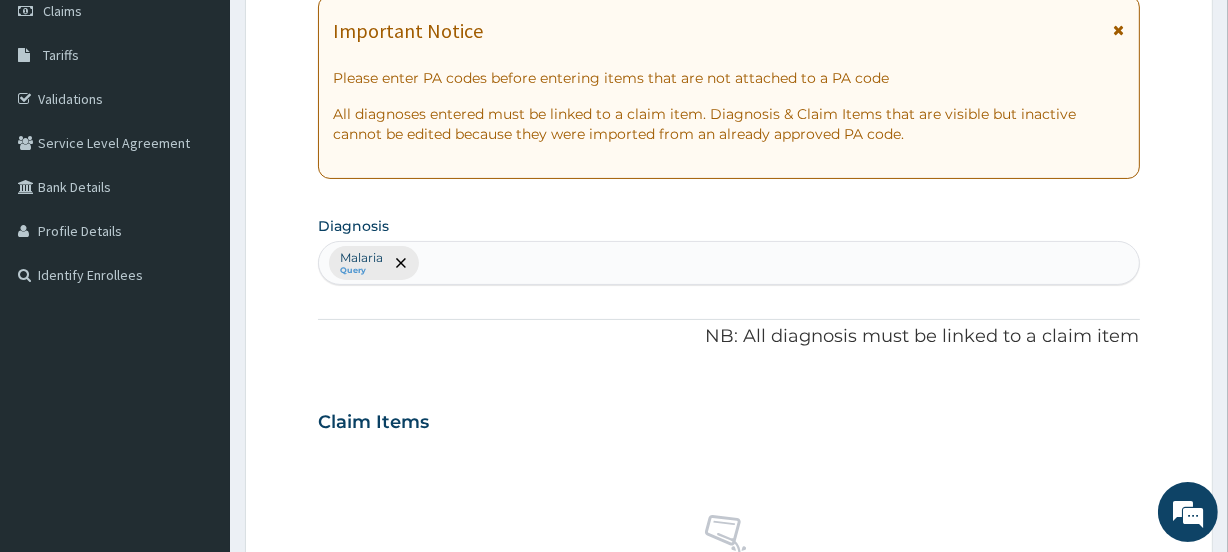 click on "Malaria Query" at bounding box center (728, 263) 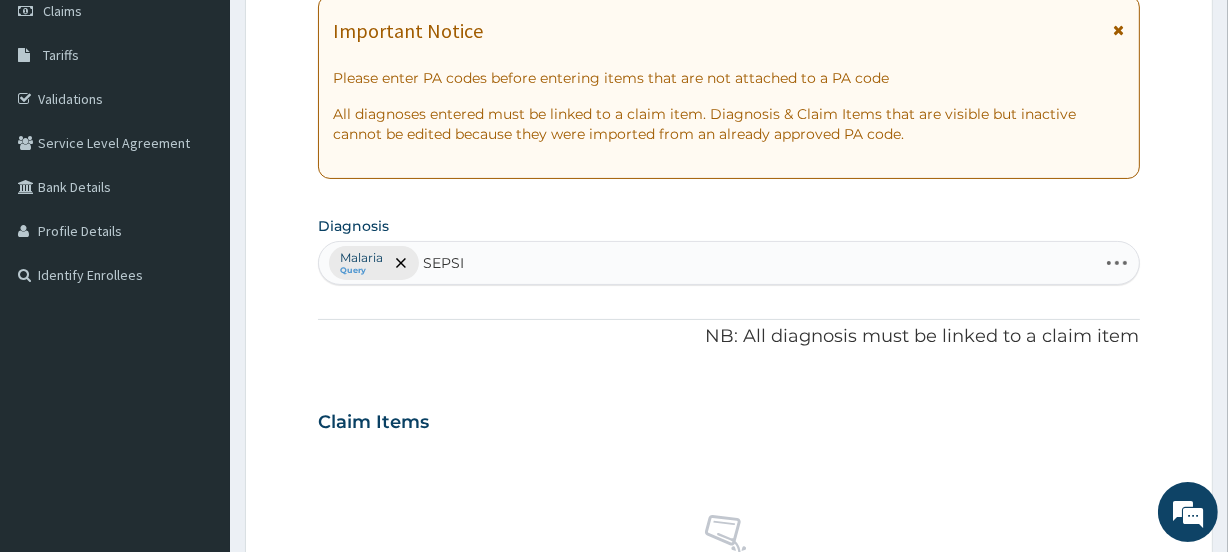 type on "SEPSIS" 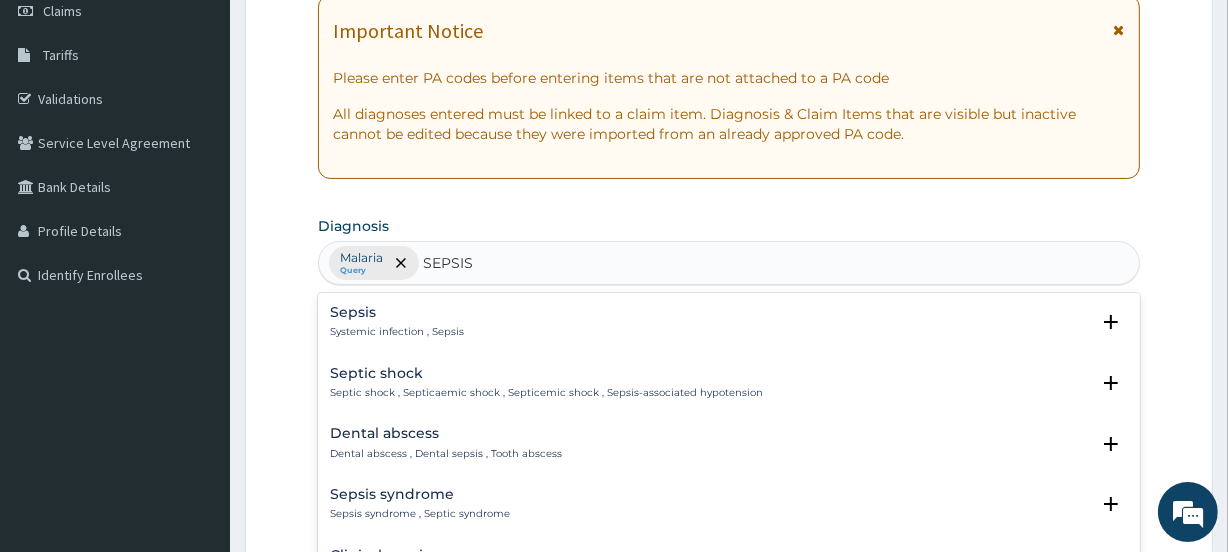 click on "Sepsis Systemic infection , Sepsis" at bounding box center [728, 322] 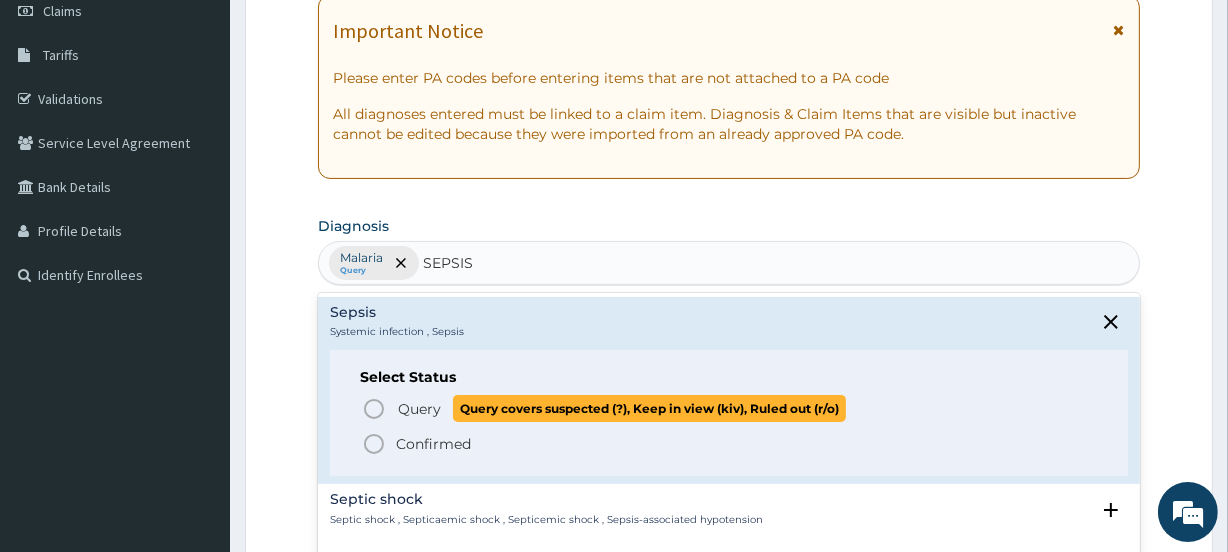 click on "Query" at bounding box center (419, 409) 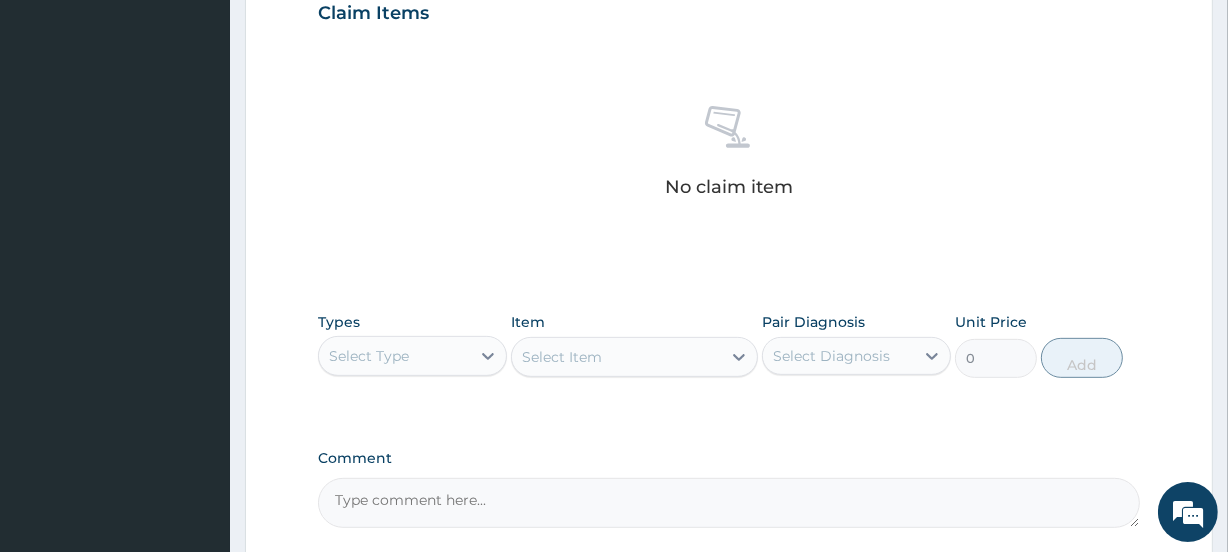 scroll, scrollTop: 717, scrollLeft: 0, axis: vertical 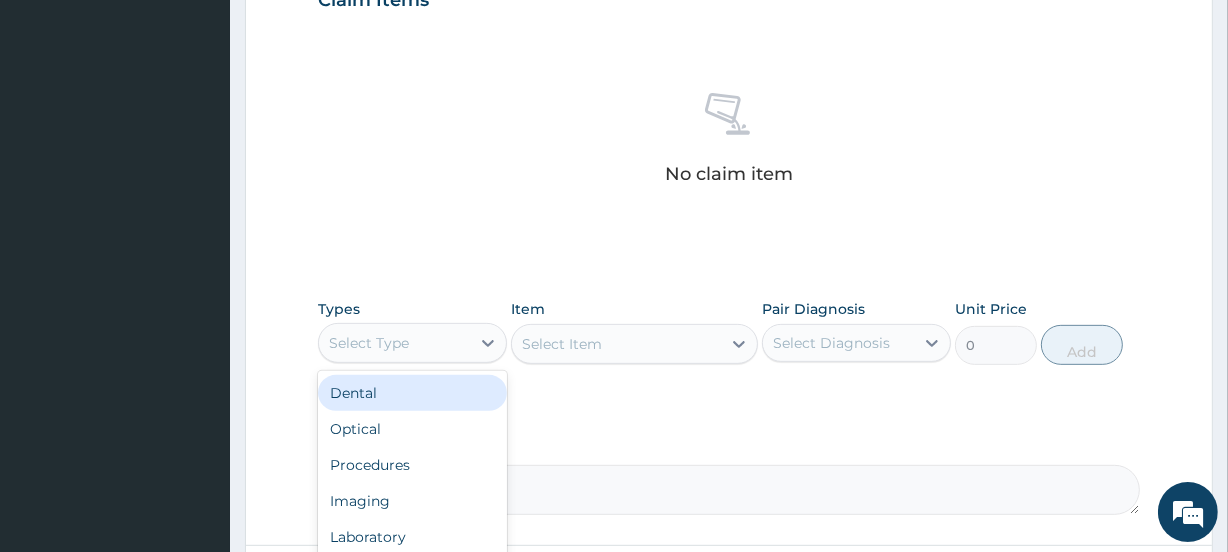 click on "Select Type" at bounding box center (394, 343) 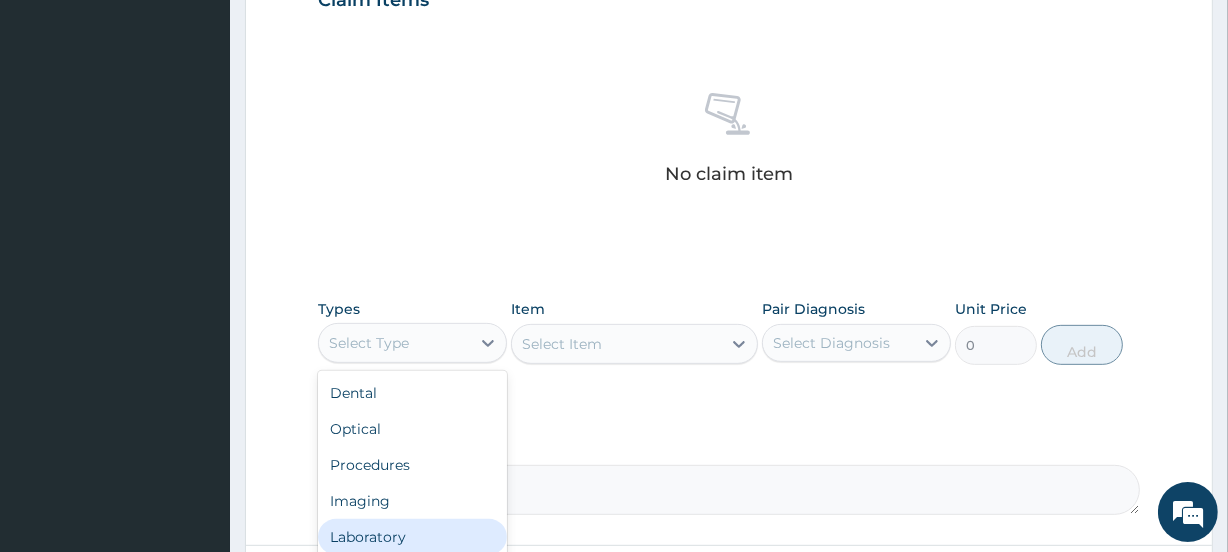 click on "Laboratory" at bounding box center [412, 537] 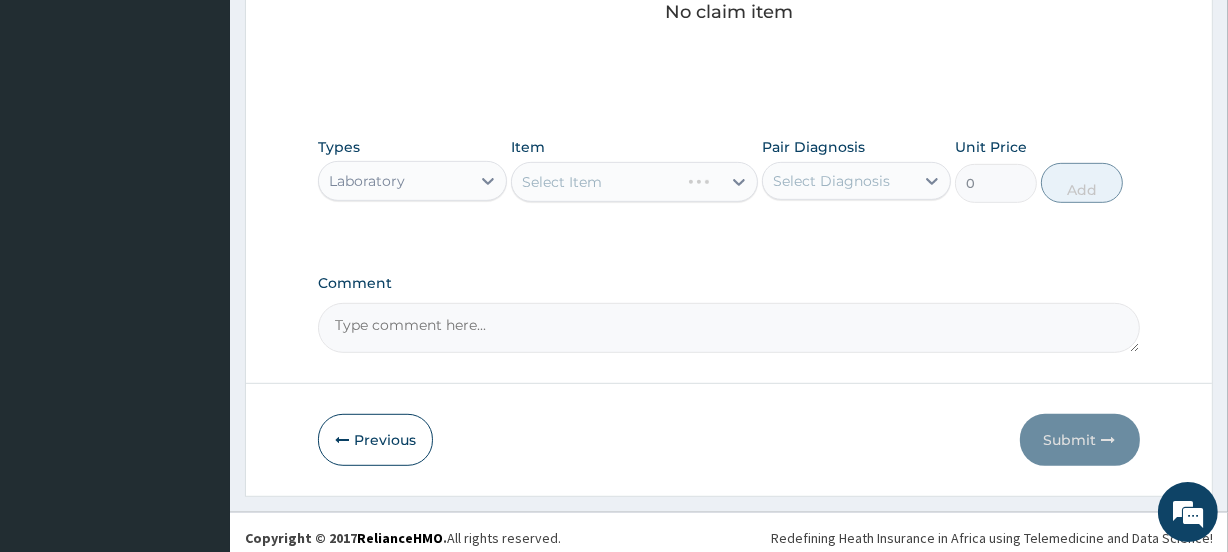 scroll, scrollTop: 889, scrollLeft: 0, axis: vertical 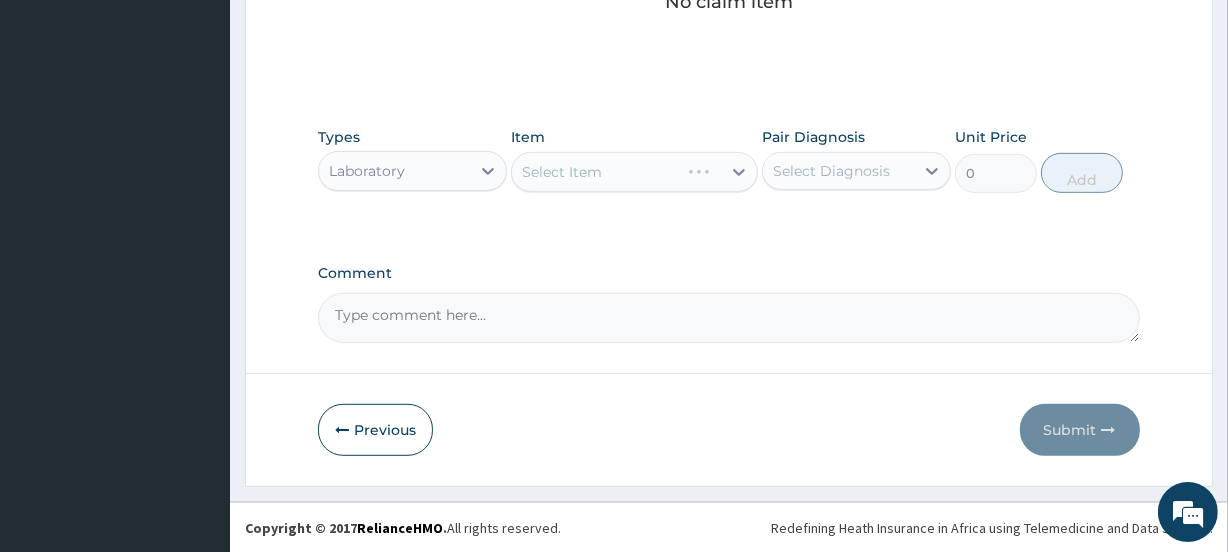 click on "Select Item" at bounding box center [634, 172] 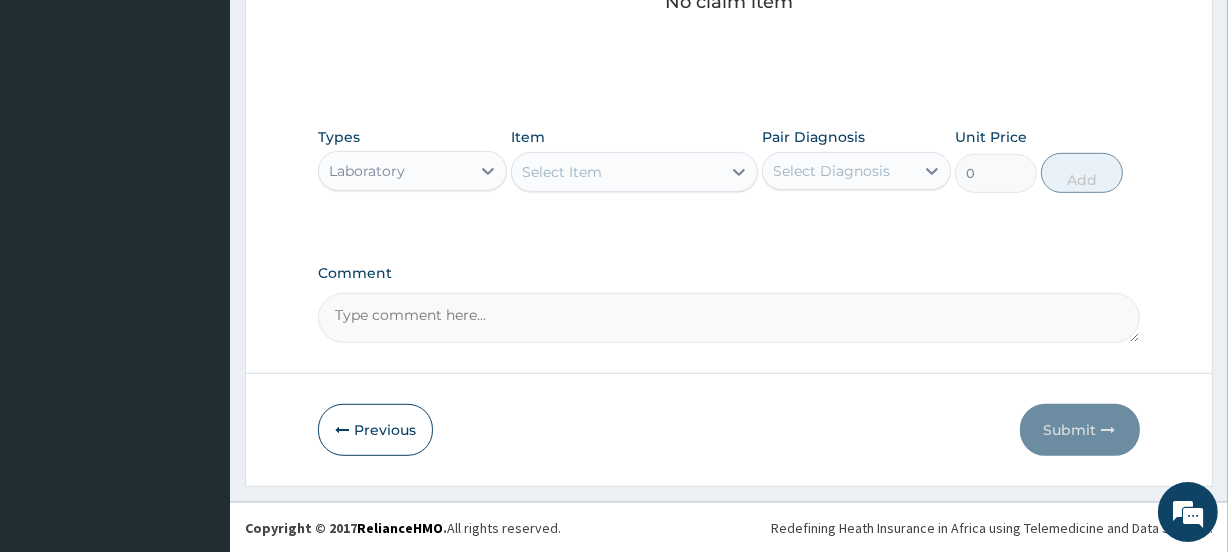 click on "Select Diagnosis" at bounding box center (831, 171) 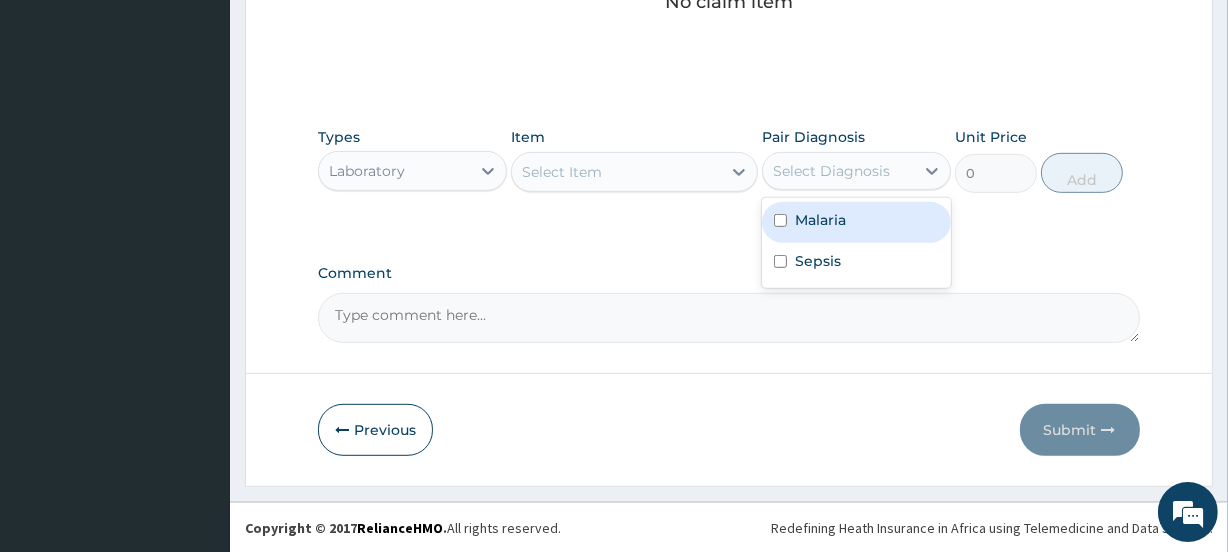 click on "Malaria" at bounding box center [820, 220] 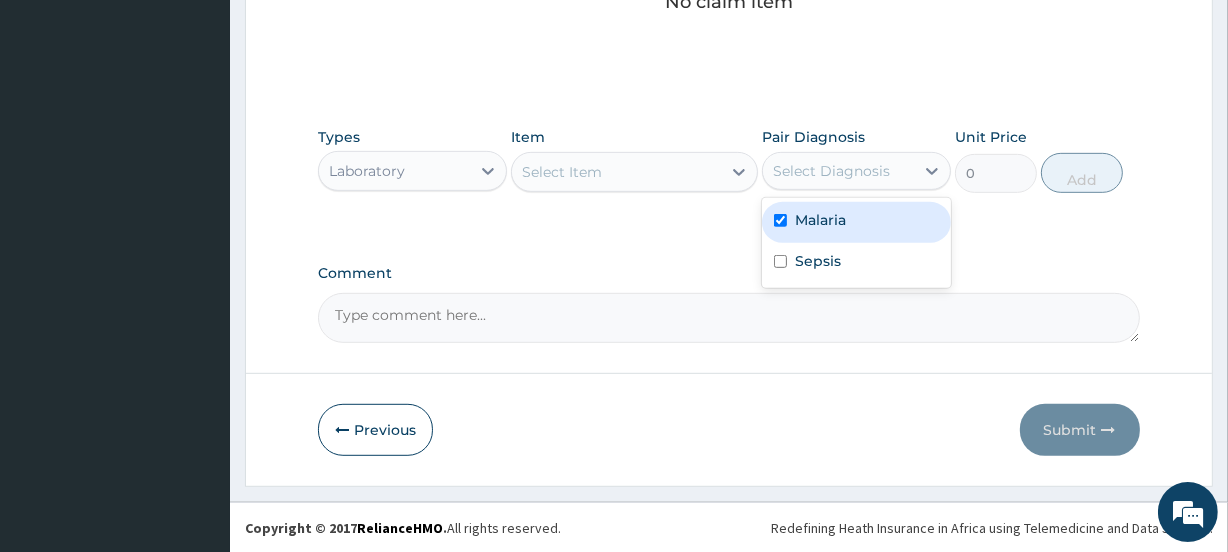 checkbox on "true" 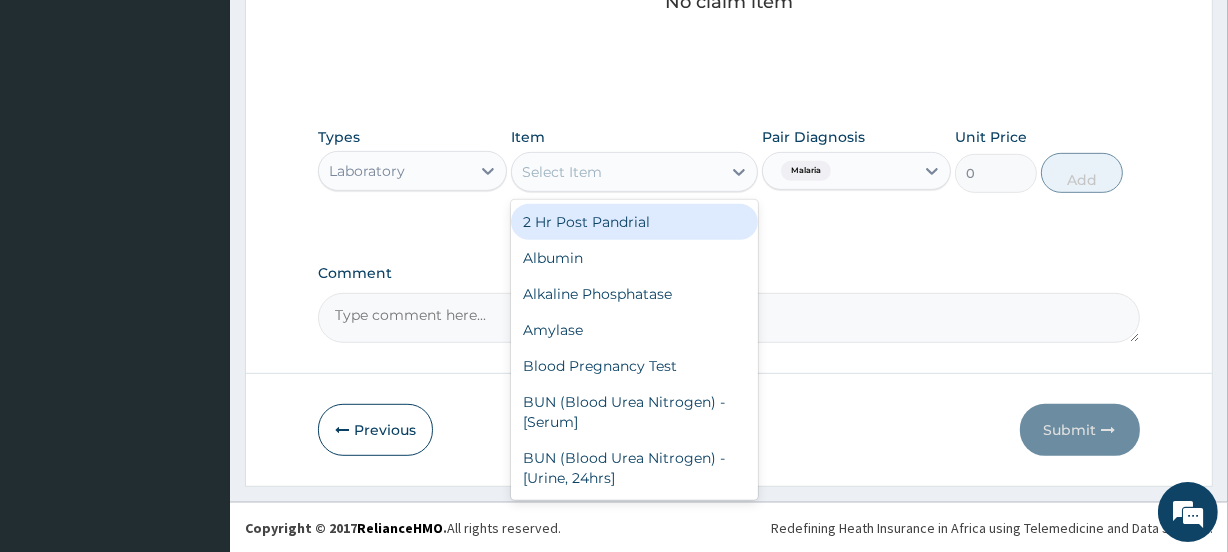 click on "Select Item" at bounding box center [562, 172] 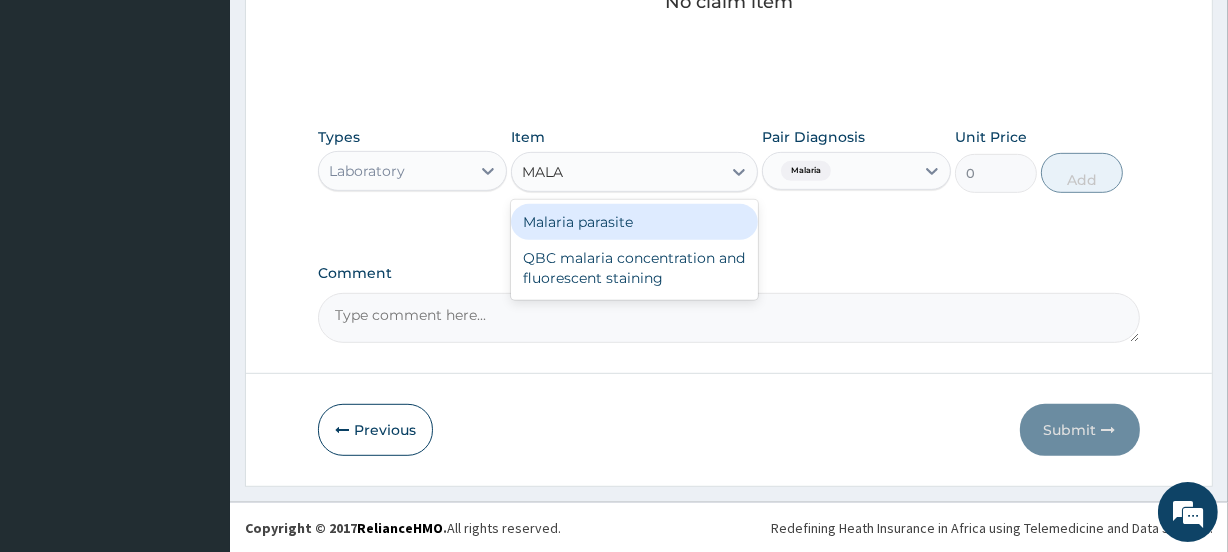 type on "MALAR" 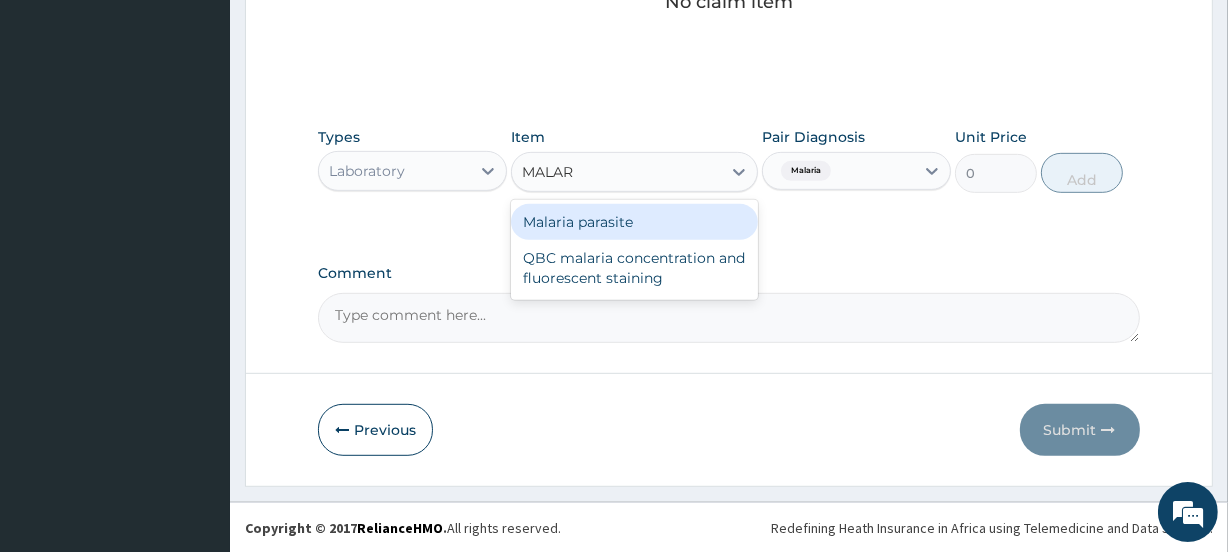 click on "Malaria parasite" at bounding box center [634, 222] 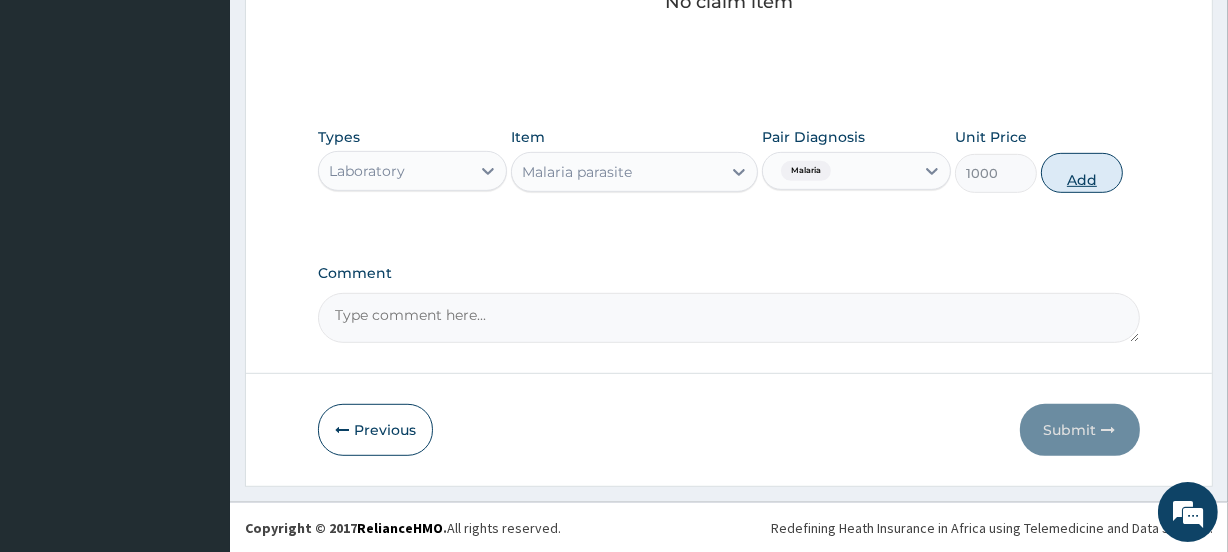 click on "Add" at bounding box center (1082, 173) 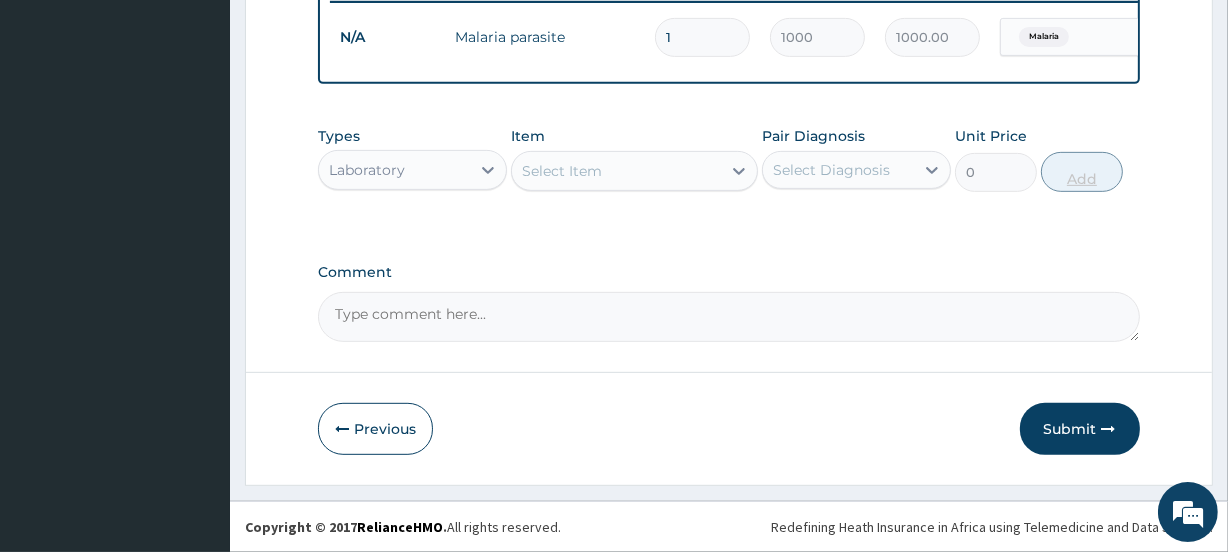 scroll, scrollTop: 807, scrollLeft: 0, axis: vertical 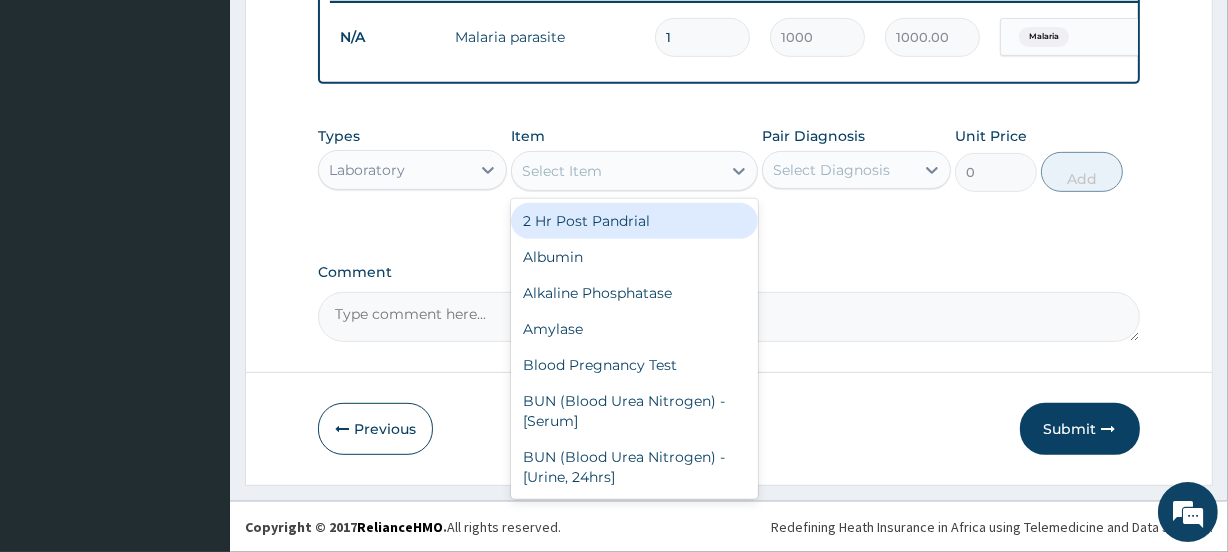 click on "Select Item" at bounding box center [616, 171] 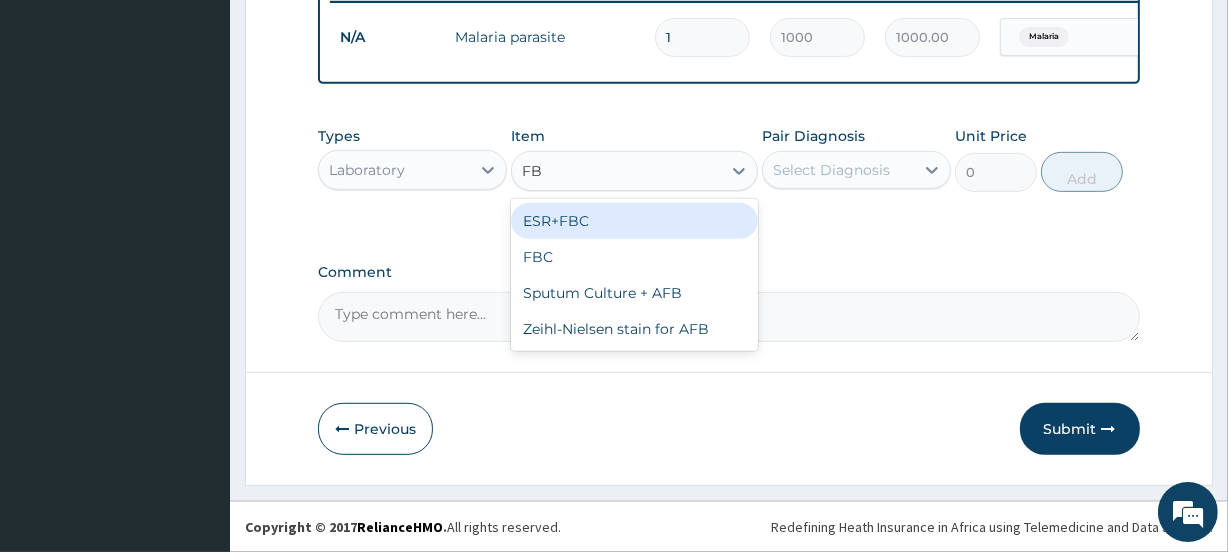 type on "FBC" 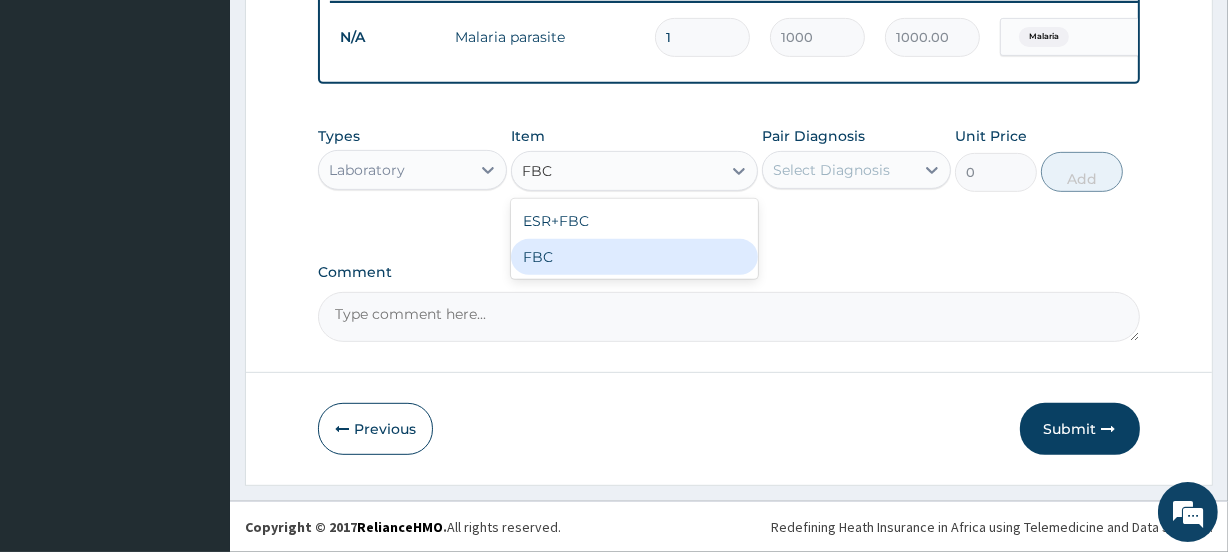 click on "FBC" at bounding box center [634, 257] 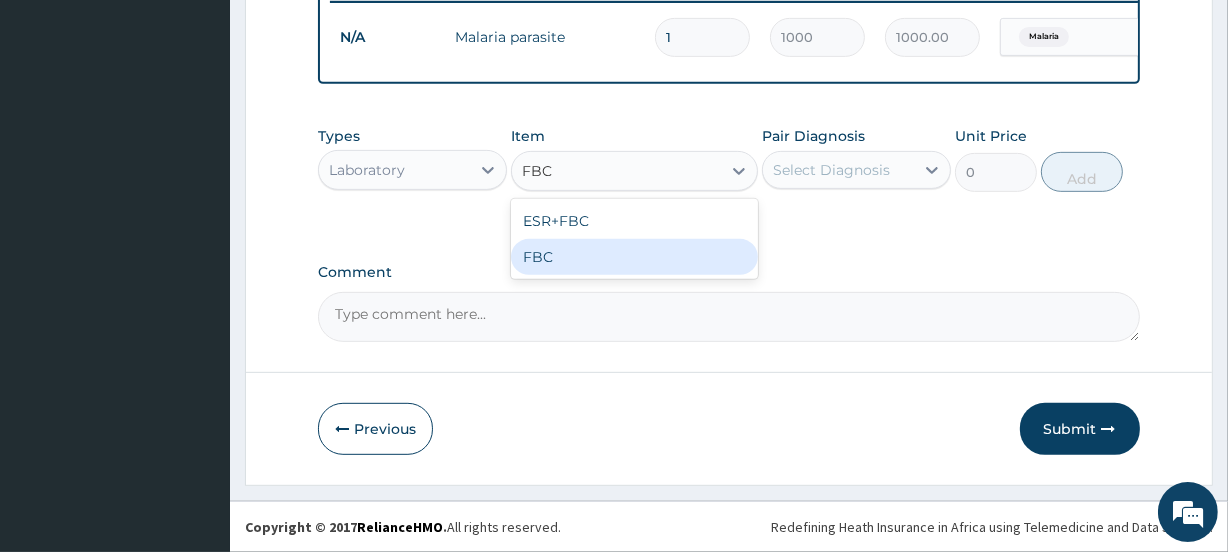 type 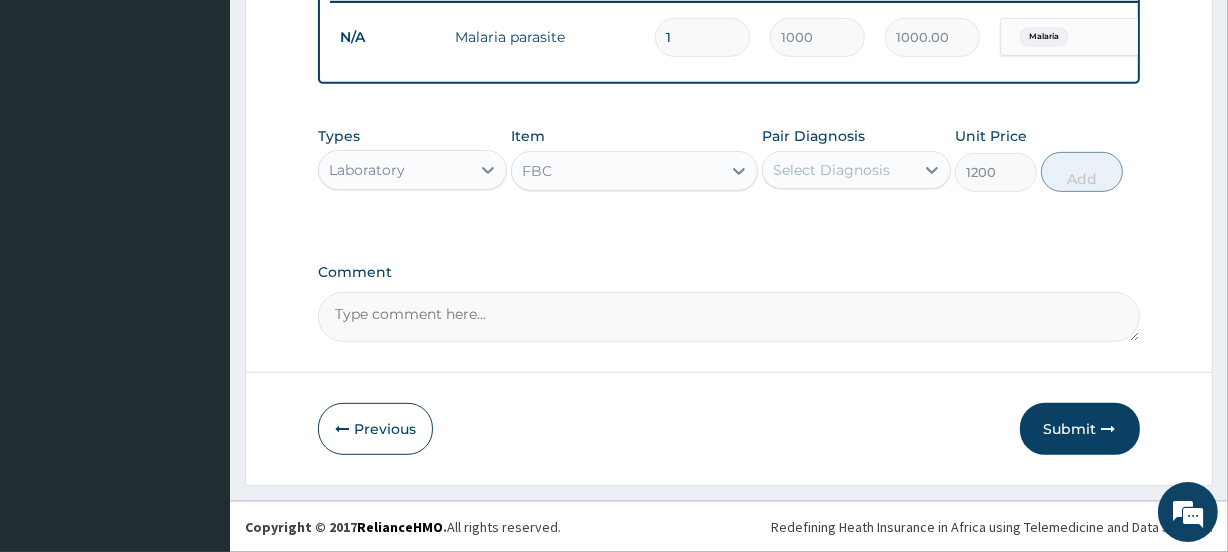 click on "Select Diagnosis" at bounding box center [831, 170] 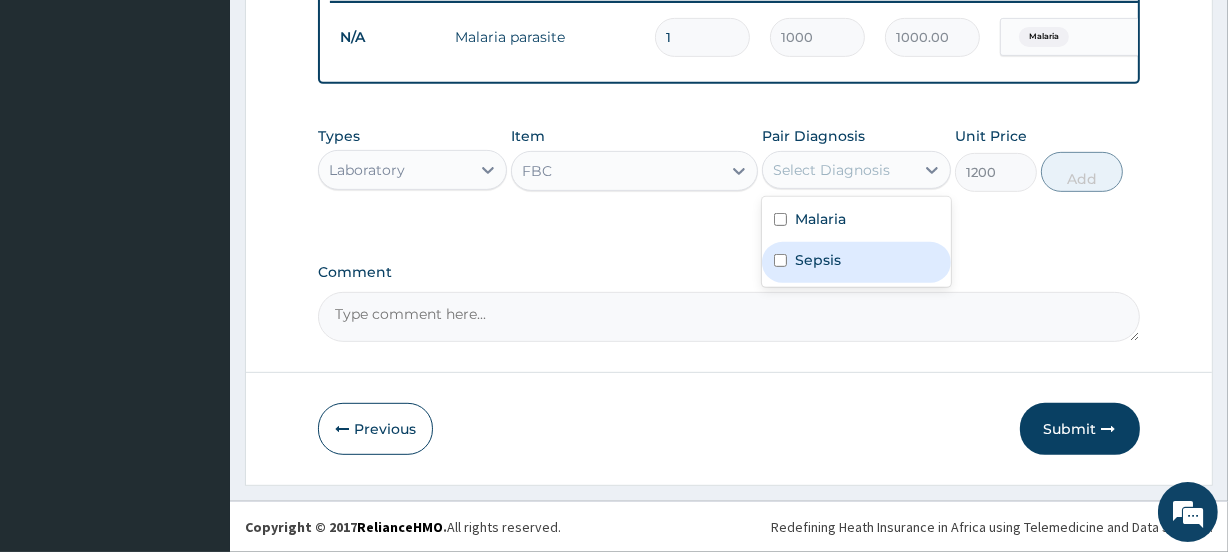 click on "Sepsis" at bounding box center [818, 260] 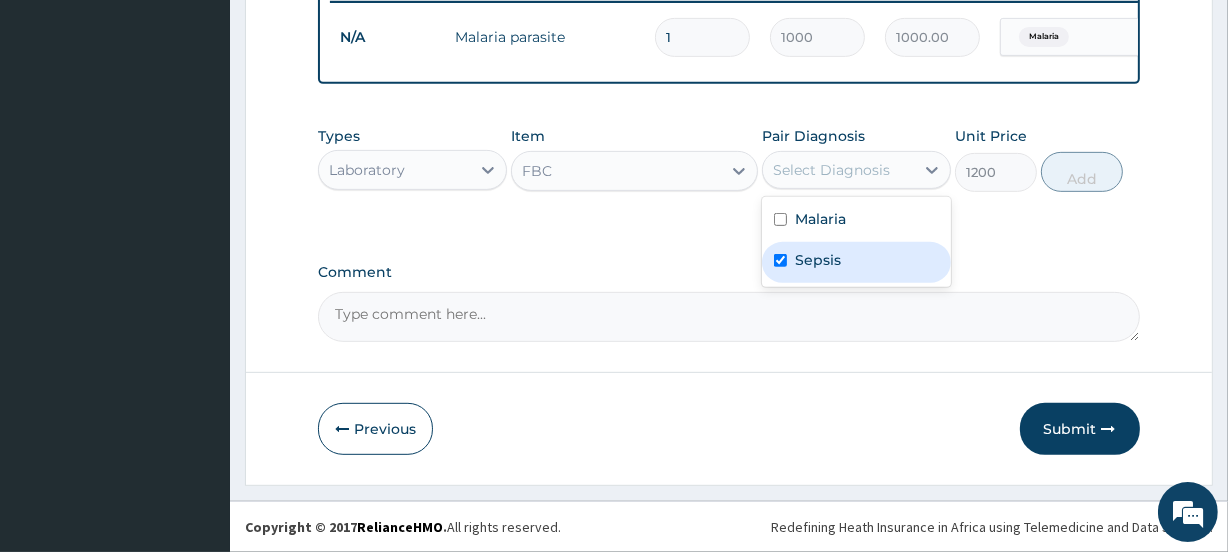 checkbox on "true" 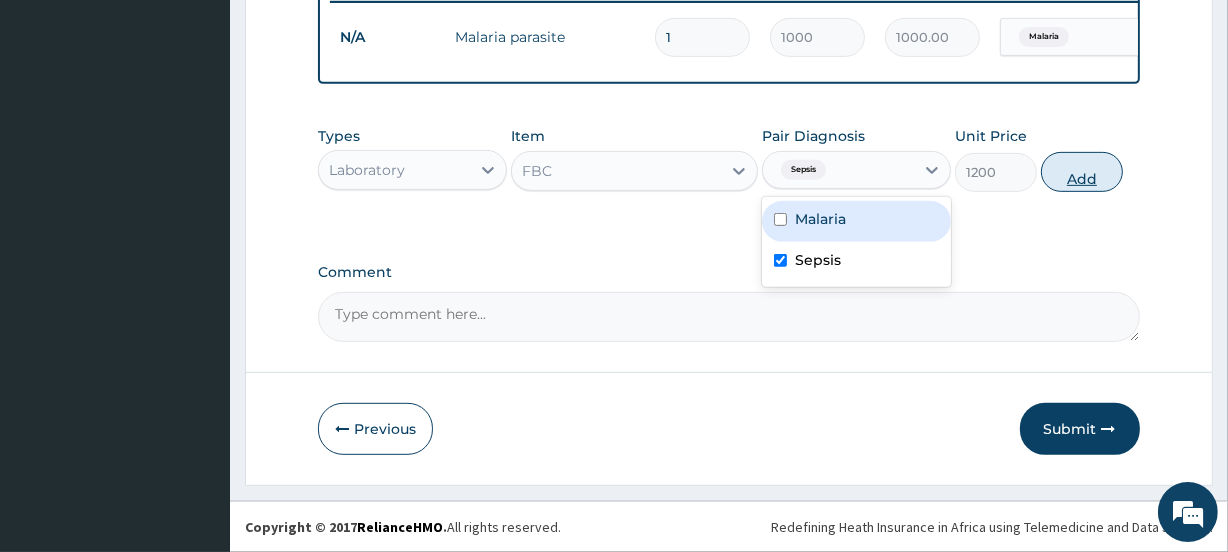 click on "Add" at bounding box center (1082, 172) 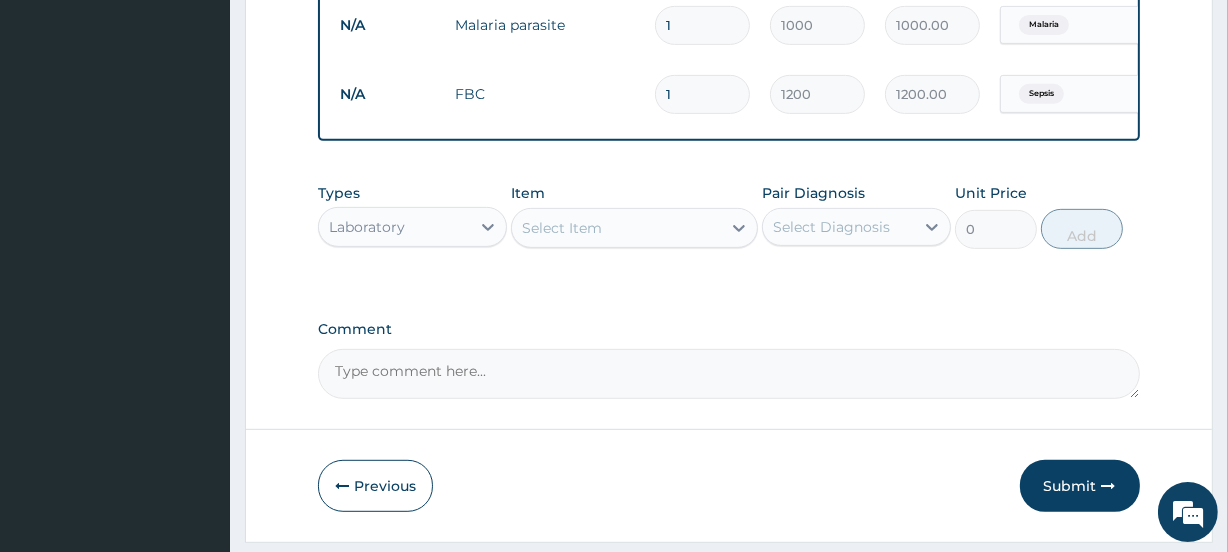 click on "Laboratory" at bounding box center (394, 227) 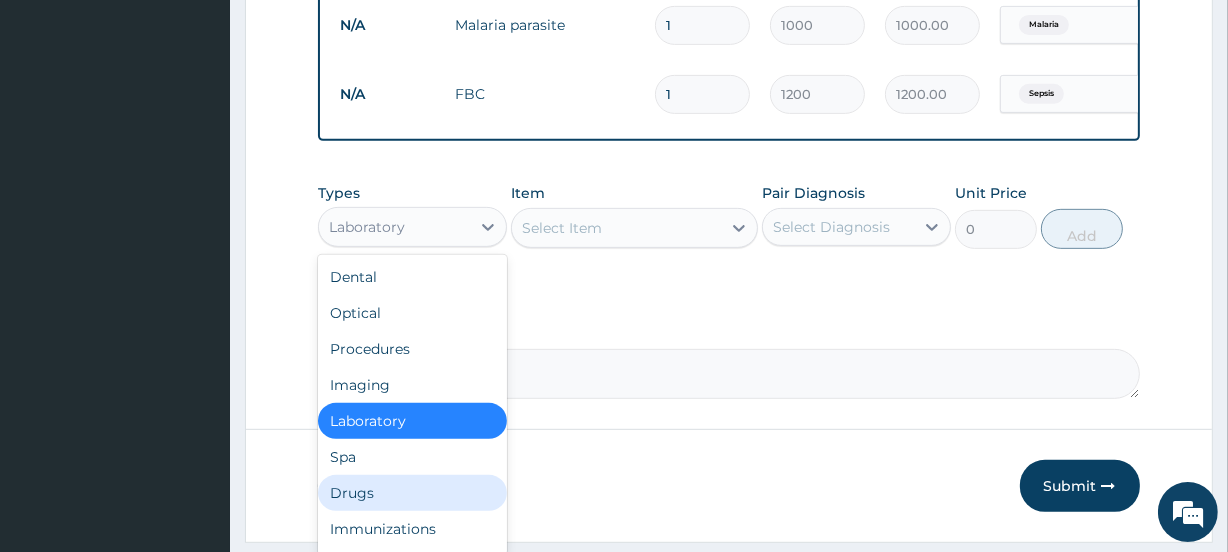 click on "Drugs" at bounding box center [412, 493] 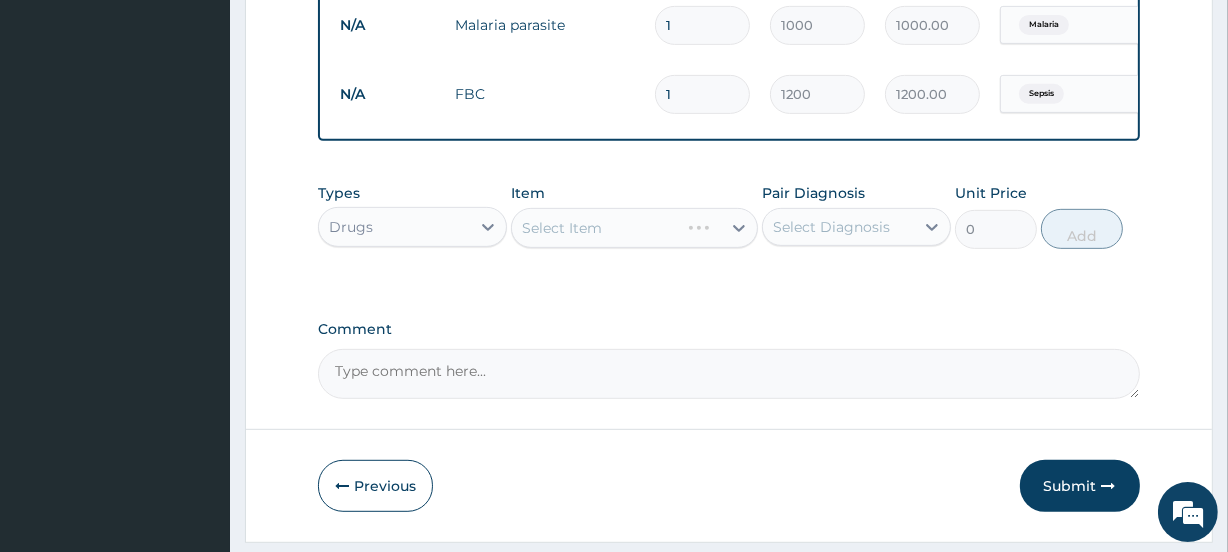 click on "Select Diagnosis" at bounding box center (831, 227) 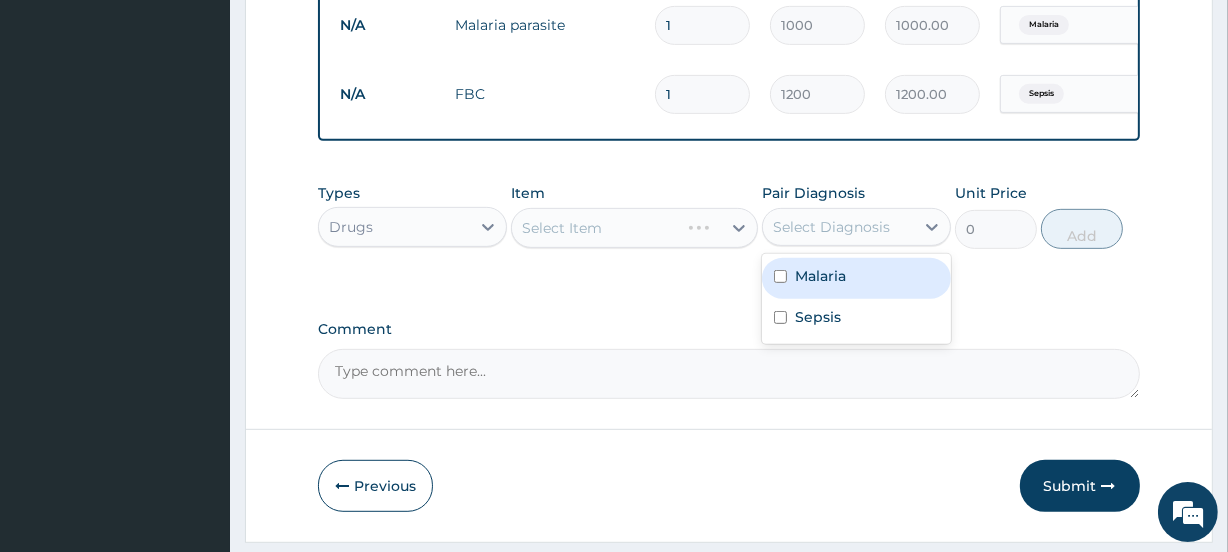 click on "Malaria" at bounding box center (820, 276) 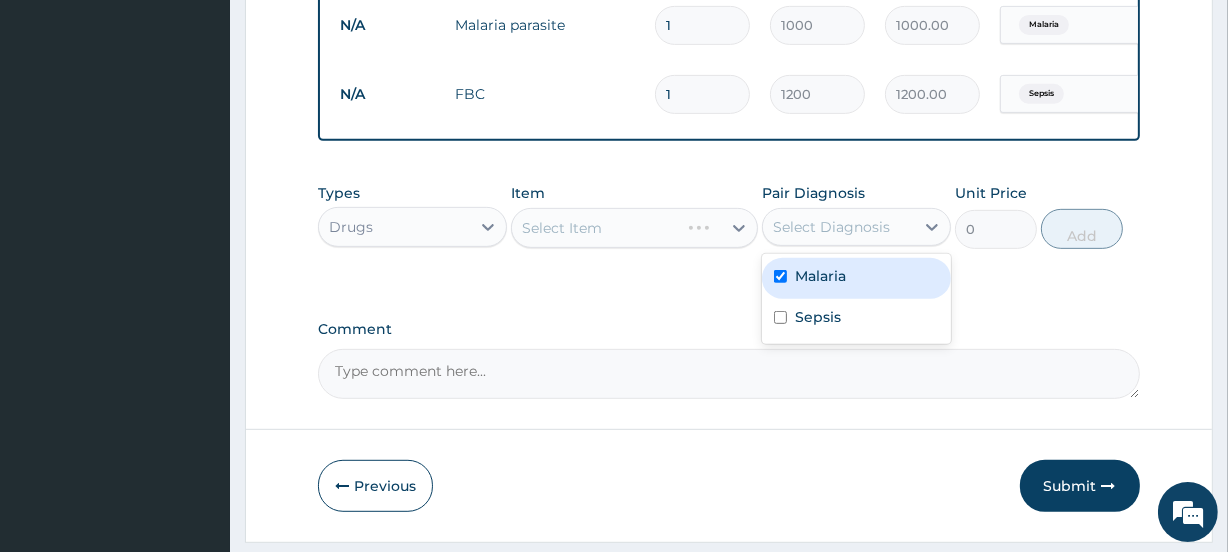 checkbox on "true" 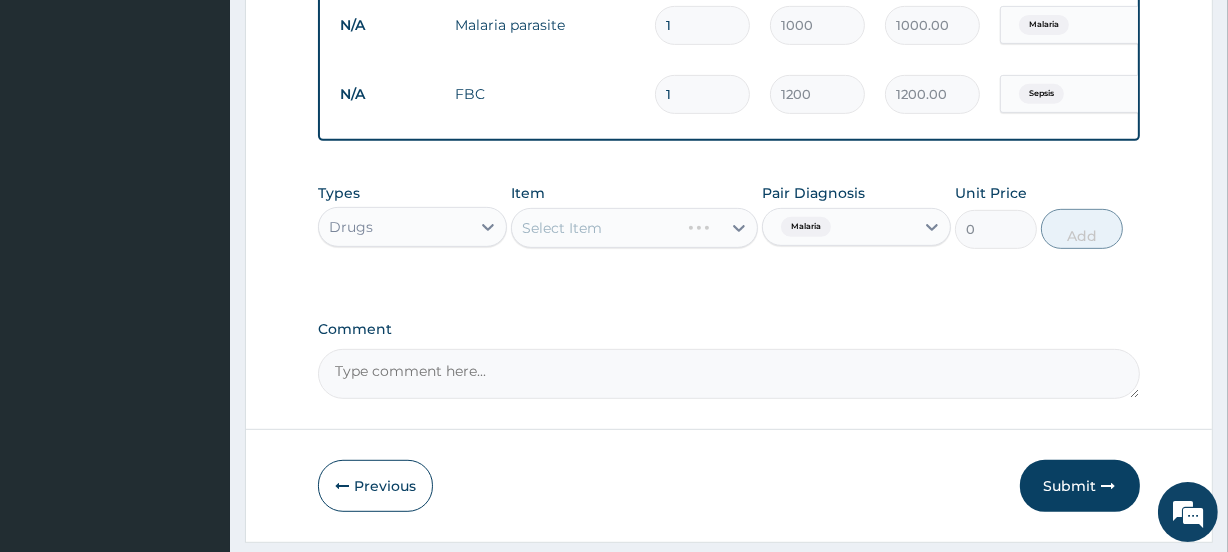 click on "Types Drugs Item Select Item Pair Diagnosis Malaria Unit Price 0 Add" at bounding box center [728, 231] 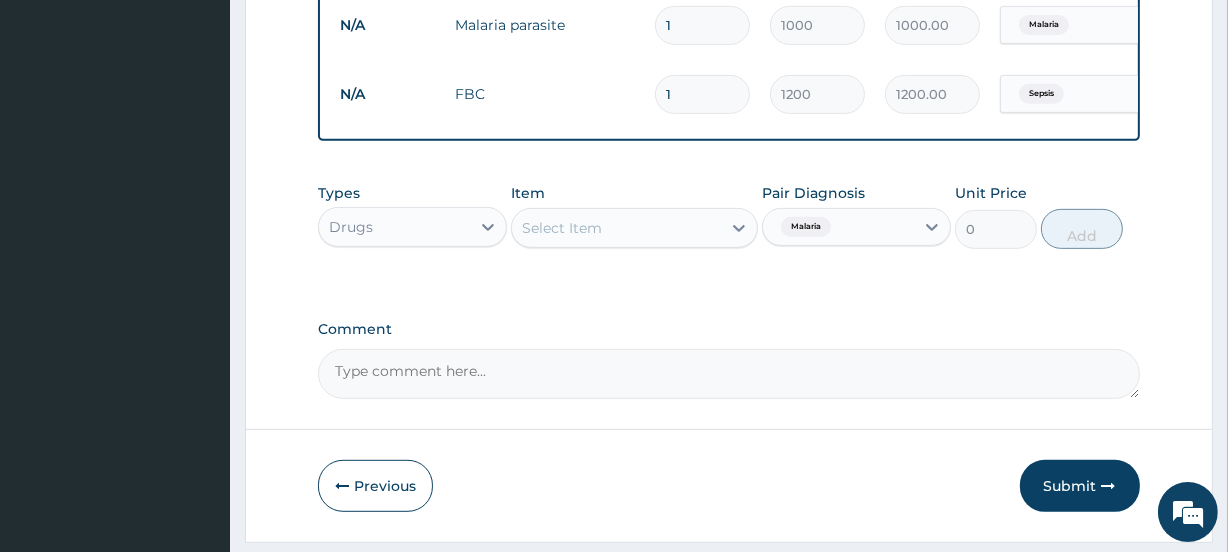 click on "Select Item" at bounding box center [616, 228] 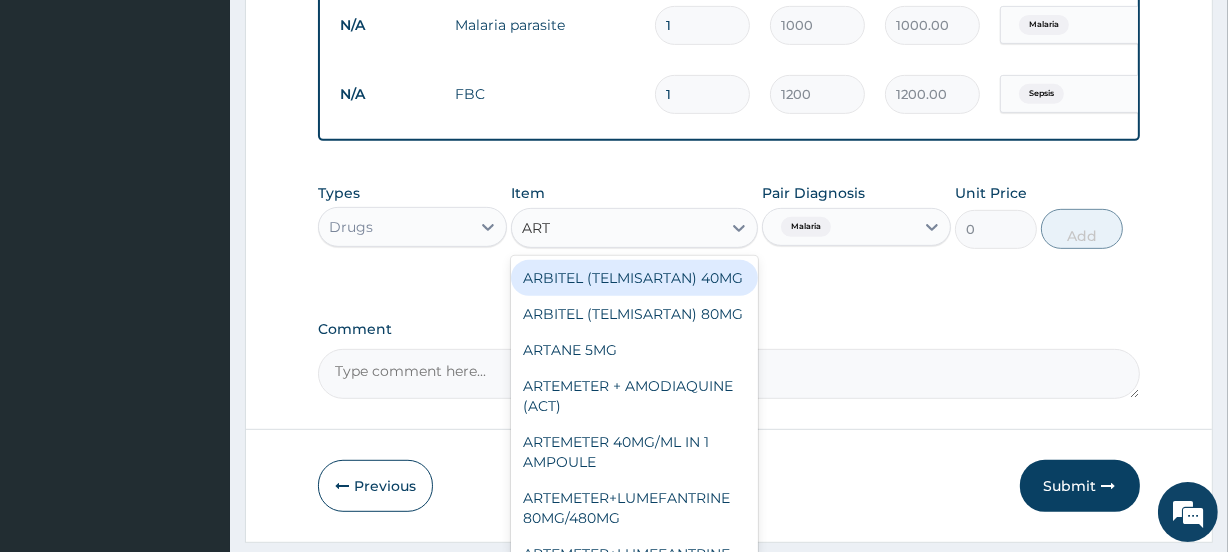 type on "ARTE" 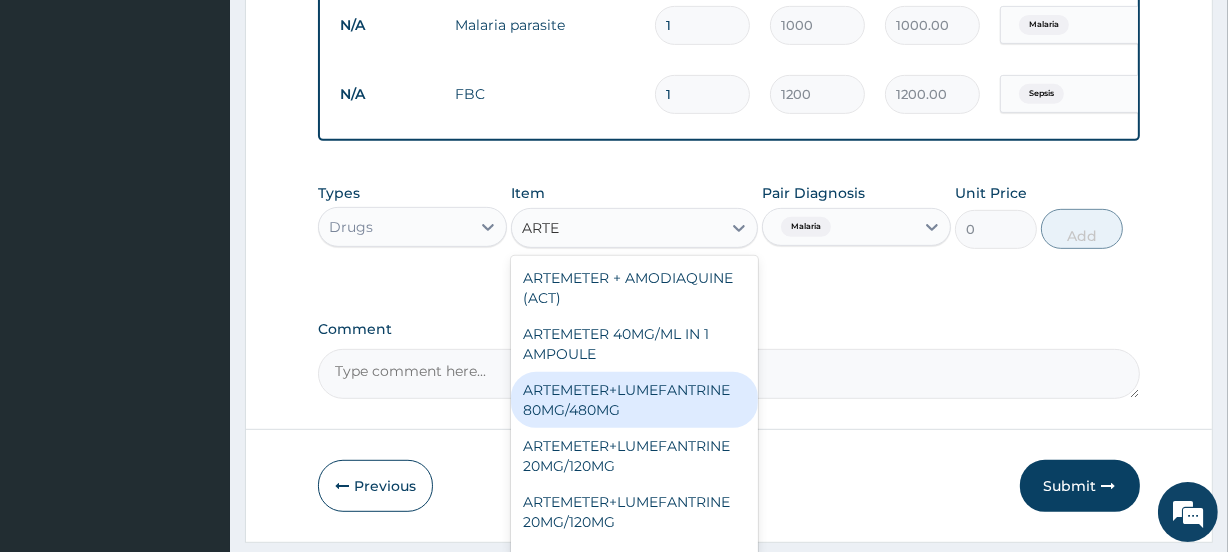 click on "ARTEMETER+LUMEFANTRINE 80MG/480MG" at bounding box center (634, 400) 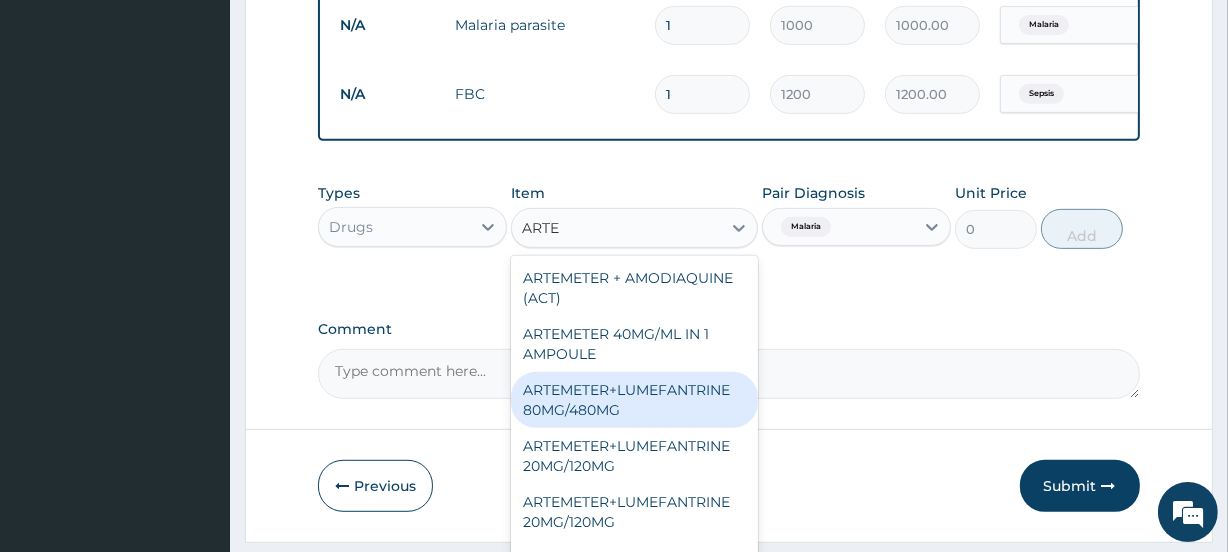 type 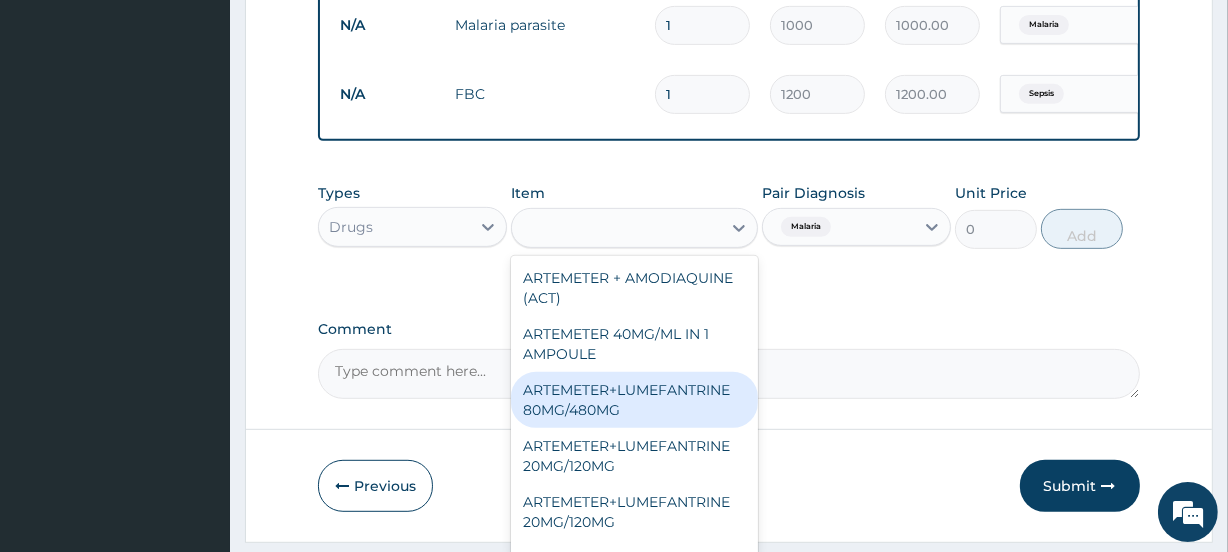 type on "1000" 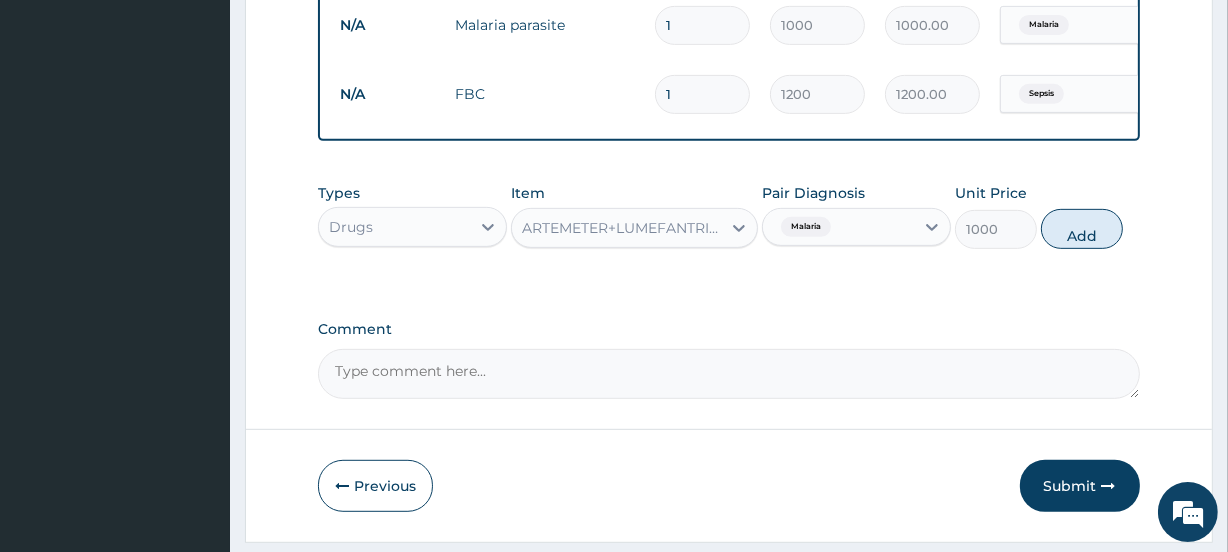 click on "ARTEMETER+LUMEFANTRINE 80MG/480MG" at bounding box center (622, 228) 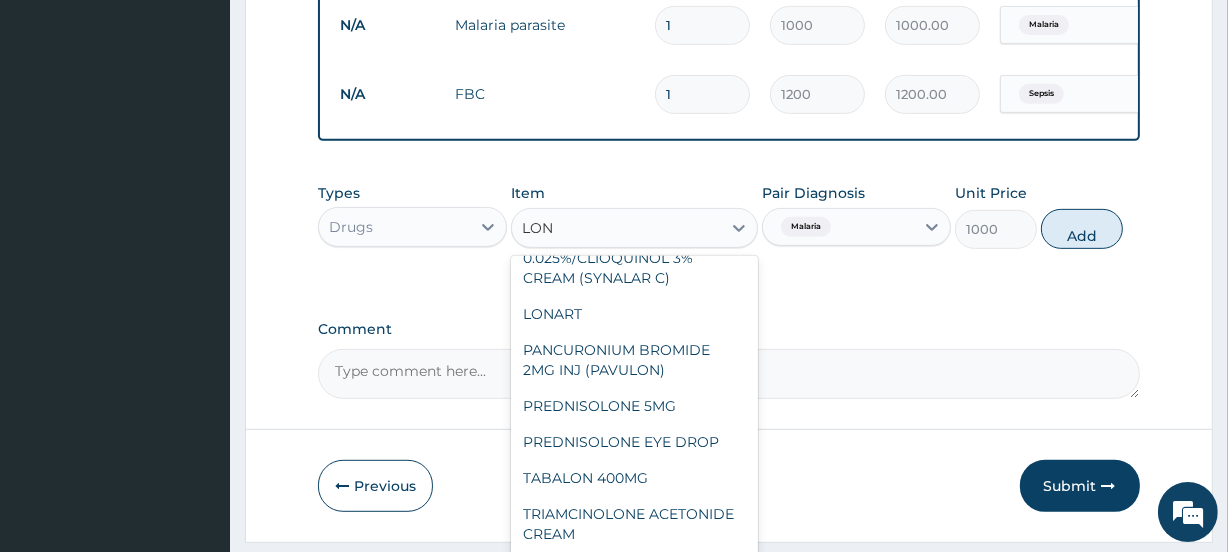 scroll, scrollTop: 0, scrollLeft: 0, axis: both 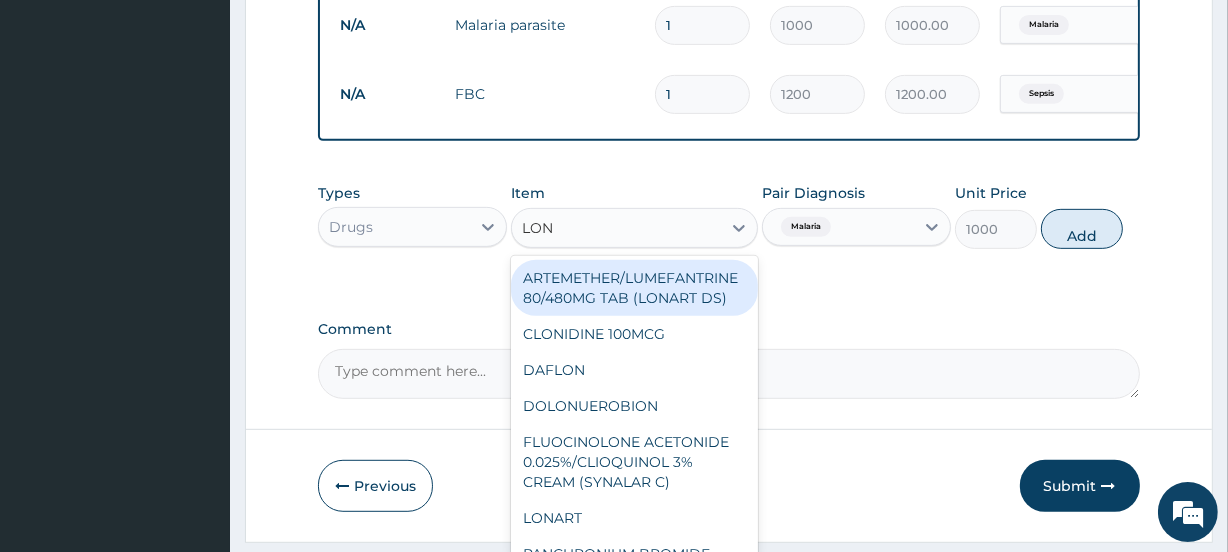 type on "LONA" 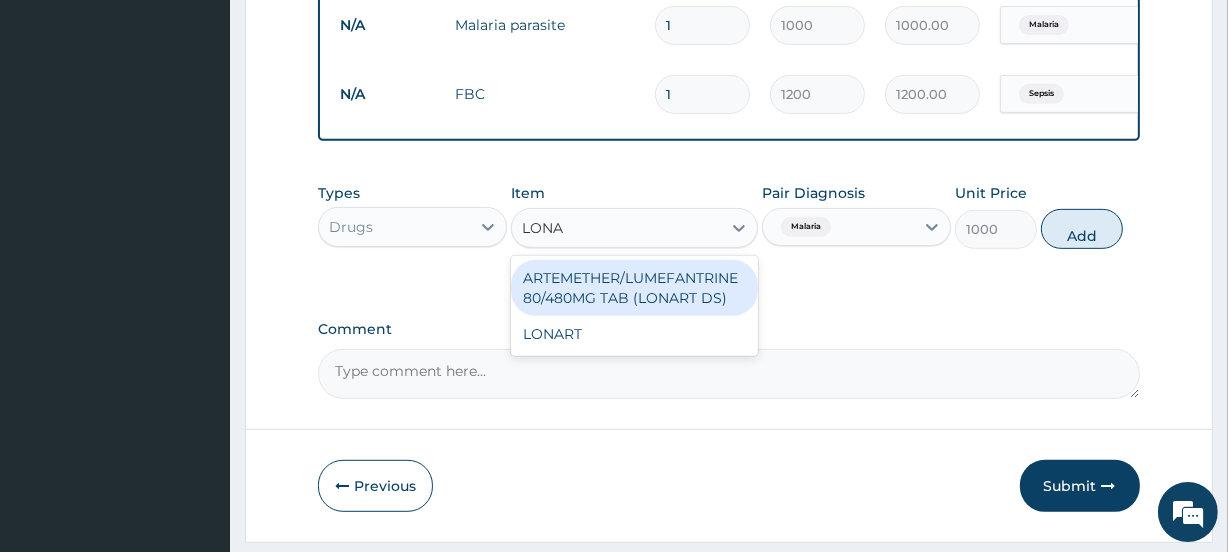 click on "ARTEMETHER/LUMEFANTRINE 80/480MG TAB  (LONART DS)" at bounding box center [634, 288] 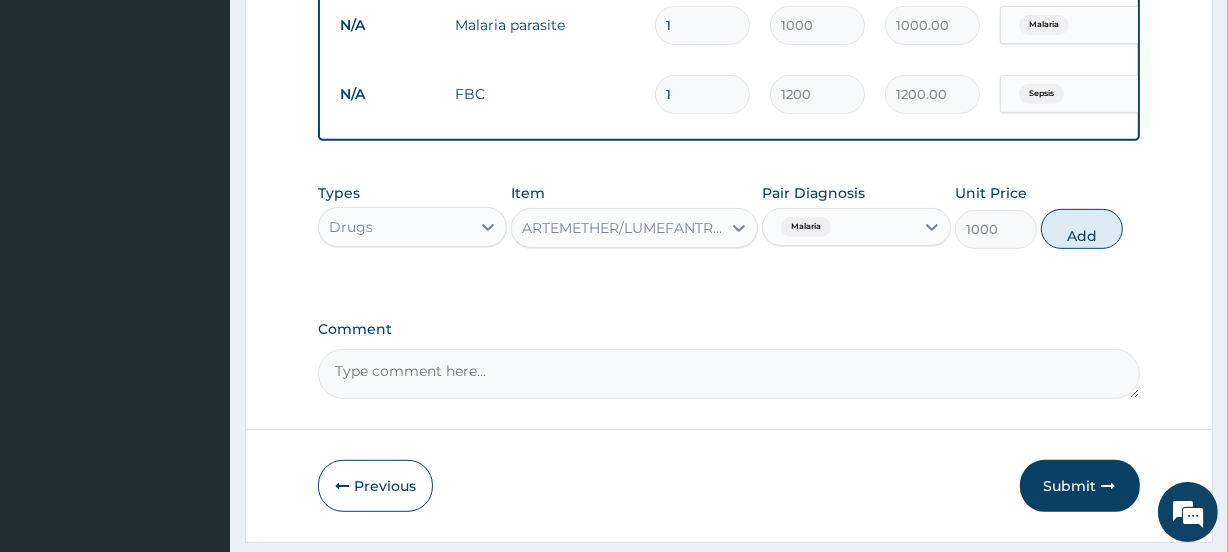 type 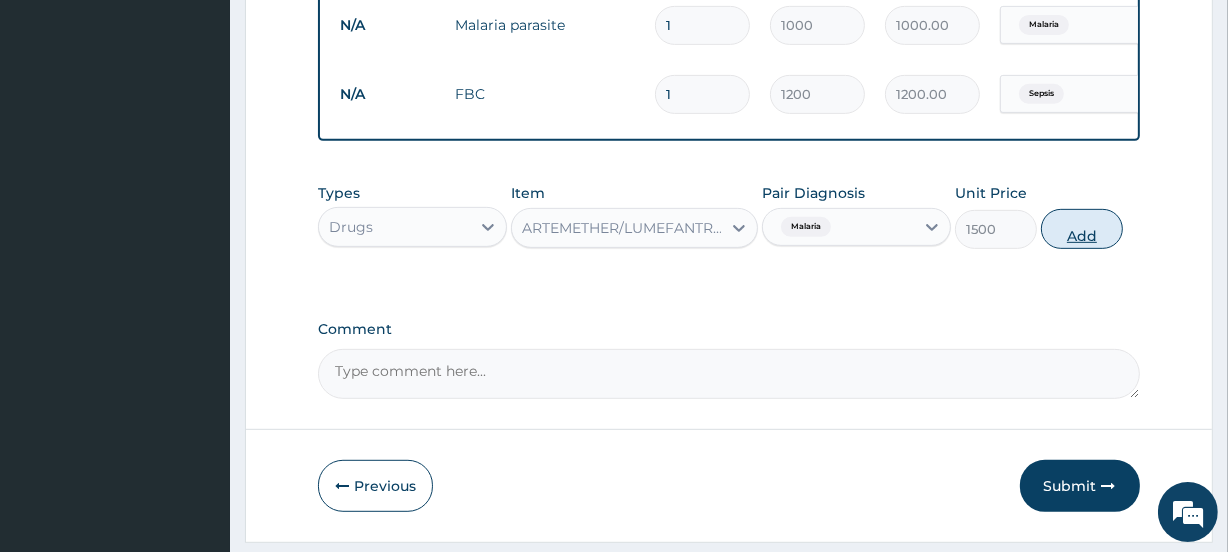 click on "Add" at bounding box center (1082, 229) 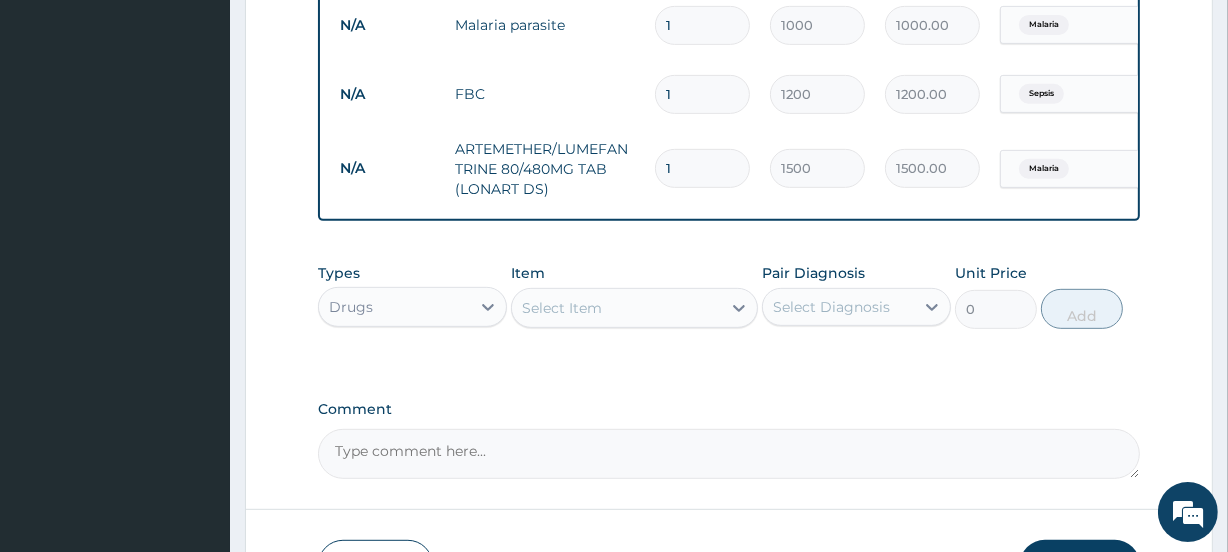 click on "Select Item" at bounding box center (562, 308) 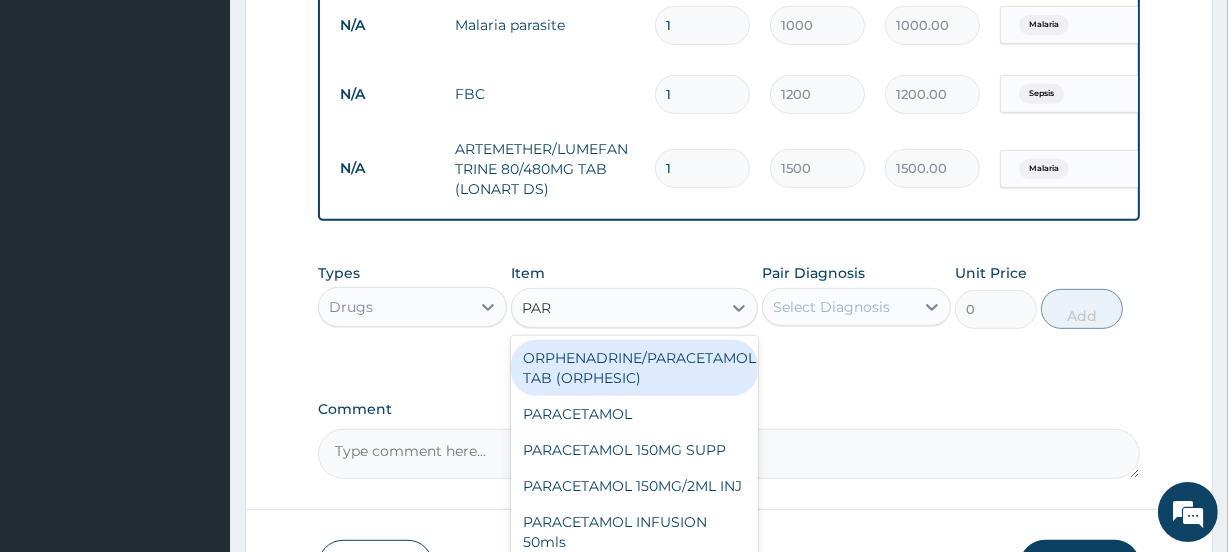 type on "PARA" 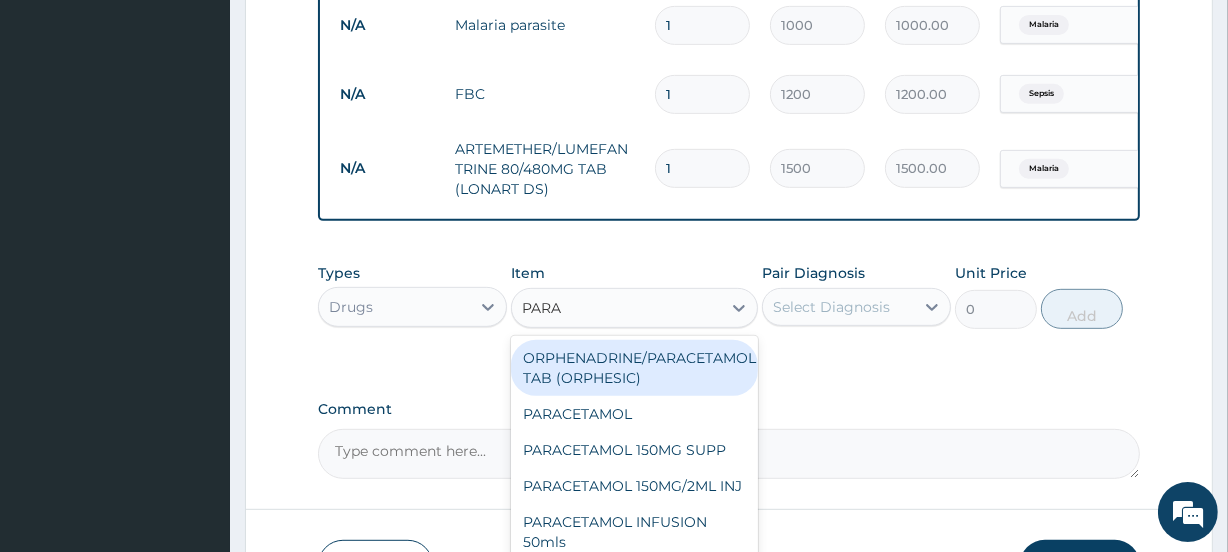 click on "ORPHENADRINE/PARACETAMOL  TAB  (ORPHESIC)" at bounding box center (634, 368) 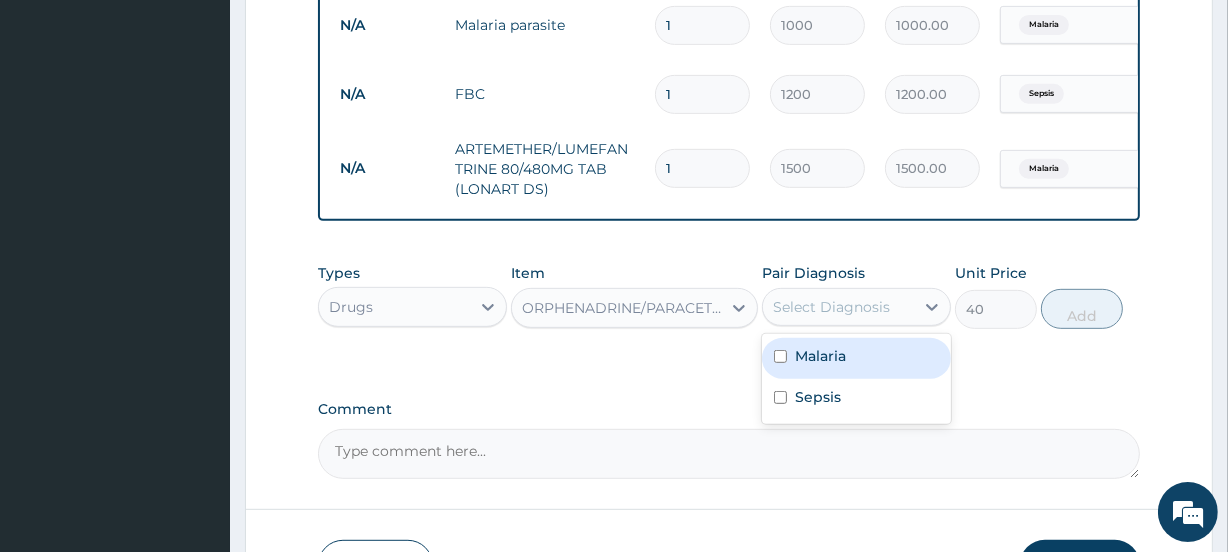 click on "Select Diagnosis" at bounding box center (831, 307) 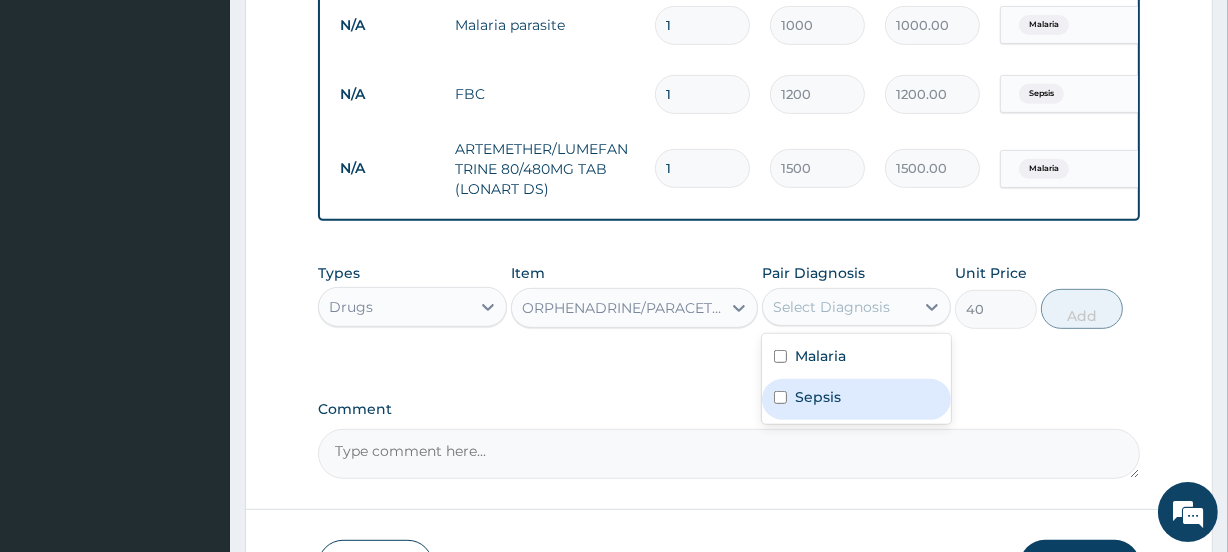 click on "Sepsis" at bounding box center [856, 399] 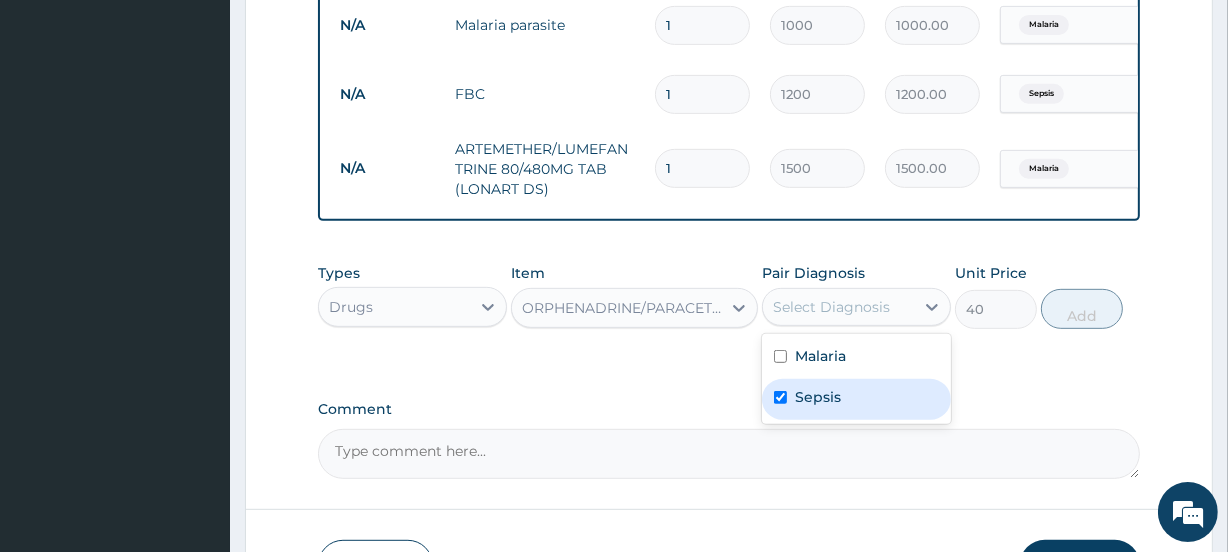 checkbox on "true" 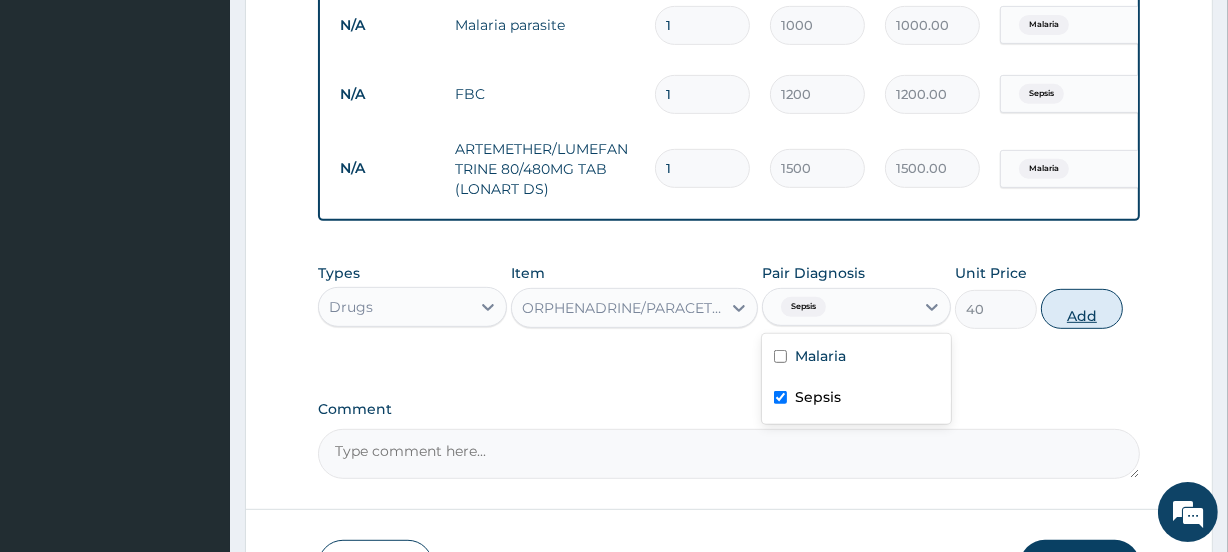 click on "Add" at bounding box center (1082, 309) 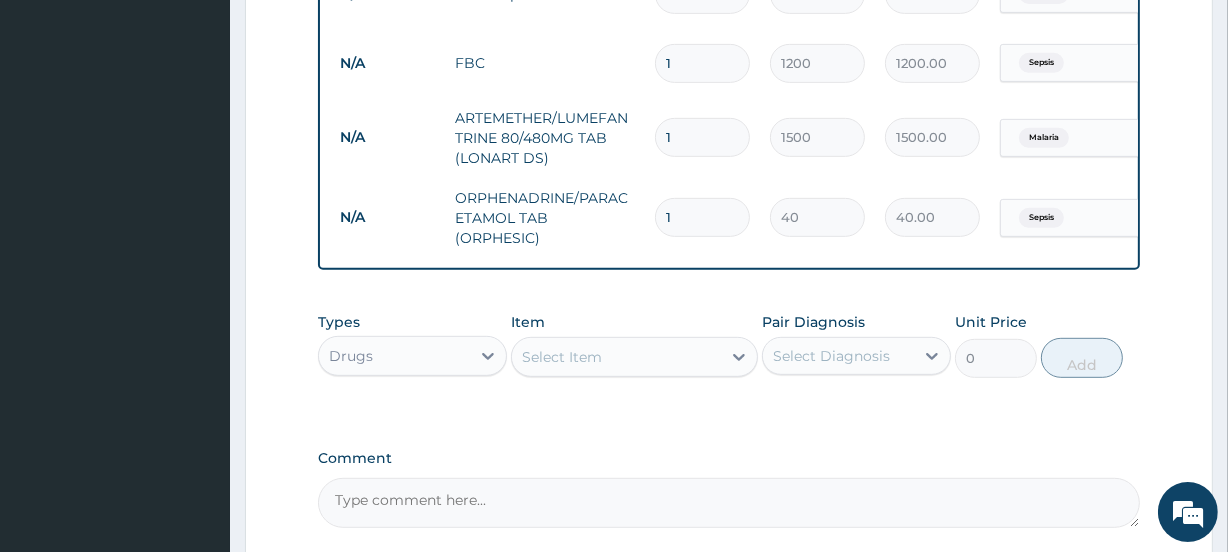 scroll, scrollTop: 835, scrollLeft: 0, axis: vertical 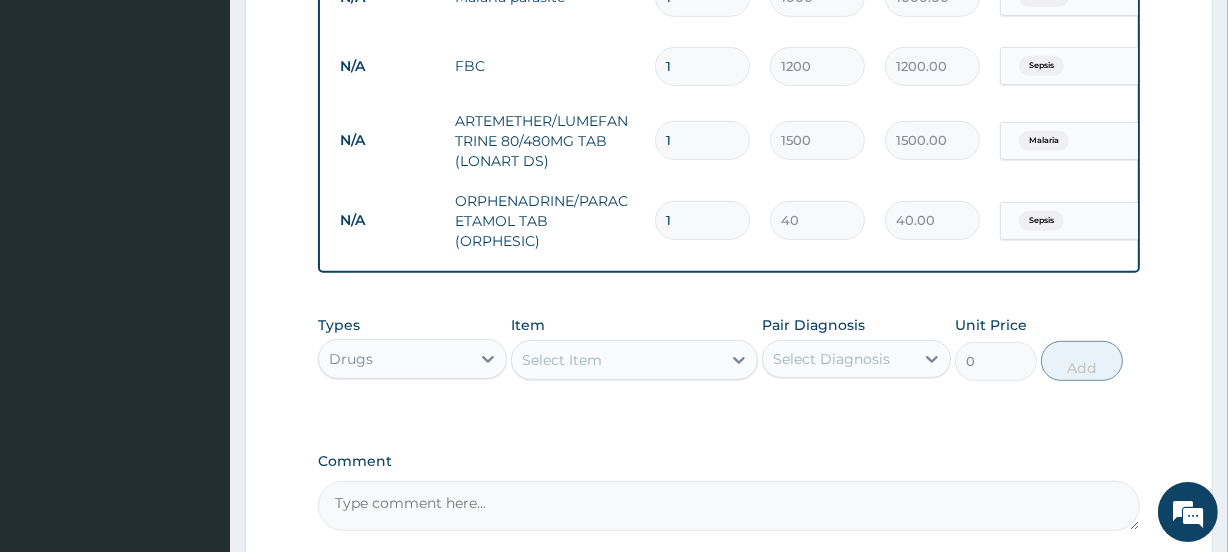 click on "1" at bounding box center [702, 220] 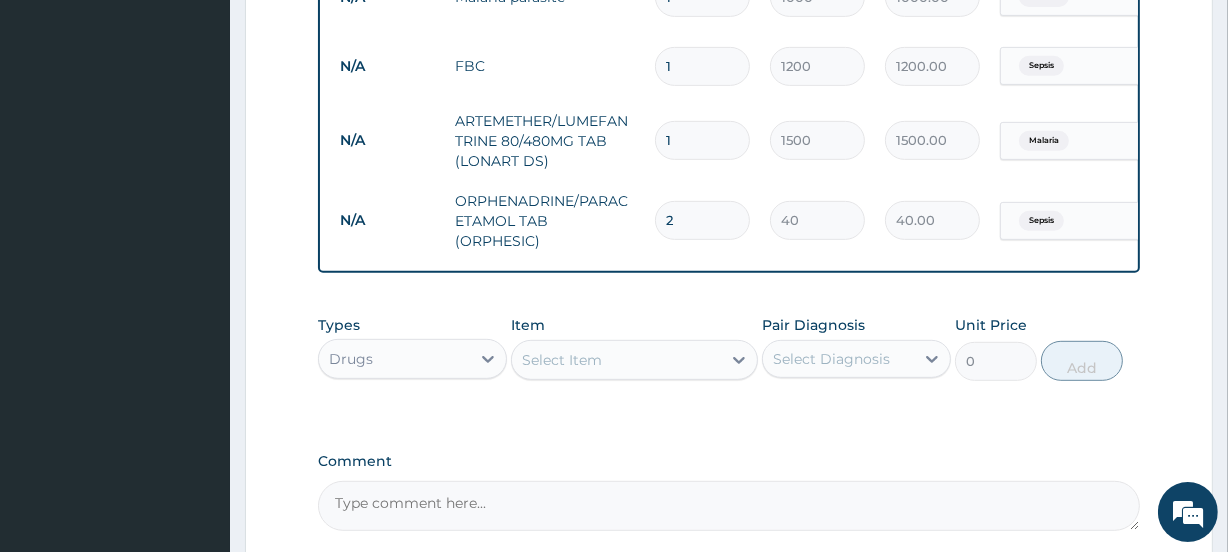 type on "80.00" 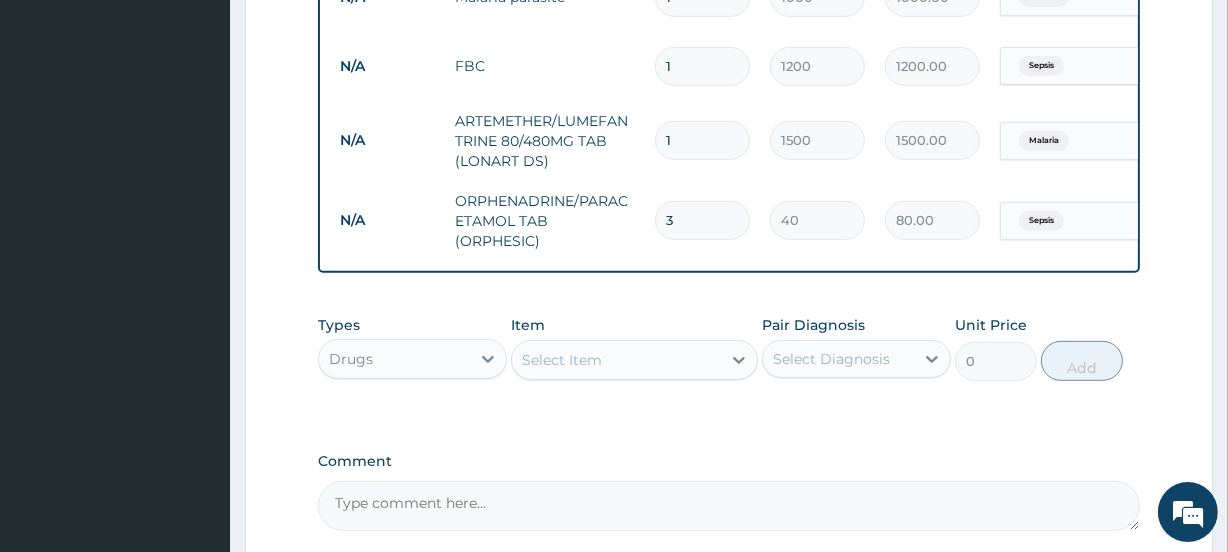 type on "4" 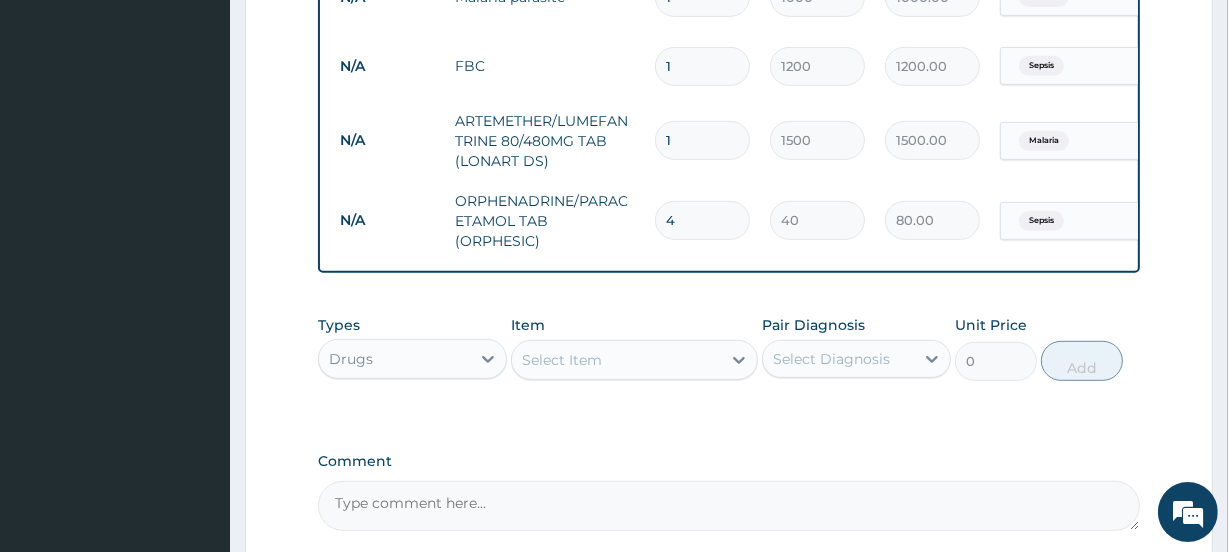 type on "160.00" 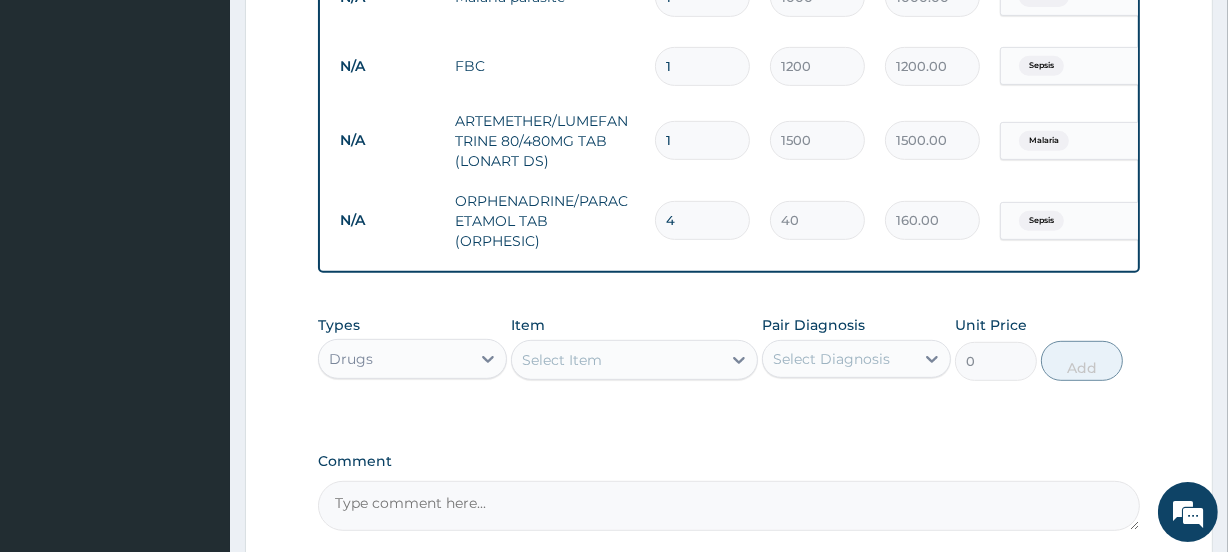 type on "5" 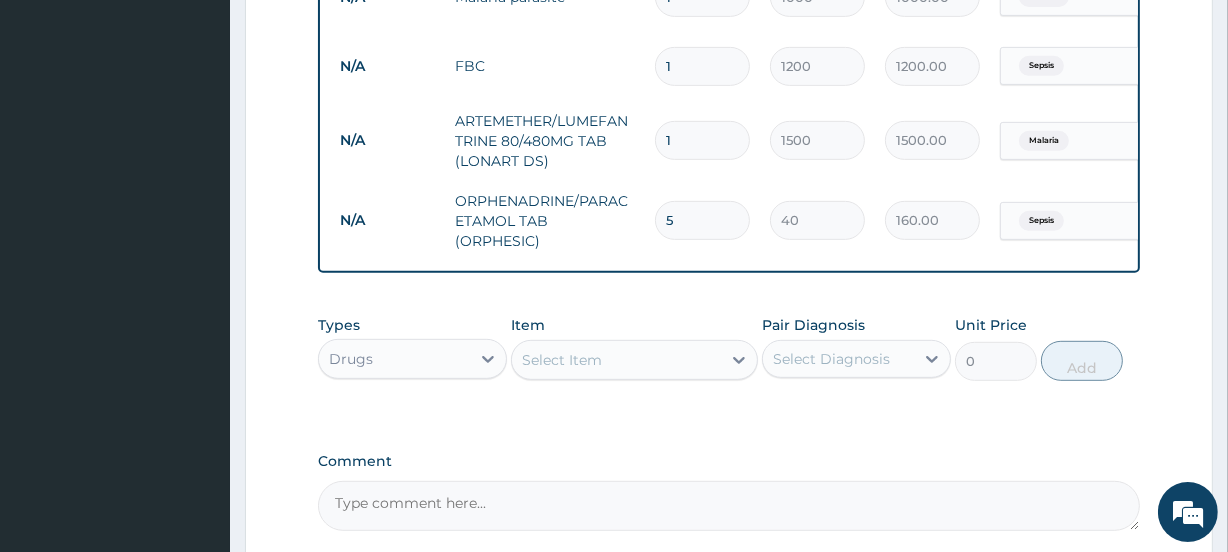 type on "200.00" 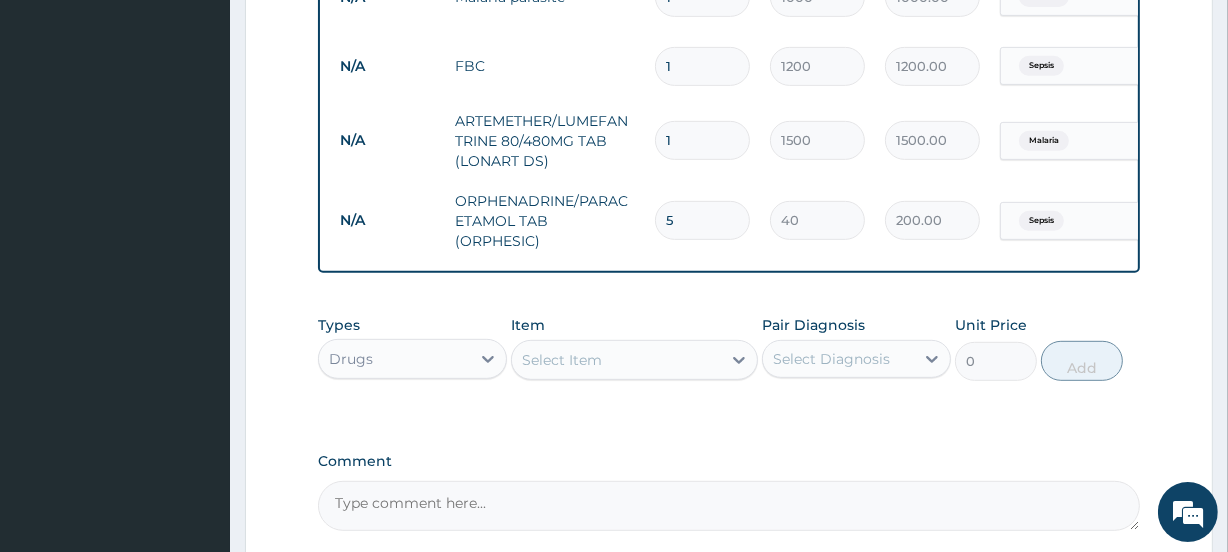 type on "6" 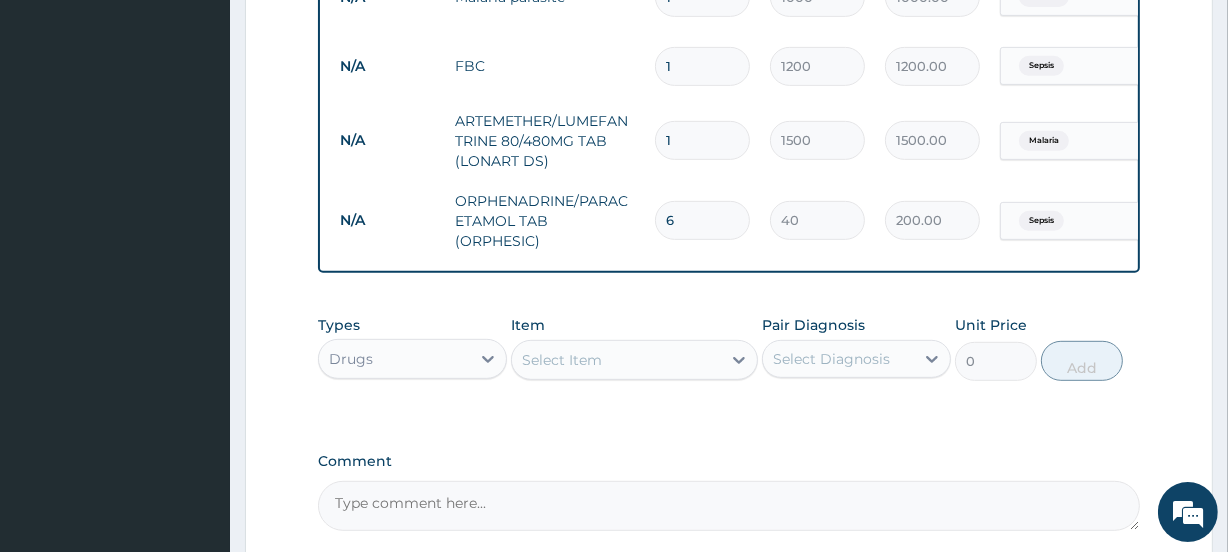 type on "240.00" 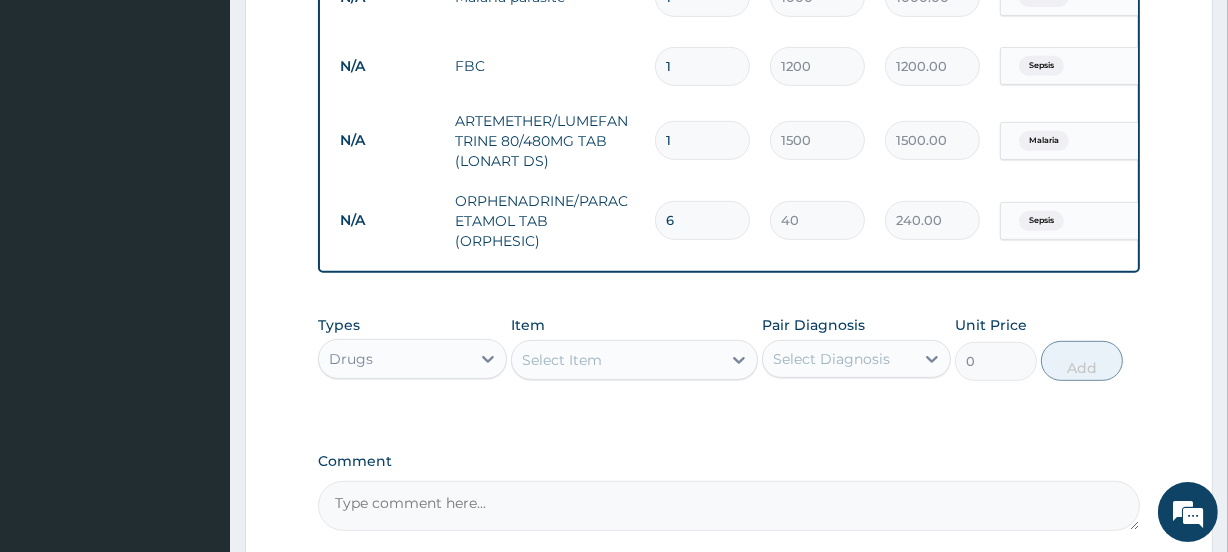 type on "7" 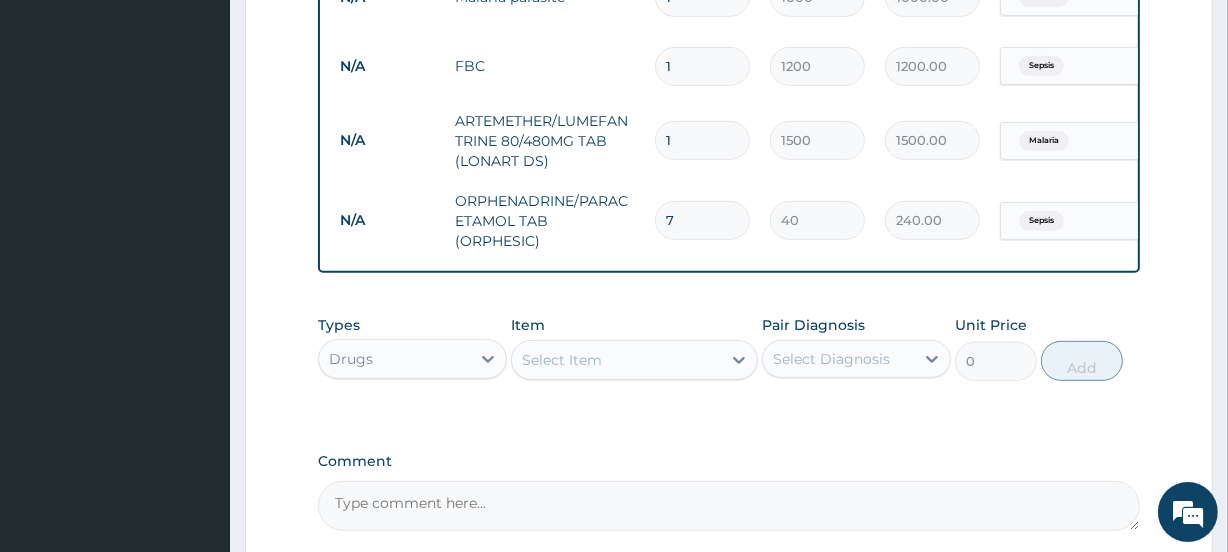 type on "280.00" 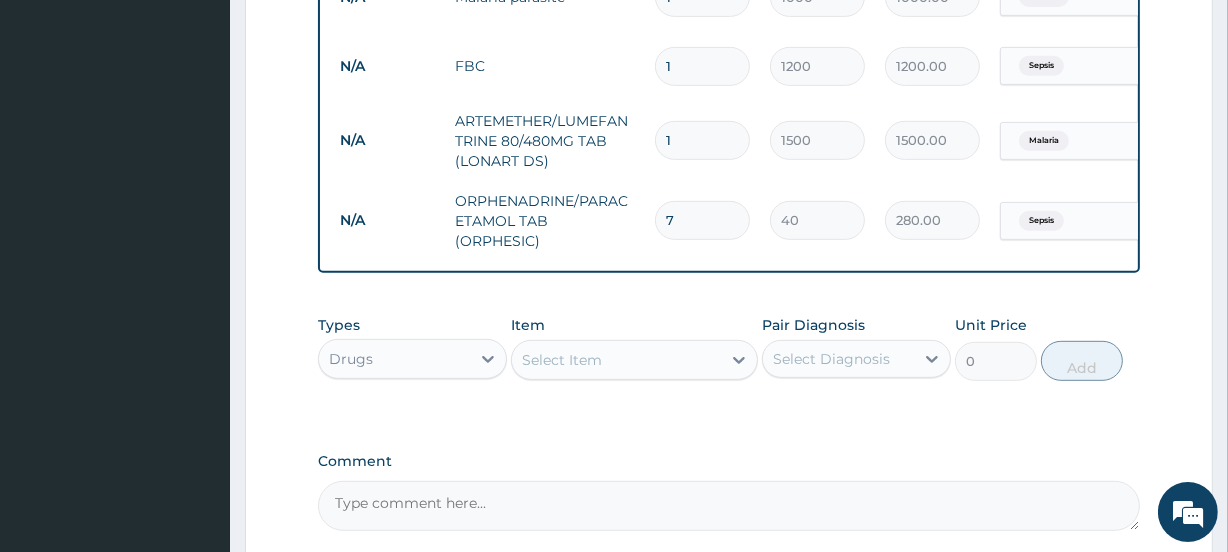 type on "8" 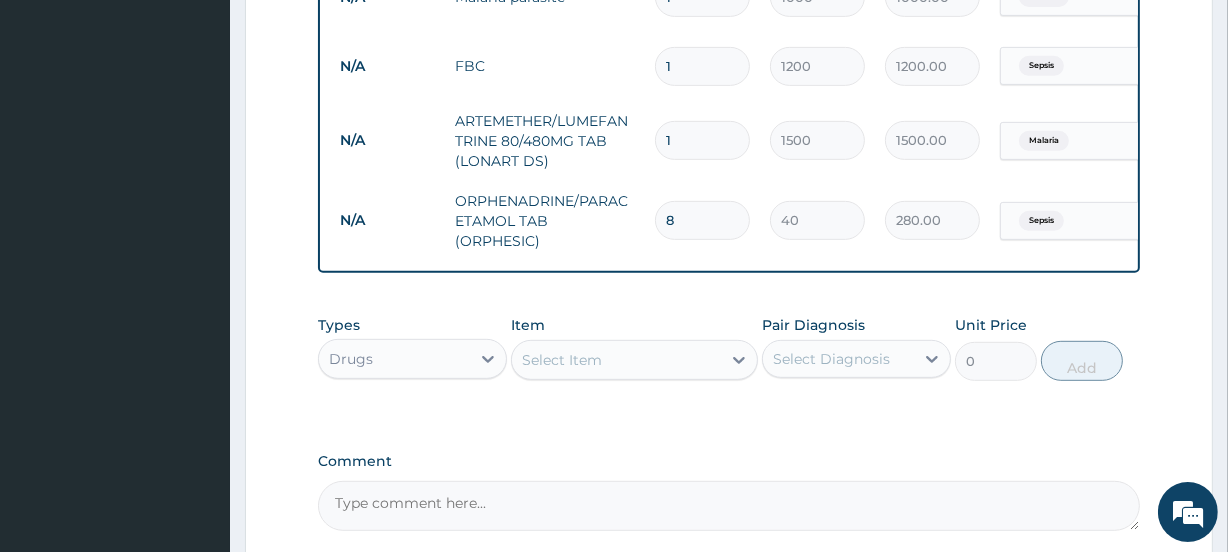 type on "320.00" 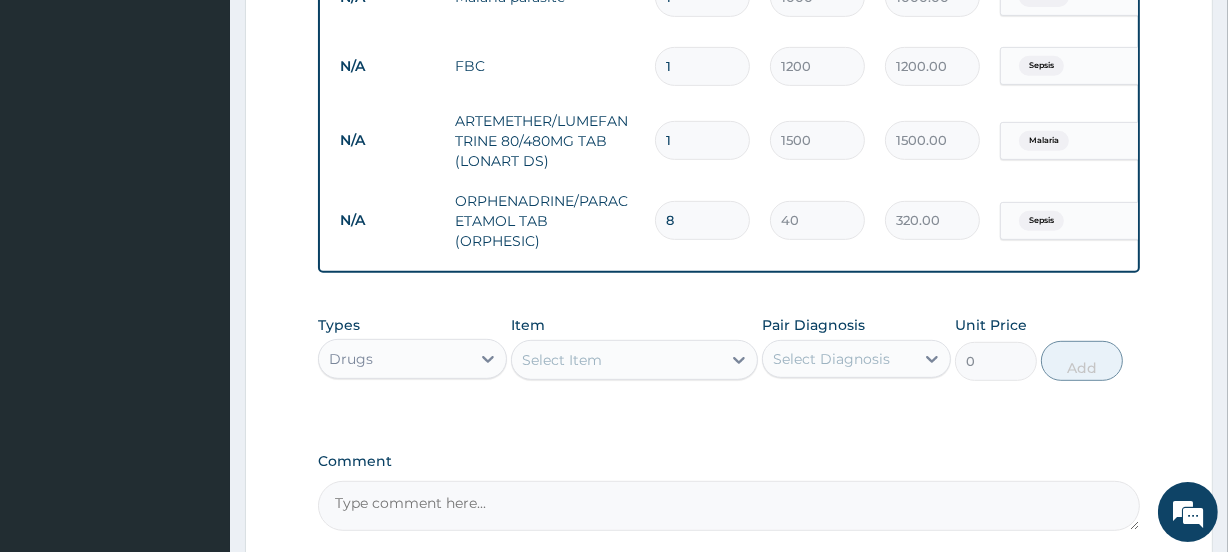 type on "9" 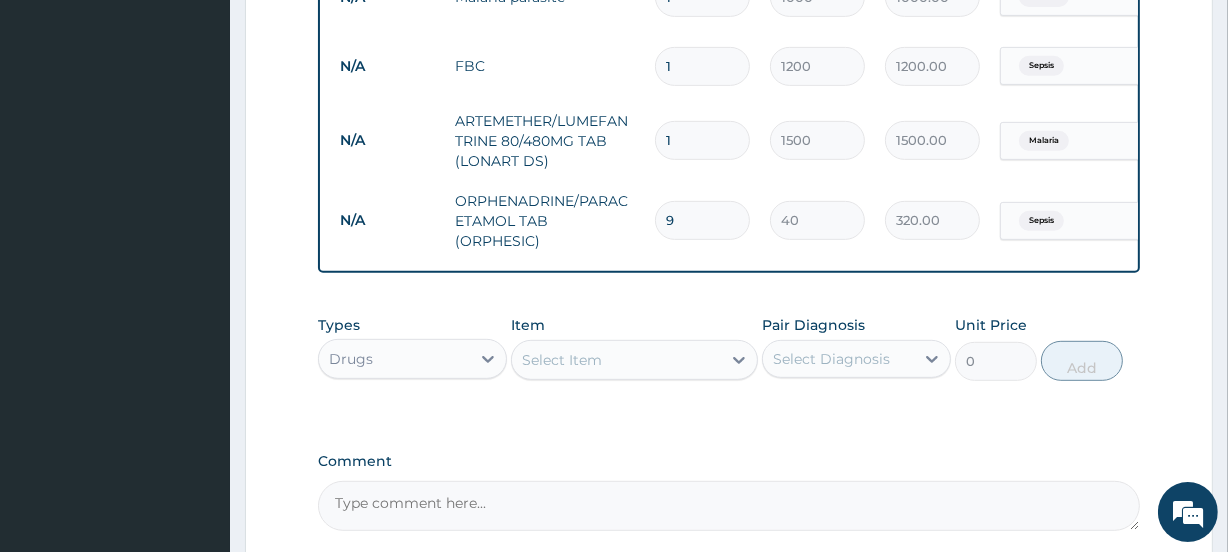type on "360.00" 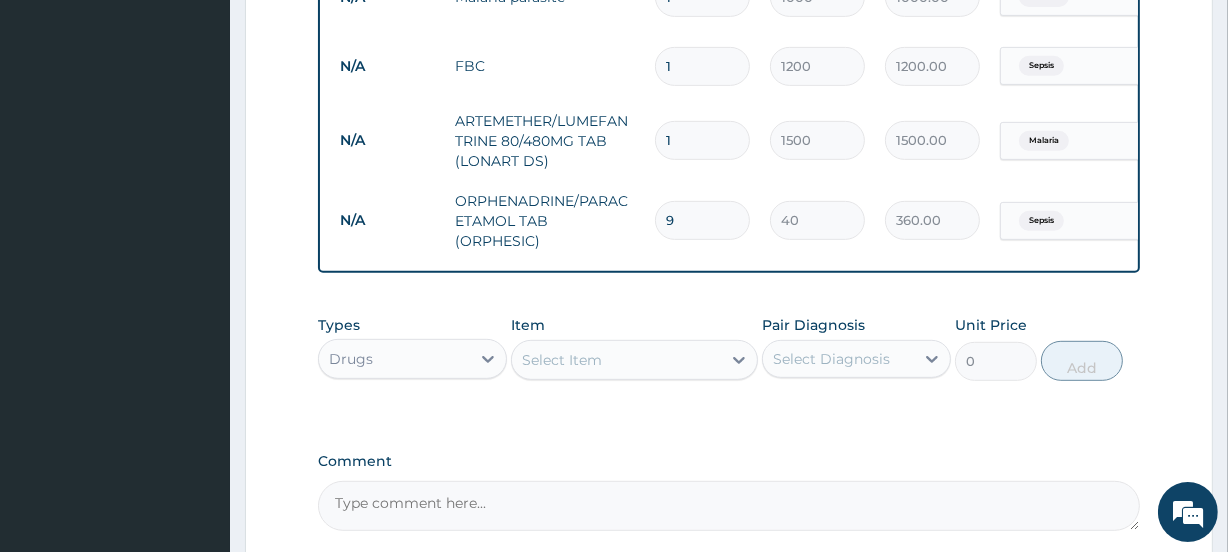 type on "10" 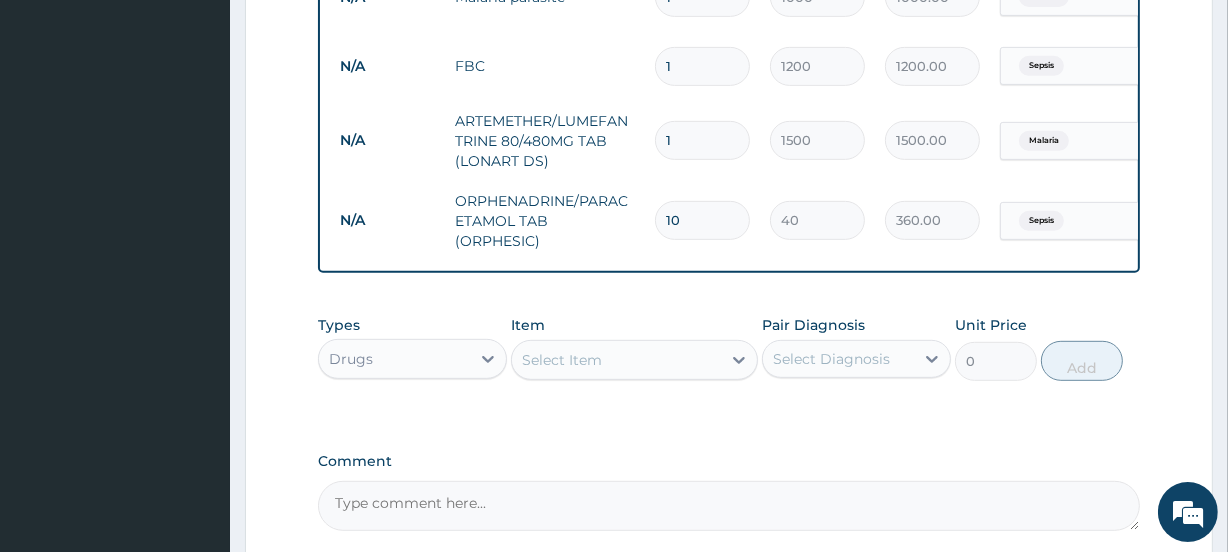 type on "400.00" 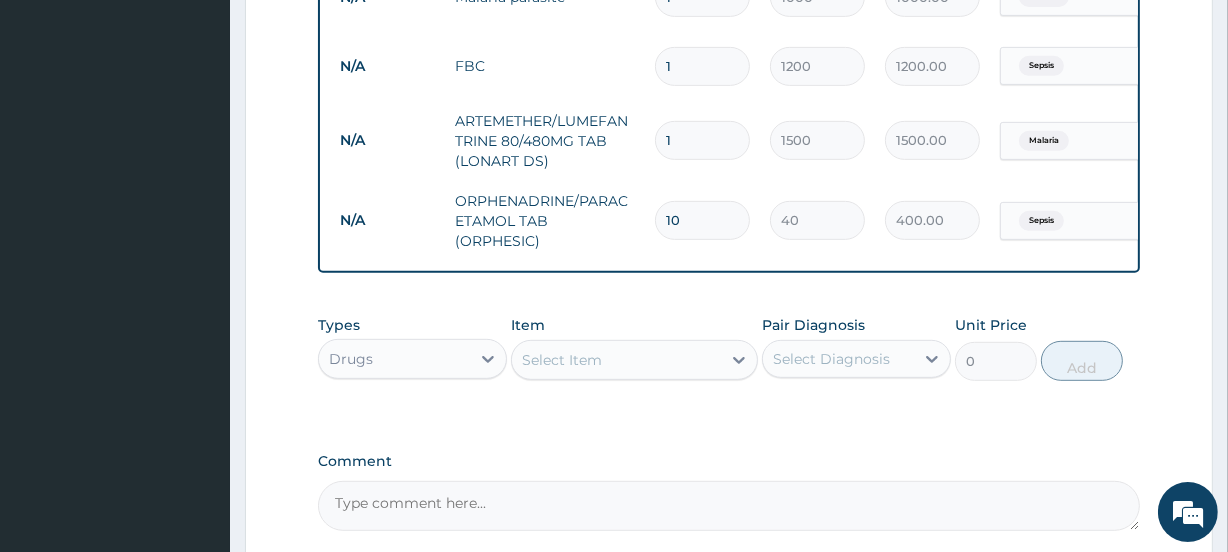 type on "11" 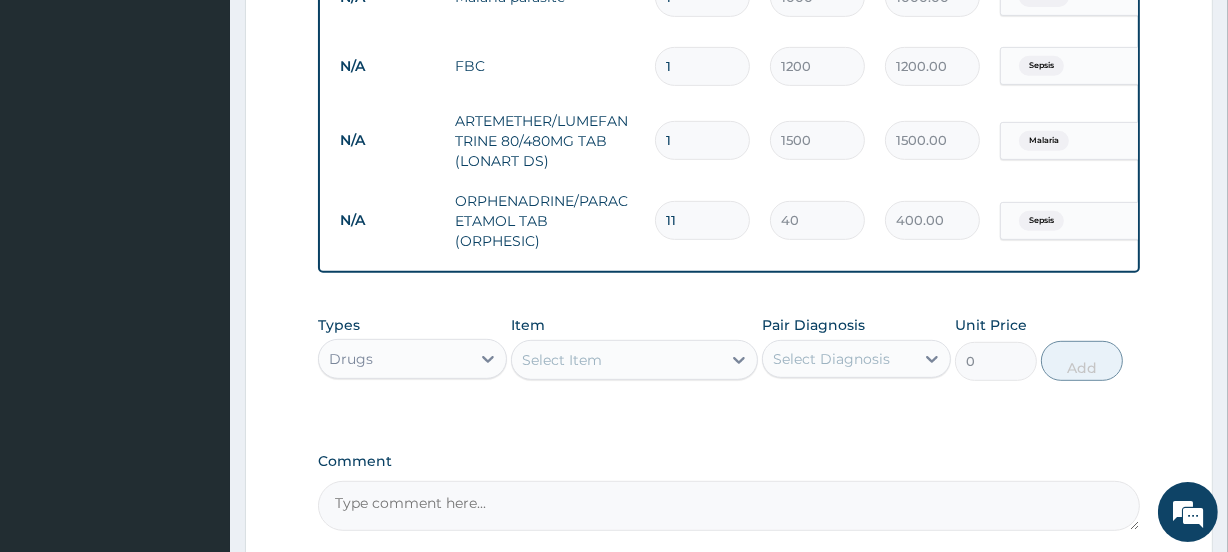 type on "440.00" 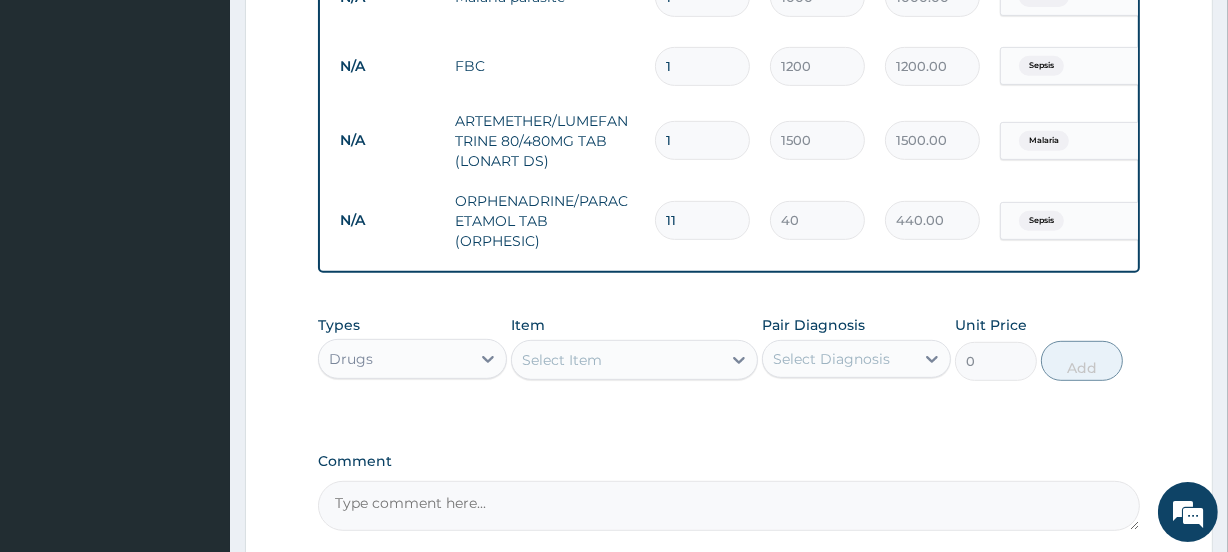 type on "12" 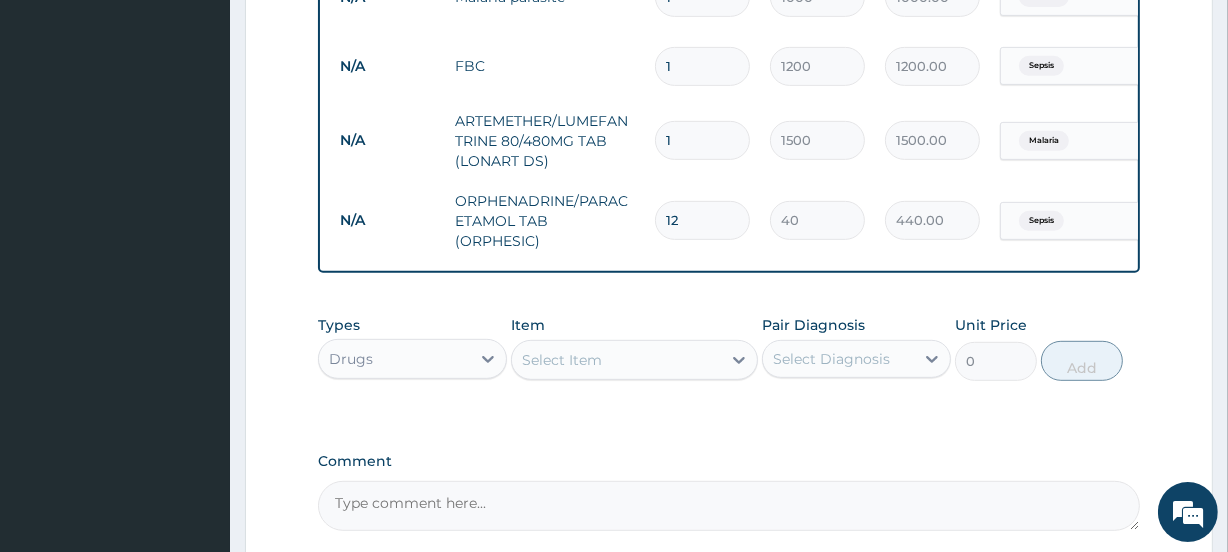 type on "480.00" 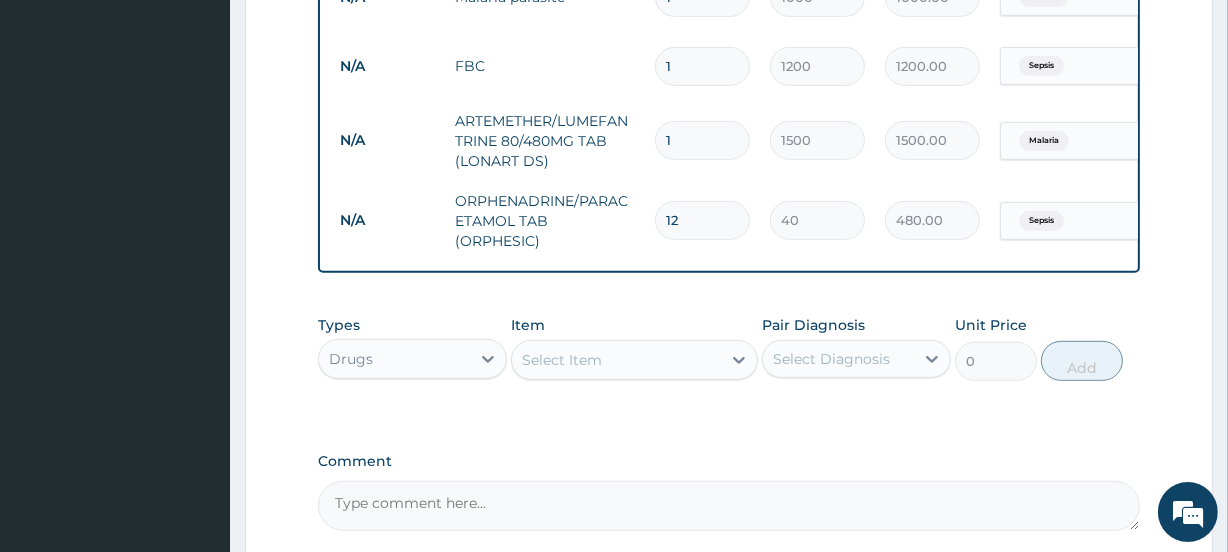 type on "13" 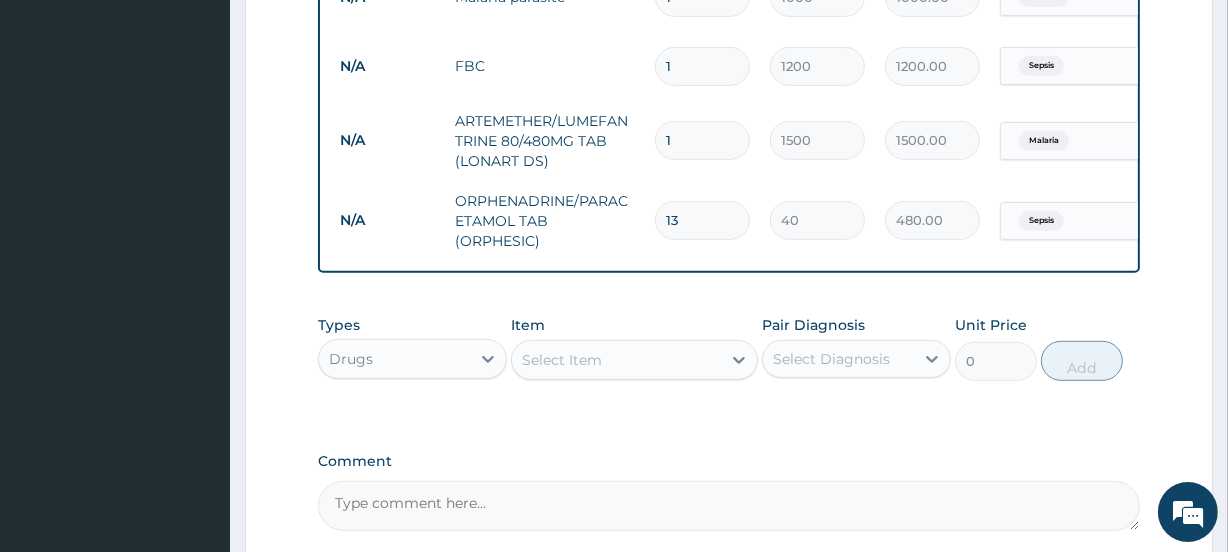 type on "520.00" 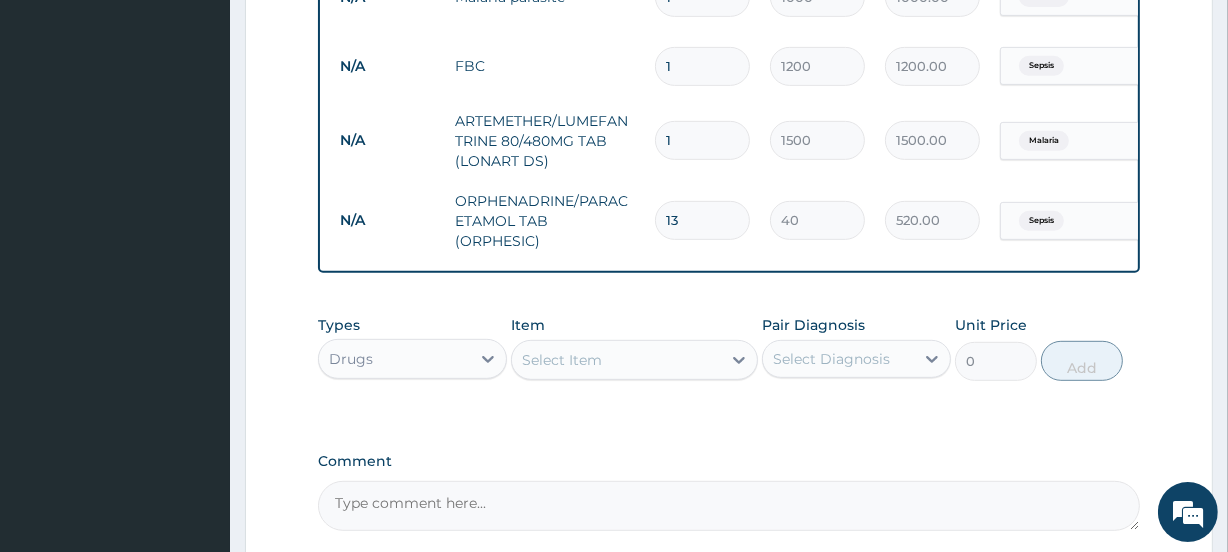 type on "14" 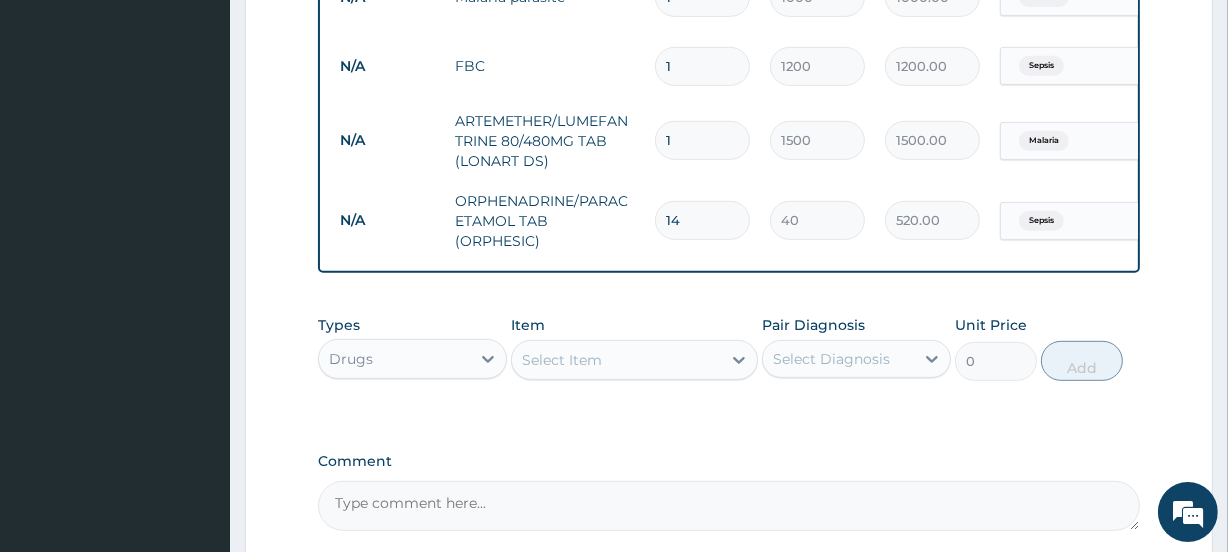 type on "560.00" 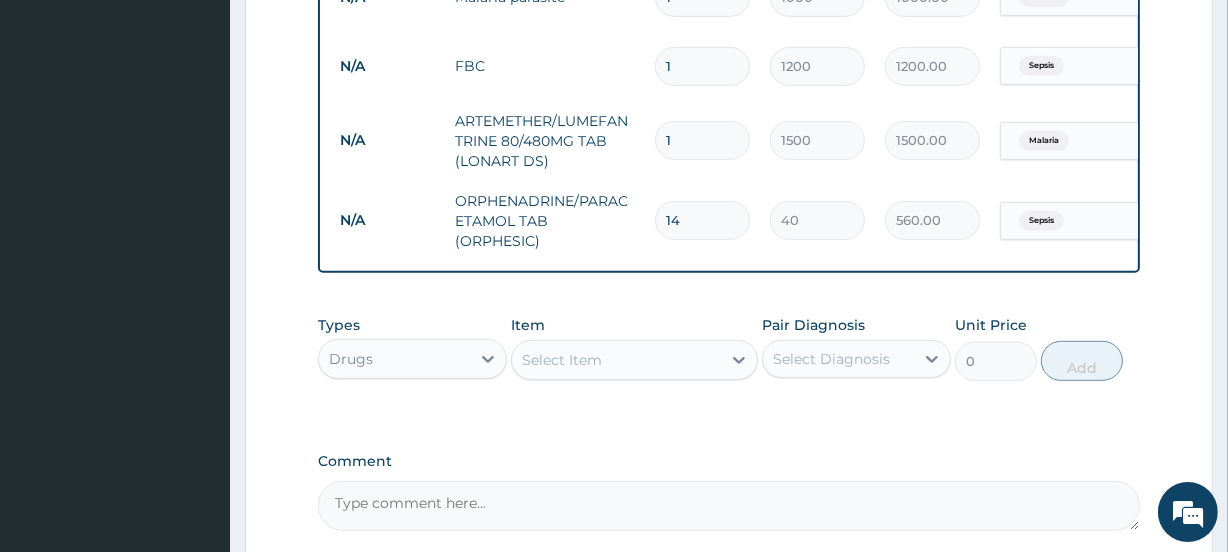 type on "15" 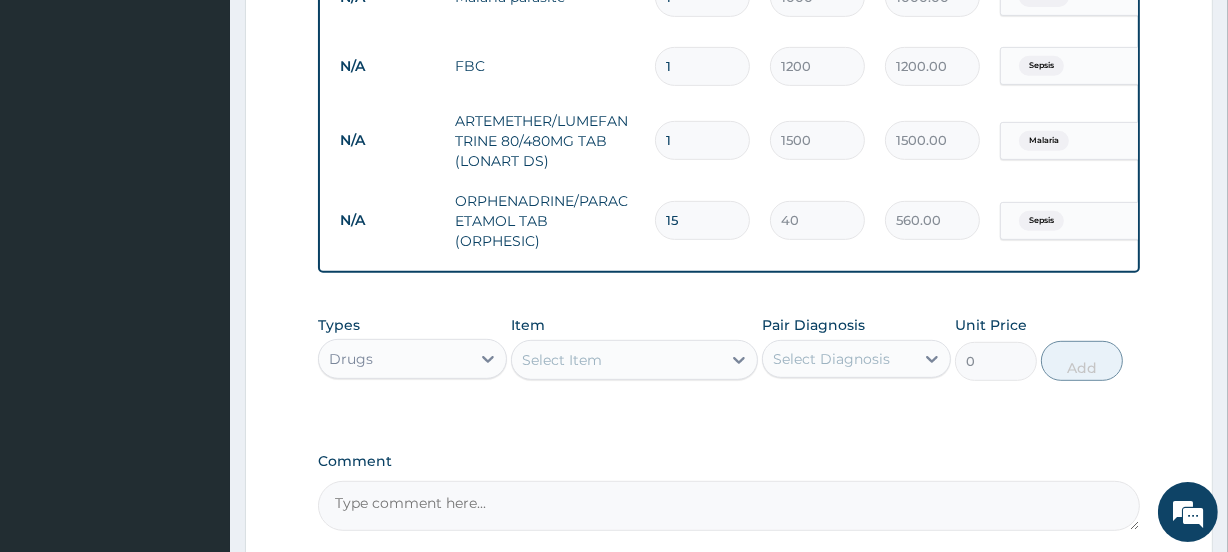 type on "600.00" 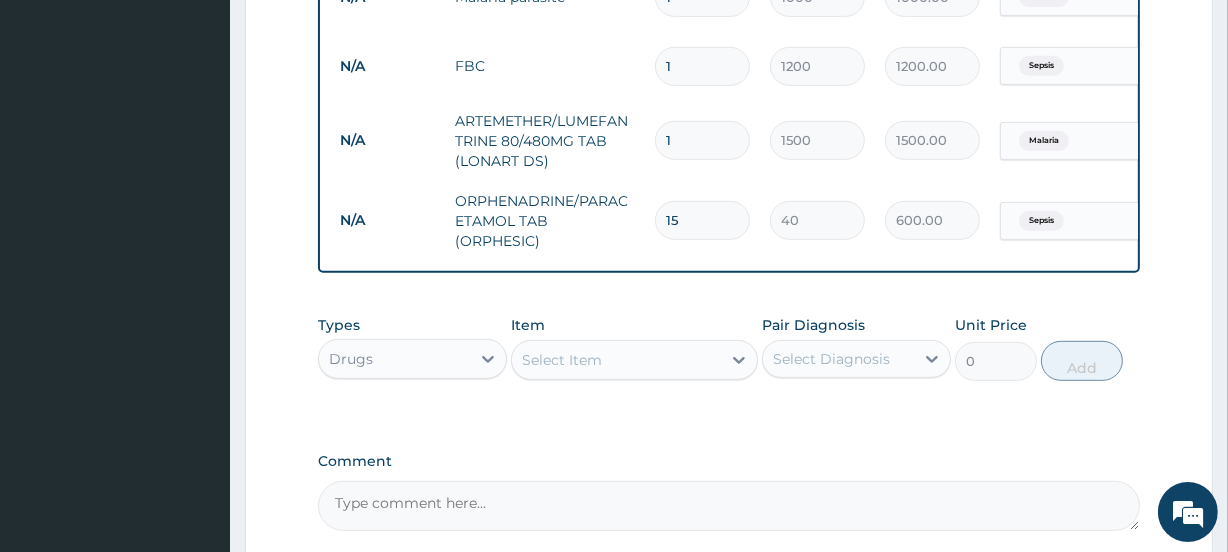 type on "16" 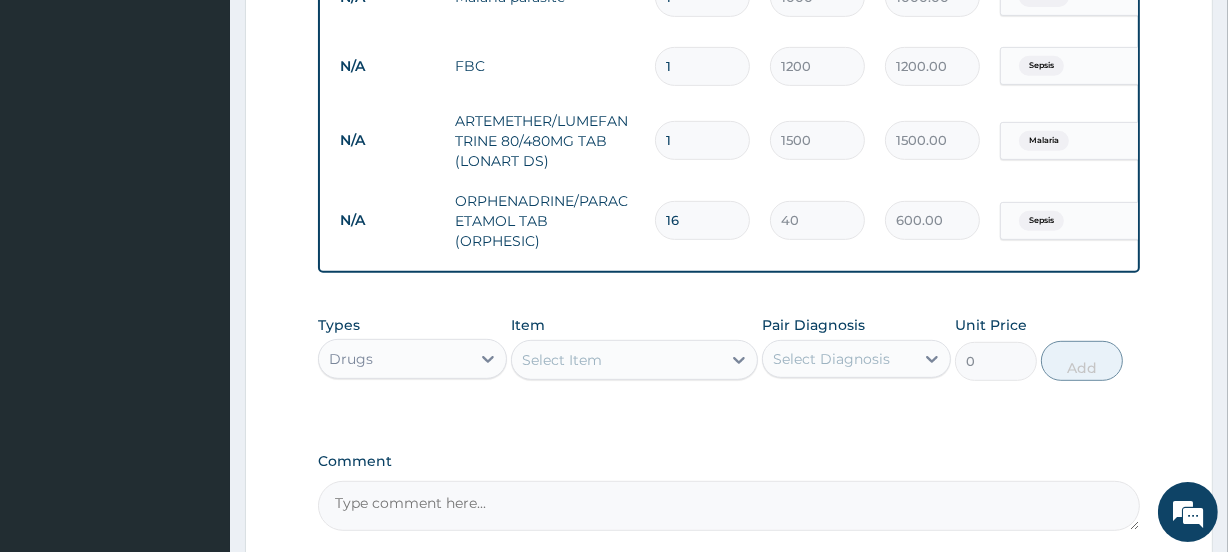 type on "640.00" 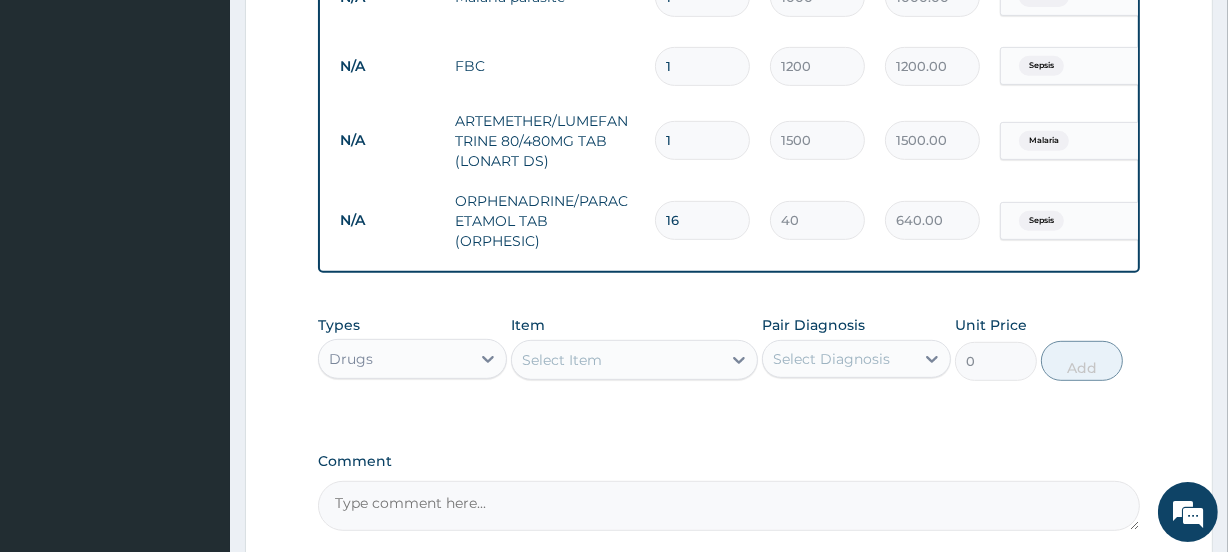 type on "17" 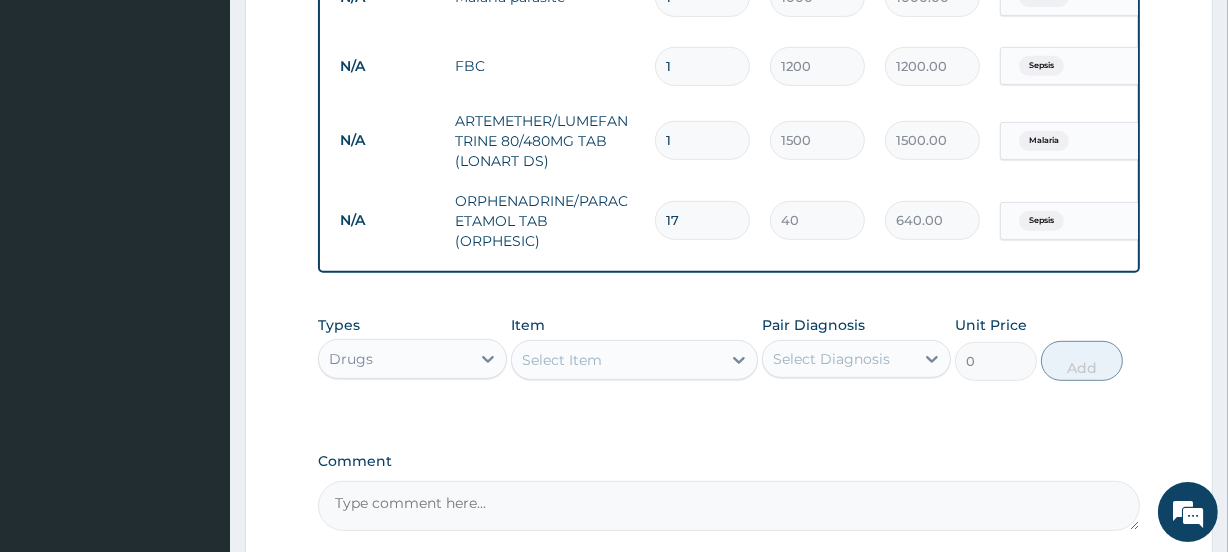type on "680.00" 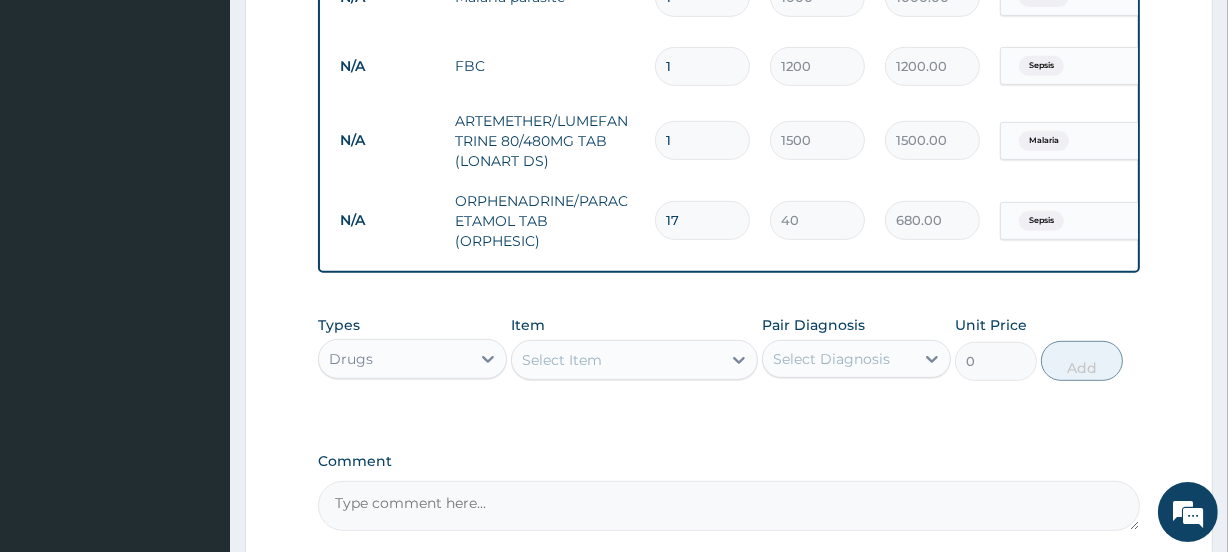 type on "18" 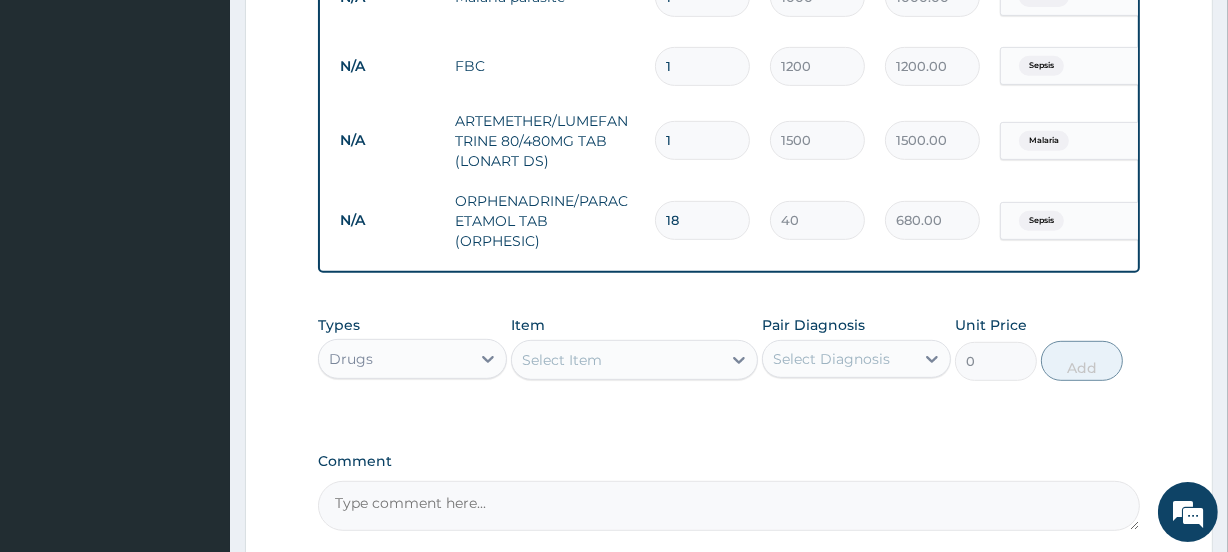 type on "720.00" 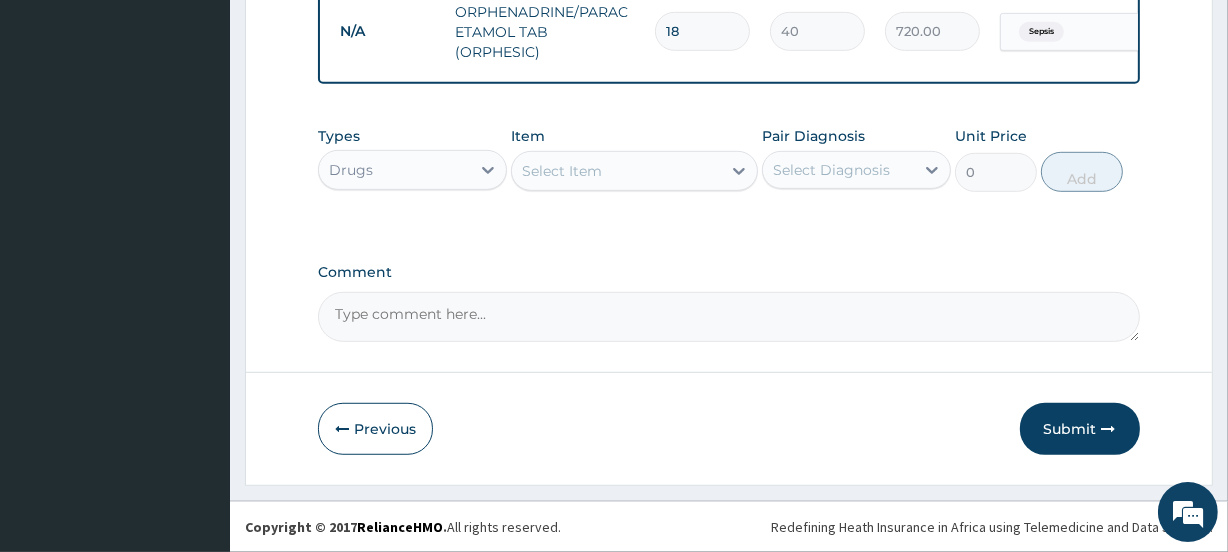 scroll, scrollTop: 1037, scrollLeft: 0, axis: vertical 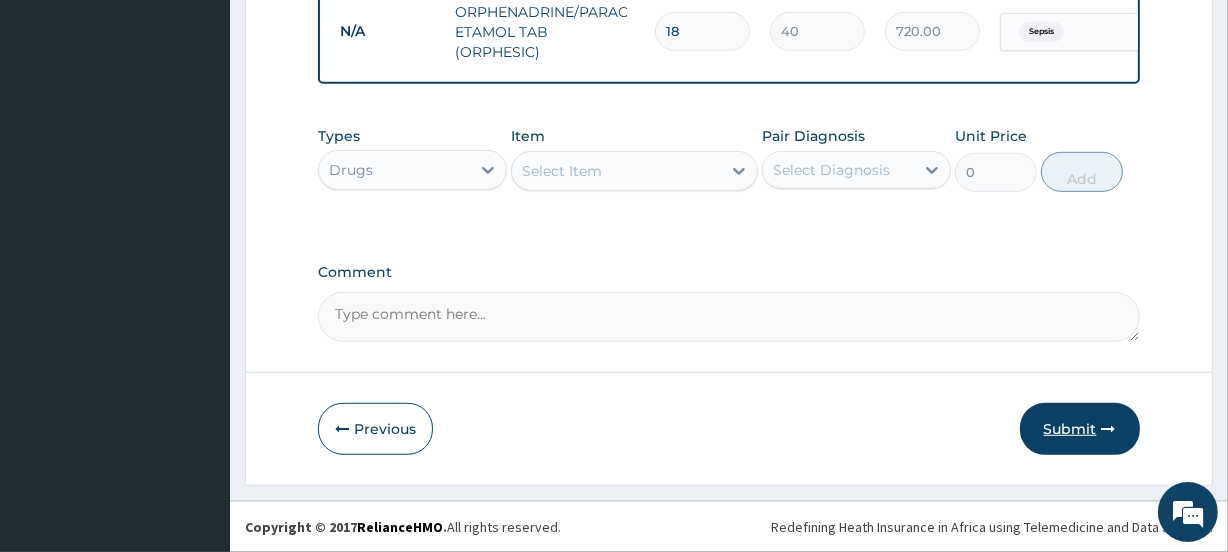 click on "Submit" at bounding box center [1080, 429] 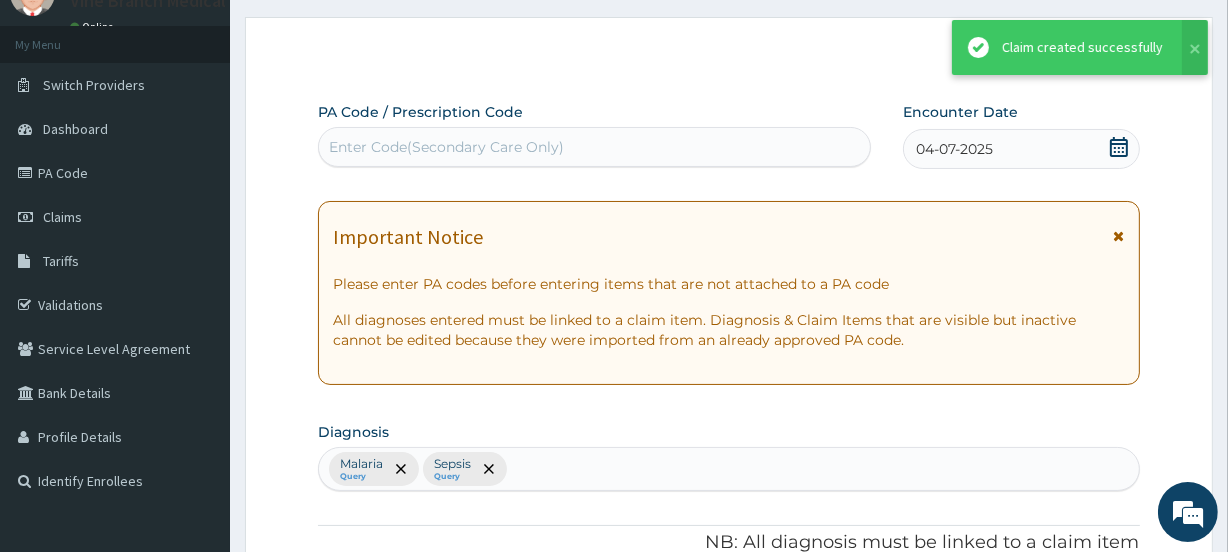 scroll, scrollTop: 1037, scrollLeft: 0, axis: vertical 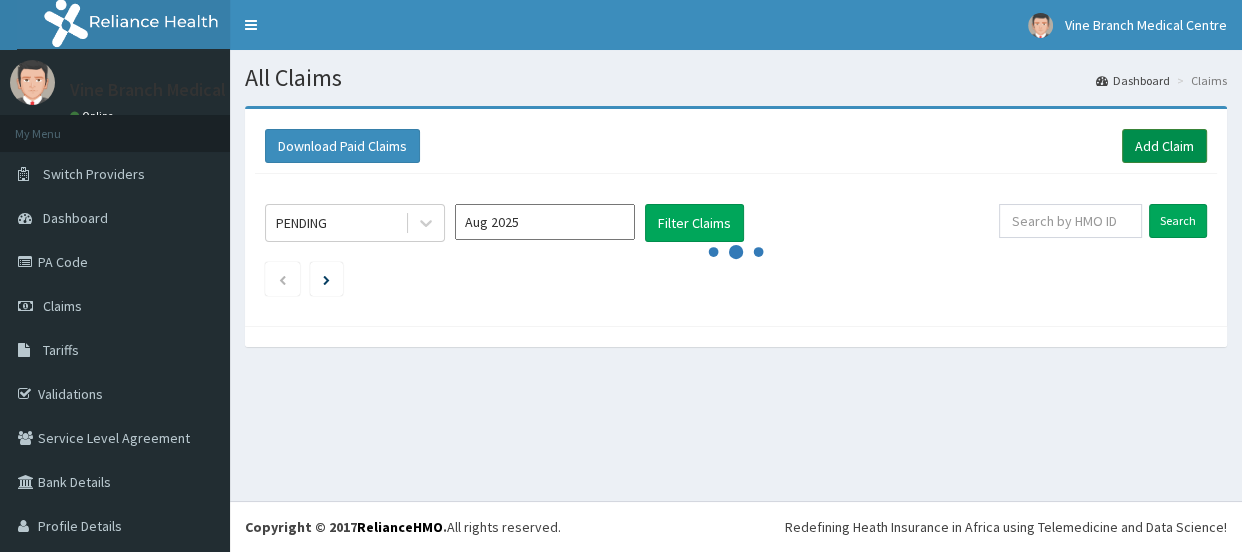 click on "Add Claim" at bounding box center [1164, 146] 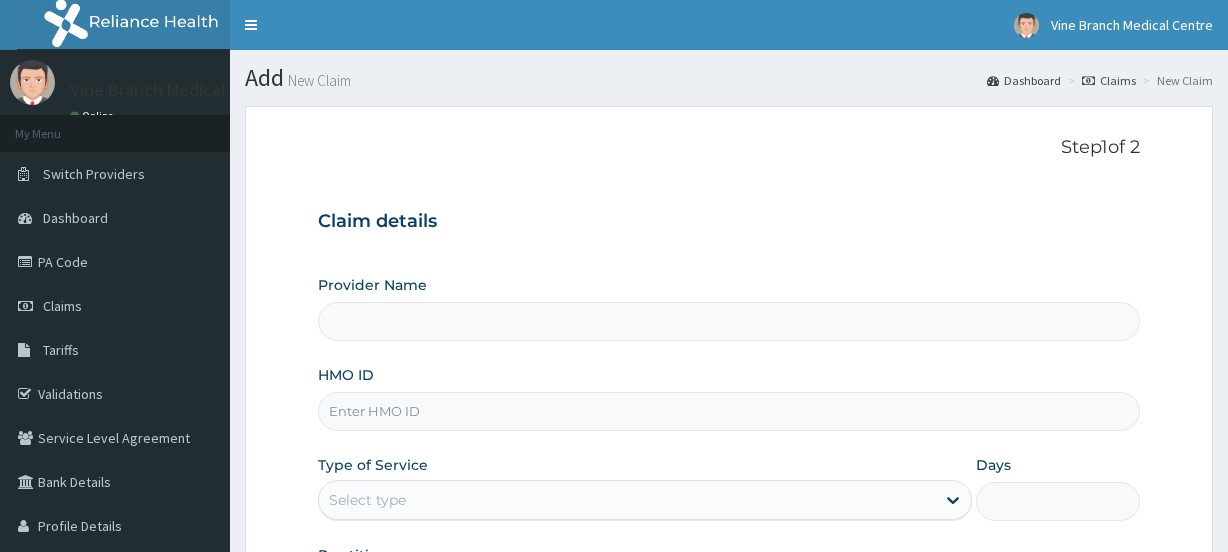 scroll, scrollTop: 0, scrollLeft: 0, axis: both 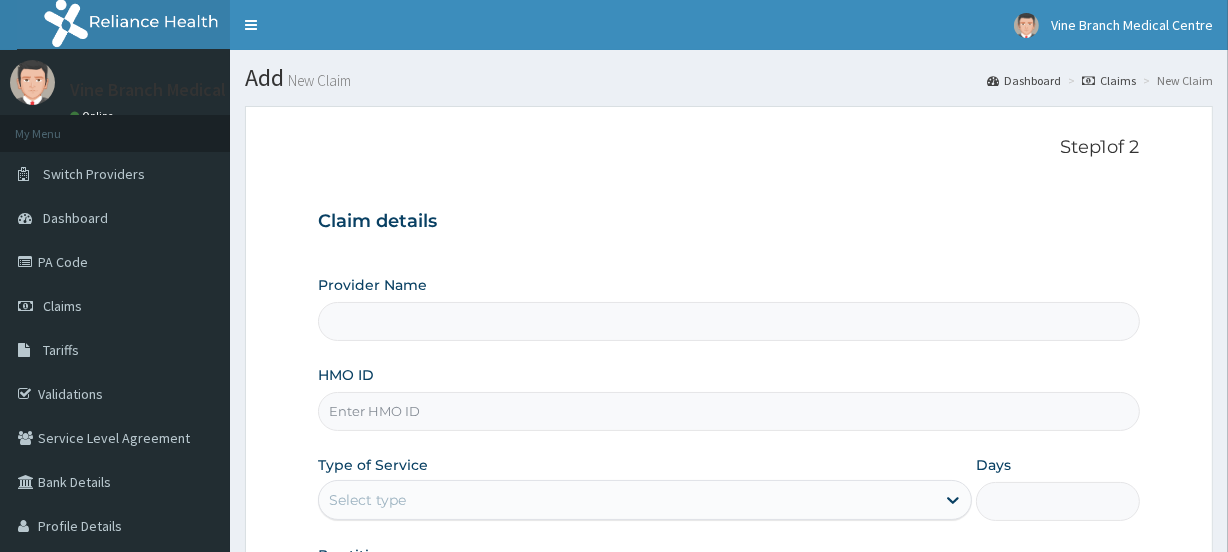 type on "Vine Branch Medical Centre" 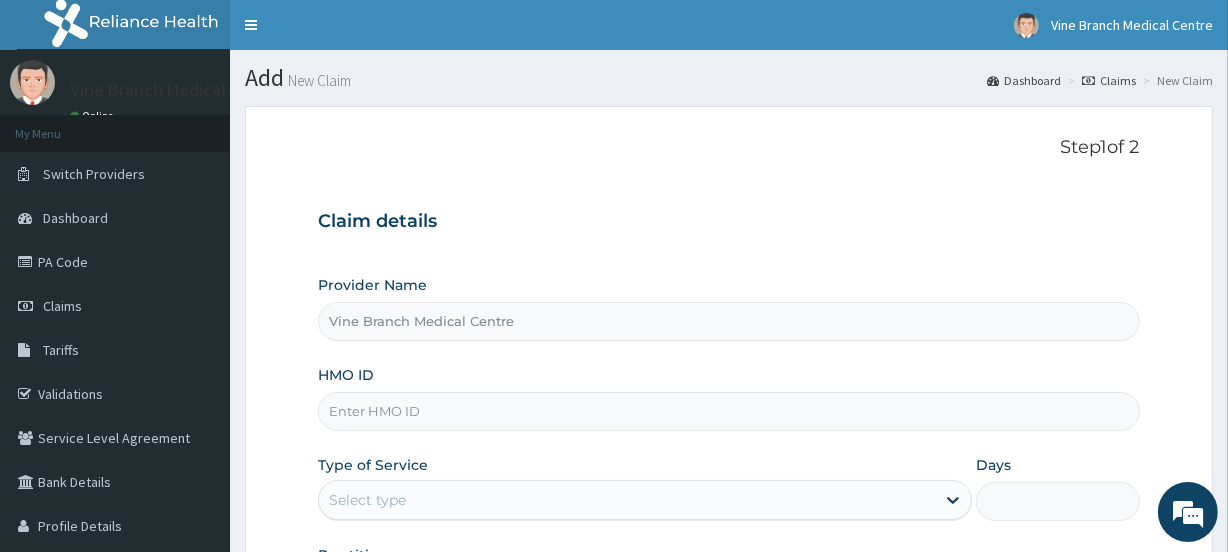 scroll, scrollTop: 0, scrollLeft: 0, axis: both 